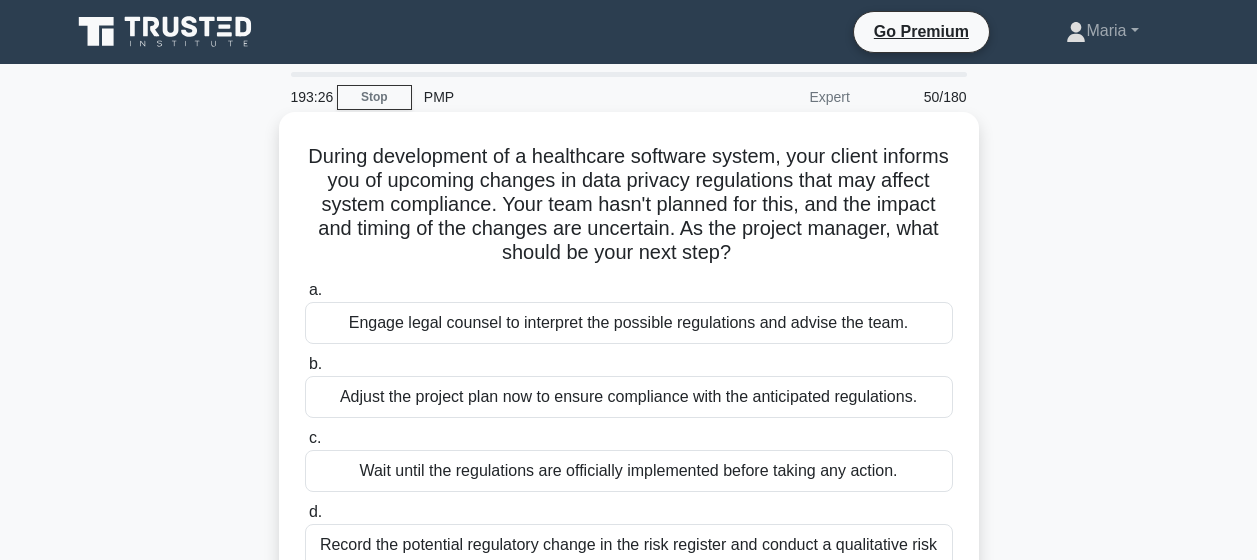 scroll, scrollTop: 0, scrollLeft: 0, axis: both 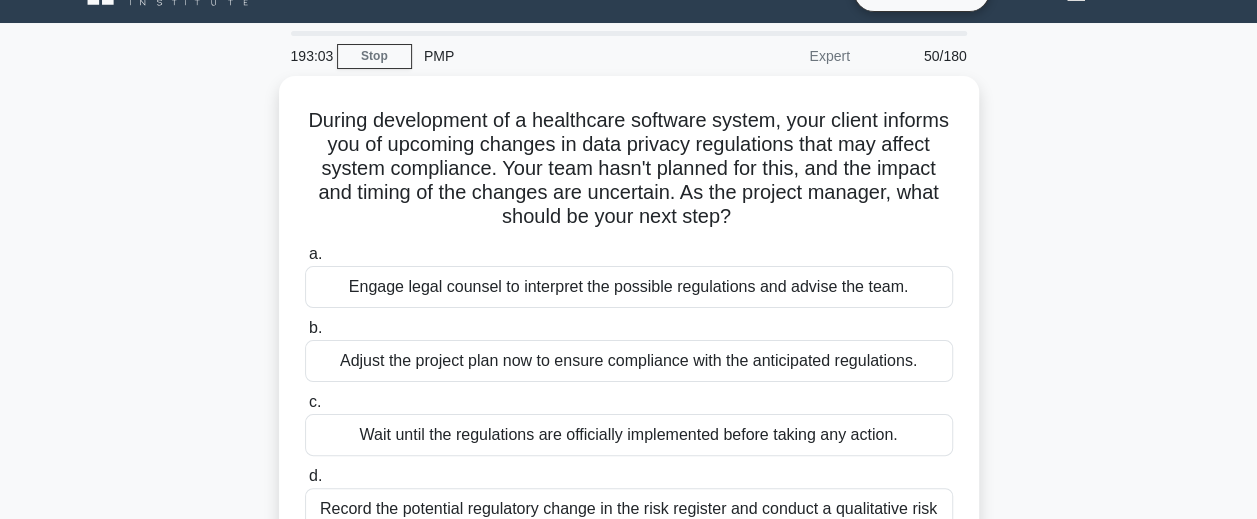 click on "During development of a healthcare software system, your client informs you of upcoming changes in data privacy regulations that may affect system compliance. Your team hasn't planned for this, and the impact and timing of the changes are uncertain. As the project manager, what should be your next step?
.spinner_0XTQ{transform-origin:center;animation:spinner_y6GP .75s linear infinite}@keyframes spinner_y6GP{100%{transform:rotate(360deg)}}
a.
b." at bounding box center (629, 357) 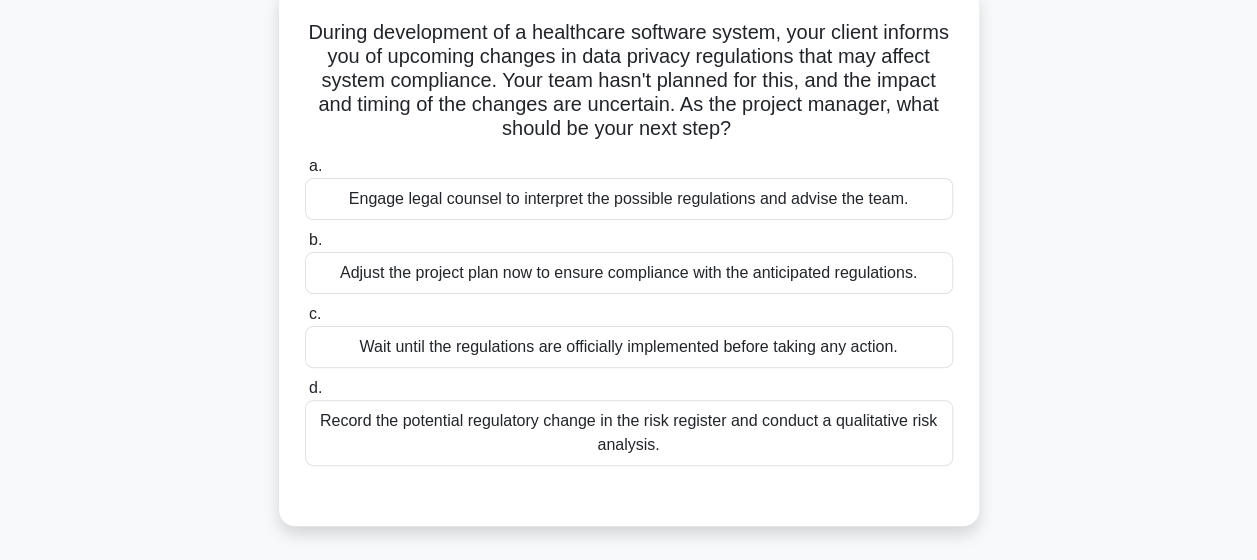 scroll, scrollTop: 123, scrollLeft: 0, axis: vertical 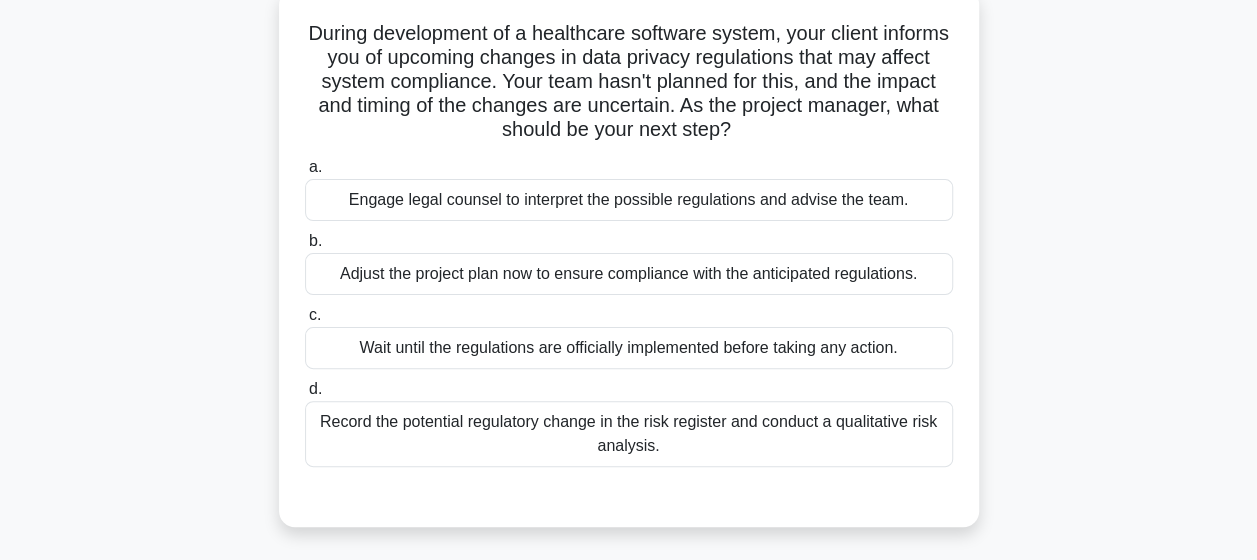click on "Record the potential regulatory change in the risk register and conduct a qualitative risk analysis." at bounding box center [629, 434] 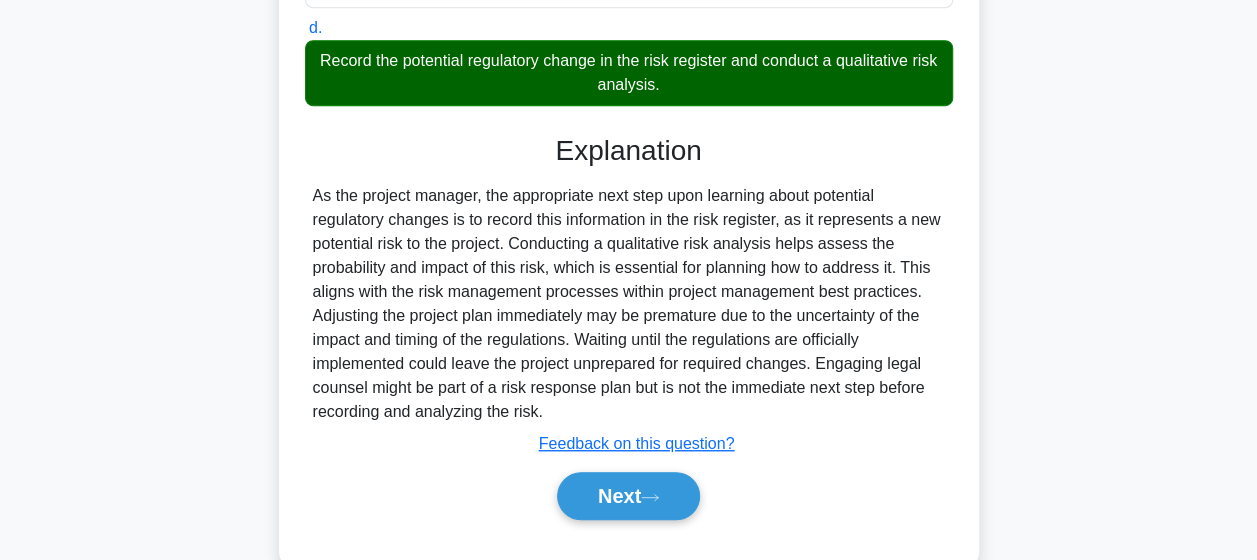scroll, scrollTop: 526, scrollLeft: 0, axis: vertical 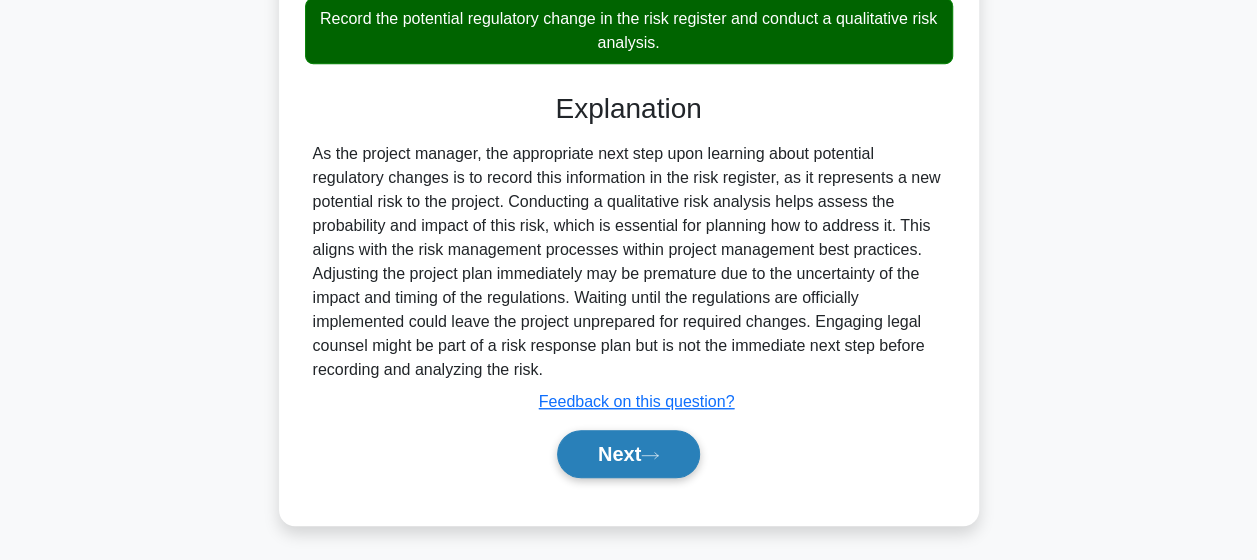 click on "Next" at bounding box center [628, 454] 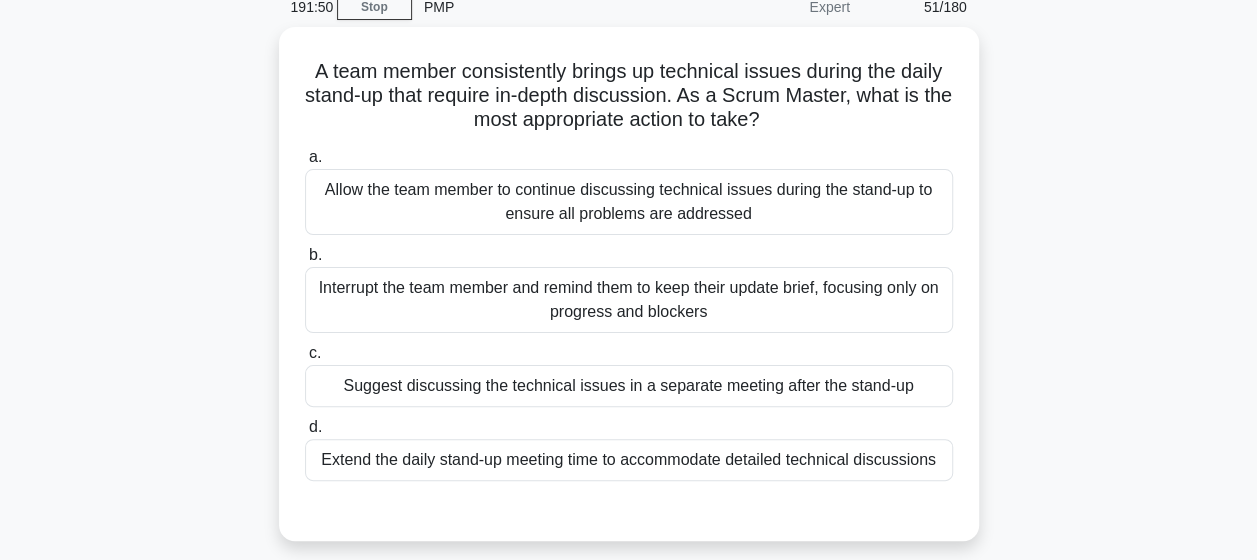 scroll, scrollTop: 88, scrollLeft: 0, axis: vertical 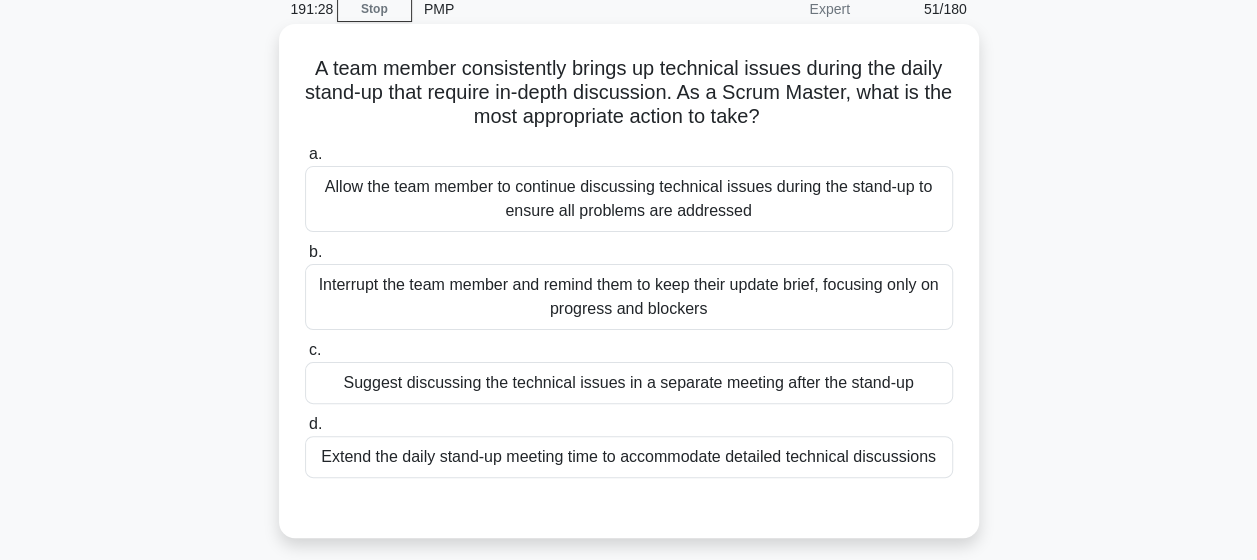click on "Allow the team member to continue discussing technical issues during the stand-up to ensure all problems are addressed" at bounding box center (629, 199) 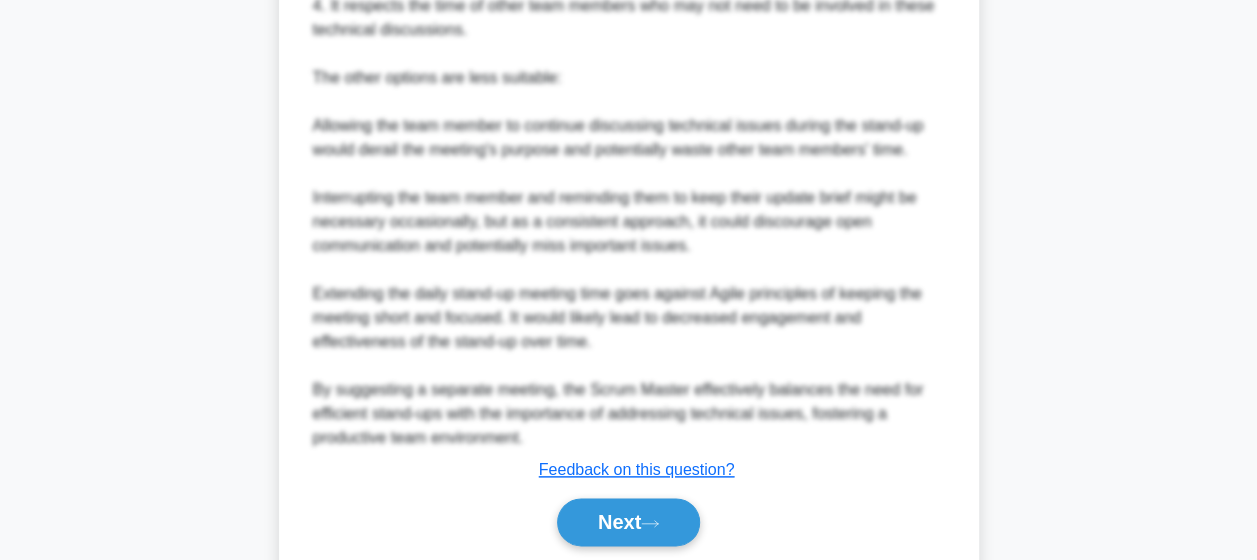 scroll, scrollTop: 970, scrollLeft: 0, axis: vertical 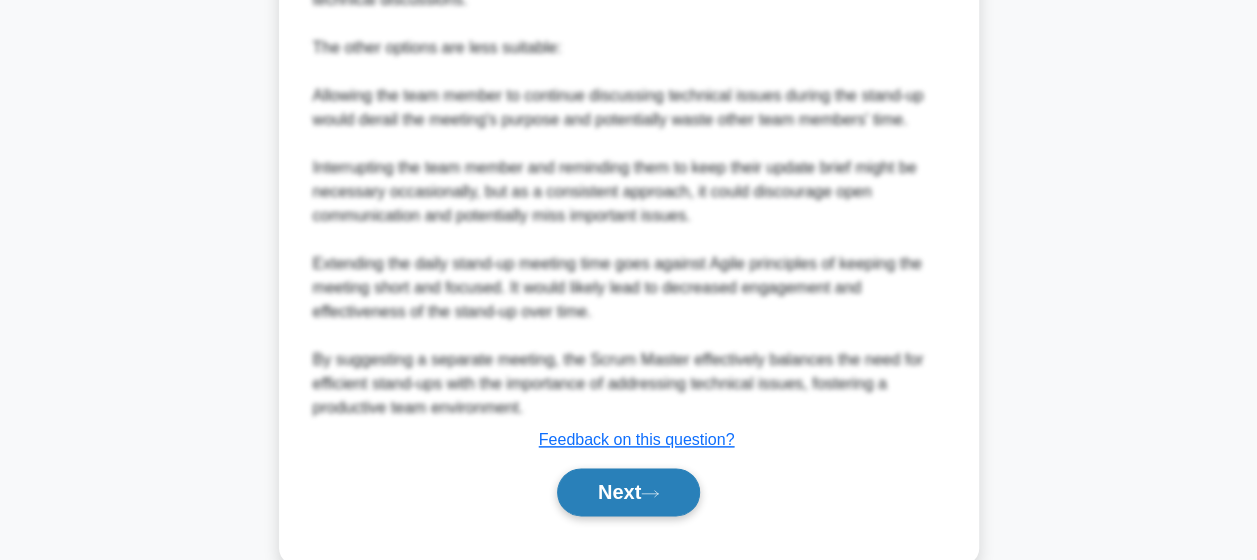 click on "Next" at bounding box center [628, 492] 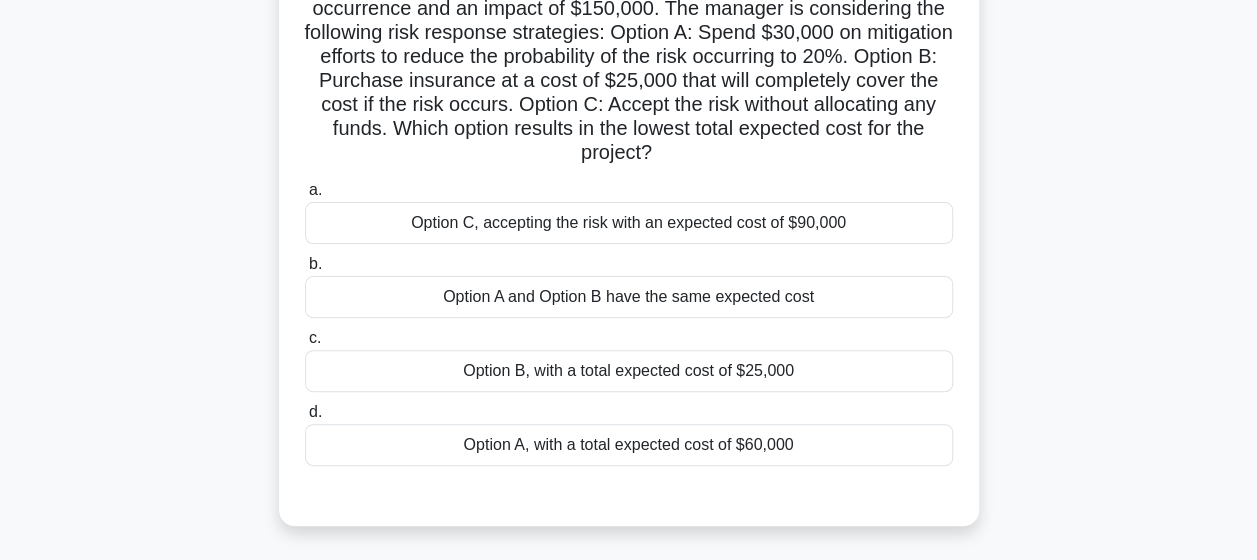 scroll, scrollTop: 176, scrollLeft: 0, axis: vertical 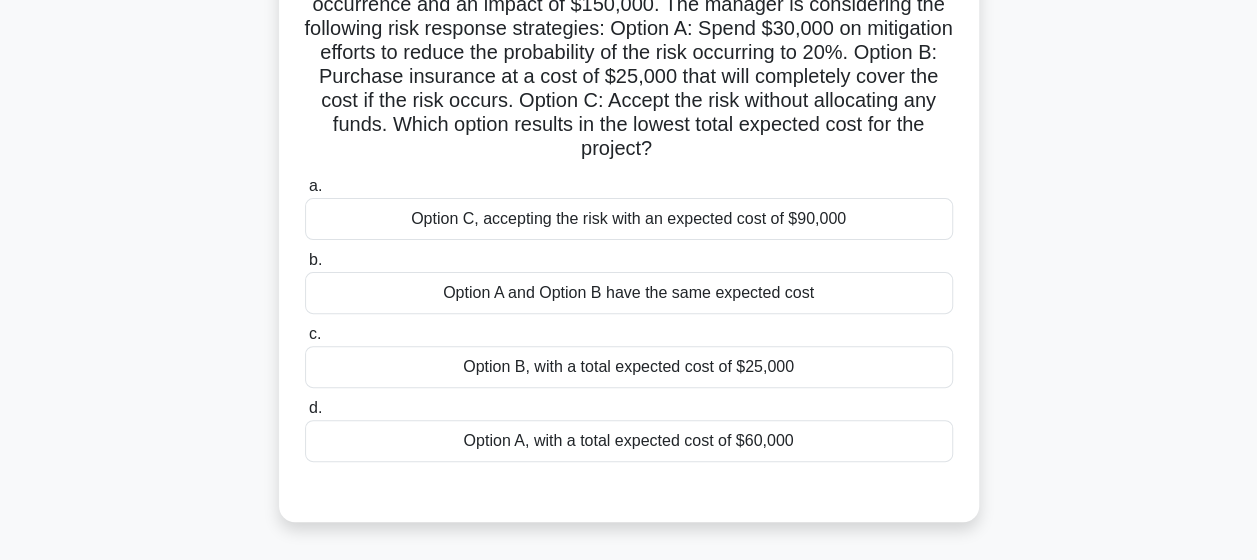 click on "Option B, with a total expected cost of $25,000" at bounding box center [629, 367] 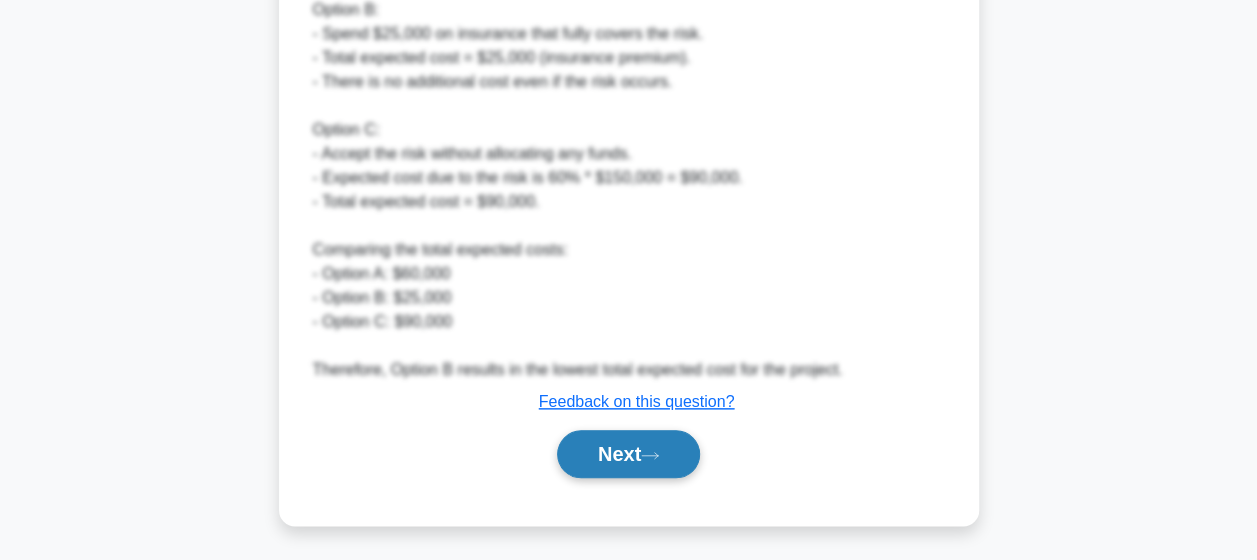 click on "Next" at bounding box center [628, 454] 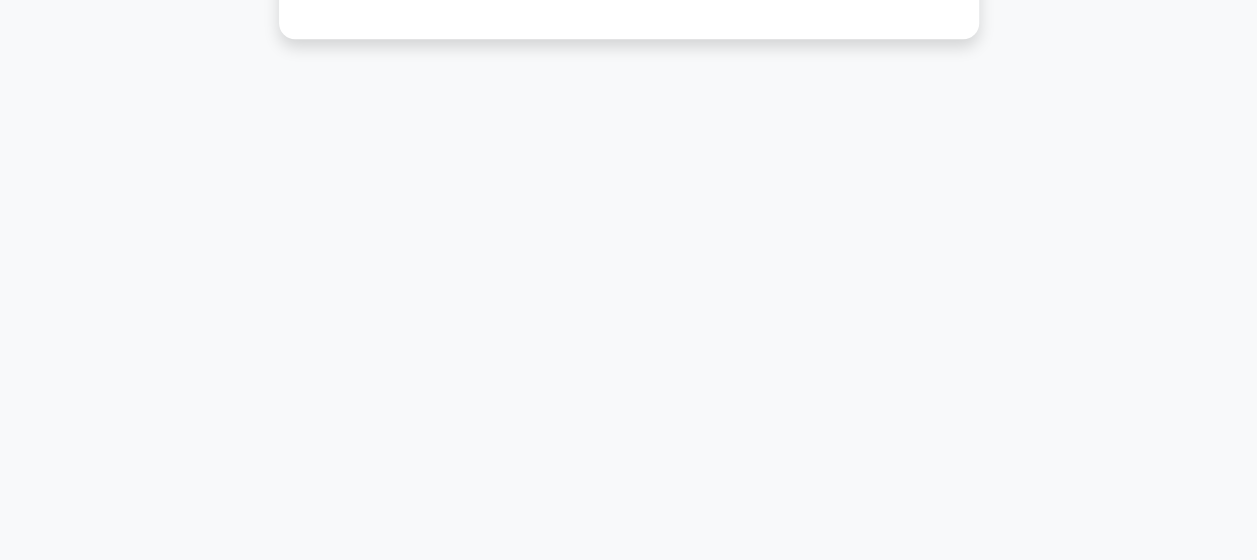 click on "[NUMBER]:[NUMBER]
Stop
PMP
Expert
[NUMBER]/[NUMBER]
A project has a planned value (PV) of $[CURRENCY] and an earned value (EV) of $[CURRENCY]. What is the schedule performance index (SPI)?
.spinner_0XTQ{transform-origin:center;animation:spinner_y6GP .75s linear infinite}@keyframes spinner_y6GP{100%{transform:rotate(360deg)}}
a." at bounding box center [629, 52] 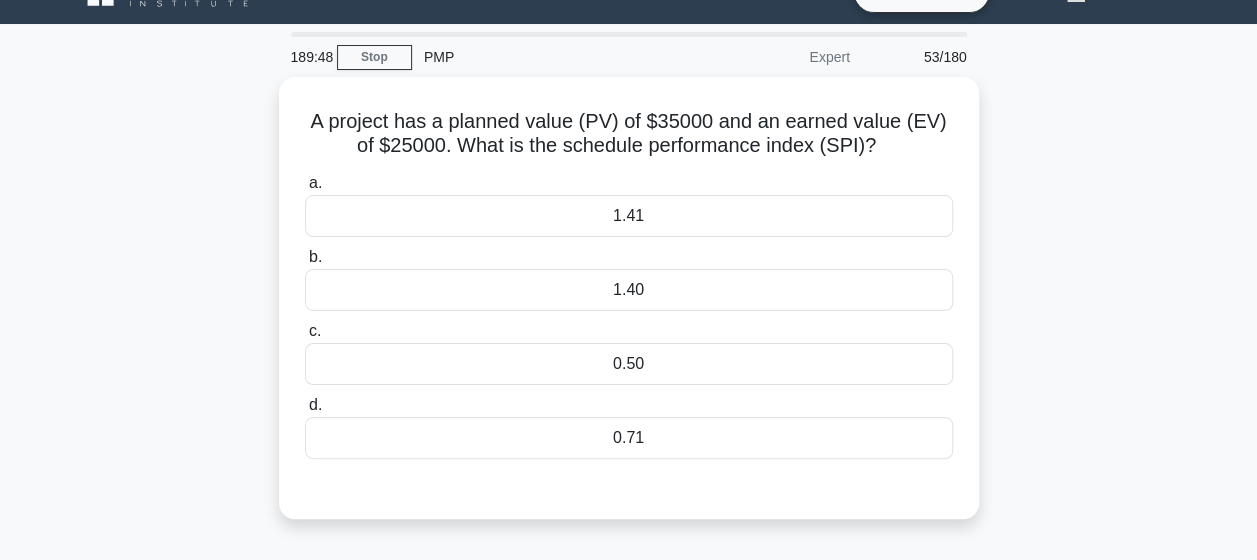 scroll, scrollTop: 0, scrollLeft: 0, axis: both 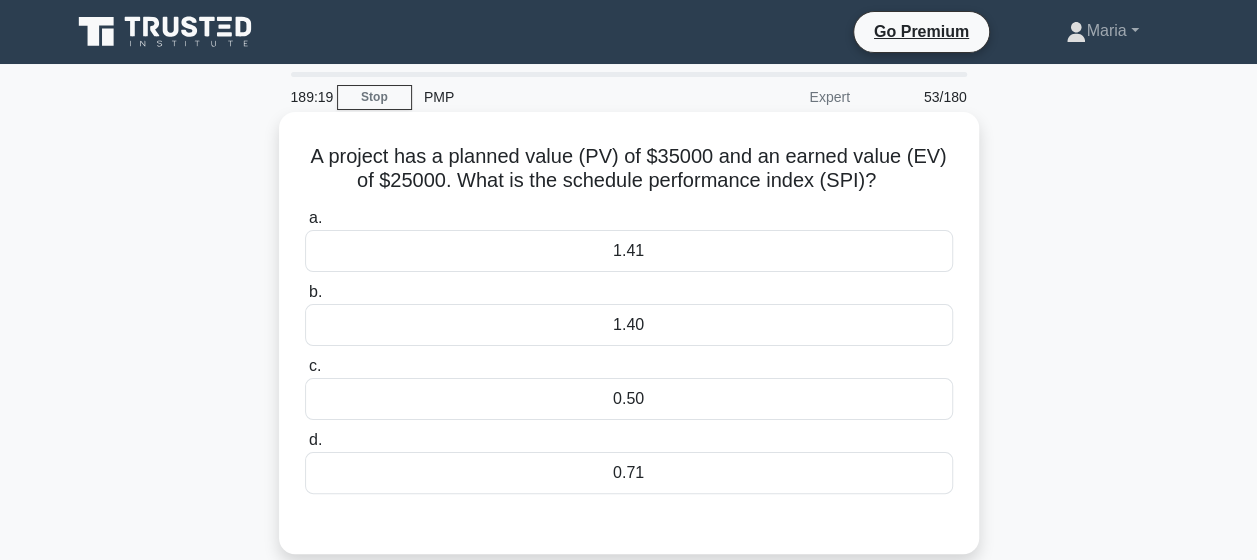click on "0.71" at bounding box center [629, 473] 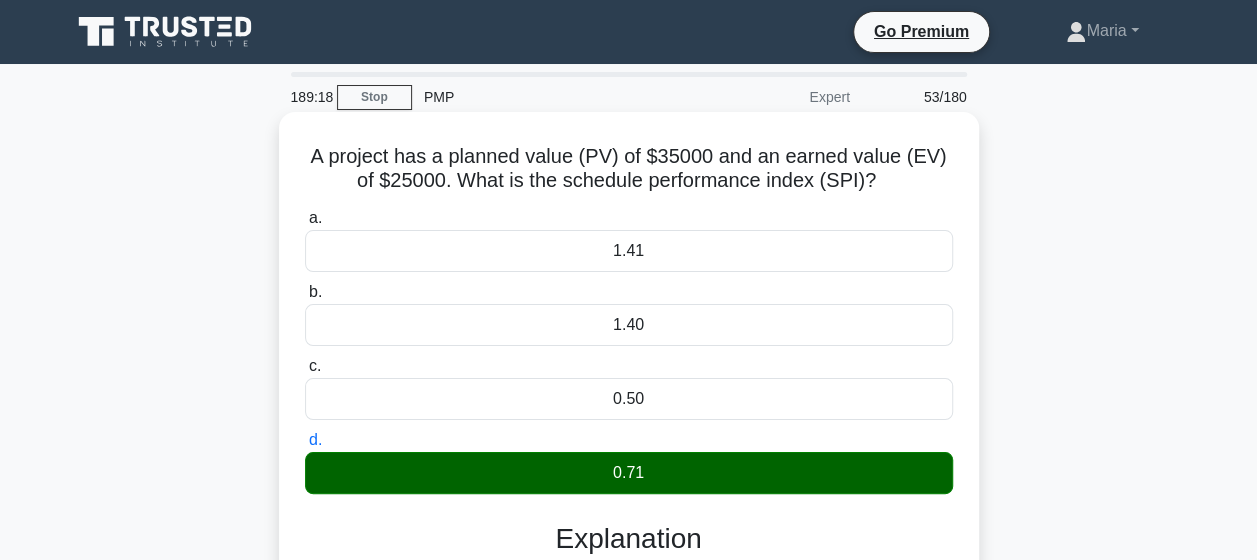 scroll, scrollTop: 520, scrollLeft: 0, axis: vertical 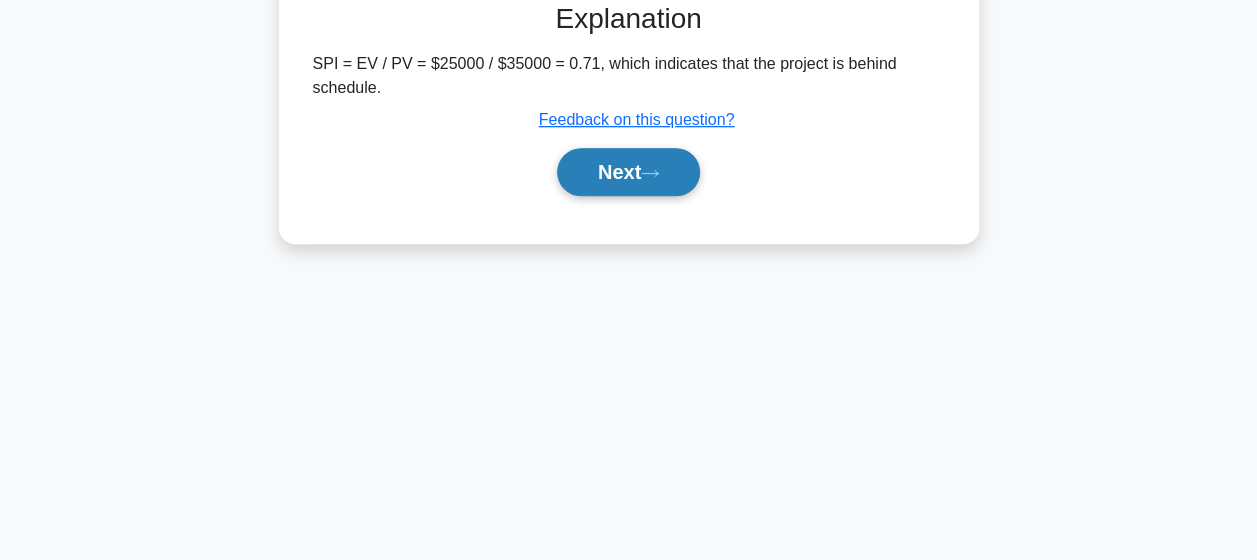 click on "Next" at bounding box center [628, 172] 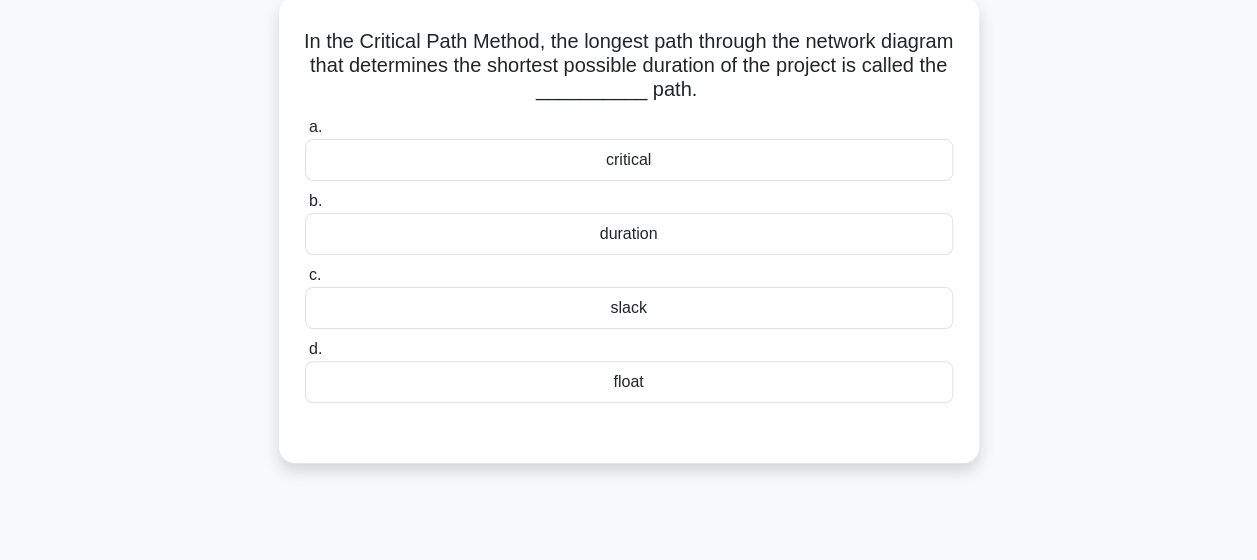 scroll, scrollTop: 114, scrollLeft: 0, axis: vertical 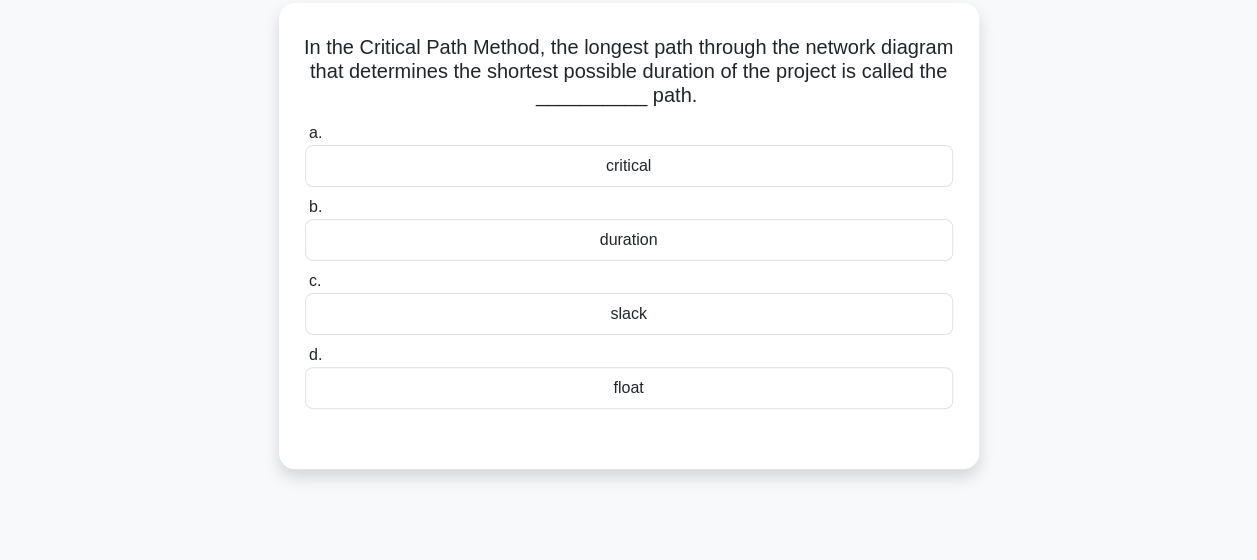 click on "critical" at bounding box center [629, 166] 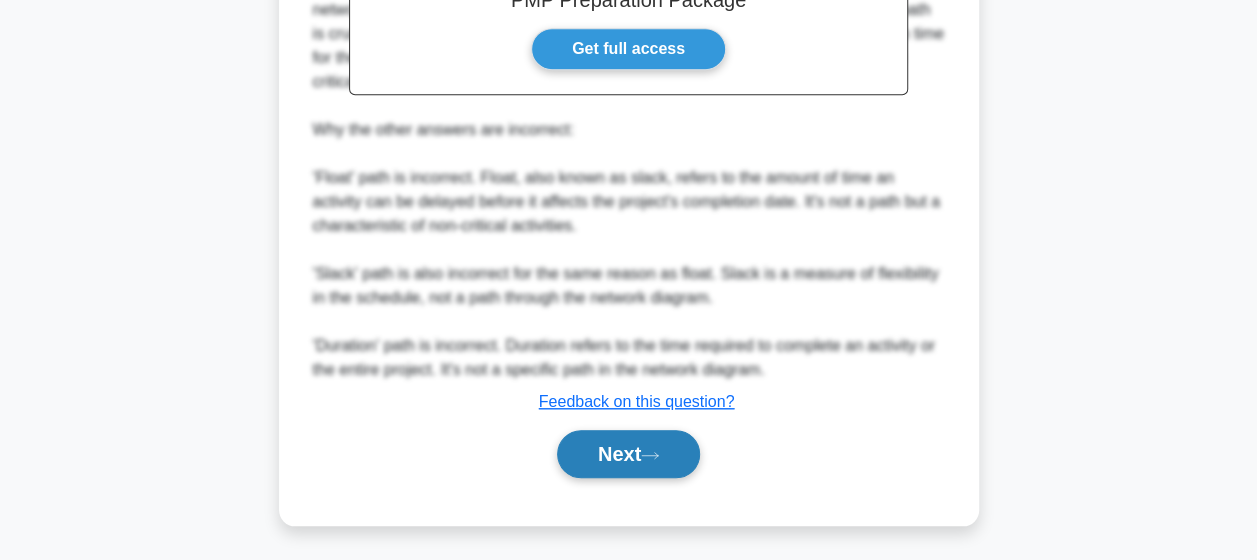 click on "Next" at bounding box center (628, 454) 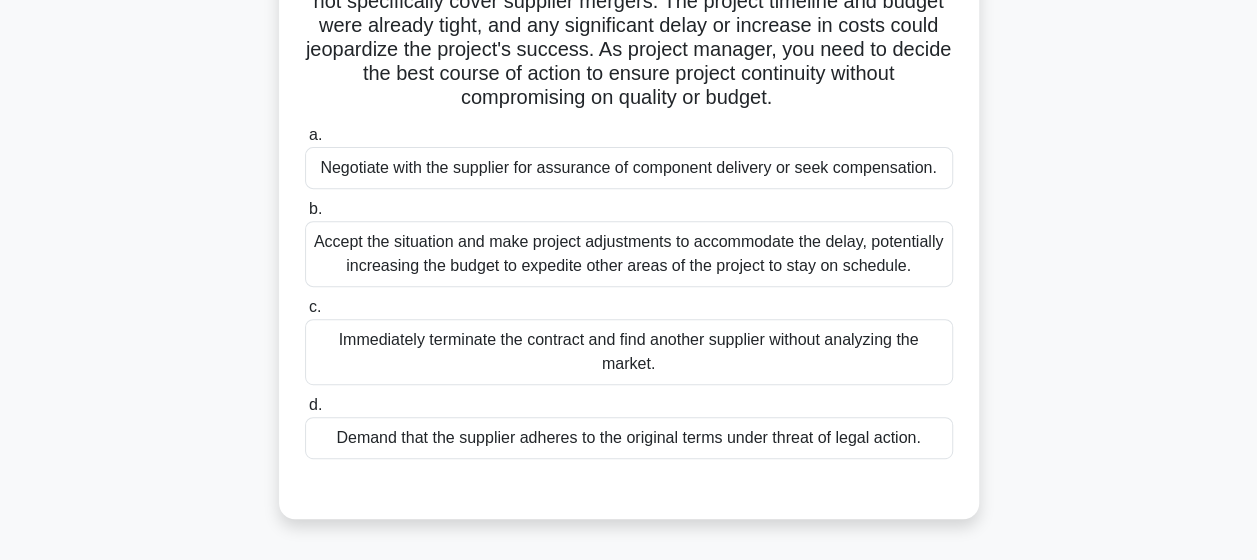 scroll, scrollTop: 308, scrollLeft: 0, axis: vertical 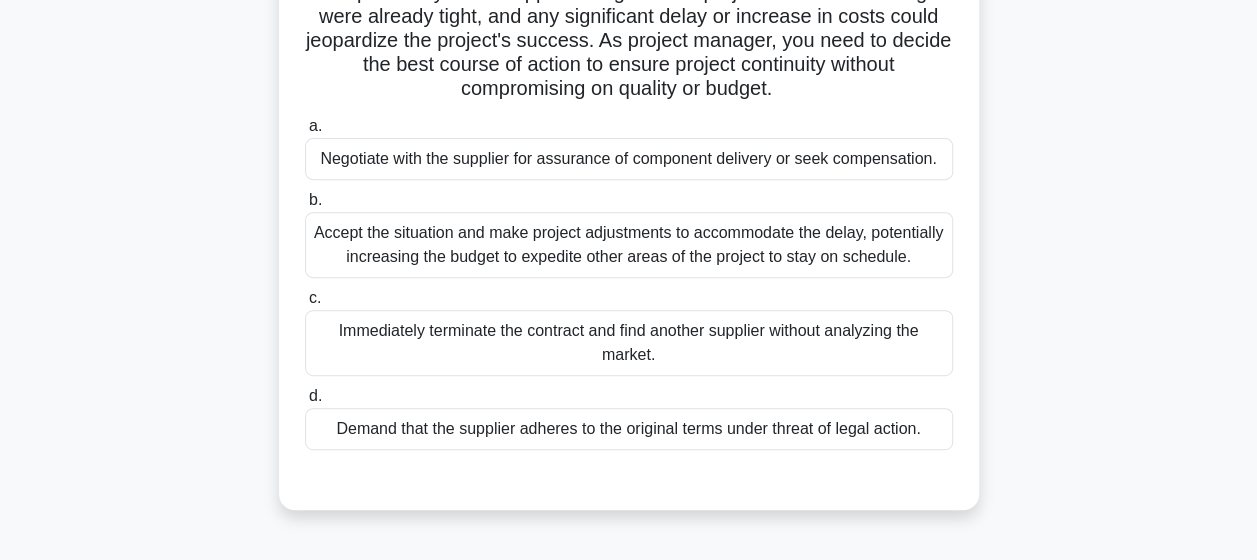 click on "Negotiate with the supplier for assurance of component delivery or seek compensation." at bounding box center (629, 159) 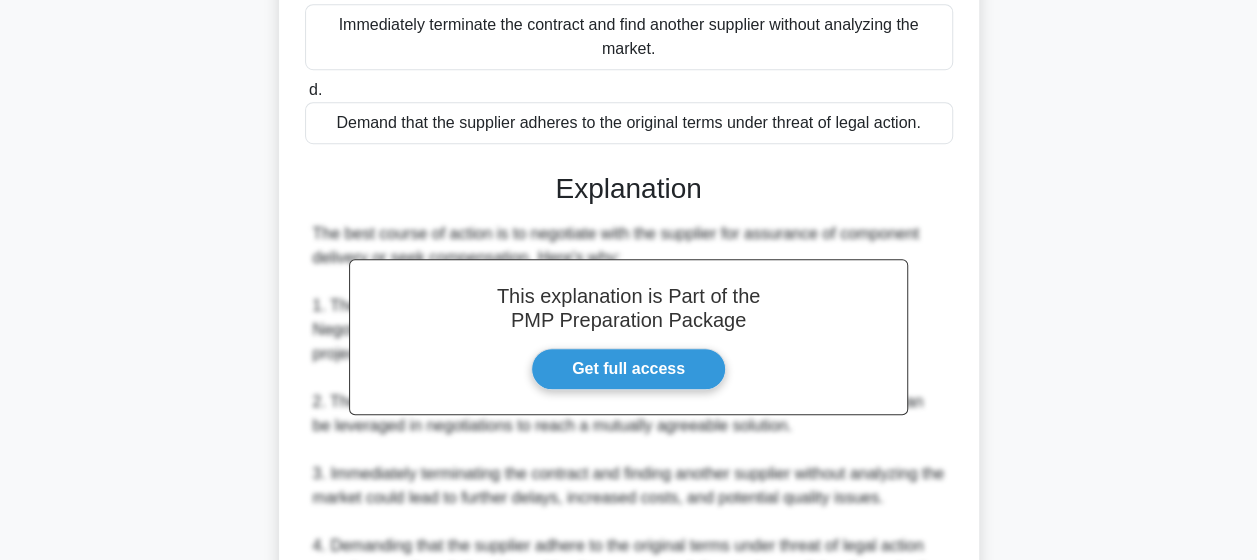 scroll, scrollTop: 982, scrollLeft: 0, axis: vertical 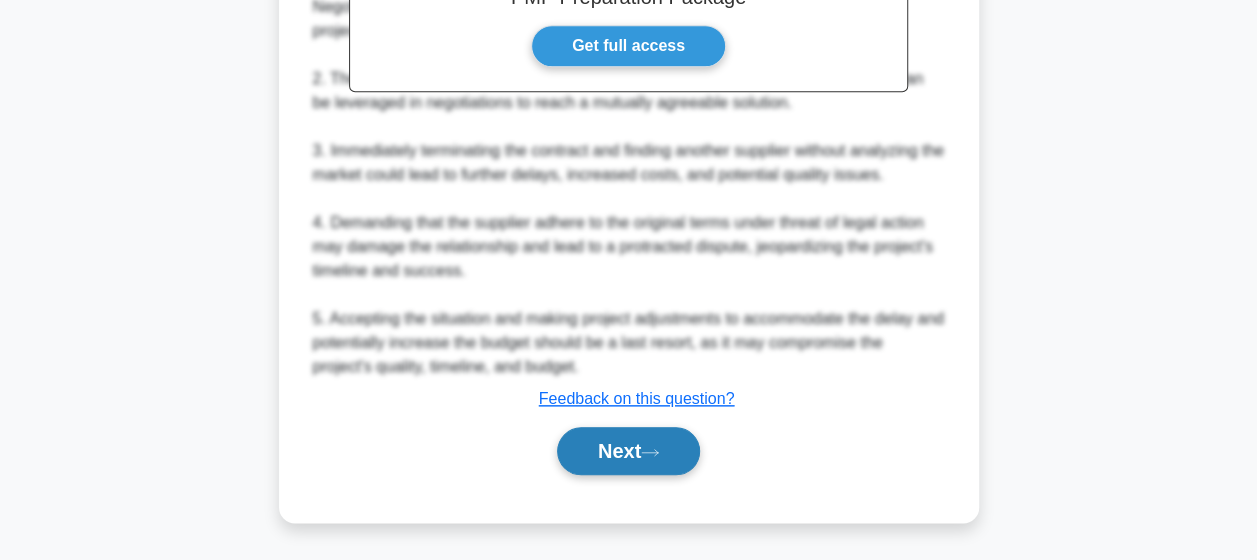 click on "Next" at bounding box center (628, 451) 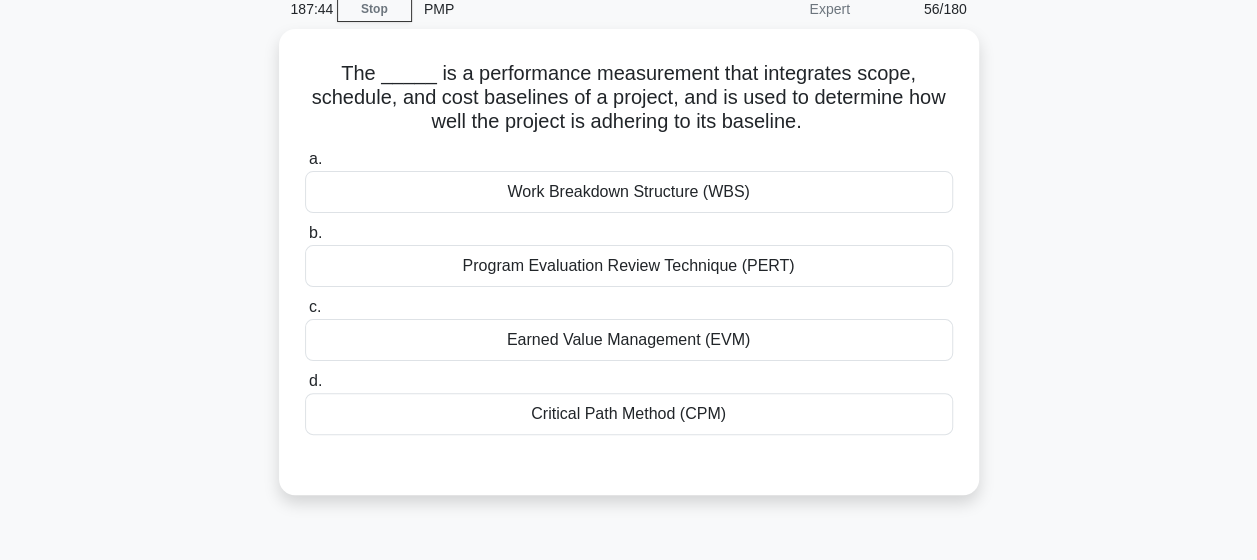 scroll, scrollTop: 88, scrollLeft: 0, axis: vertical 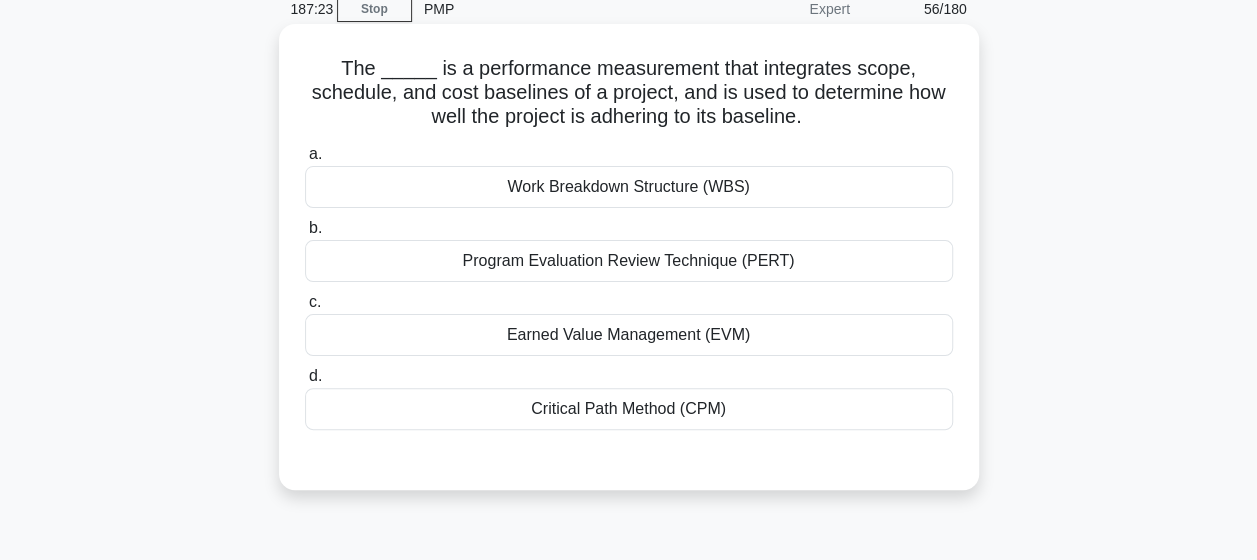 click on "Earned Value Management (EVM)" at bounding box center [629, 335] 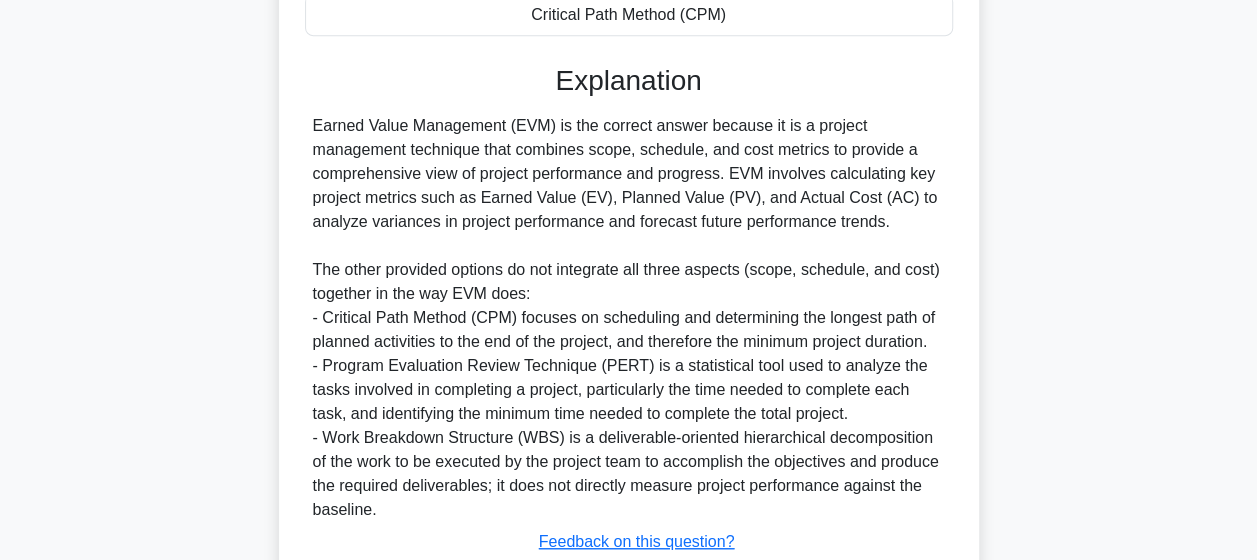 scroll, scrollTop: 622, scrollLeft: 0, axis: vertical 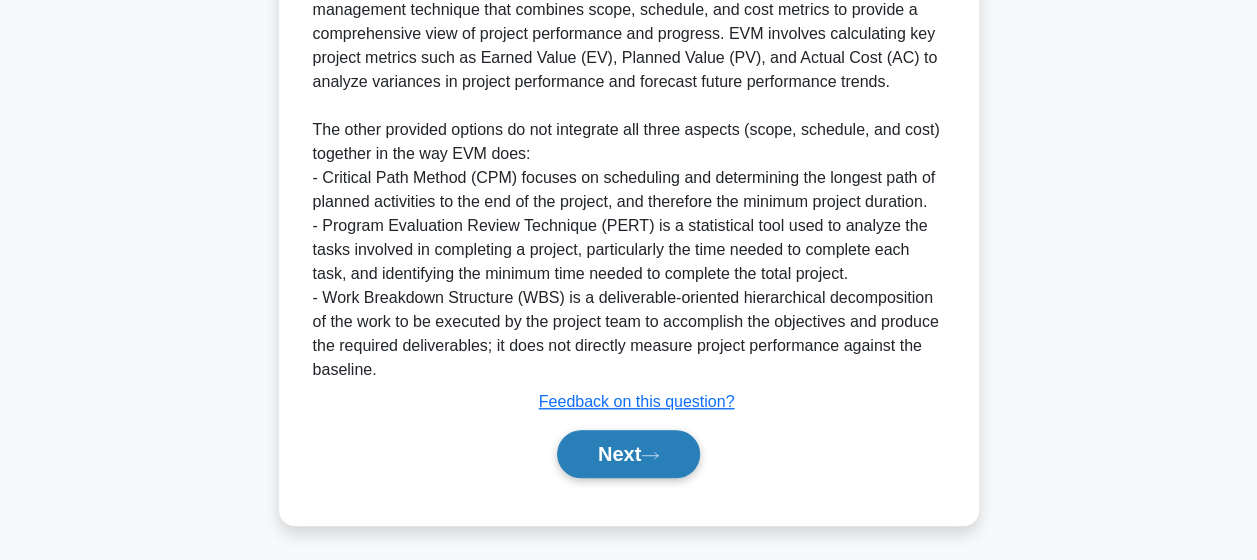click on "Next" at bounding box center (628, 454) 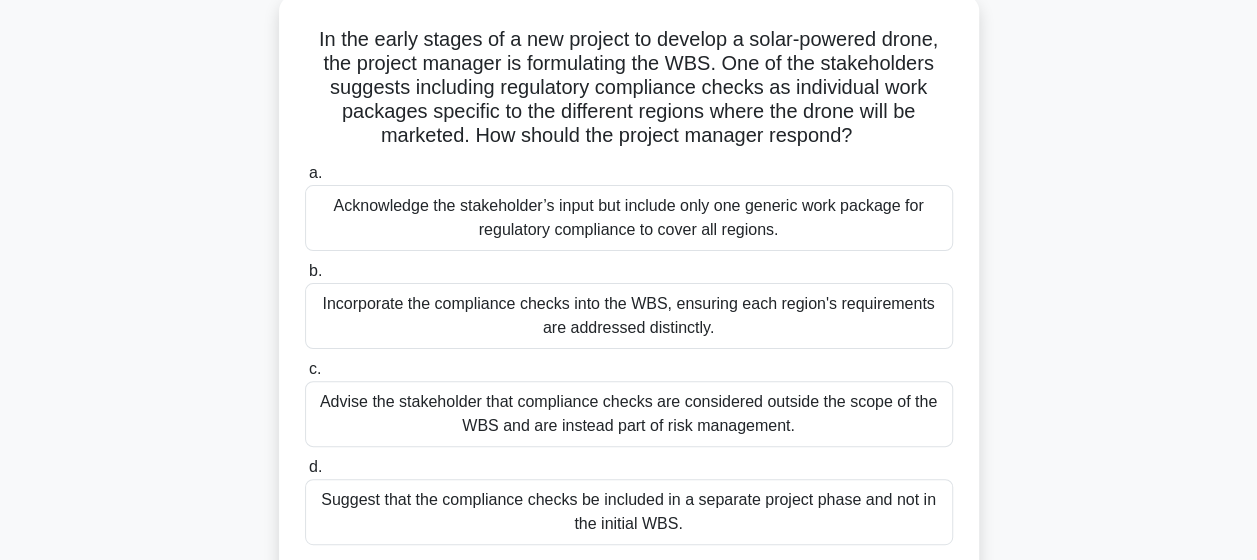 scroll, scrollTop: 120, scrollLeft: 0, axis: vertical 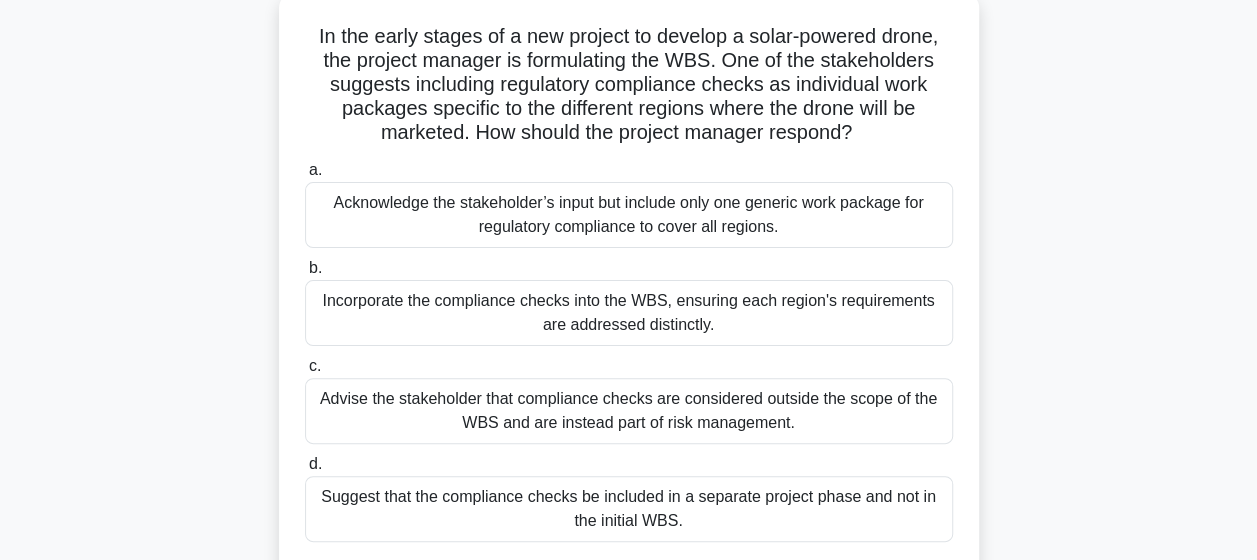 click on "Incorporate the compliance checks into the WBS, ensuring each region's requirements are addressed distinctly." at bounding box center (629, 313) 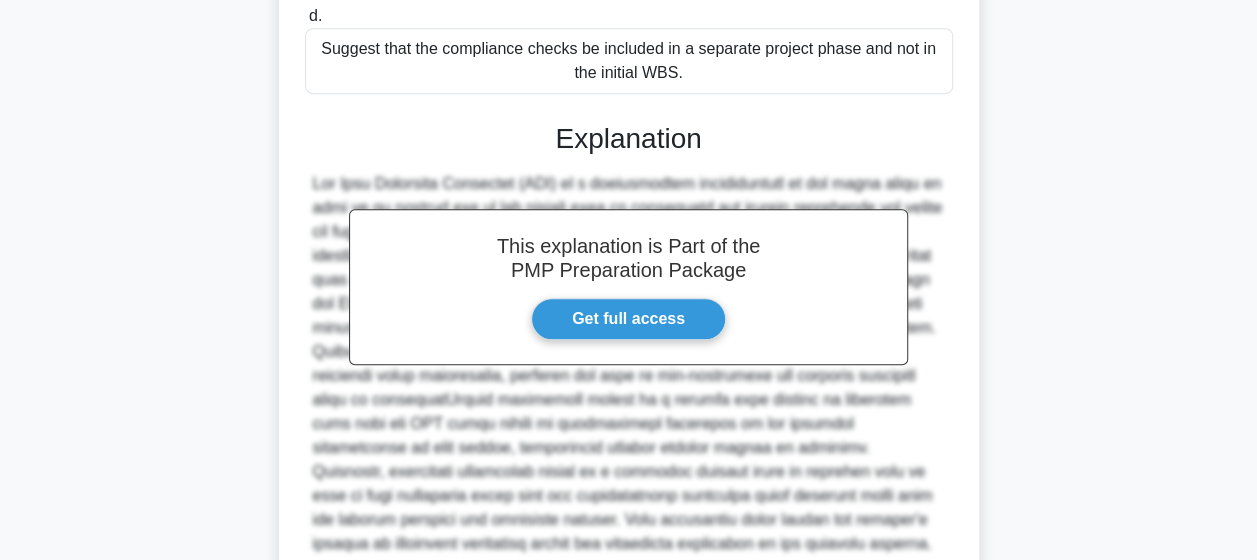 scroll, scrollTop: 742, scrollLeft: 0, axis: vertical 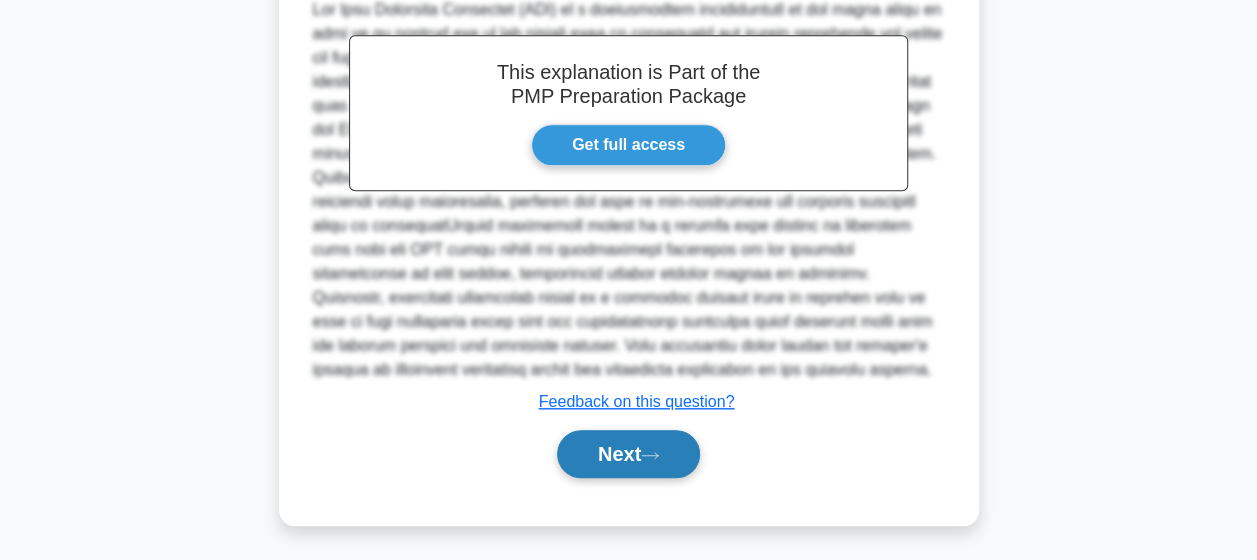 click on "Next" at bounding box center (628, 454) 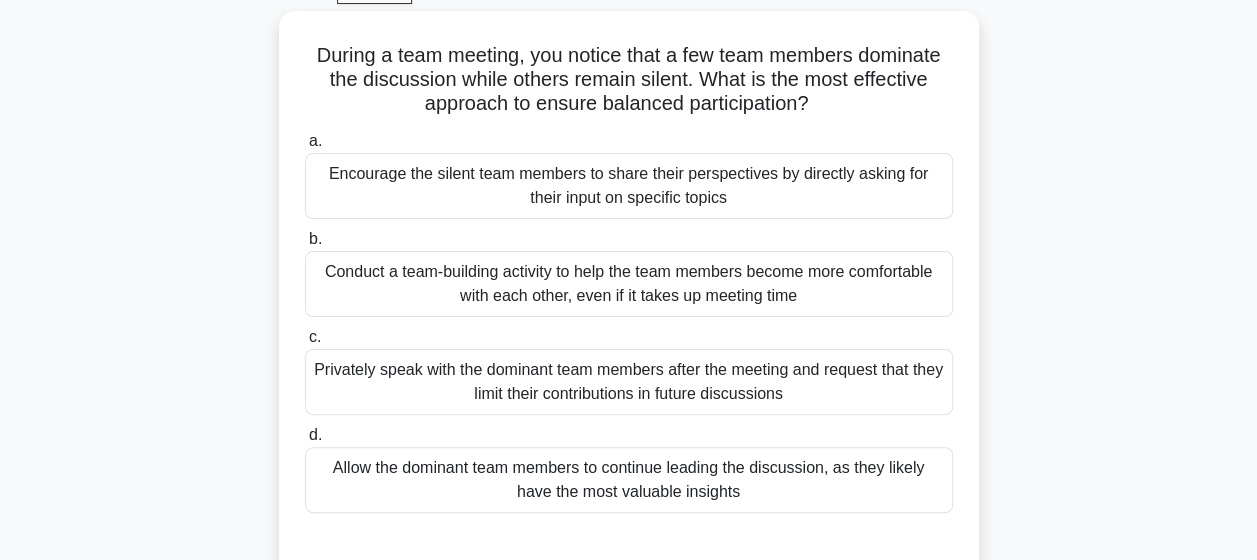 scroll, scrollTop: 108, scrollLeft: 0, axis: vertical 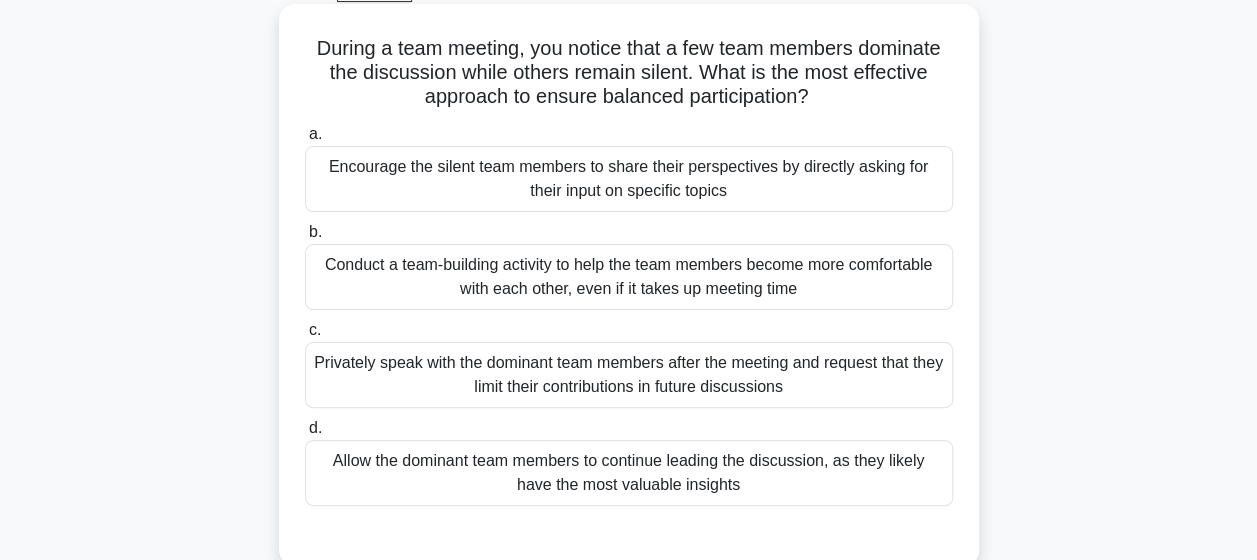 click on "Encourage the silent team members to share their perspectives by directly asking for their input on specific topics" at bounding box center (629, 179) 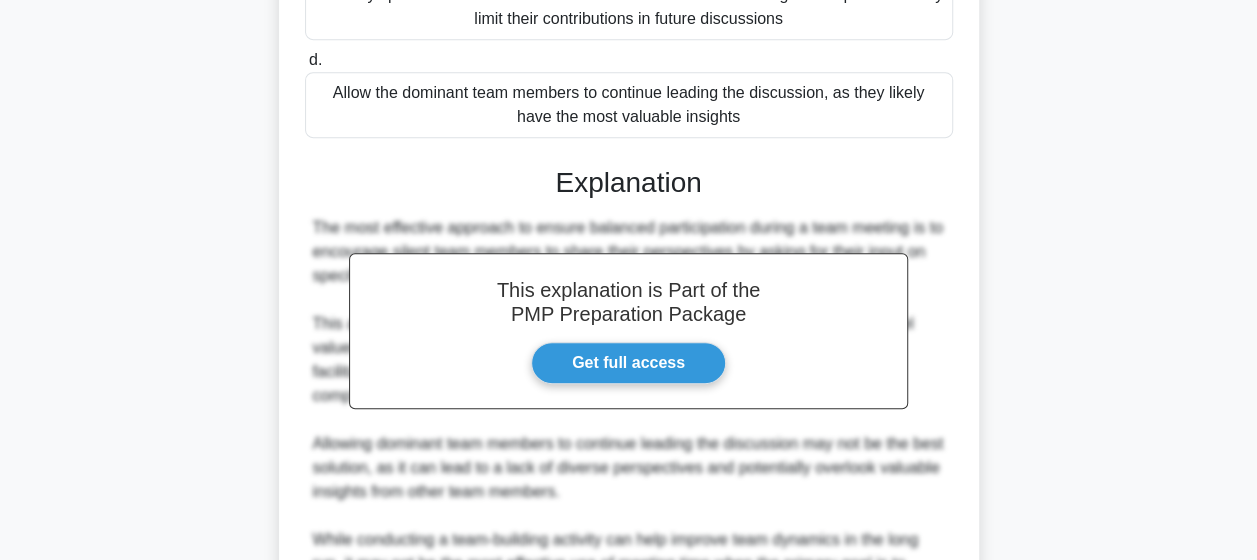 scroll, scrollTop: 776, scrollLeft: 0, axis: vertical 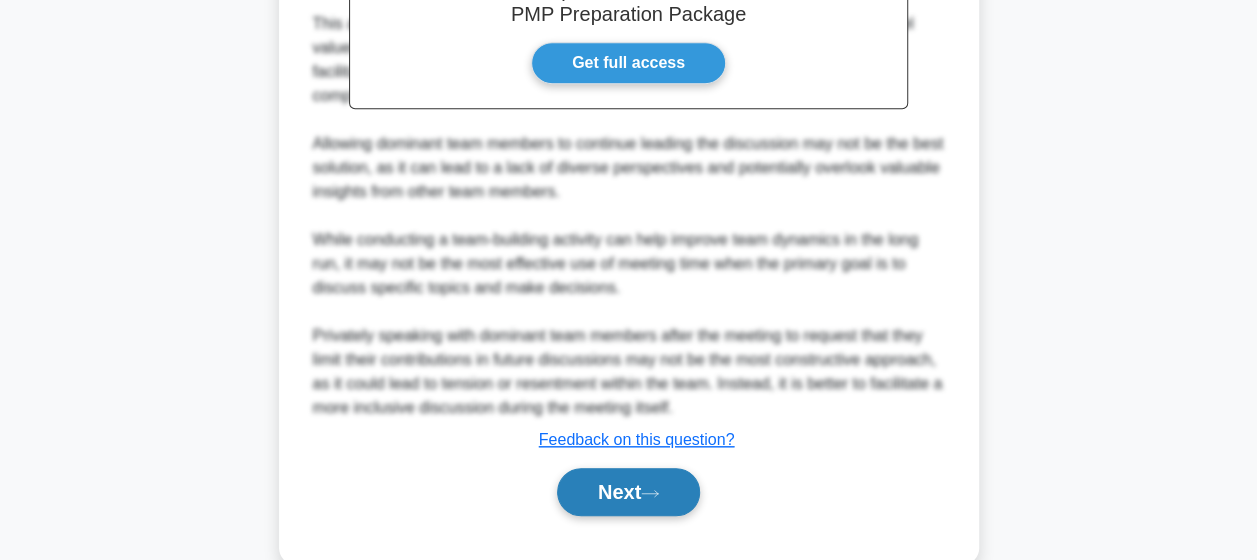 click on "Next" at bounding box center (628, 492) 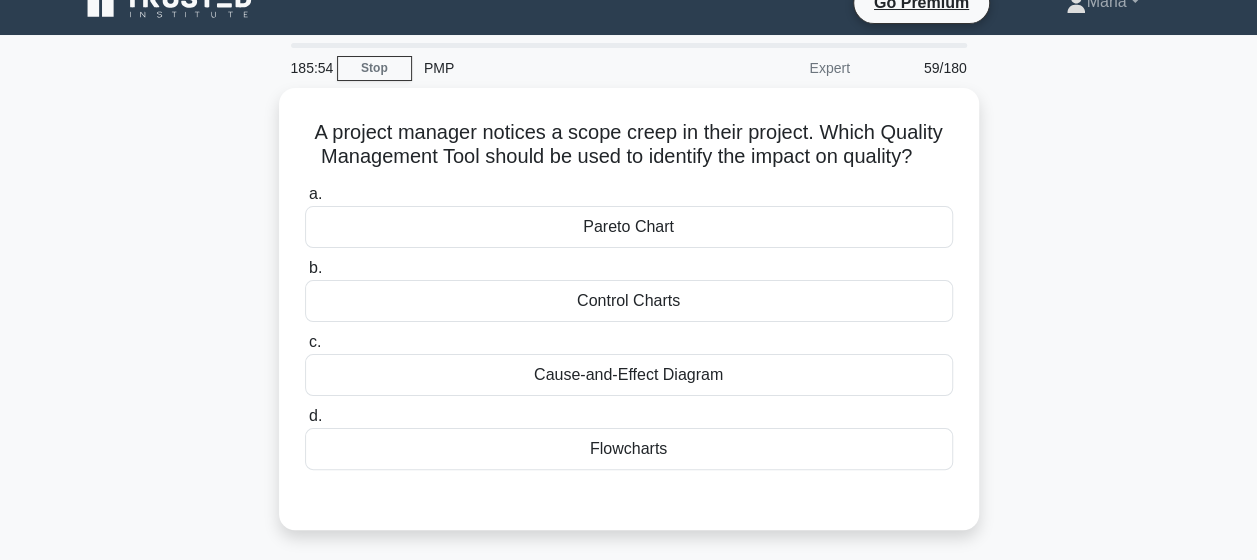 scroll, scrollTop: 30, scrollLeft: 0, axis: vertical 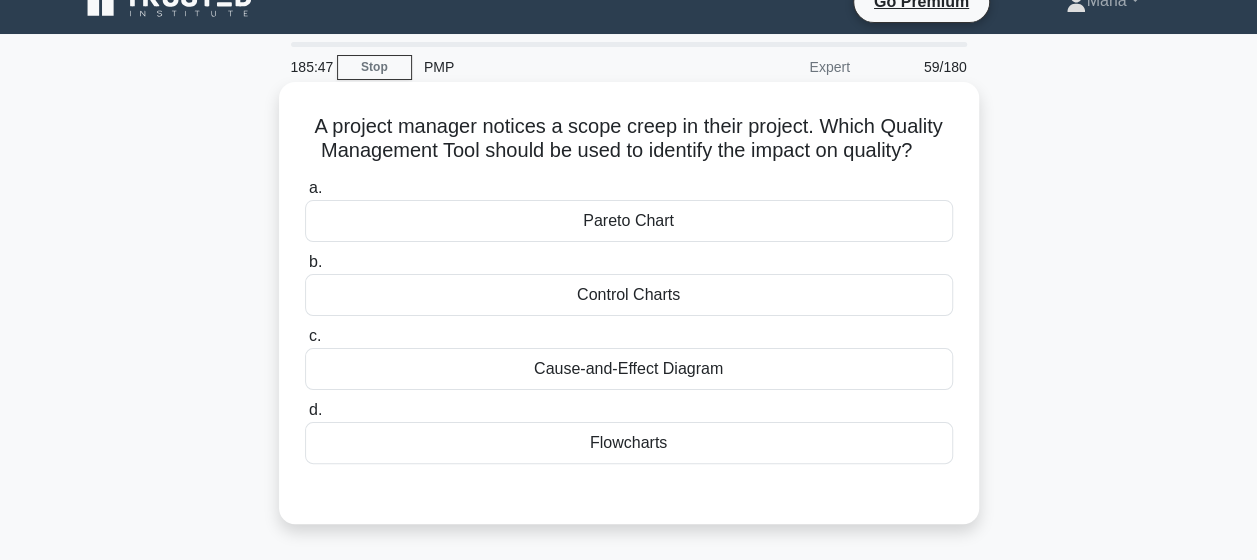 click on "Cause-and-Effect Diagram" at bounding box center (629, 369) 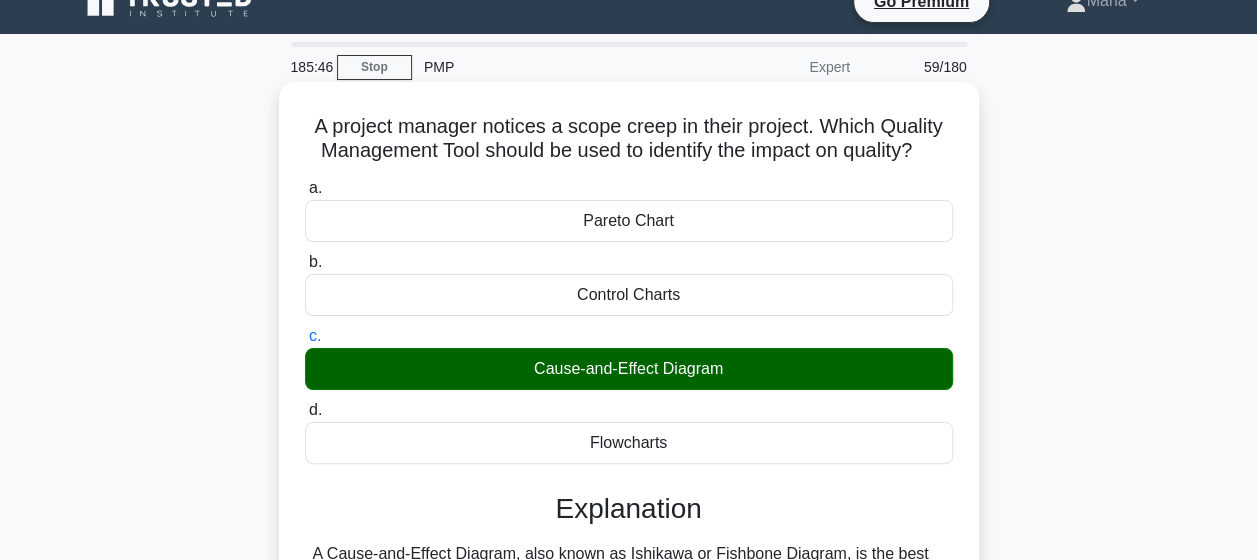 scroll, scrollTop: 467, scrollLeft: 0, axis: vertical 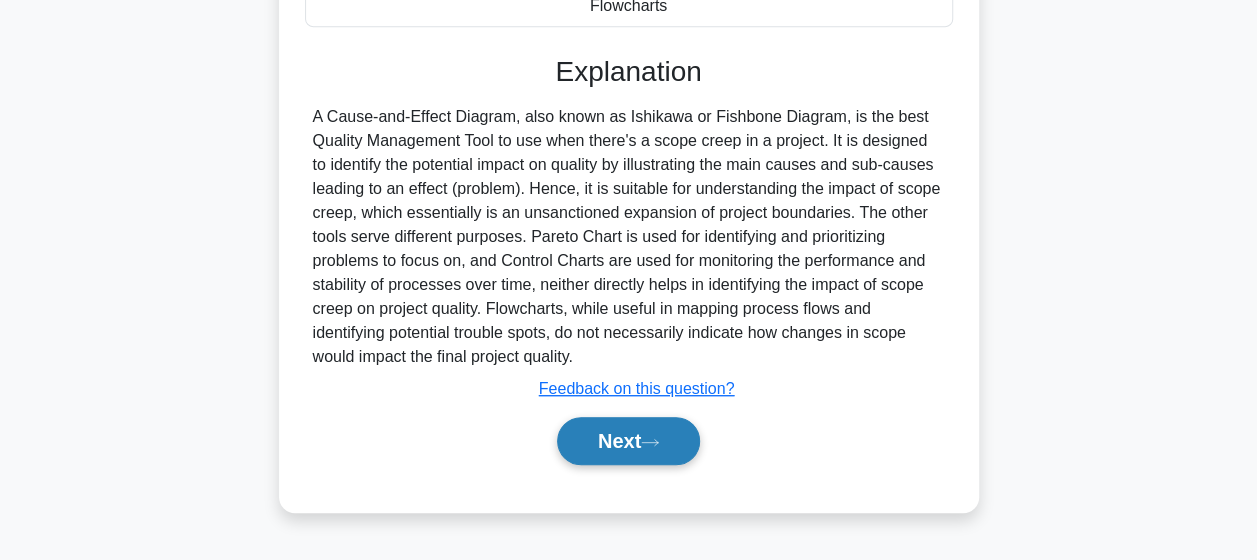 click on "Next" at bounding box center (628, 441) 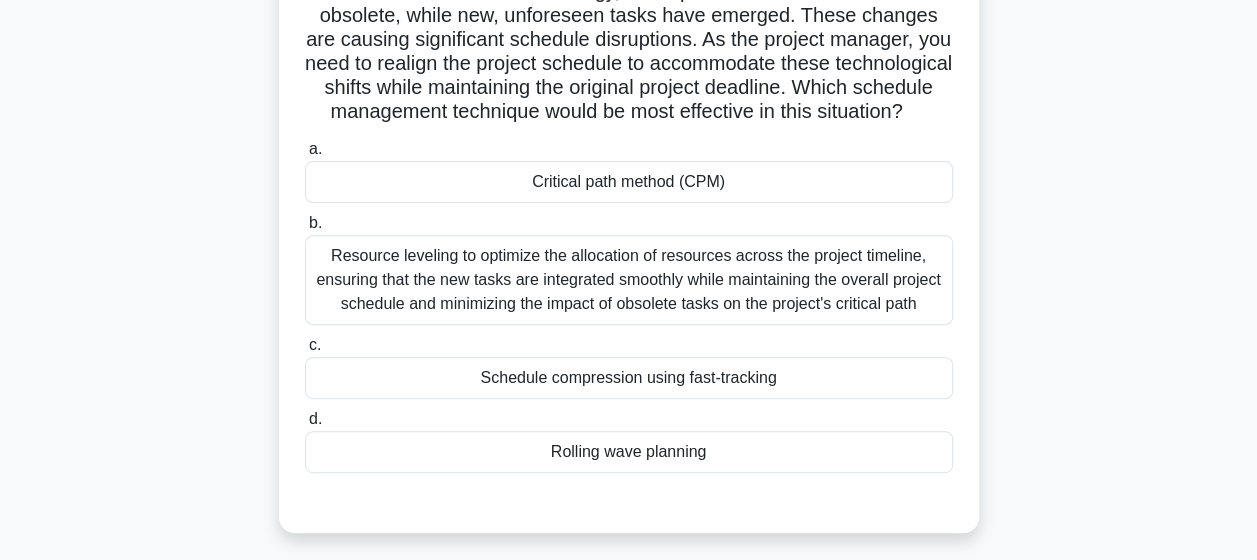scroll, scrollTop: 241, scrollLeft: 0, axis: vertical 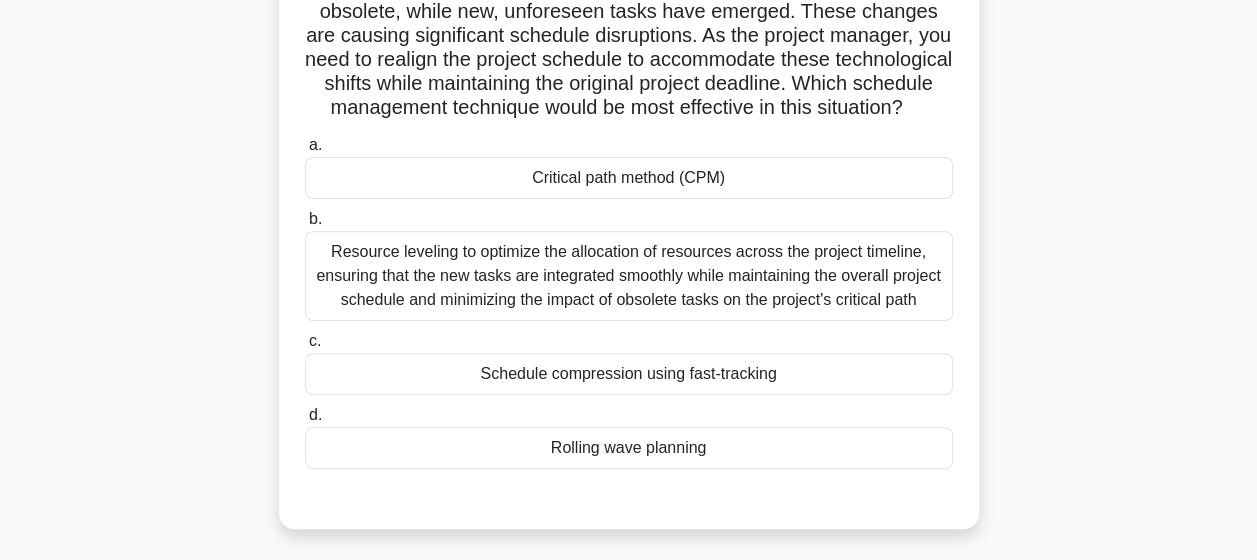 drag, startPoint x: 648, startPoint y: 331, endPoint x: 599, endPoint y: 322, distance: 49.819675 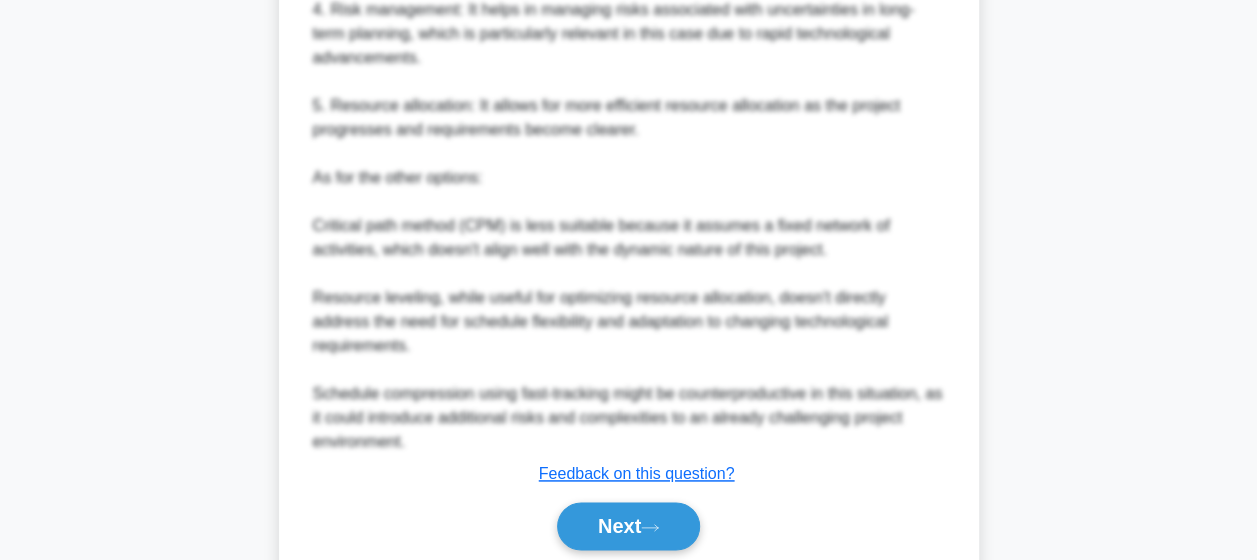 scroll, scrollTop: 1129, scrollLeft: 0, axis: vertical 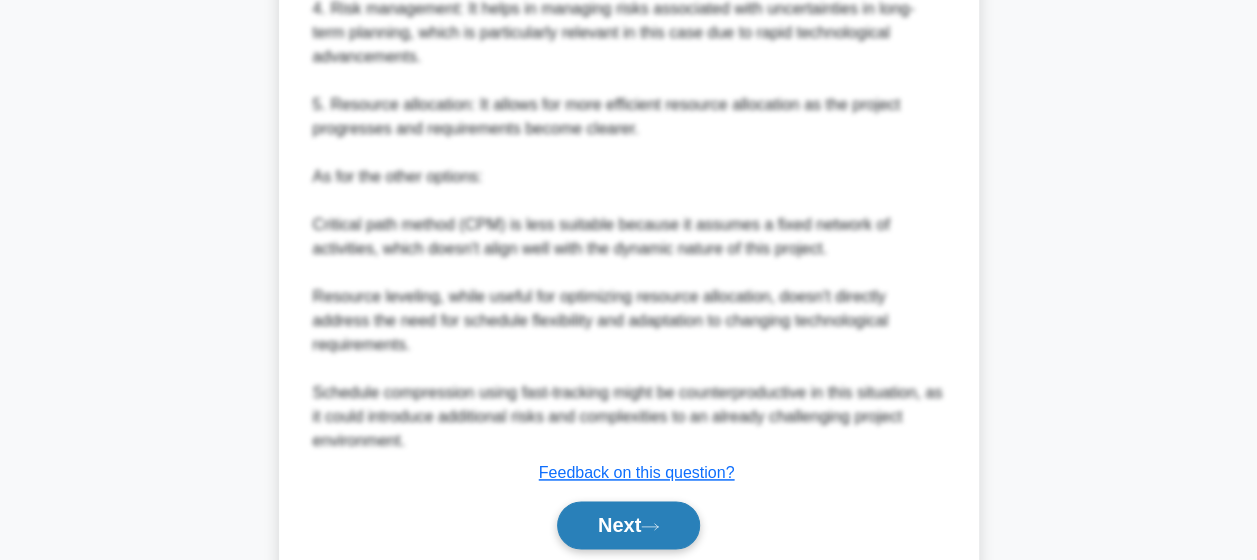 click on "Next" at bounding box center [628, 525] 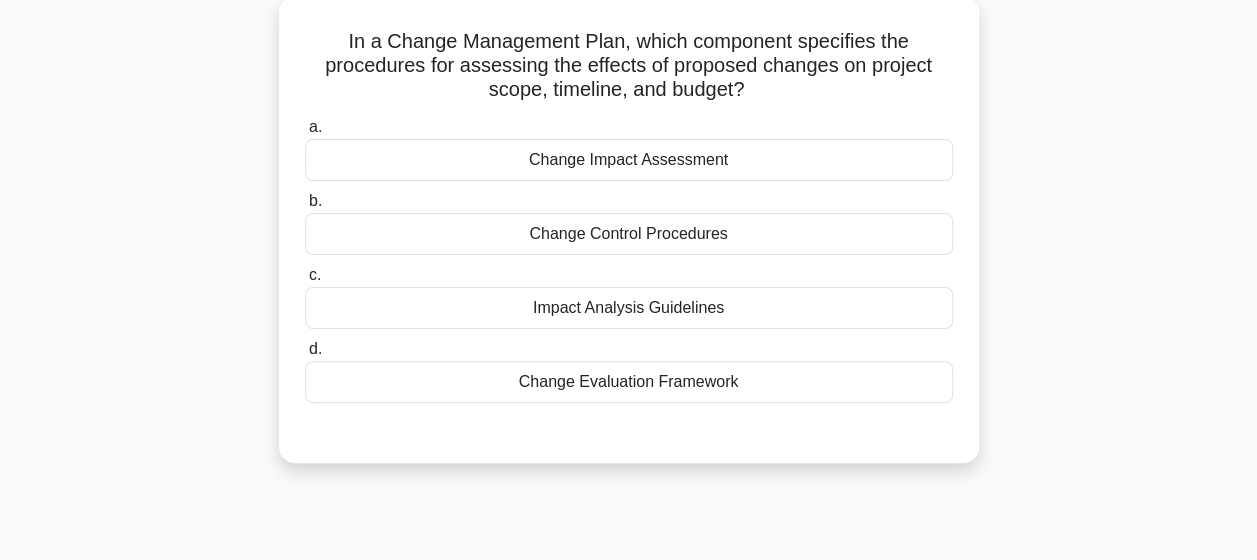 scroll, scrollTop: 118, scrollLeft: 0, axis: vertical 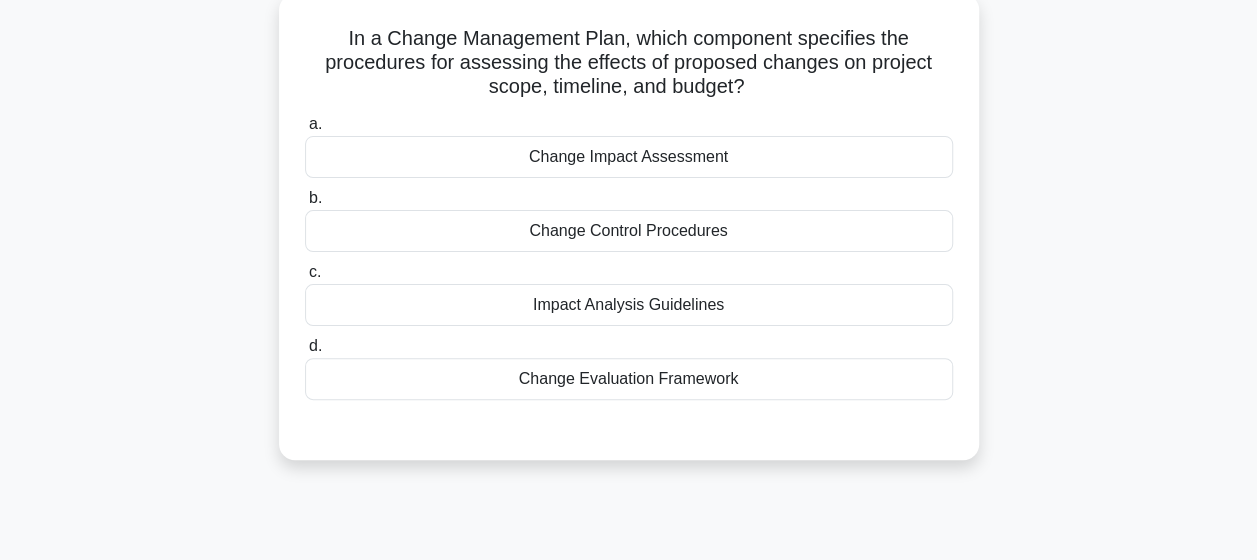 click on "Change Impact Assessment" at bounding box center [629, 157] 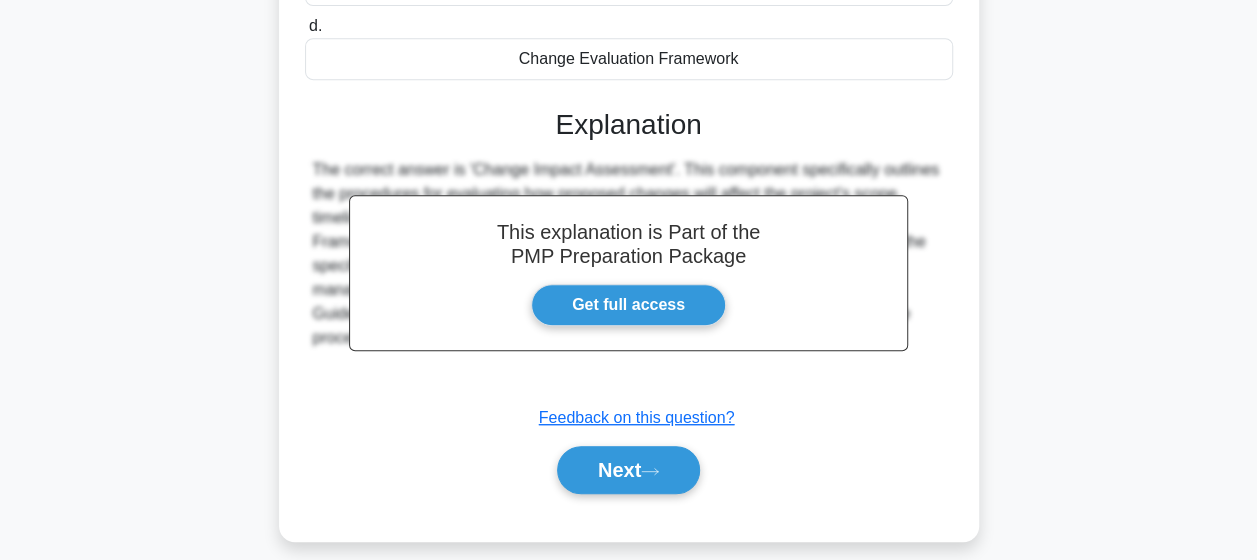 scroll, scrollTop: 520, scrollLeft: 0, axis: vertical 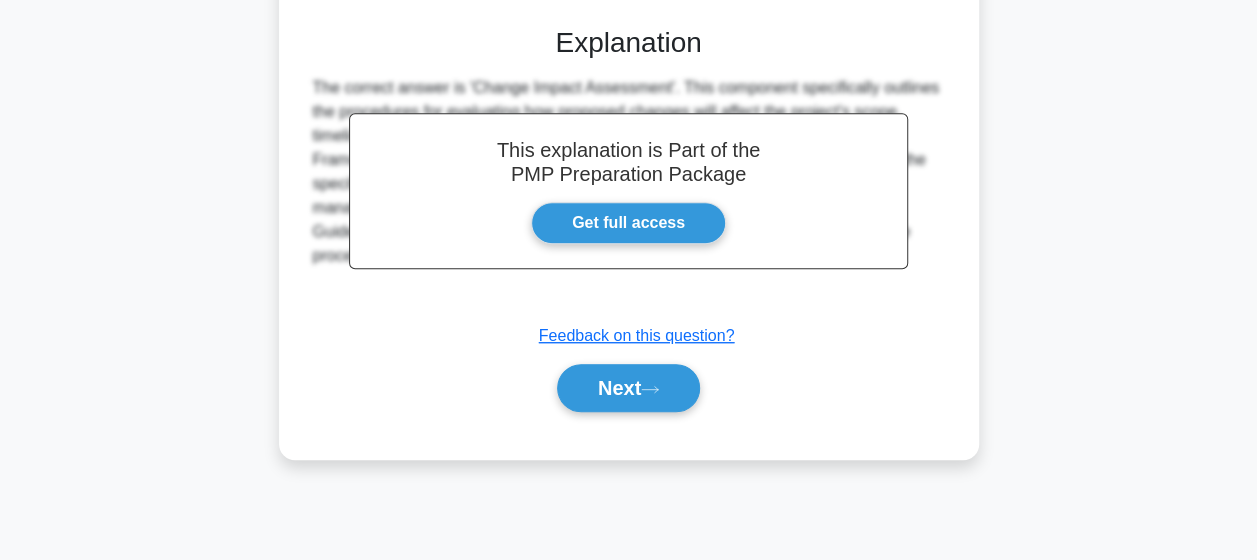 click on "This explanation is Part of the  PMP Preparation Package
Get full access
Explanation
Submit feedback
Feedback on this question?
Next" at bounding box center (629, 211) 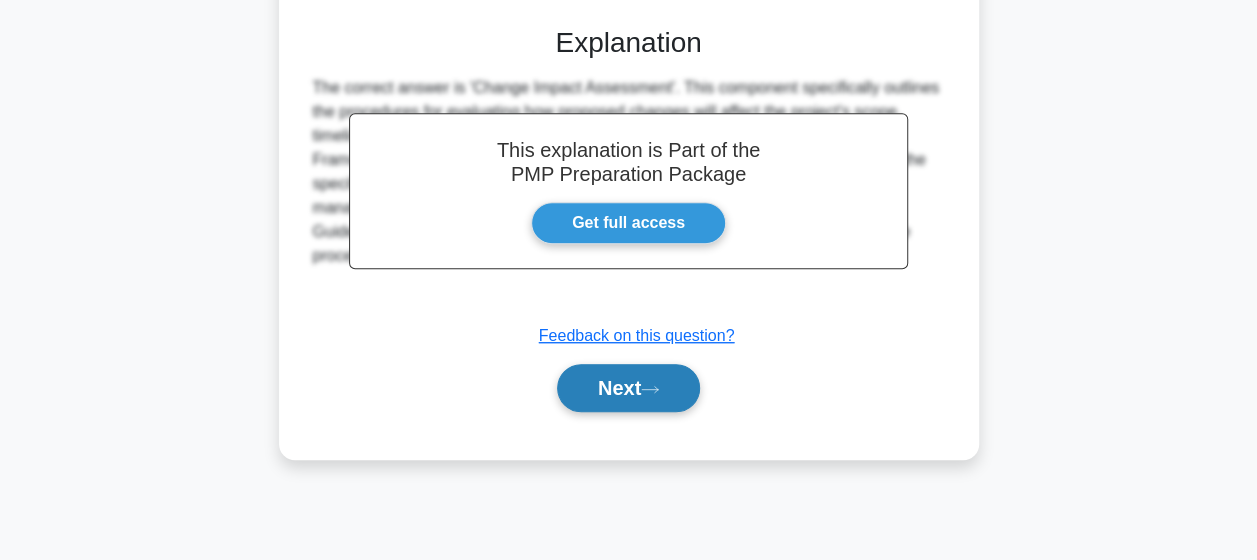 click on "Next" at bounding box center [628, 388] 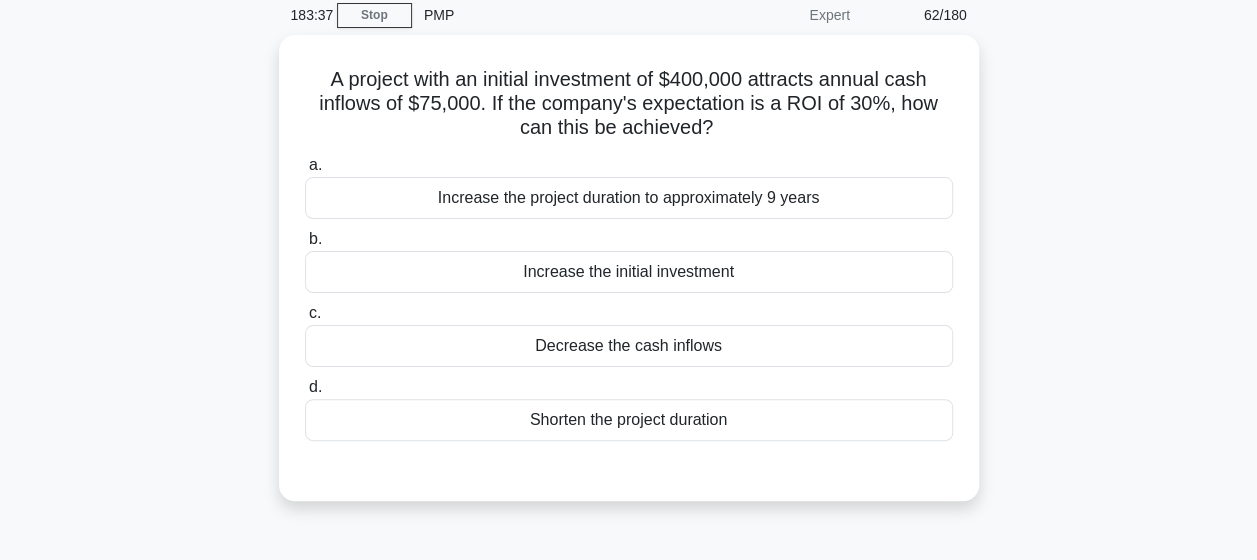 scroll, scrollTop: 82, scrollLeft: 0, axis: vertical 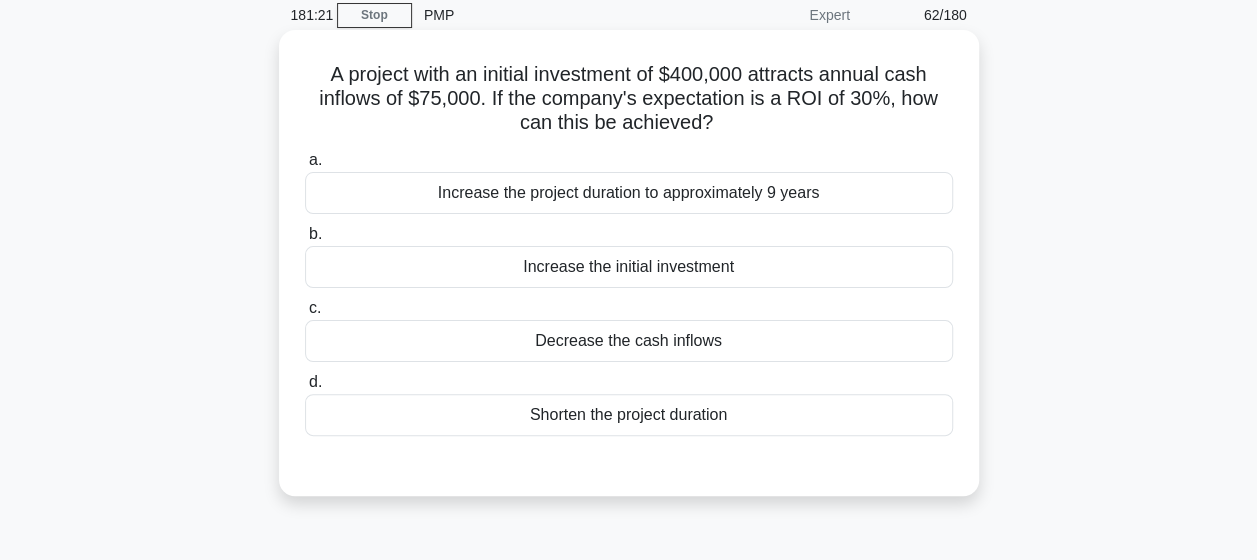 click on "Shorten the project duration" at bounding box center [629, 415] 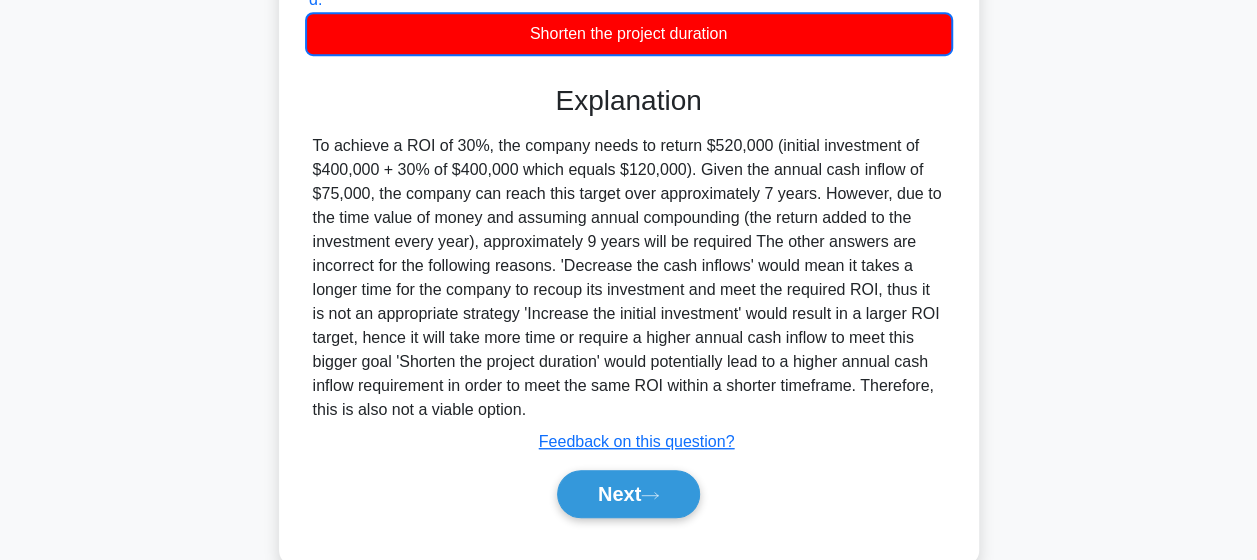scroll, scrollTop: 520, scrollLeft: 0, axis: vertical 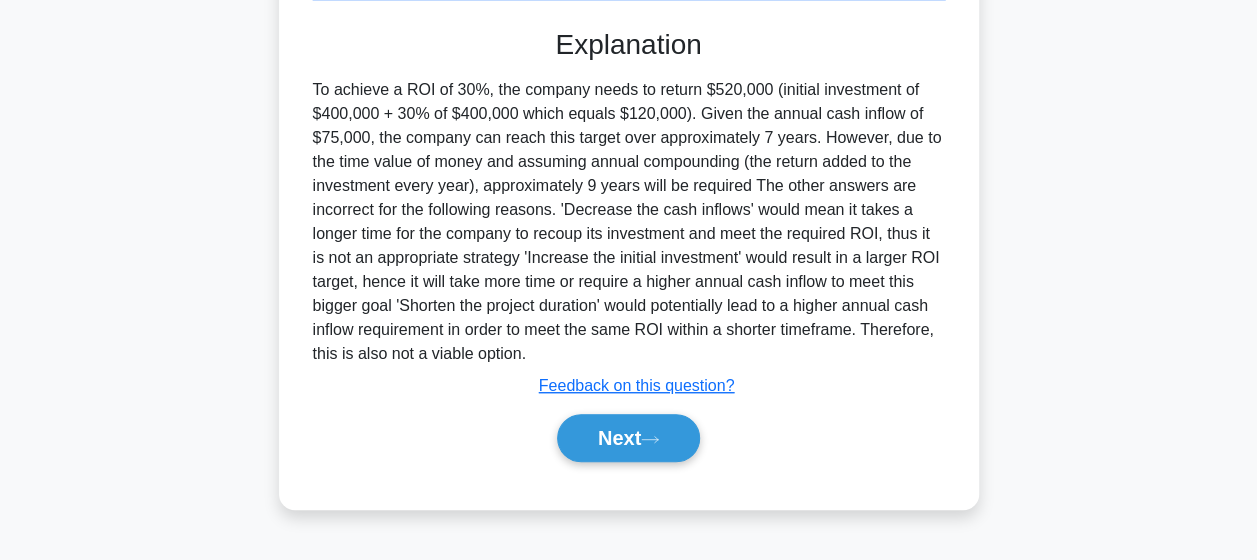 click on "Next" at bounding box center (629, 438) 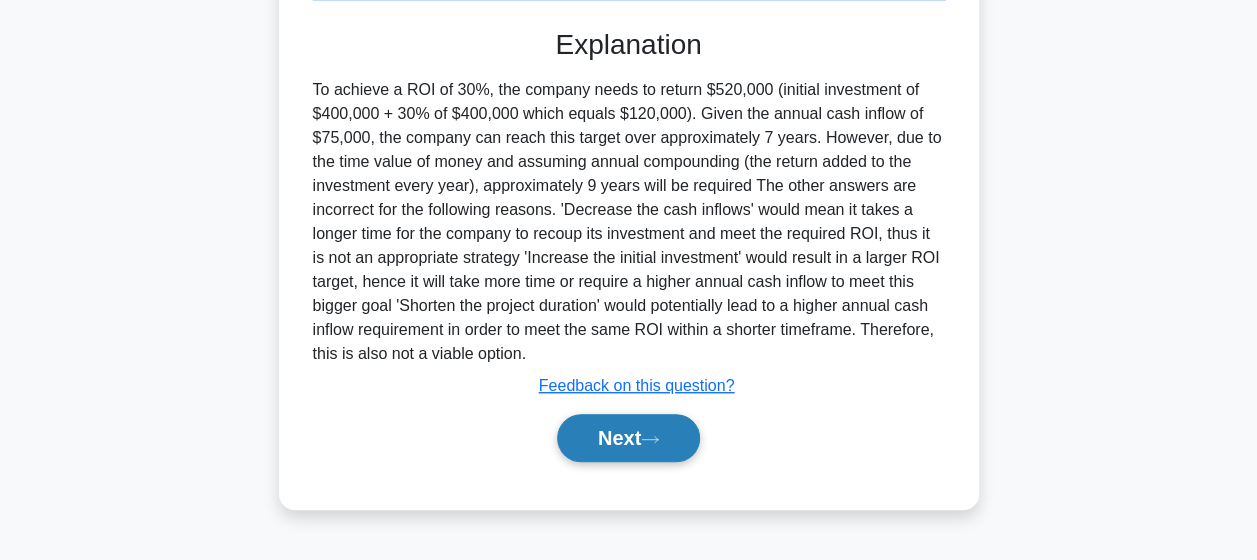 click on "Next" at bounding box center [628, 438] 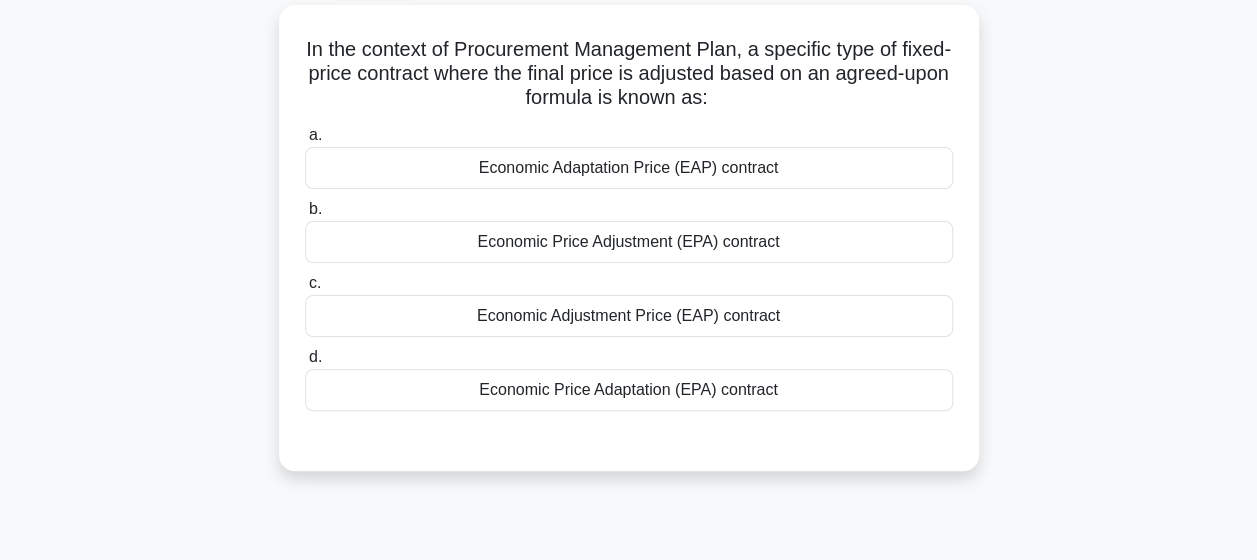 scroll, scrollTop: 90, scrollLeft: 0, axis: vertical 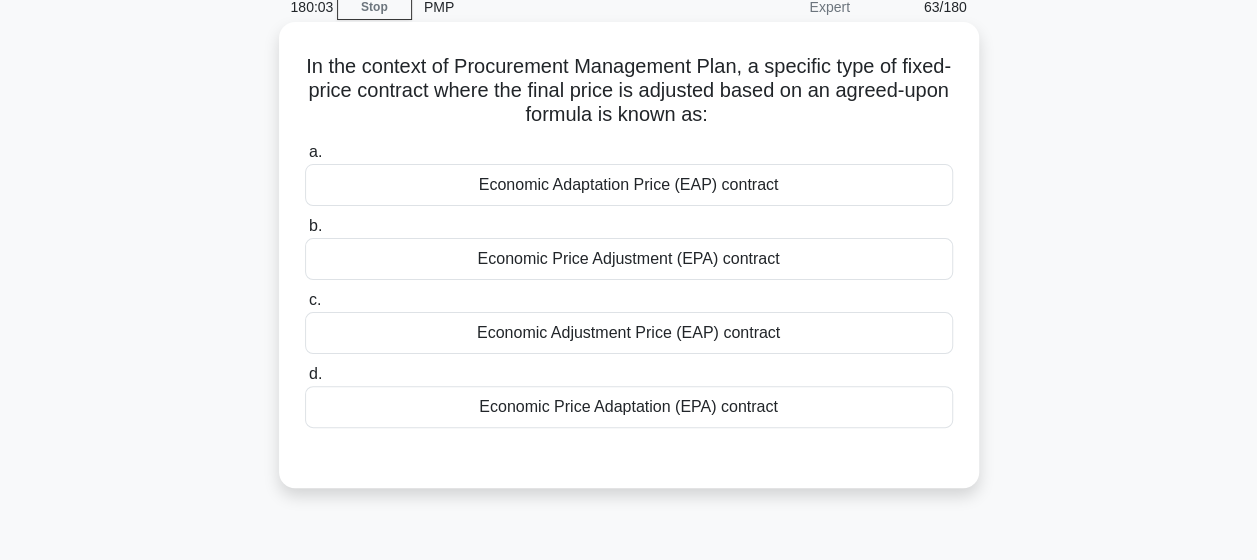 click on "Economic Adjustment Price (EAP) contract" at bounding box center (629, 333) 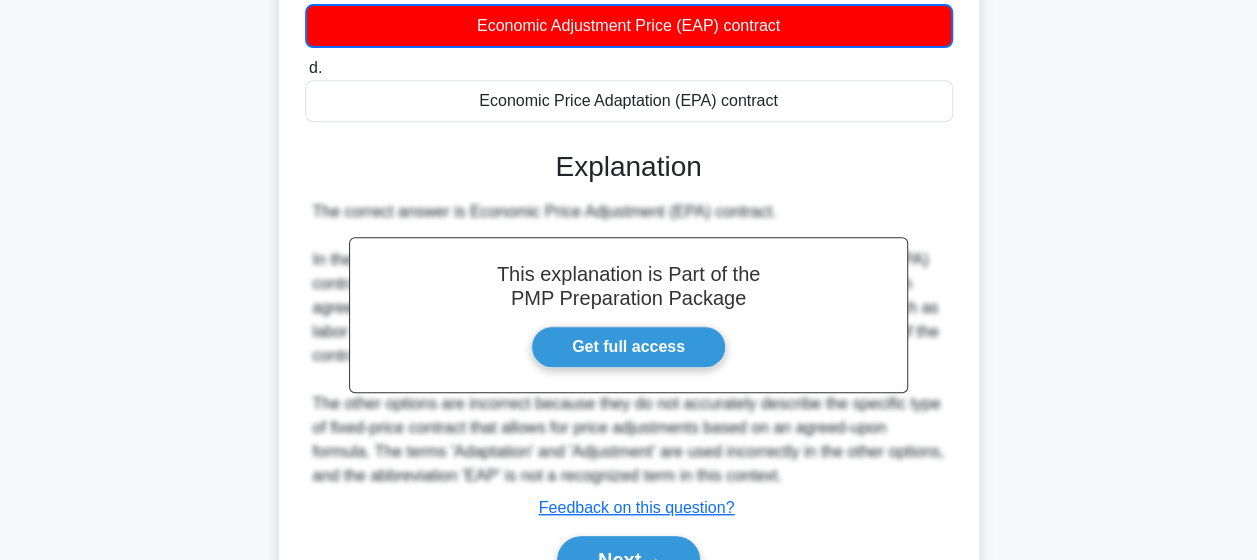 scroll, scrollTop: 520, scrollLeft: 0, axis: vertical 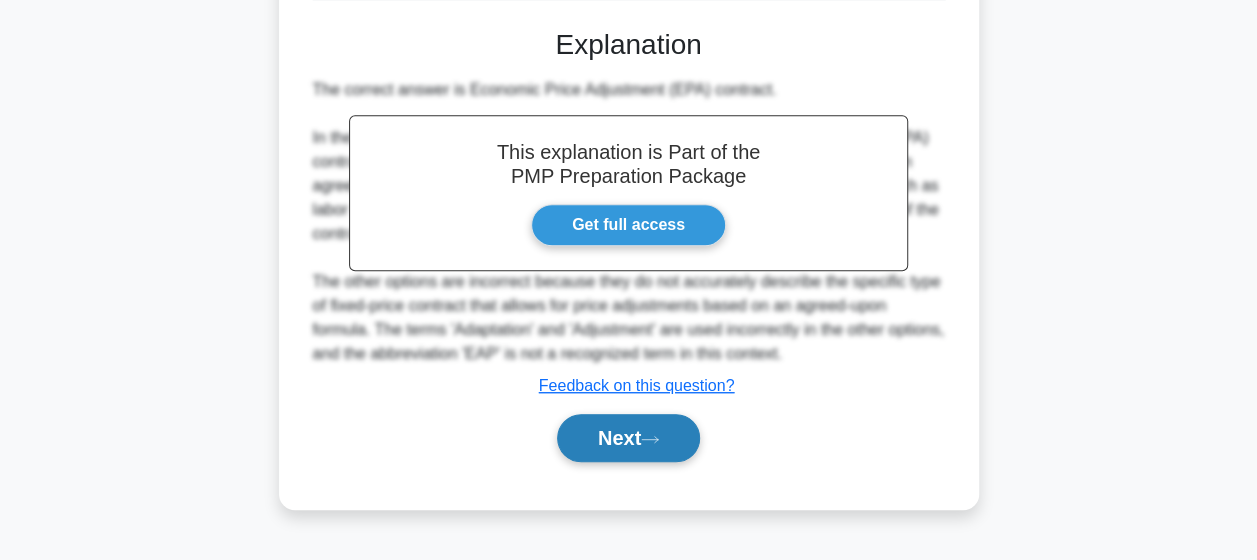 click on "Next" at bounding box center [628, 438] 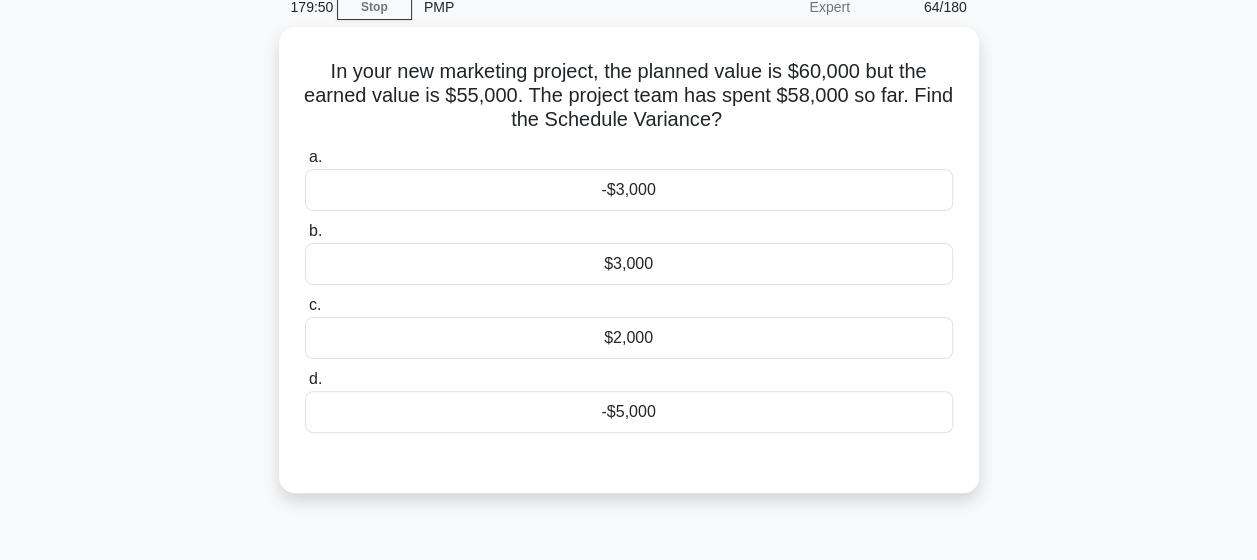 scroll, scrollTop: 88, scrollLeft: 0, axis: vertical 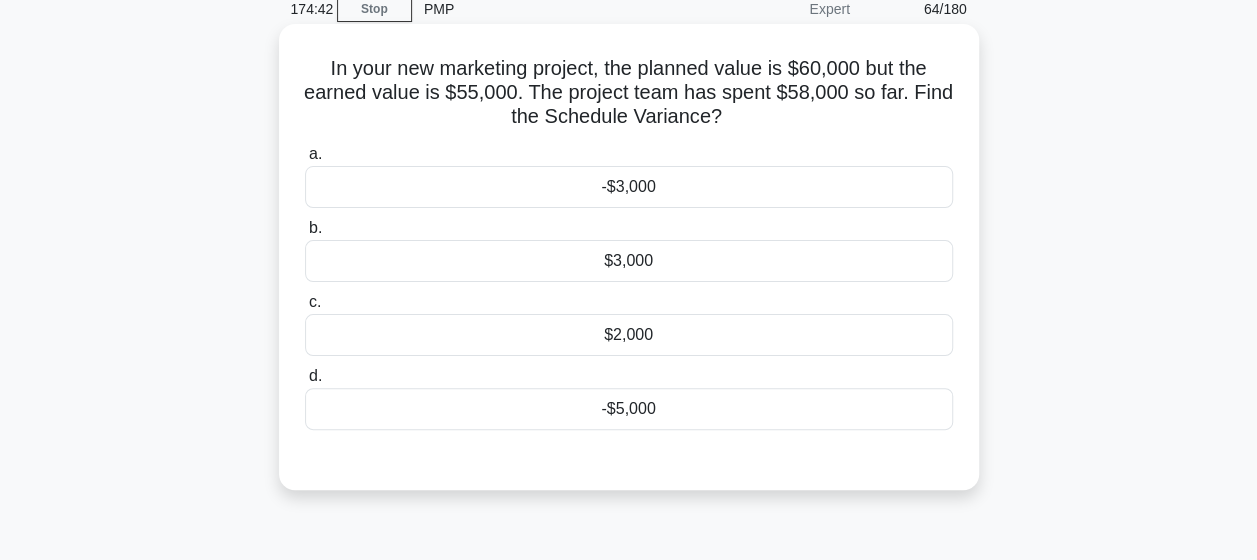 click on "-$3,000" at bounding box center (629, 187) 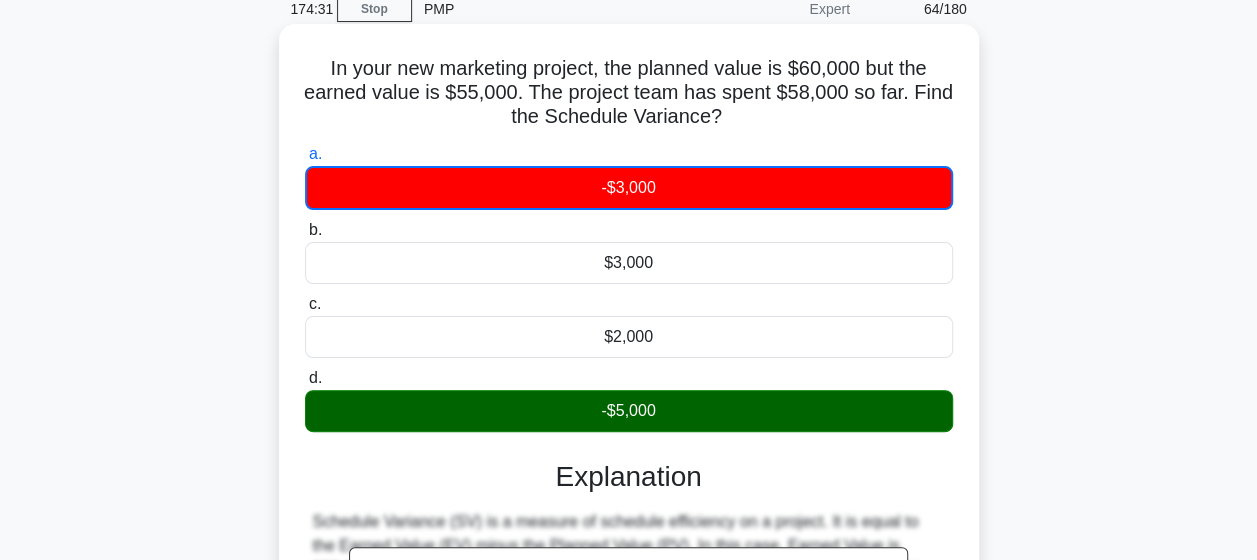 scroll, scrollTop: 520, scrollLeft: 0, axis: vertical 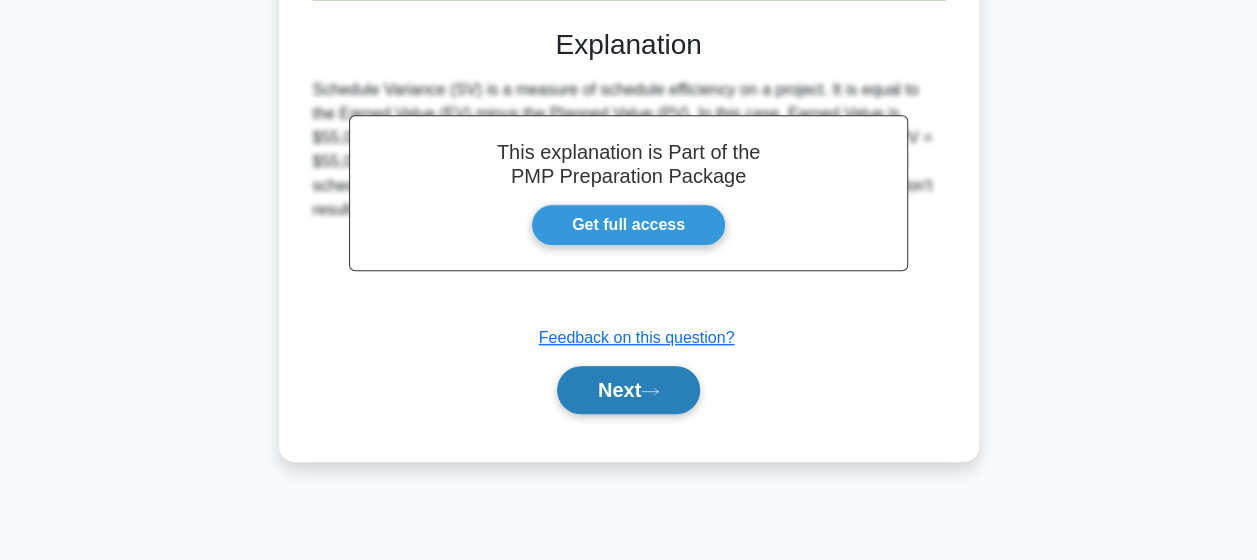 click on "Next" at bounding box center [628, 390] 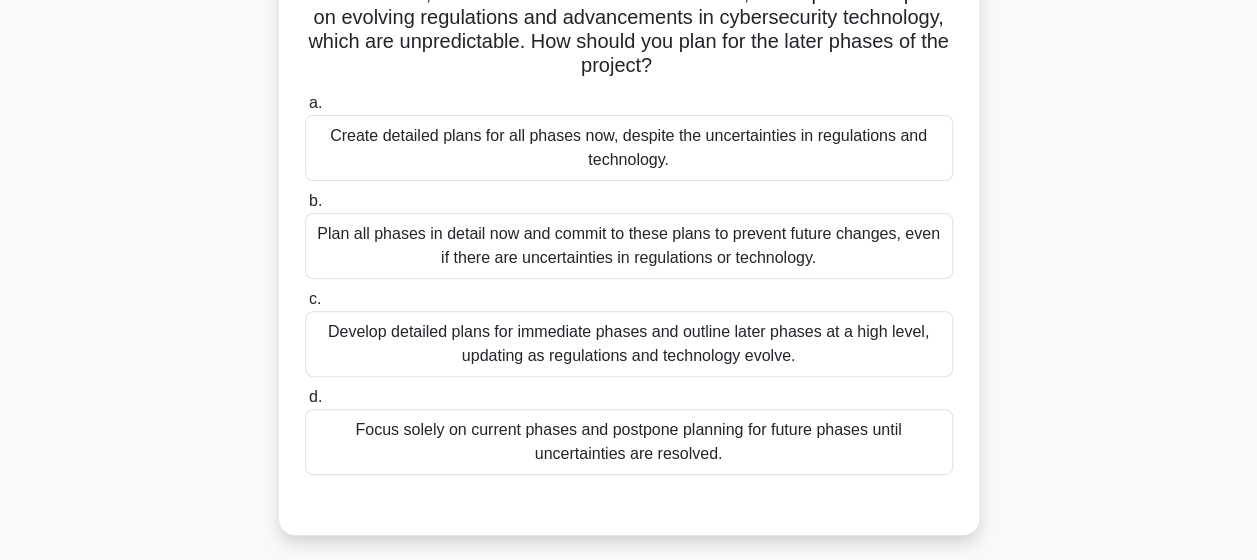 scroll, scrollTop: 230, scrollLeft: 0, axis: vertical 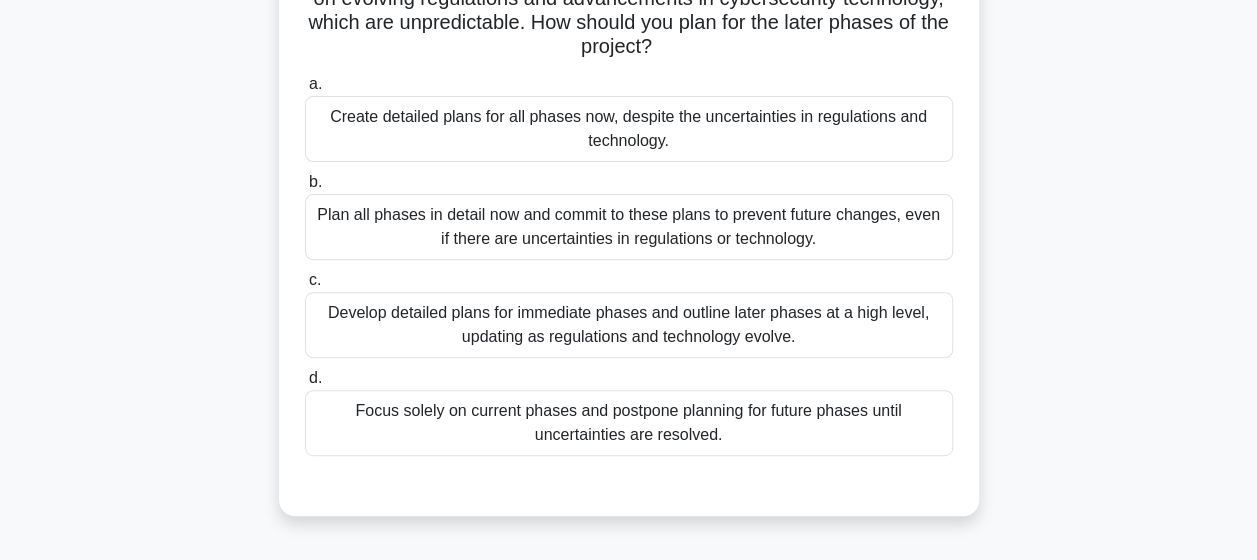 click on "Develop detailed plans for immediate phases and outline later phases at a high level, updating as regulations and technology evolve." at bounding box center (629, 325) 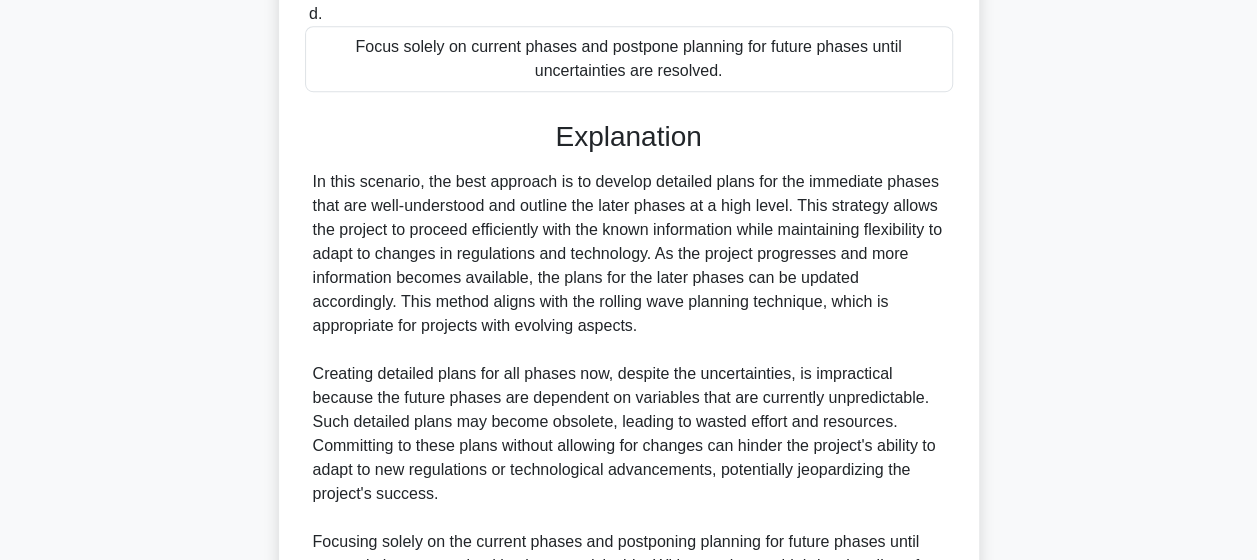 scroll, scrollTop: 886, scrollLeft: 0, axis: vertical 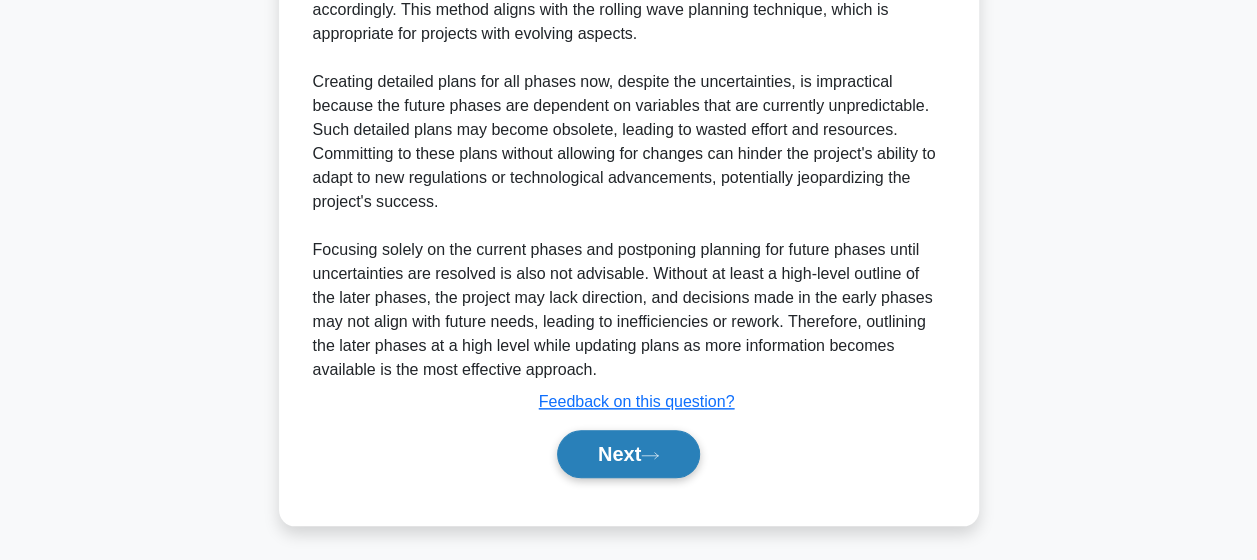 click on "Next" at bounding box center (628, 454) 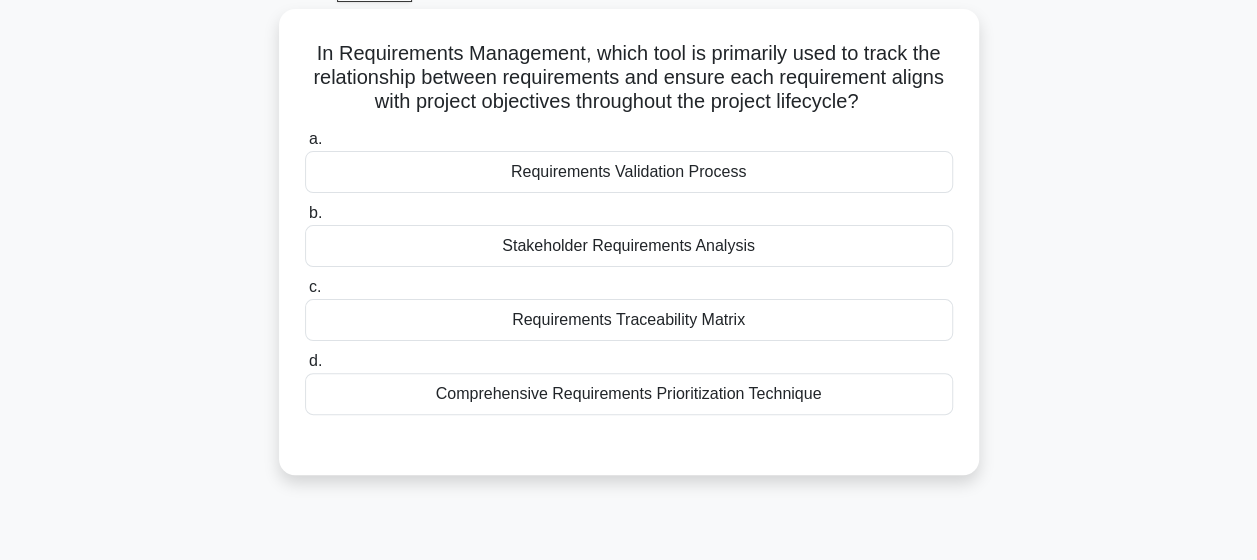 scroll, scrollTop: 104, scrollLeft: 0, axis: vertical 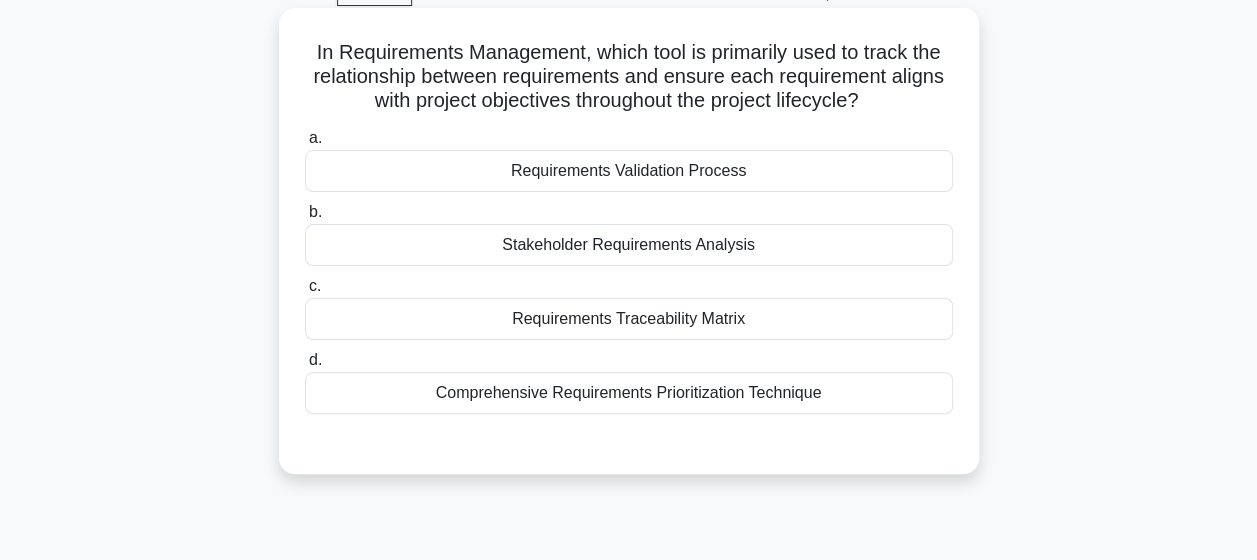 click on "Requirements Traceability Matrix" at bounding box center (629, 319) 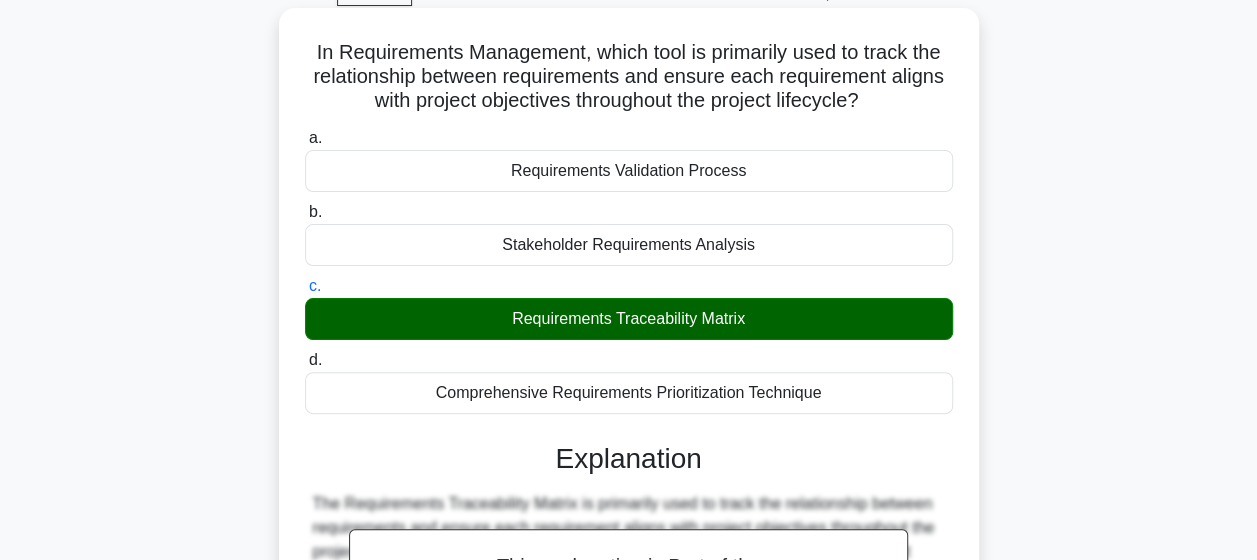 scroll, scrollTop: 520, scrollLeft: 0, axis: vertical 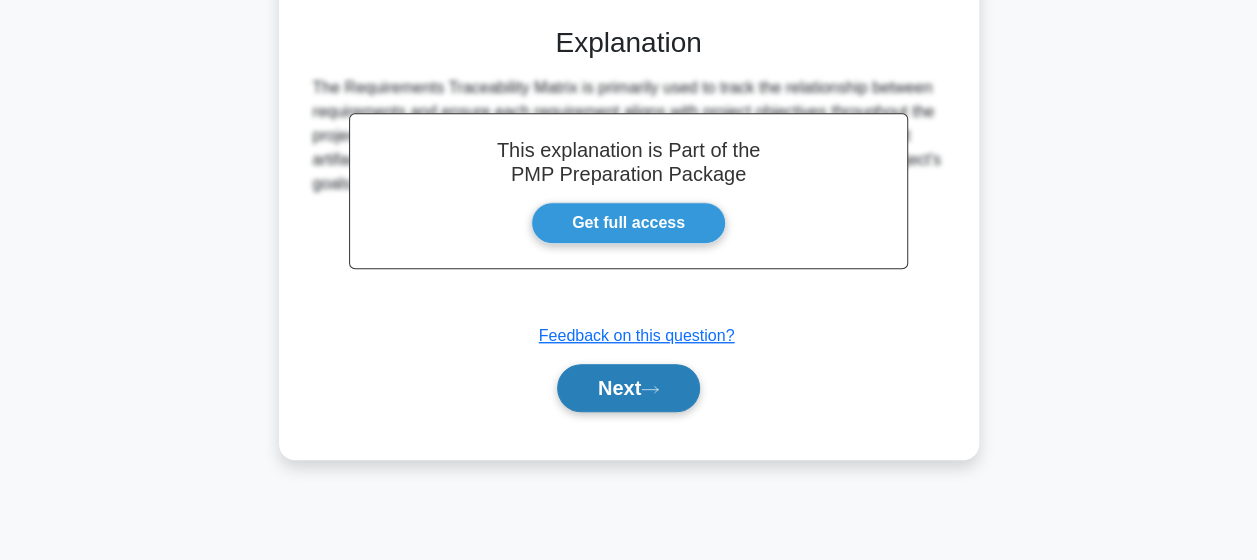 click on "Next" at bounding box center (628, 388) 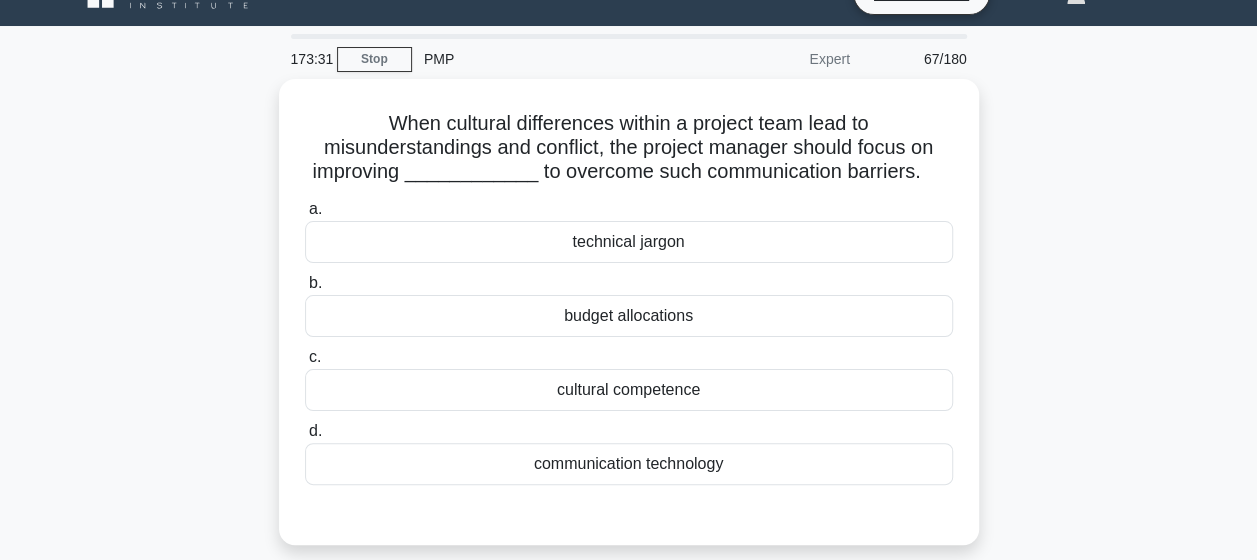 scroll, scrollTop: 38, scrollLeft: 0, axis: vertical 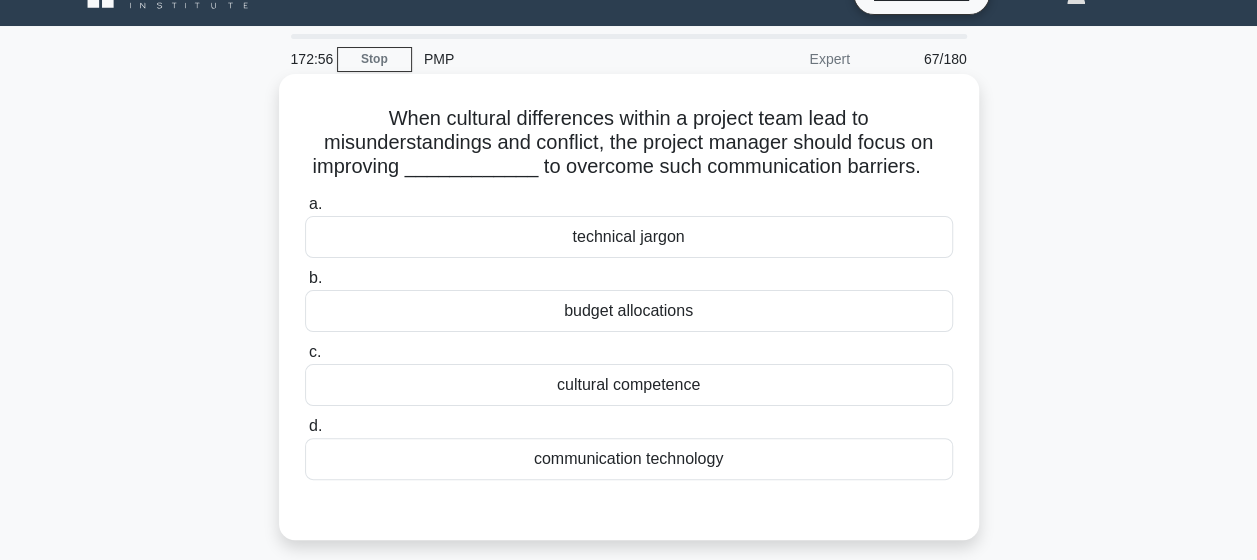 click on "cultural competence" at bounding box center [629, 385] 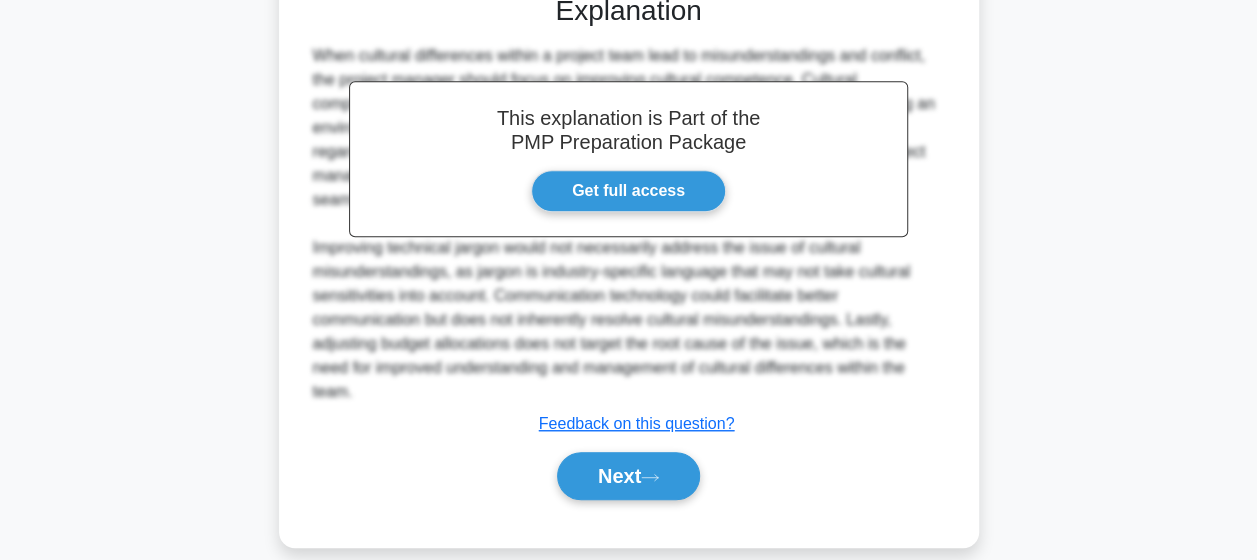 scroll, scrollTop: 574, scrollLeft: 0, axis: vertical 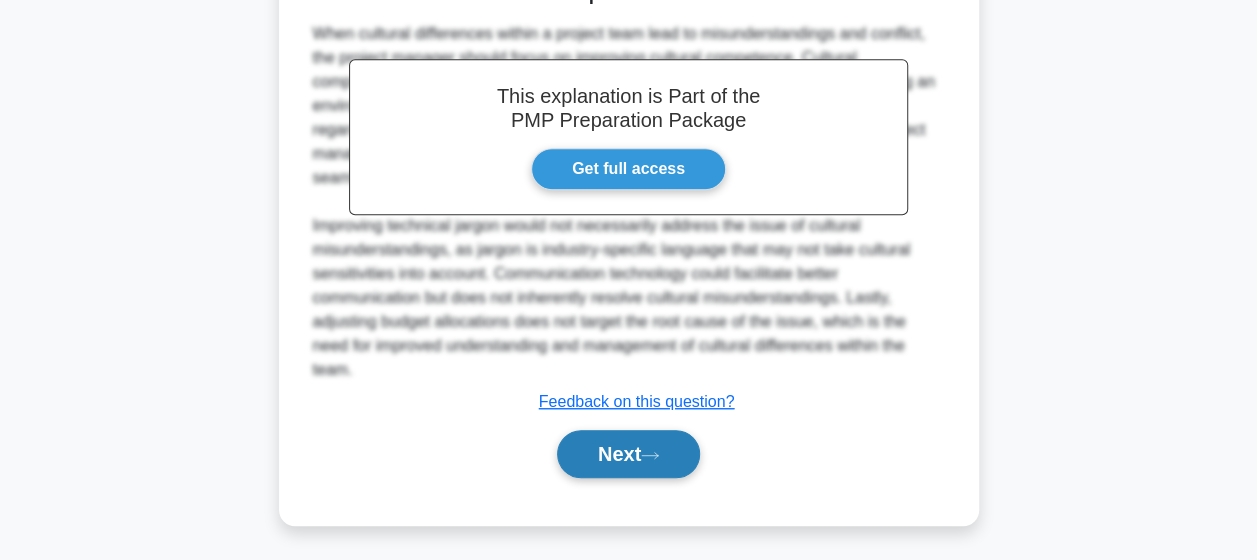 click on "Next" at bounding box center (628, 454) 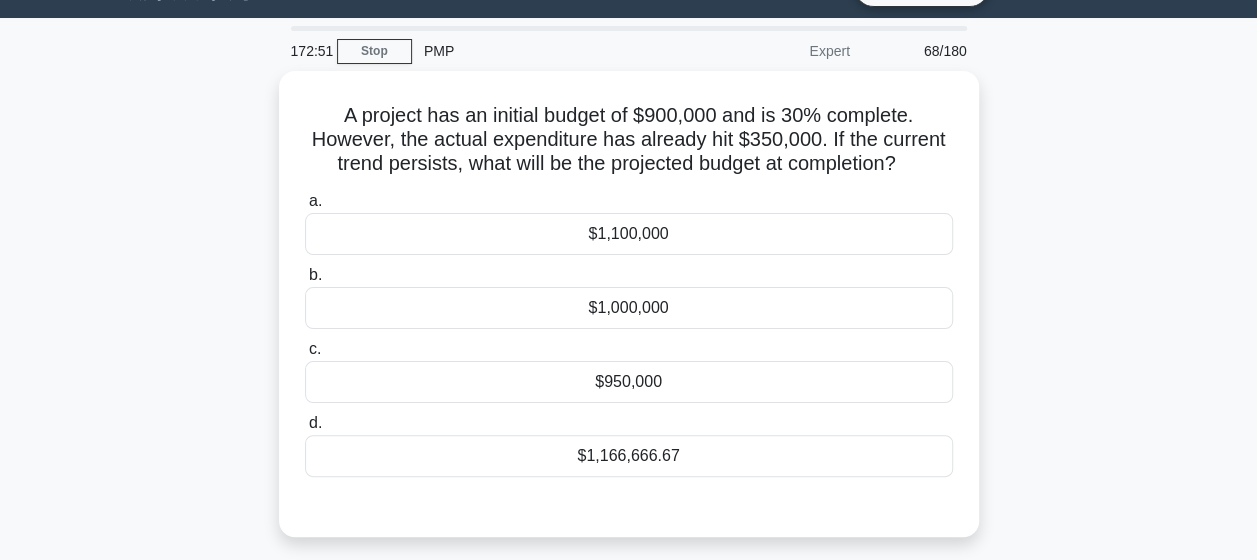scroll, scrollTop: 42, scrollLeft: 0, axis: vertical 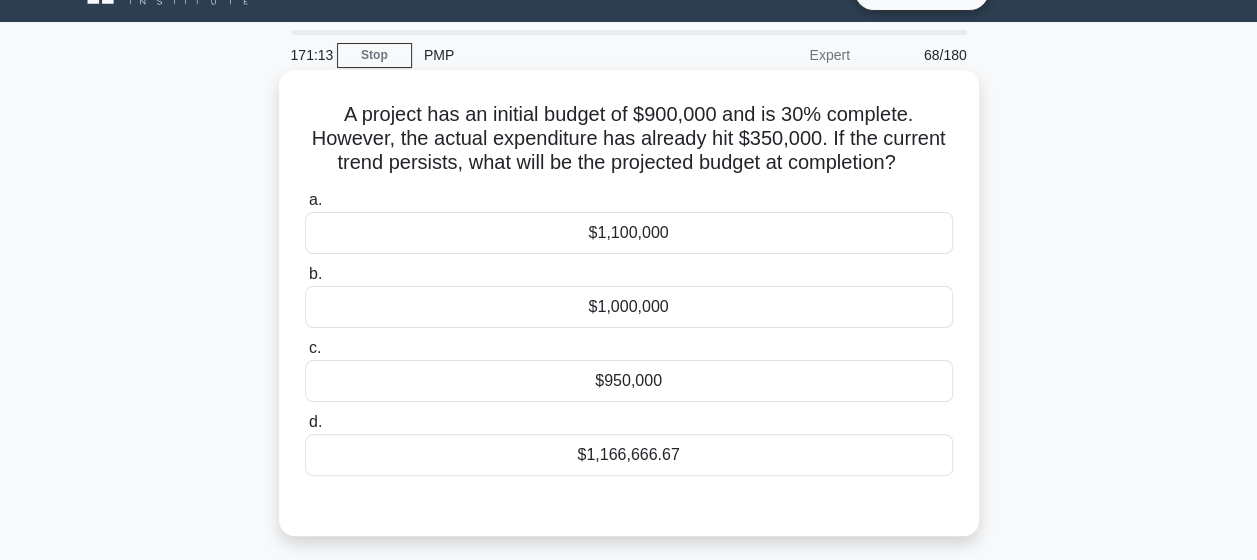 click on "$1,166,666.67" at bounding box center [629, 455] 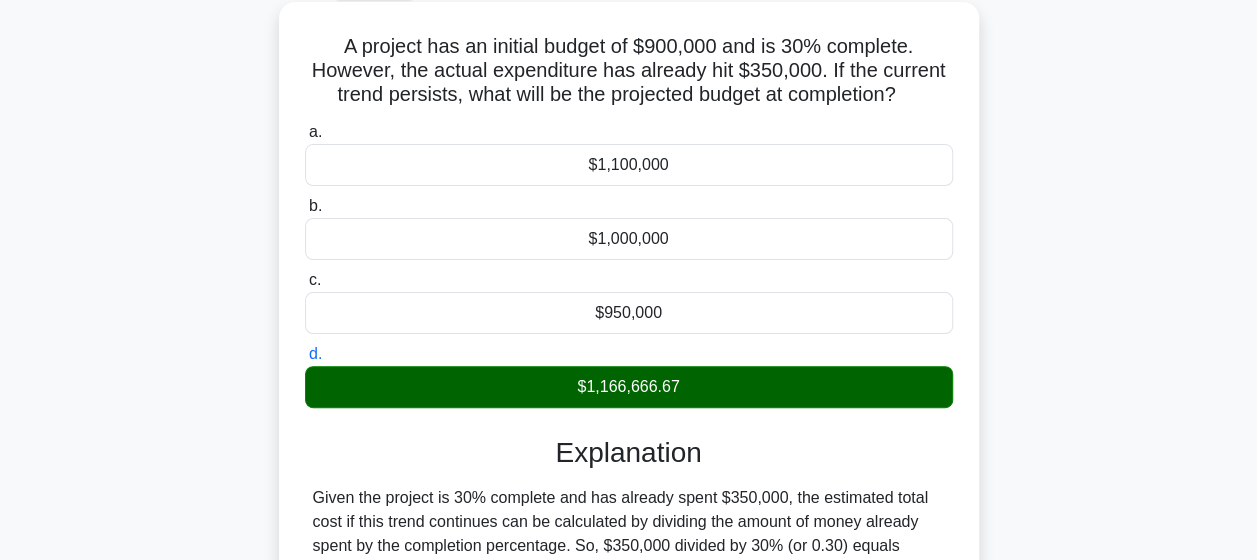 scroll, scrollTop: 478, scrollLeft: 0, axis: vertical 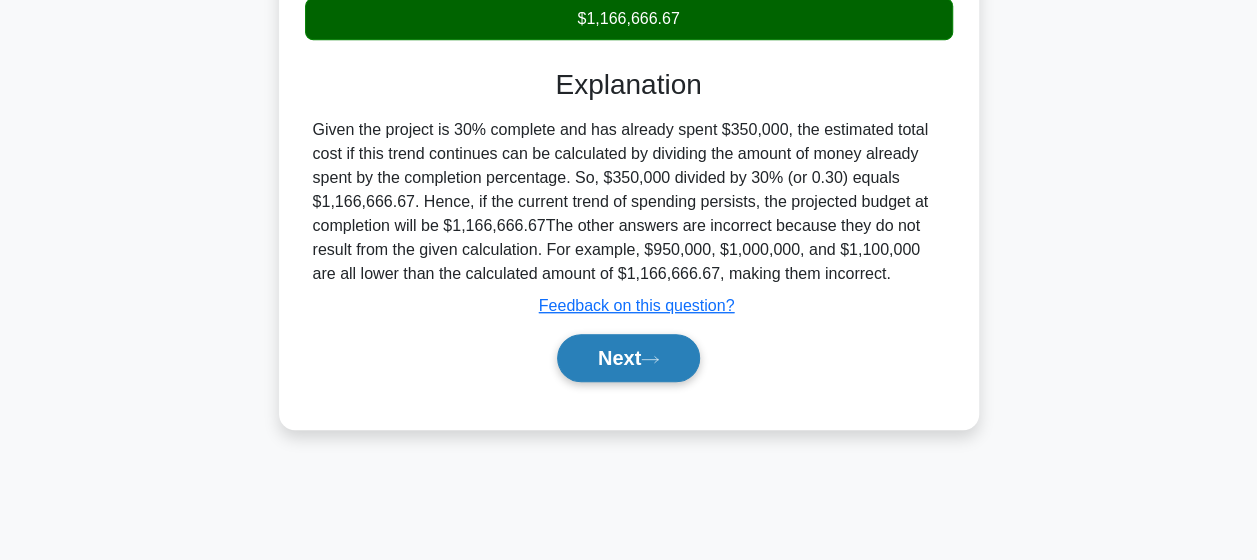 click on "Next" at bounding box center [628, 358] 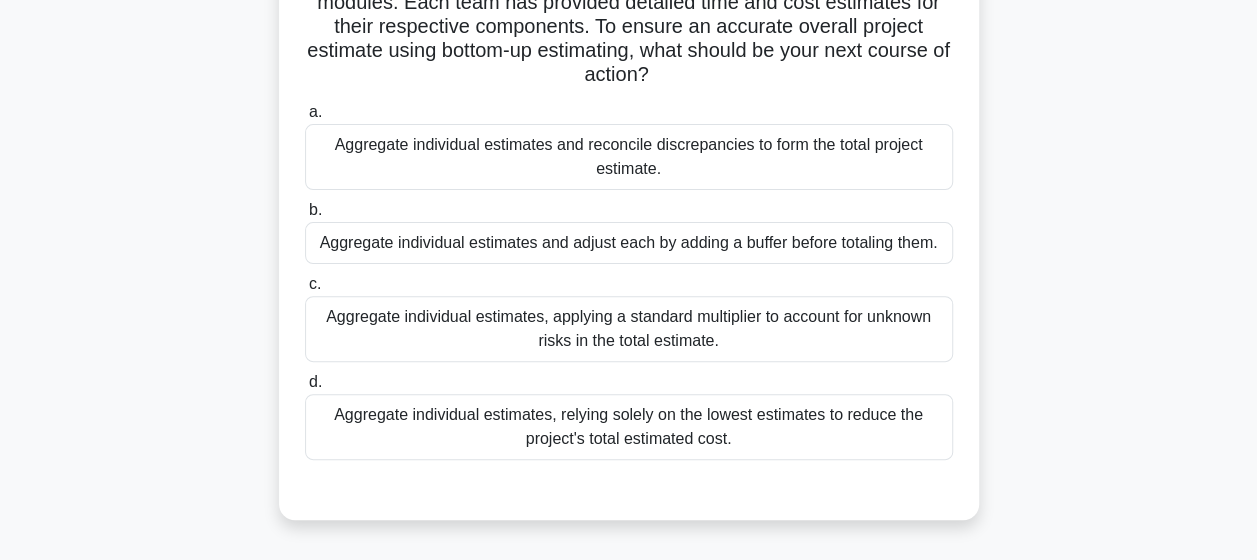 scroll, scrollTop: 180, scrollLeft: 0, axis: vertical 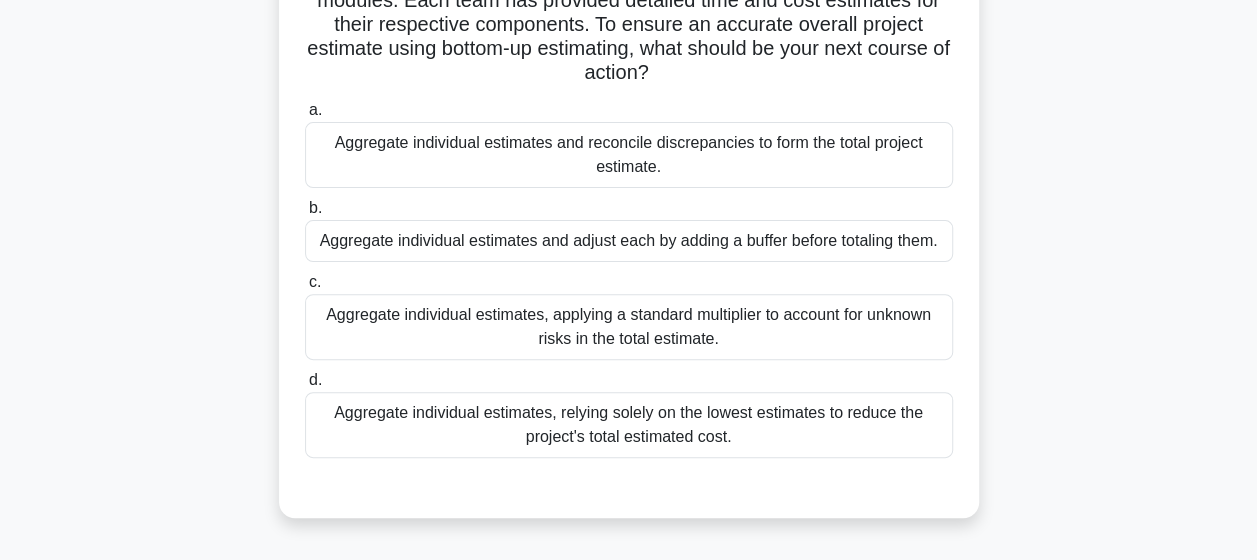 click on "Aggregate individual estimates and adjust each by adding a buffer before totaling them." at bounding box center [629, 241] 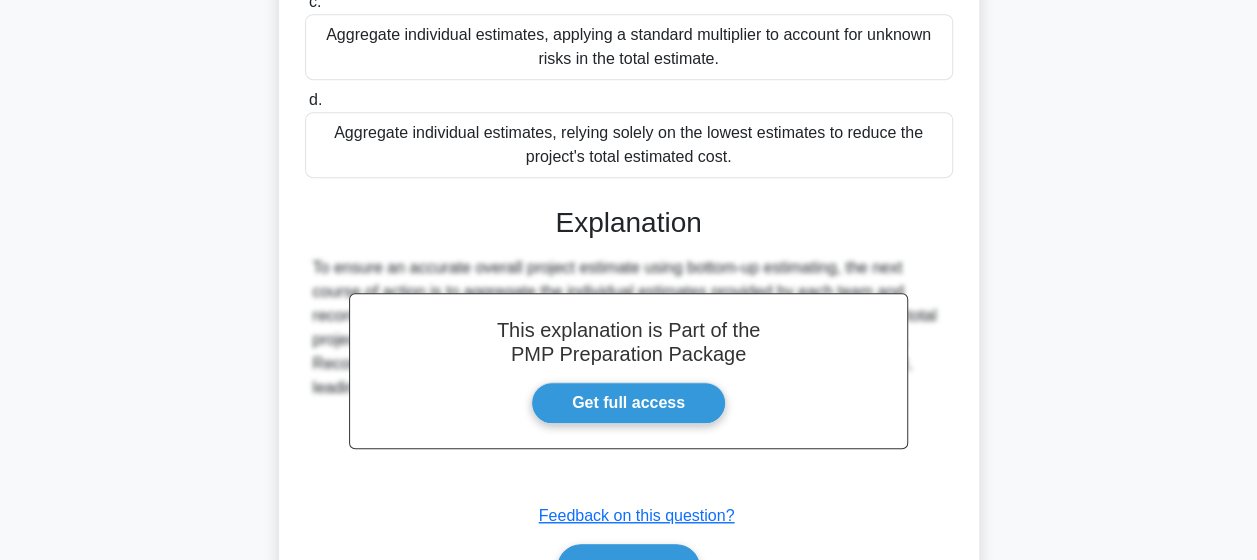 scroll, scrollTop: 601, scrollLeft: 0, axis: vertical 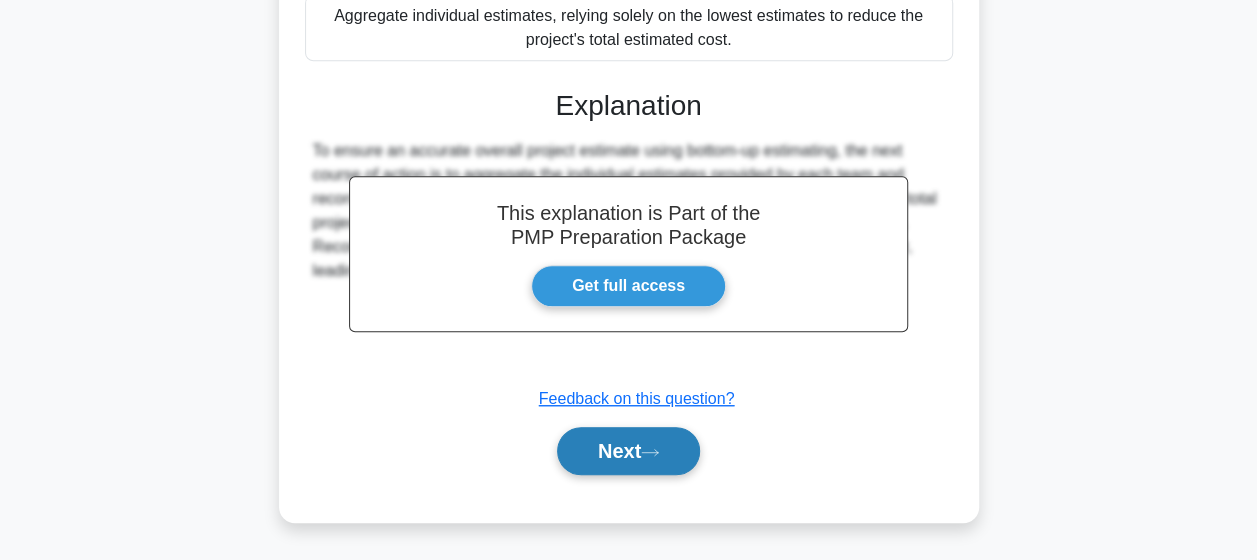 click on "Next" at bounding box center [628, 451] 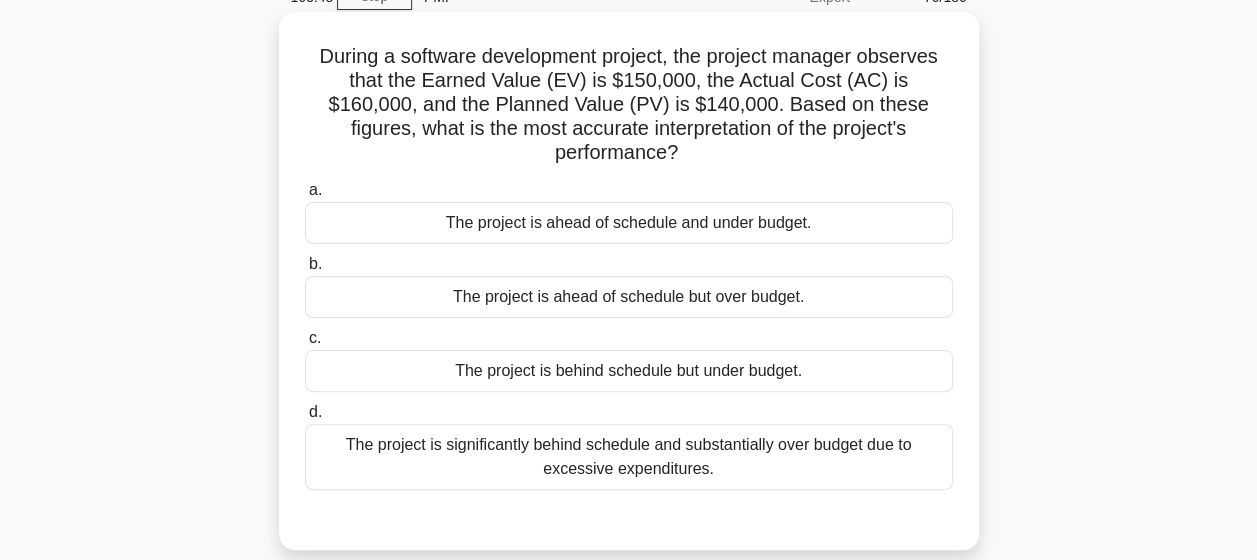 scroll, scrollTop: 103, scrollLeft: 0, axis: vertical 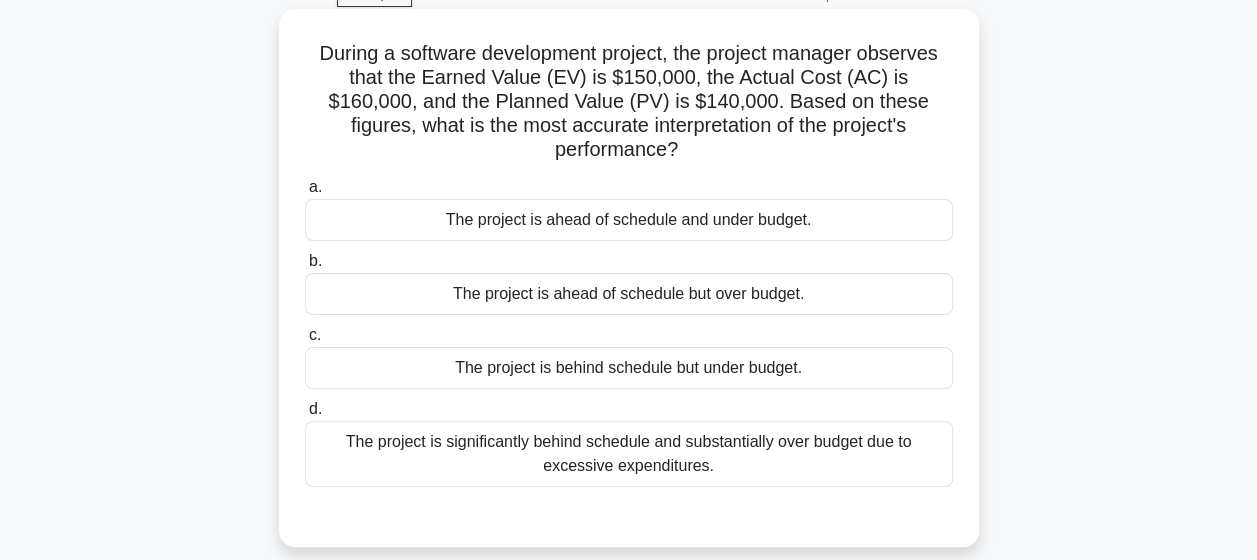 click on "The project is ahead of schedule but over budget." at bounding box center [629, 294] 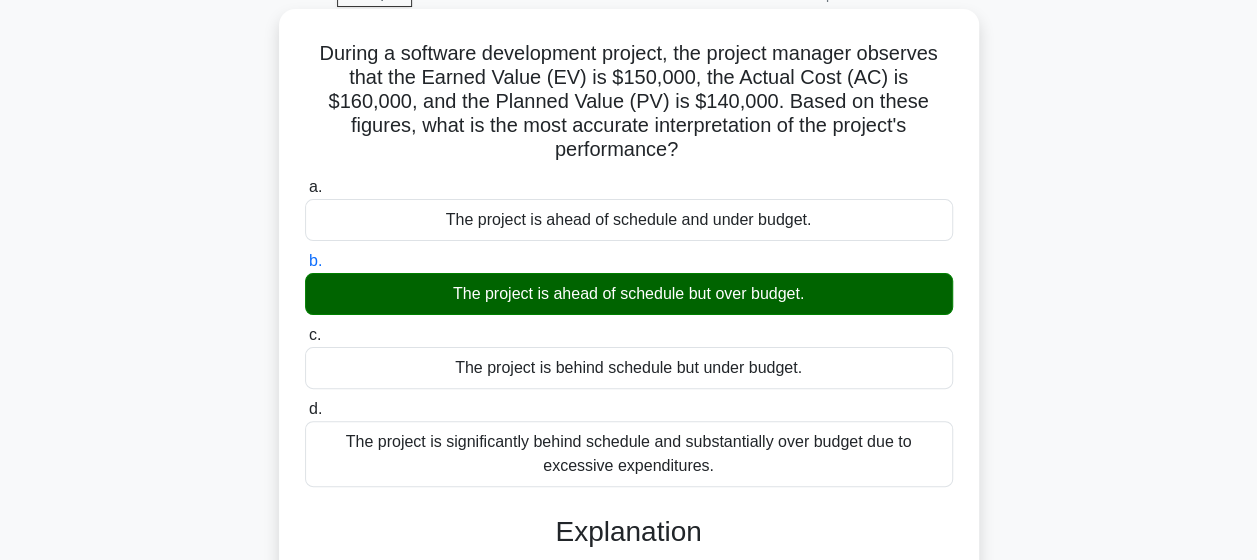 scroll, scrollTop: 526, scrollLeft: 0, axis: vertical 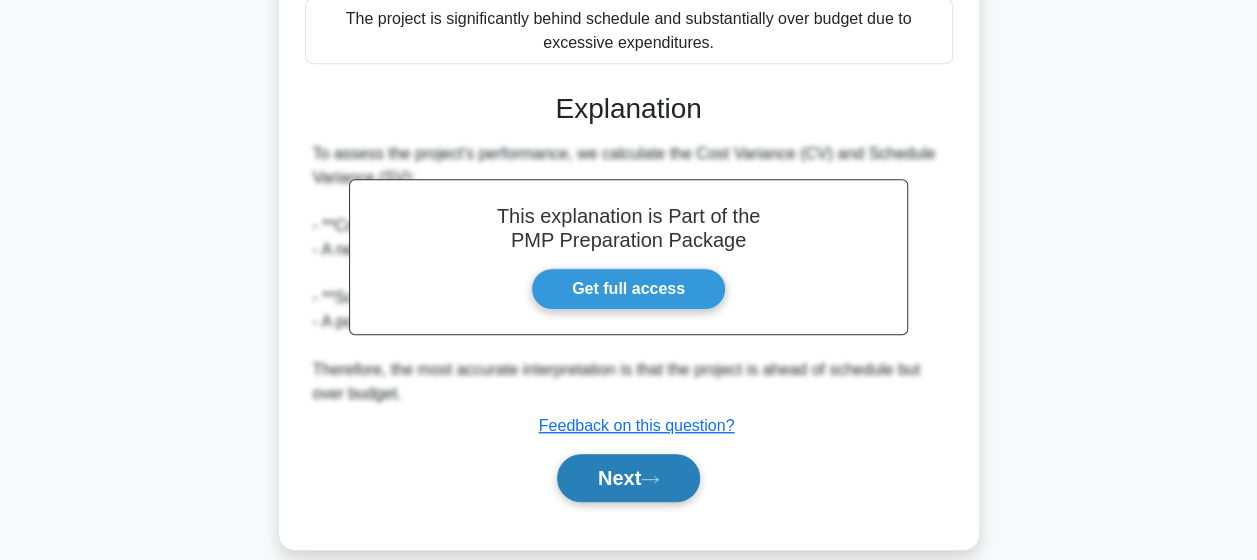 click on "Next" at bounding box center (628, 478) 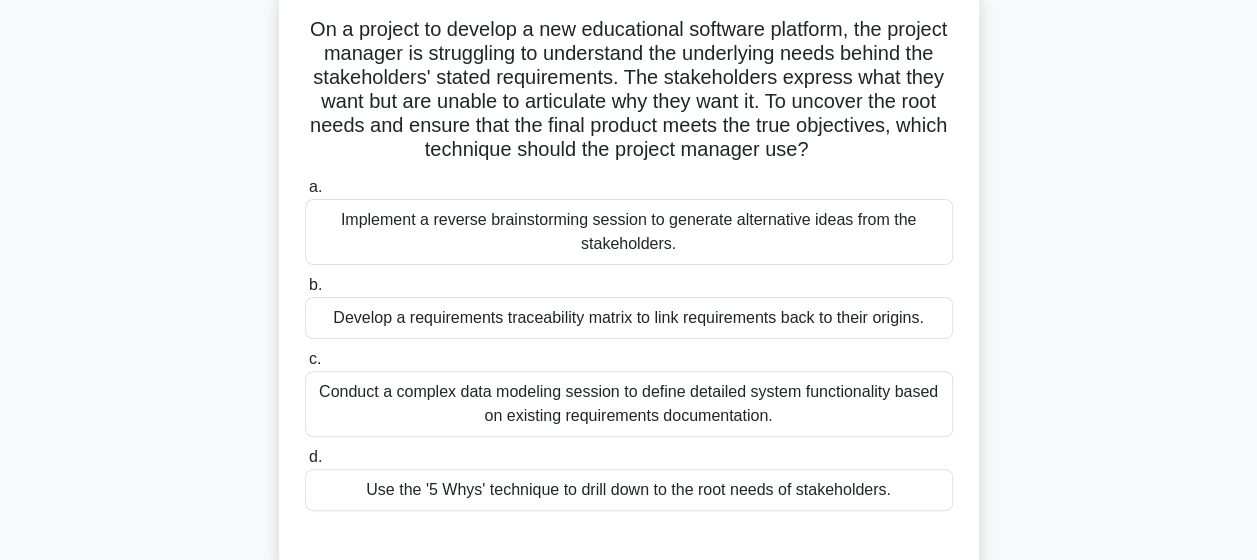 scroll, scrollTop: 134, scrollLeft: 0, axis: vertical 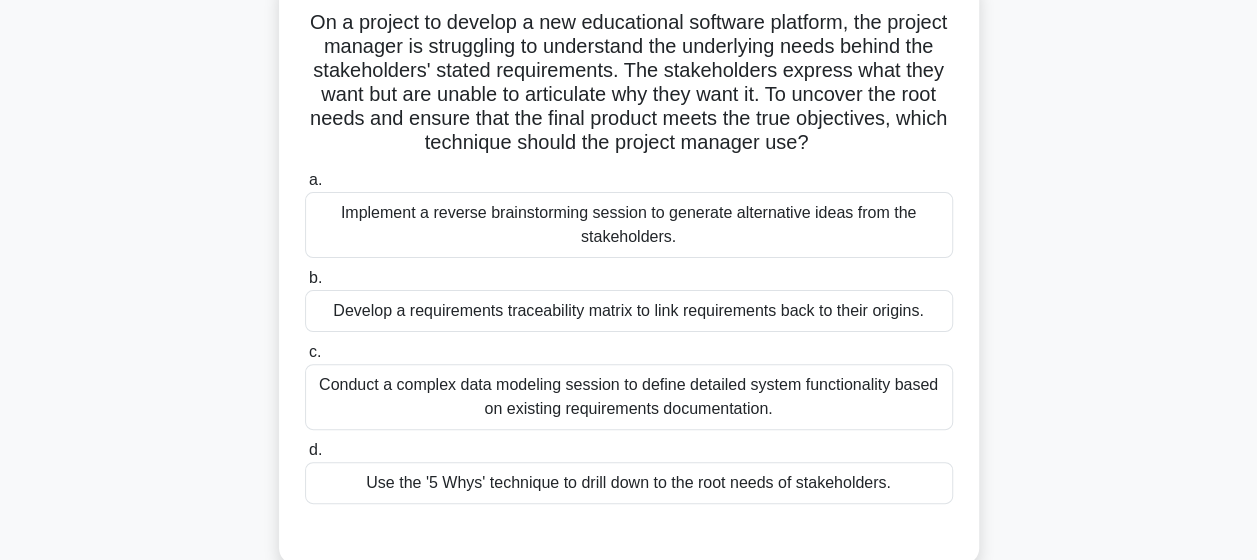 click on "Use the '5 Whys' technique to drill down to the root needs of stakeholders." at bounding box center [629, 483] 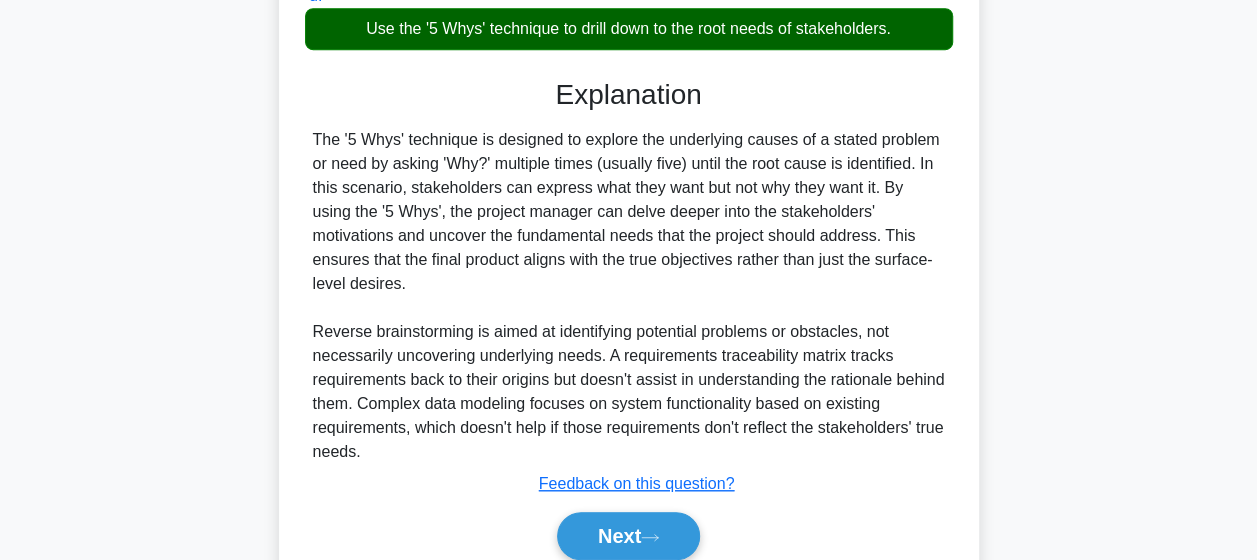 scroll, scrollTop: 618, scrollLeft: 0, axis: vertical 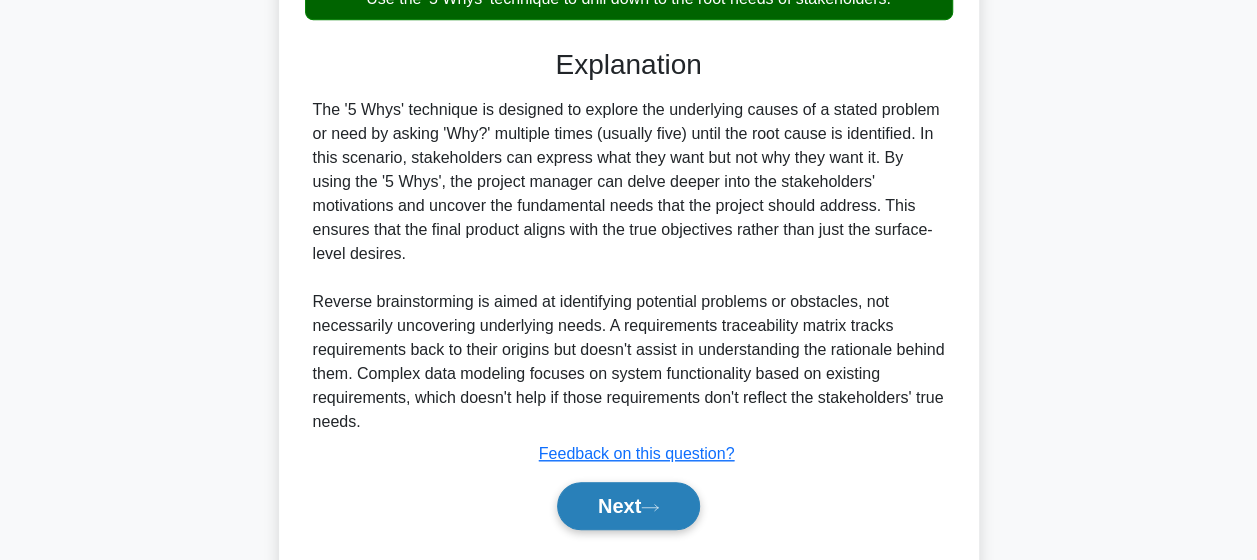click on "Next" at bounding box center [628, 506] 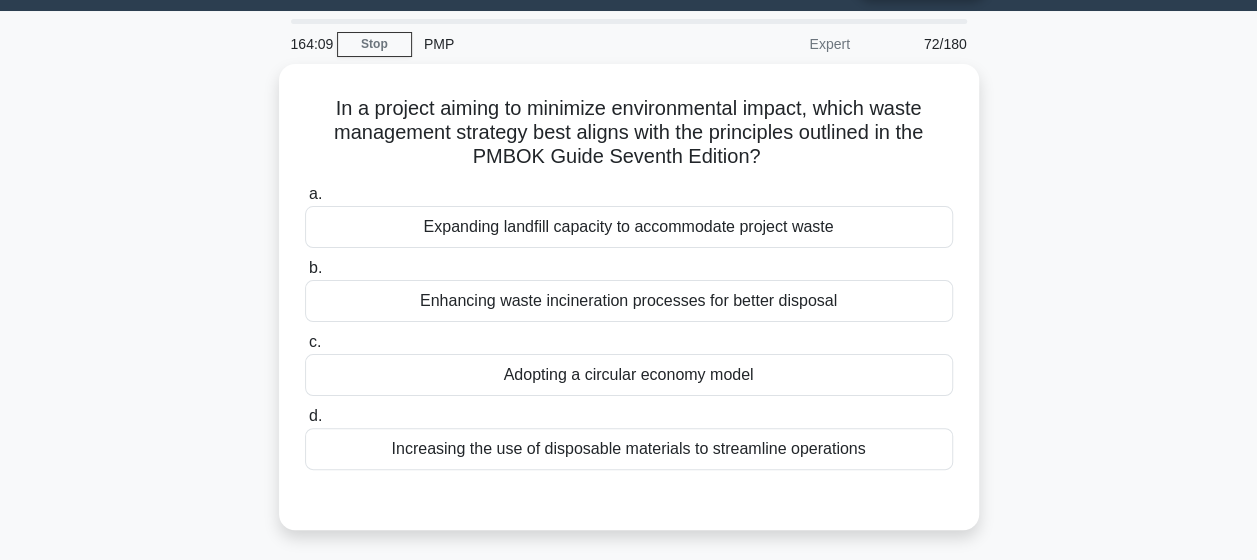 scroll, scrollTop: 52, scrollLeft: 0, axis: vertical 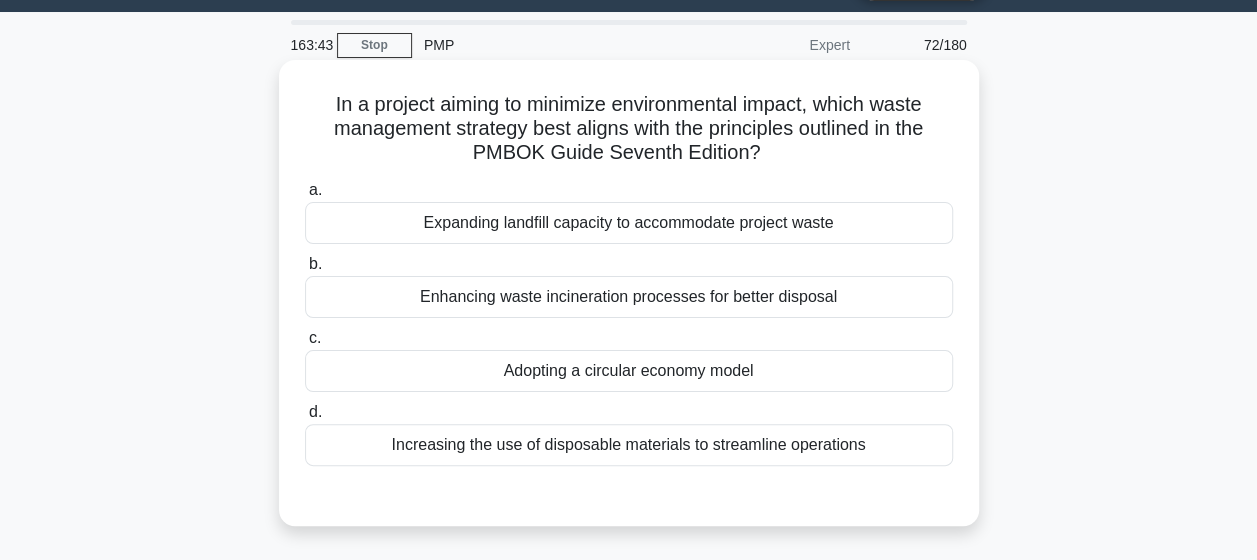 click on "Adopting a circular economy model" at bounding box center (629, 371) 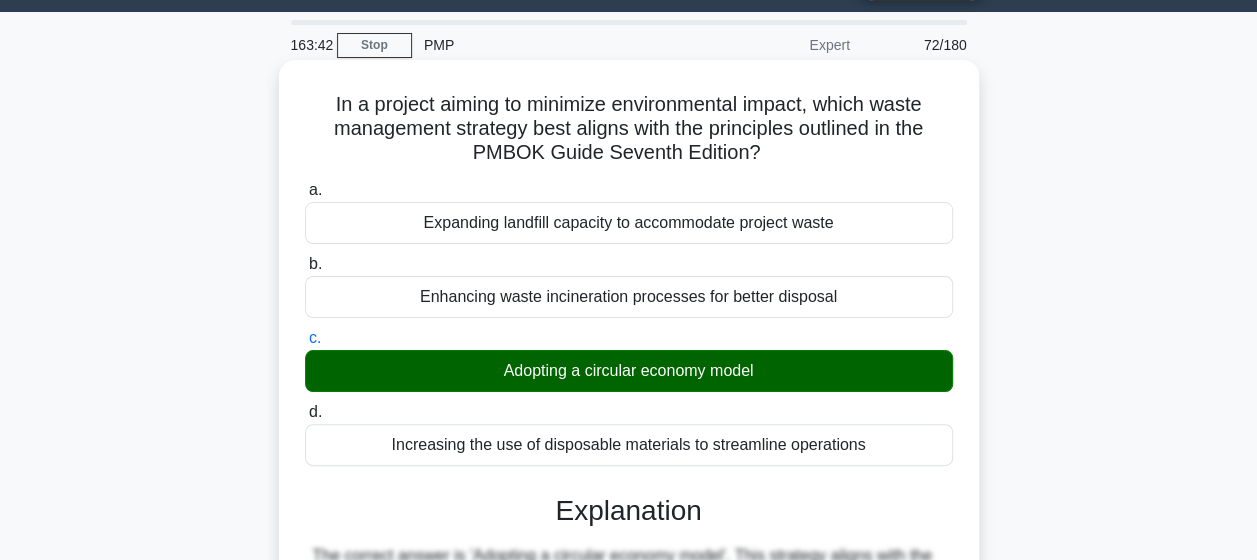 scroll, scrollTop: 520, scrollLeft: 0, axis: vertical 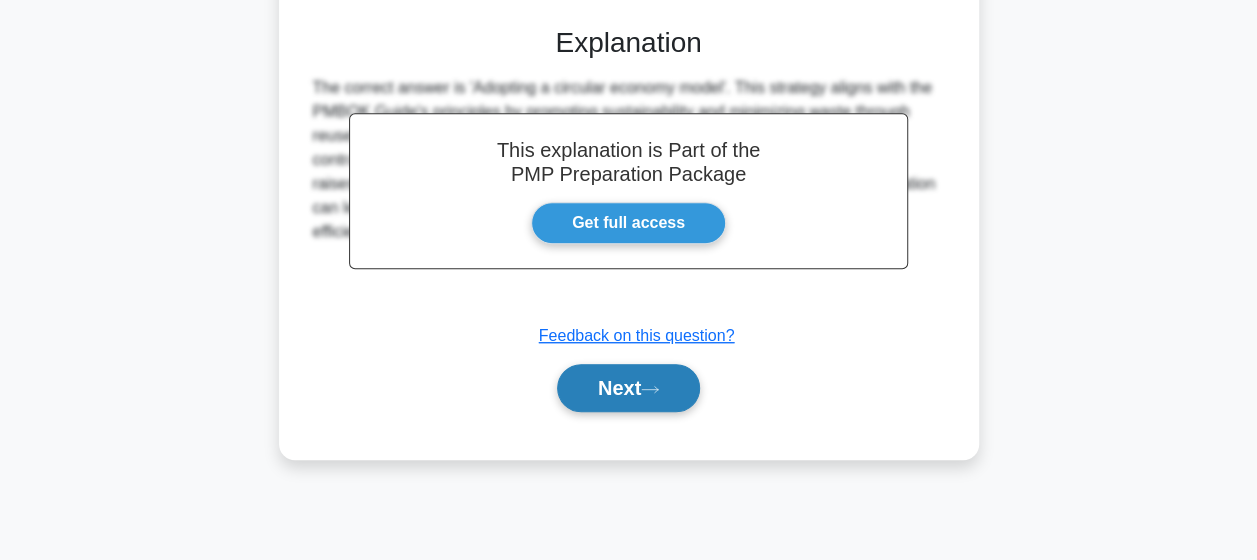 click on "Next" at bounding box center [628, 388] 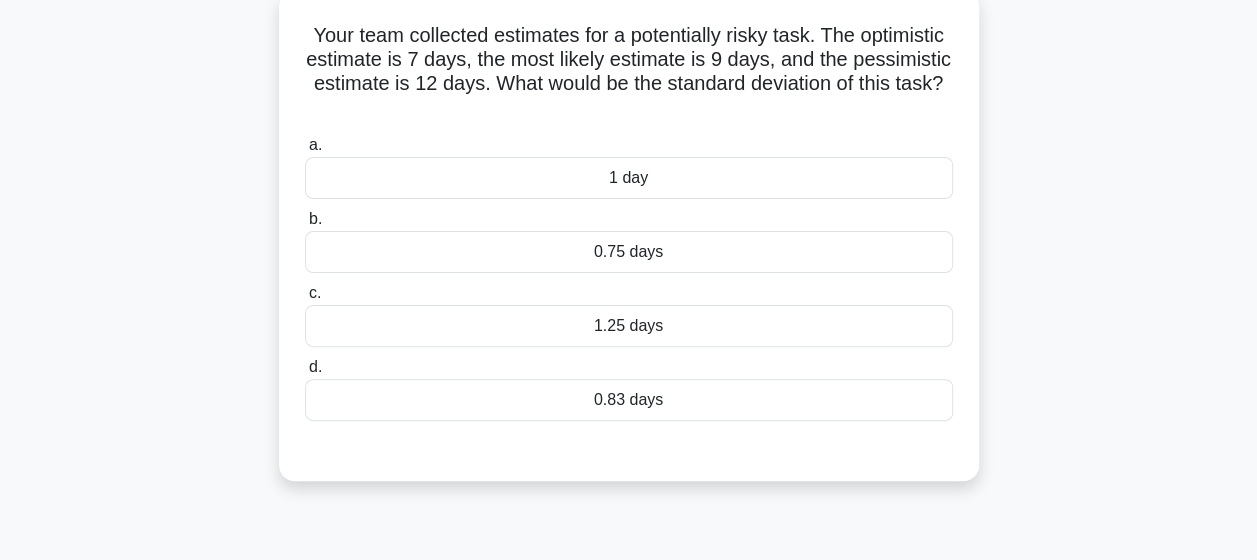 scroll, scrollTop: 124, scrollLeft: 0, axis: vertical 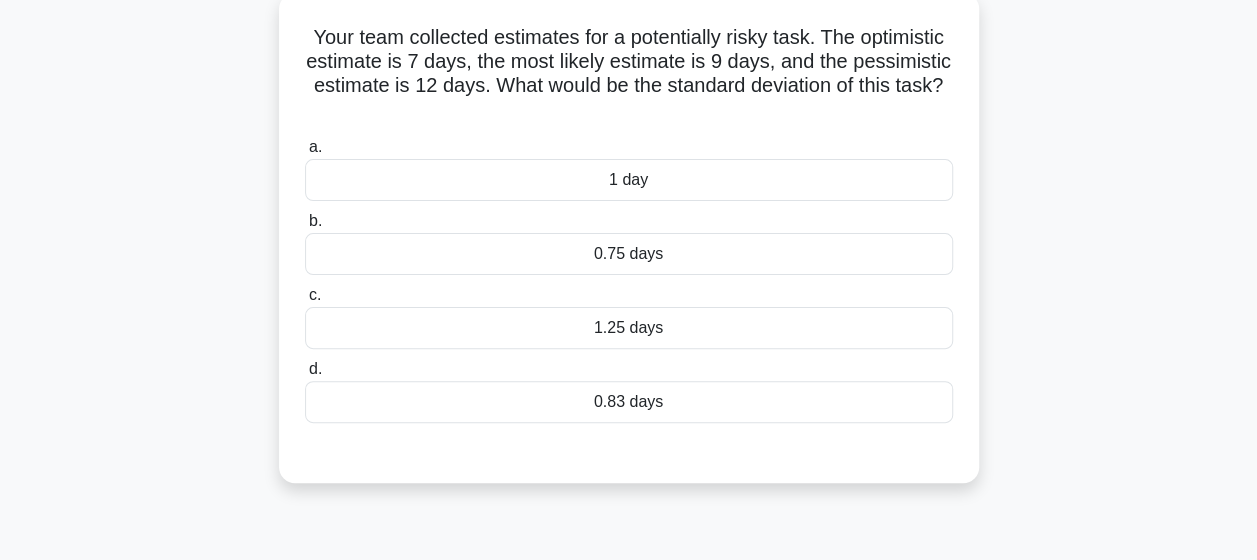 click on "d.
0.83 days" at bounding box center (629, 390) 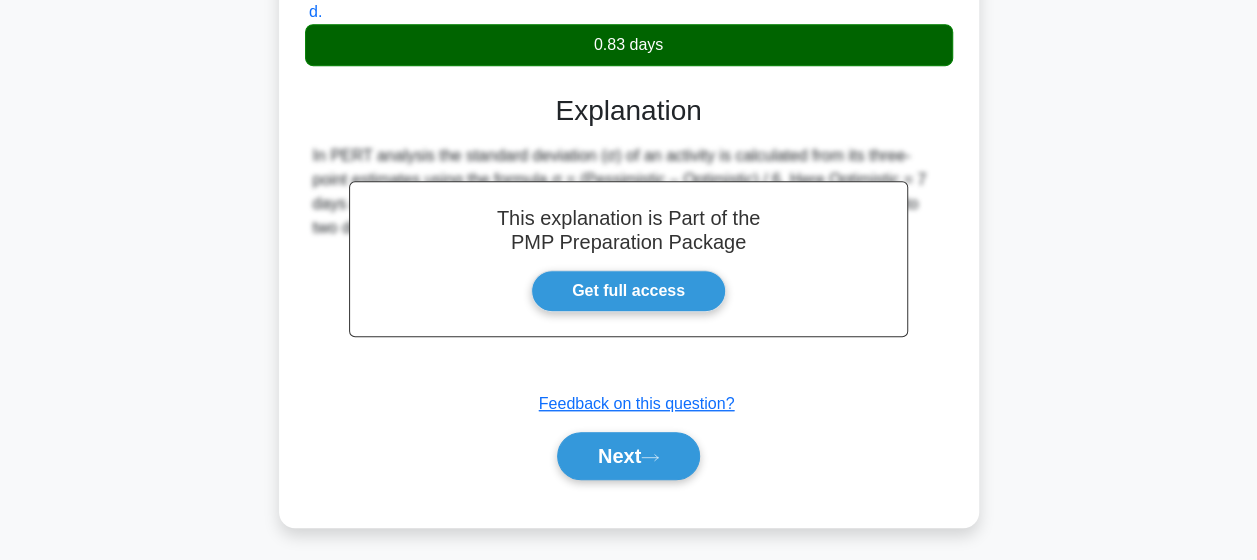 scroll, scrollTop: 478, scrollLeft: 0, axis: vertical 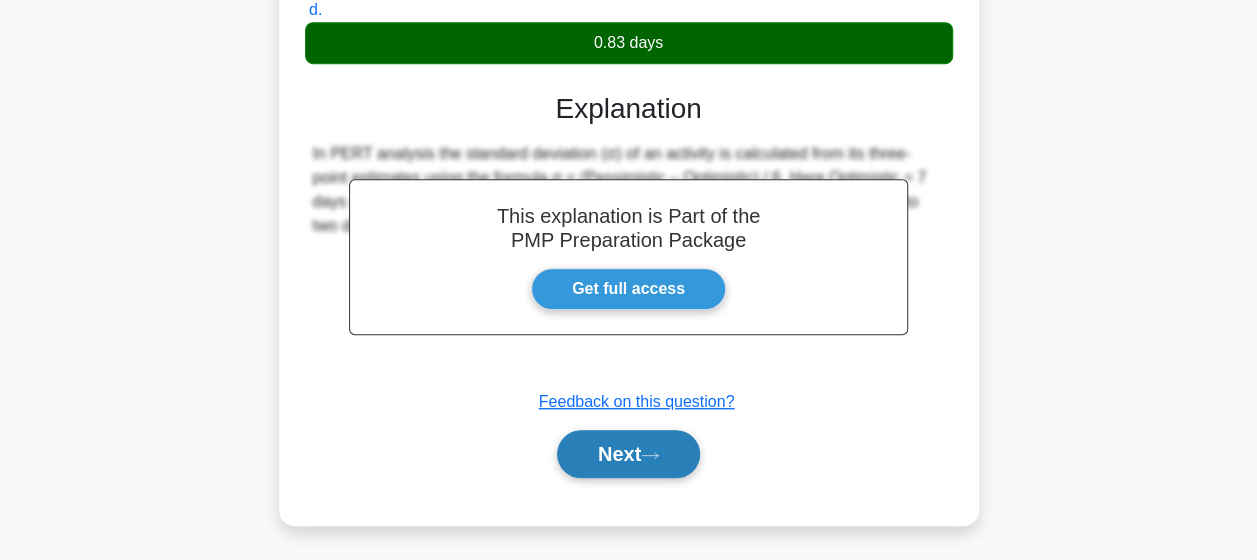 click on "Next" at bounding box center (628, 454) 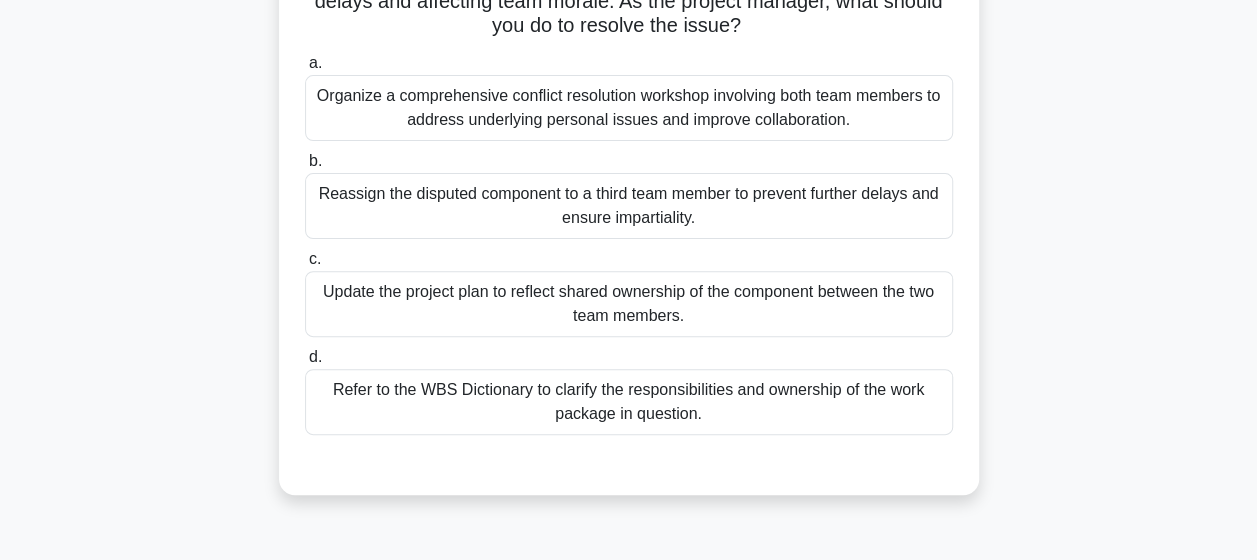 scroll, scrollTop: 210, scrollLeft: 0, axis: vertical 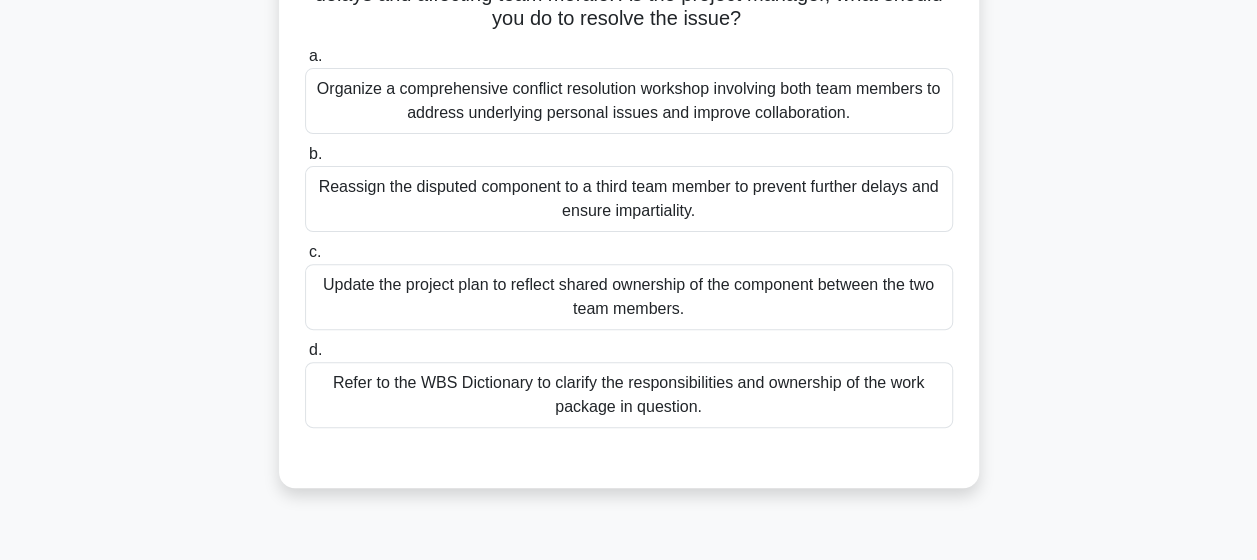 click on "Reassign the disputed component to a third team member to prevent further delays and ensure impartiality." at bounding box center [629, 199] 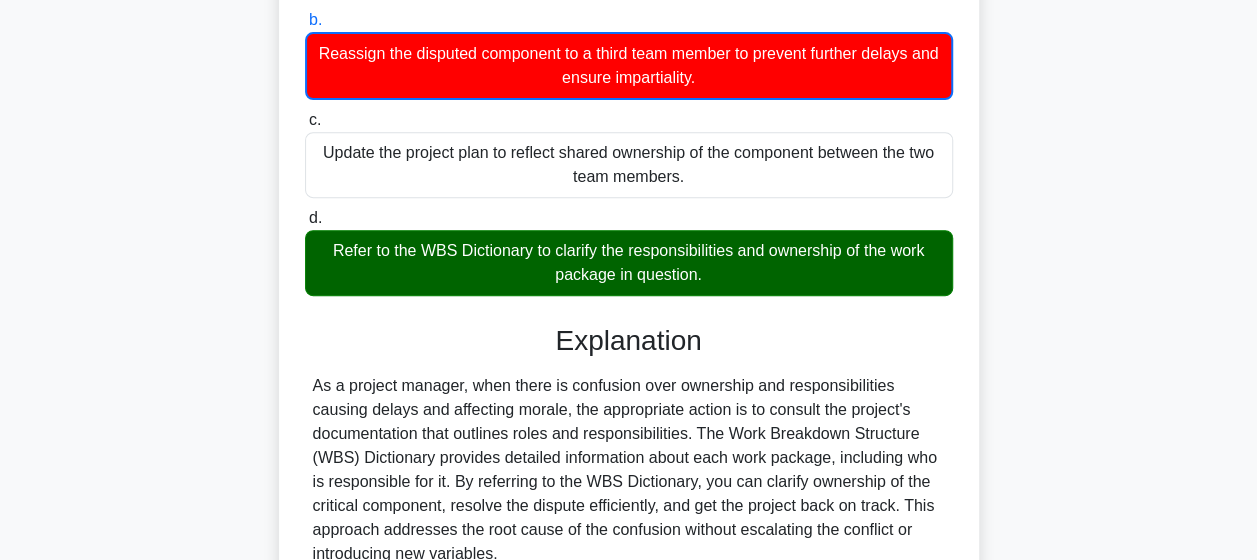 scroll, scrollTop: 529, scrollLeft: 0, axis: vertical 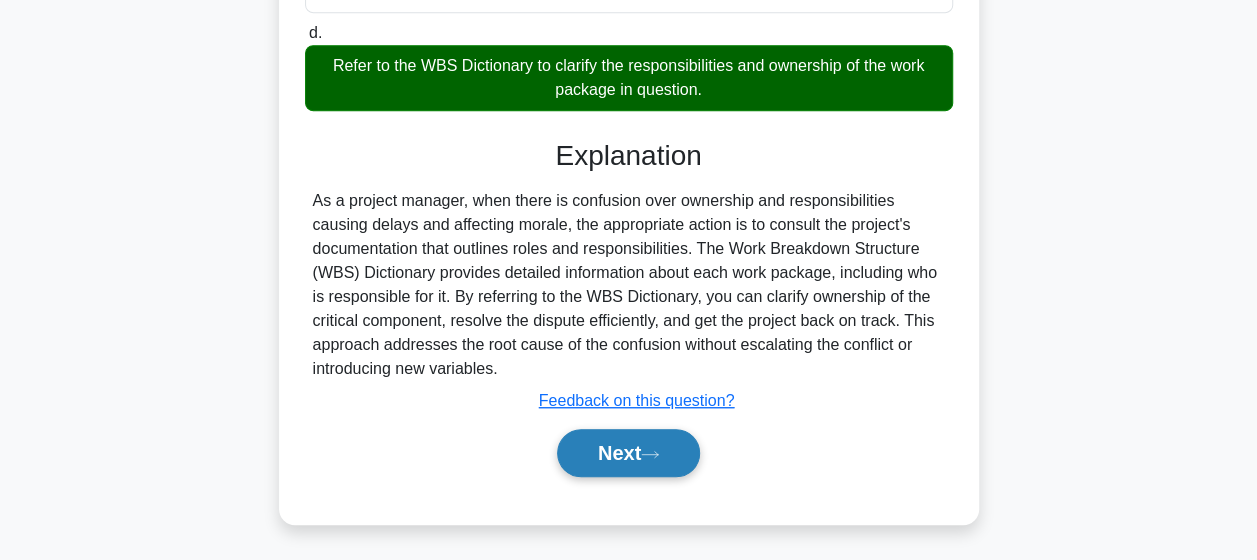 click on "Next" at bounding box center (628, 453) 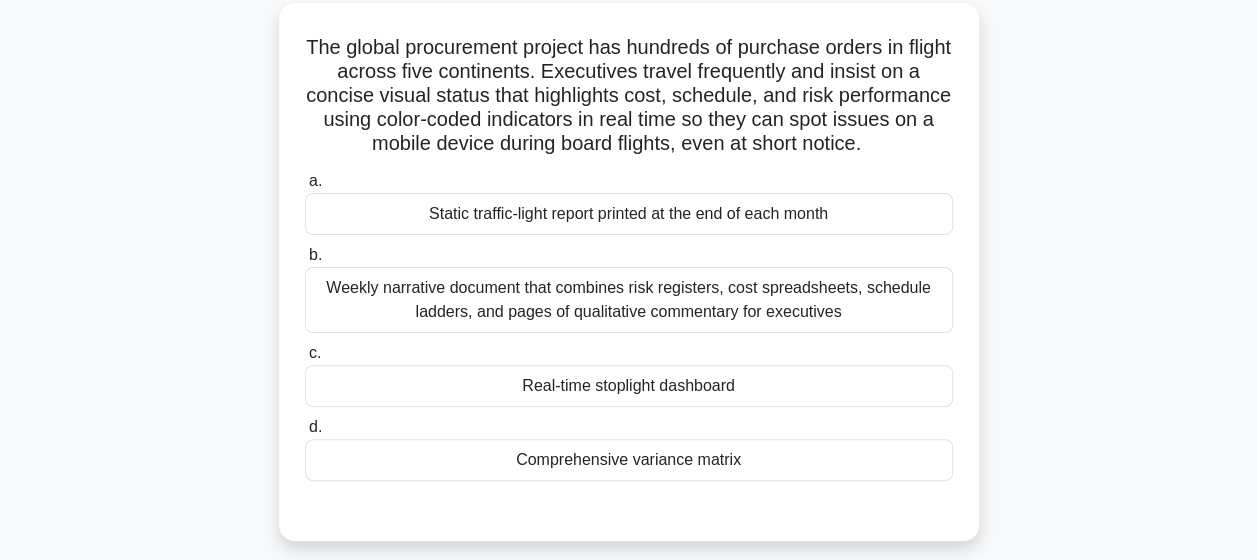 scroll, scrollTop: 130, scrollLeft: 0, axis: vertical 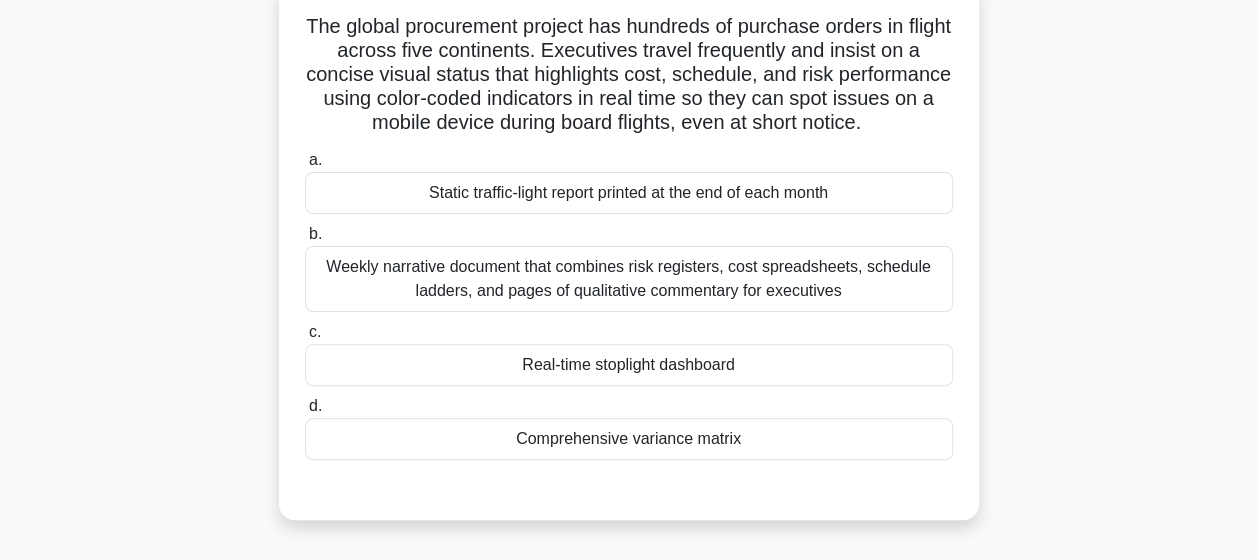 click on "Comprehensive variance matrix" at bounding box center (629, 439) 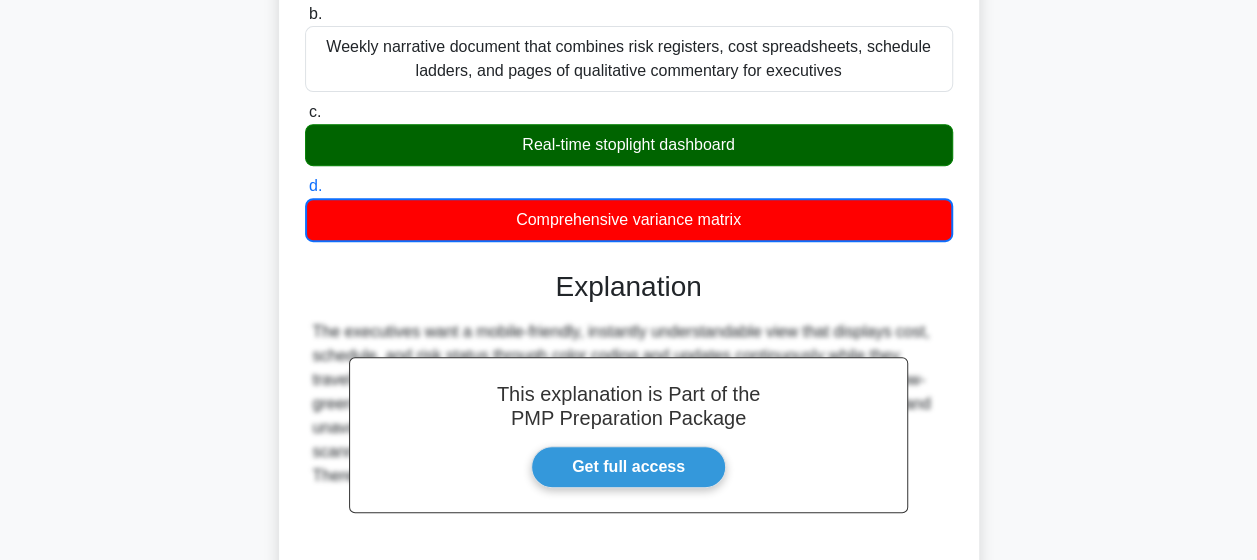 scroll, scrollTop: 529, scrollLeft: 0, axis: vertical 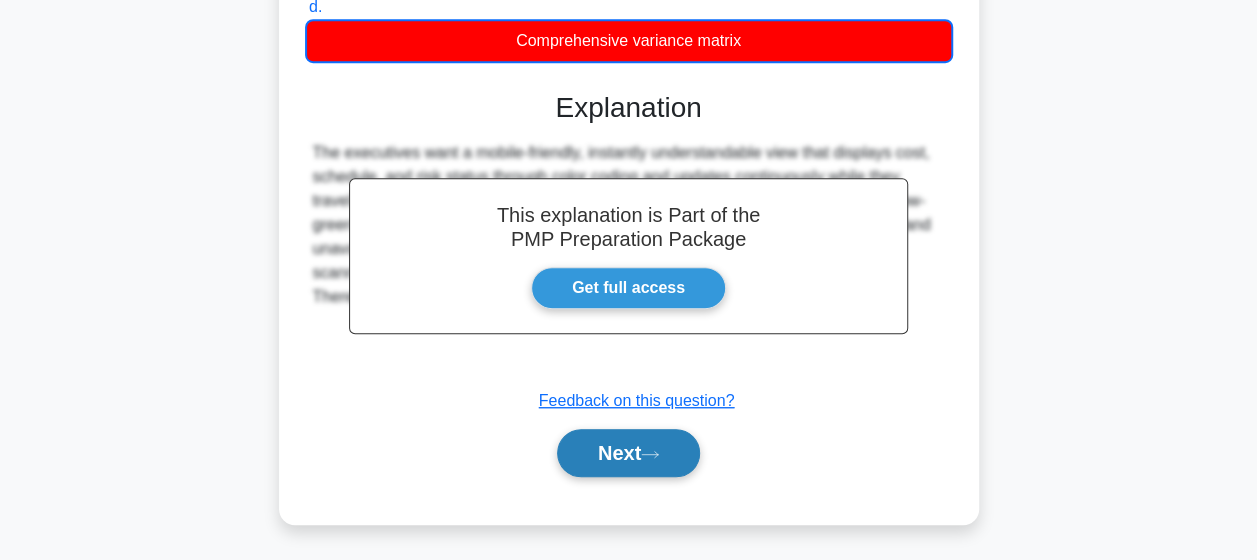 click on "Next" at bounding box center [628, 453] 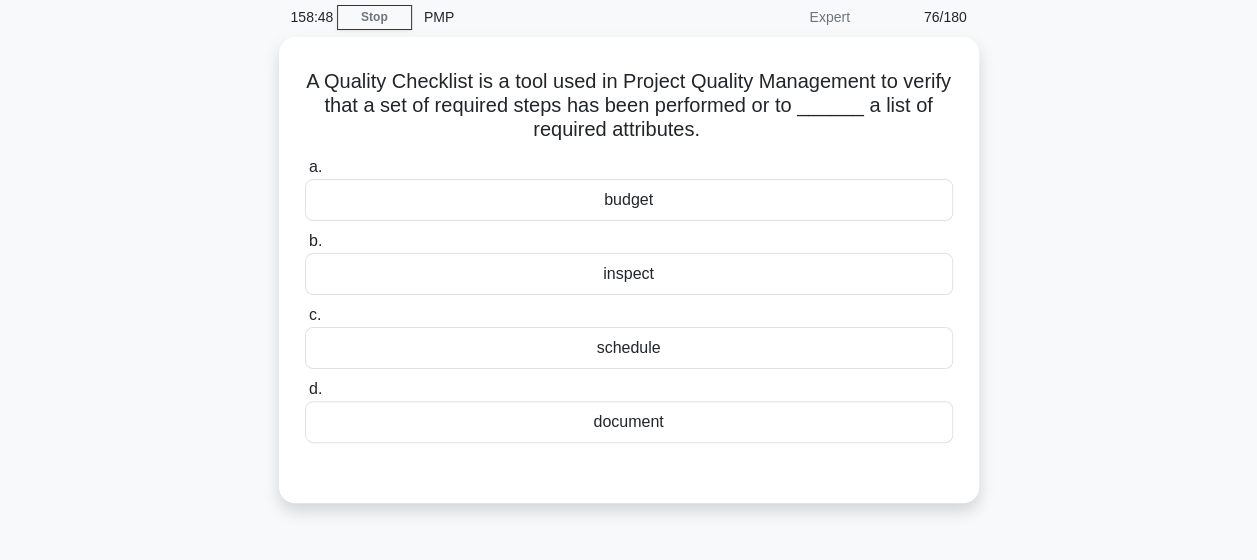 scroll, scrollTop: 0, scrollLeft: 0, axis: both 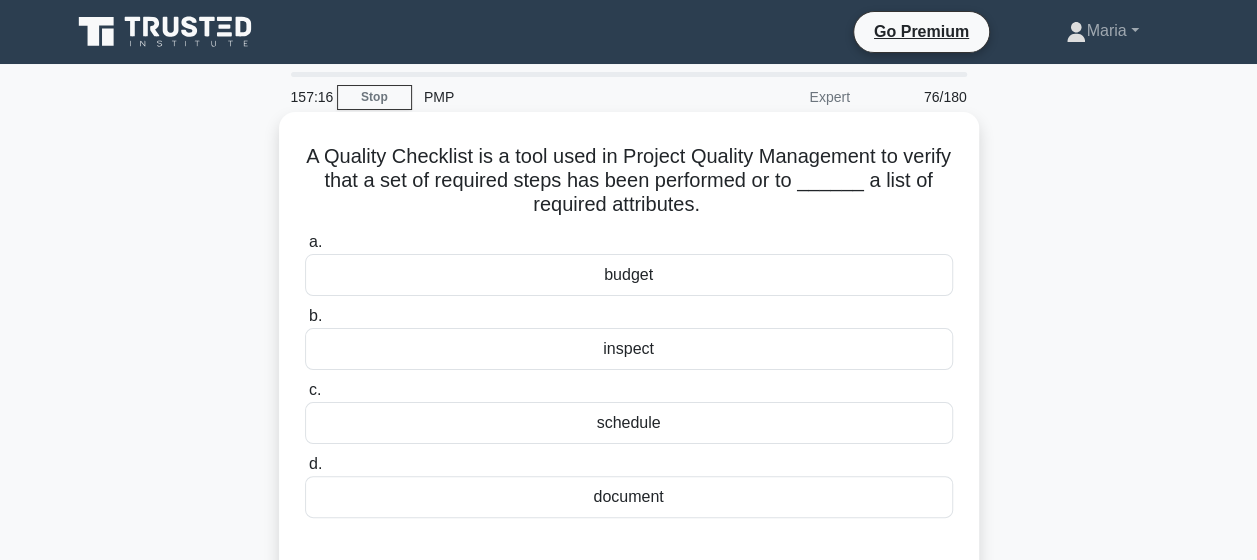 click on "inspect" at bounding box center (629, 349) 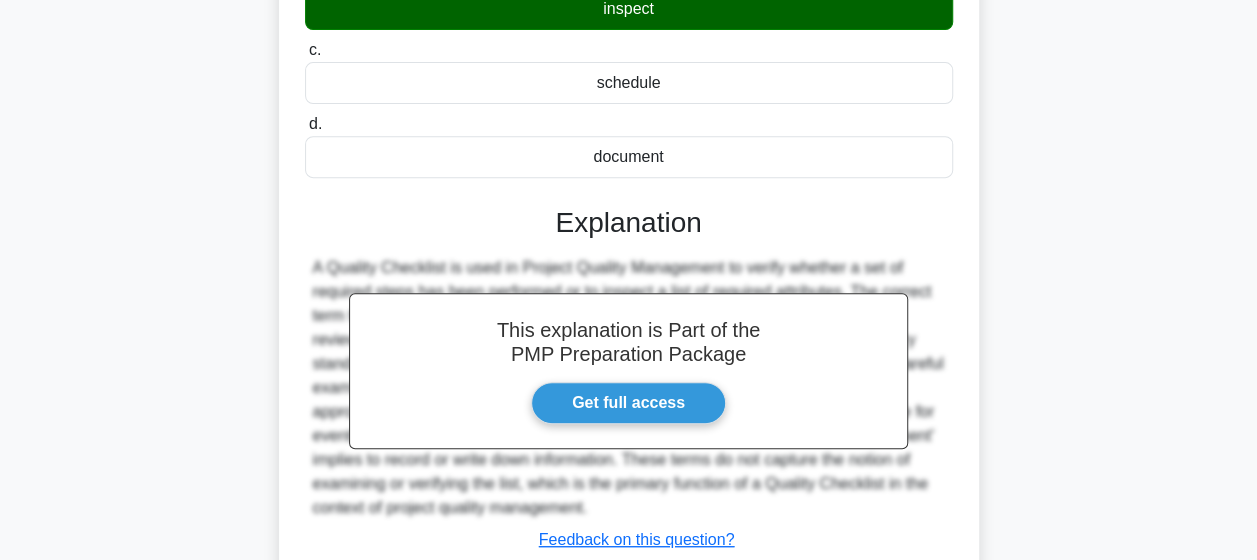 scroll, scrollTop: 520, scrollLeft: 0, axis: vertical 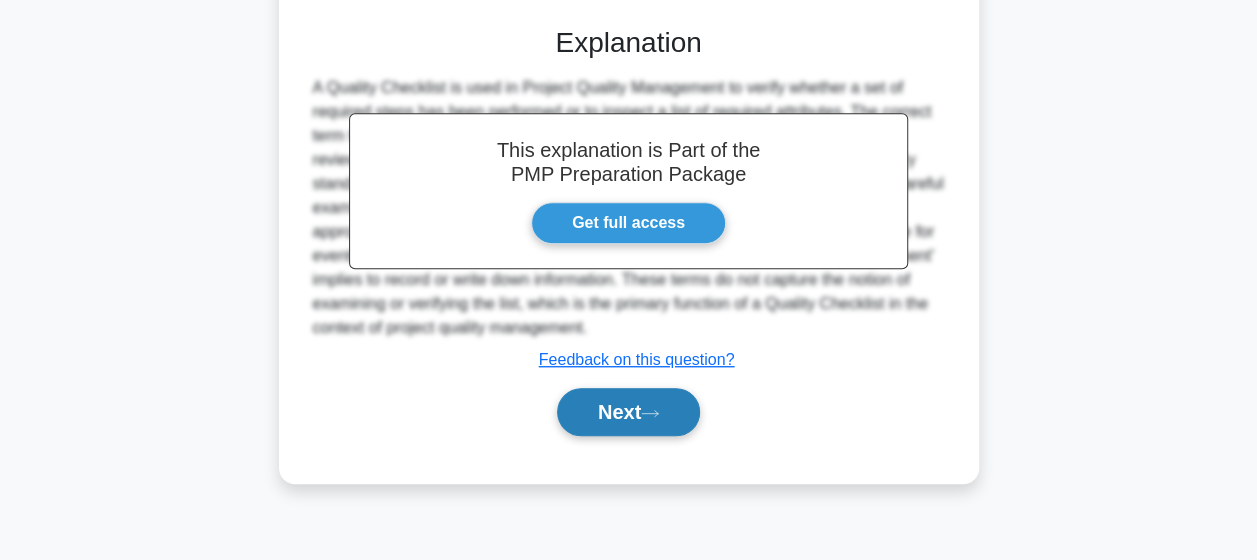 click on "Next" at bounding box center (628, 412) 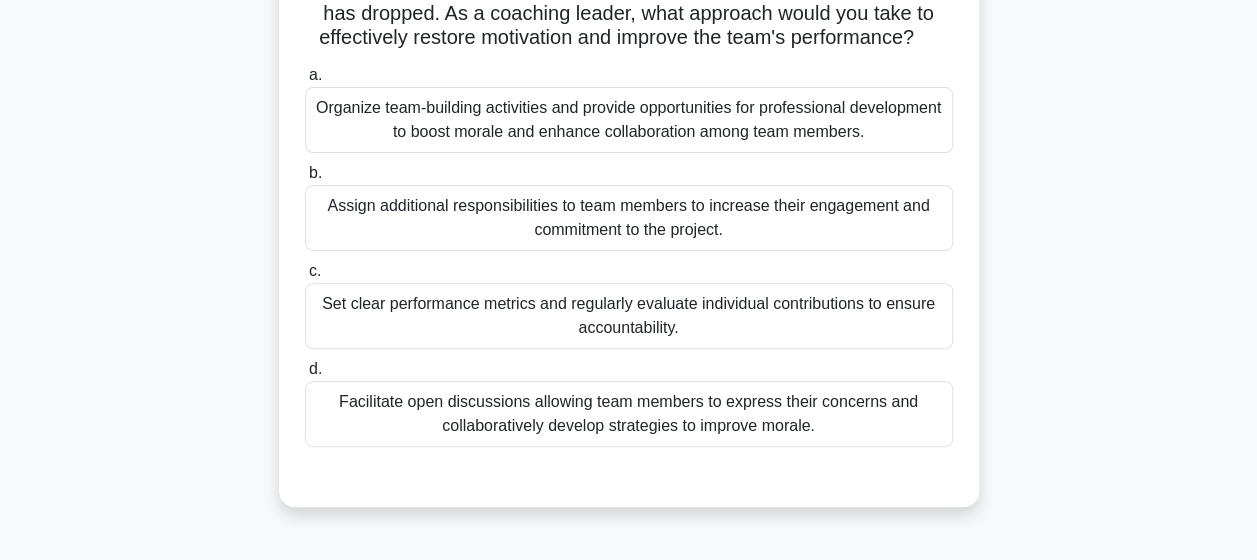 scroll, scrollTop: 234, scrollLeft: 0, axis: vertical 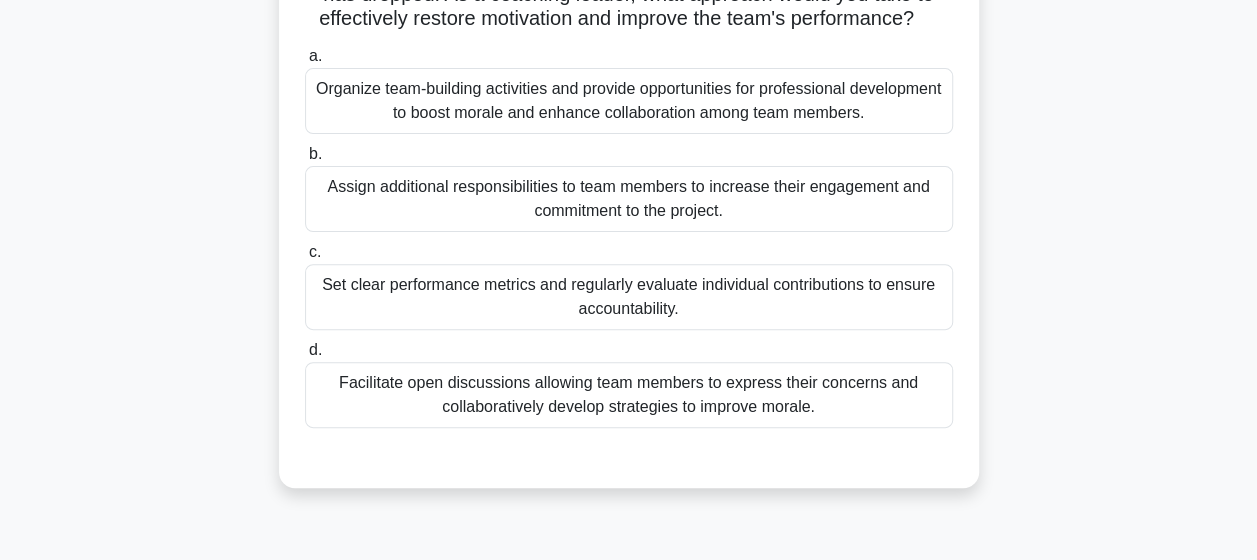 click on "Facilitate open discussions allowing team members to express their concerns and collaboratively develop strategies to improve morale." at bounding box center (629, 395) 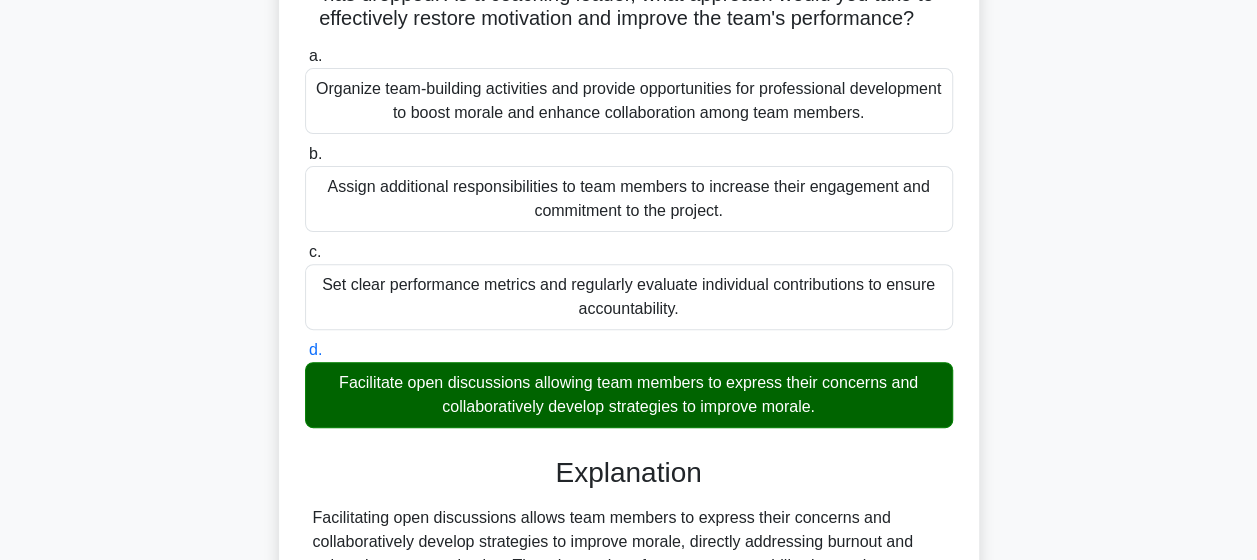 scroll, scrollTop: 520, scrollLeft: 0, axis: vertical 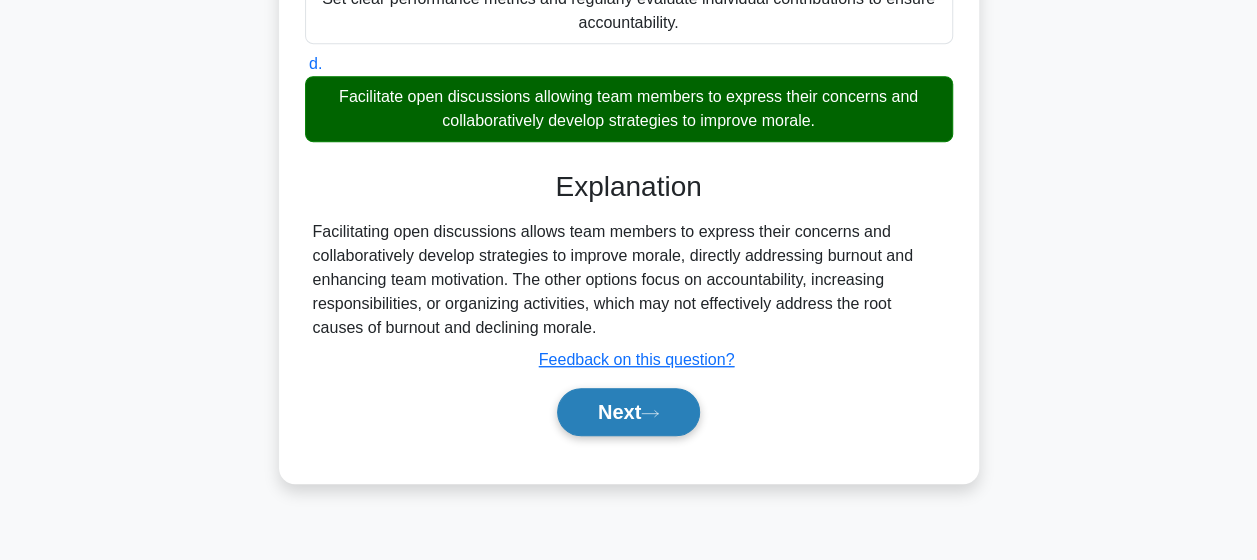 click on "Next" at bounding box center [628, 412] 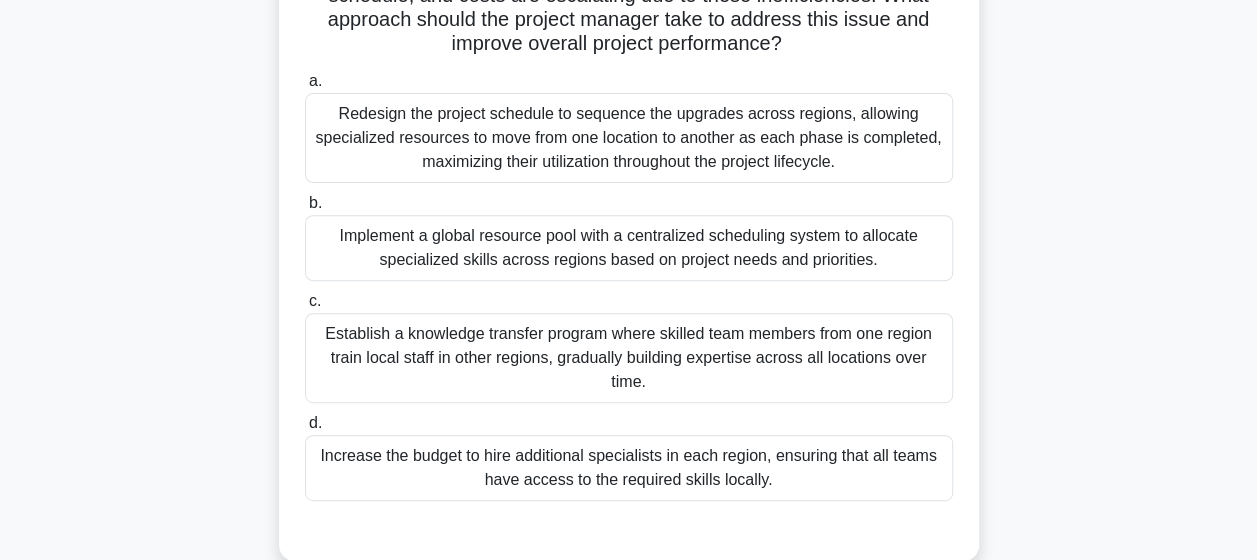 scroll, scrollTop: 290, scrollLeft: 0, axis: vertical 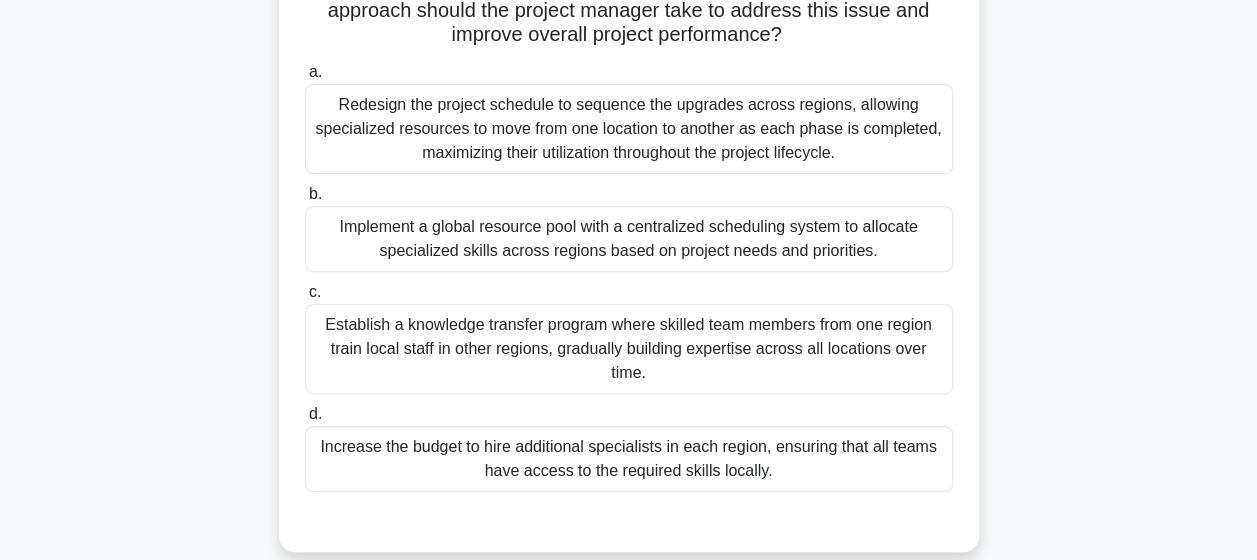 click on "Implement a global resource pool with a centralized scheduling system to allocate specialized skills across regions based on project needs and priorities." at bounding box center (629, 239) 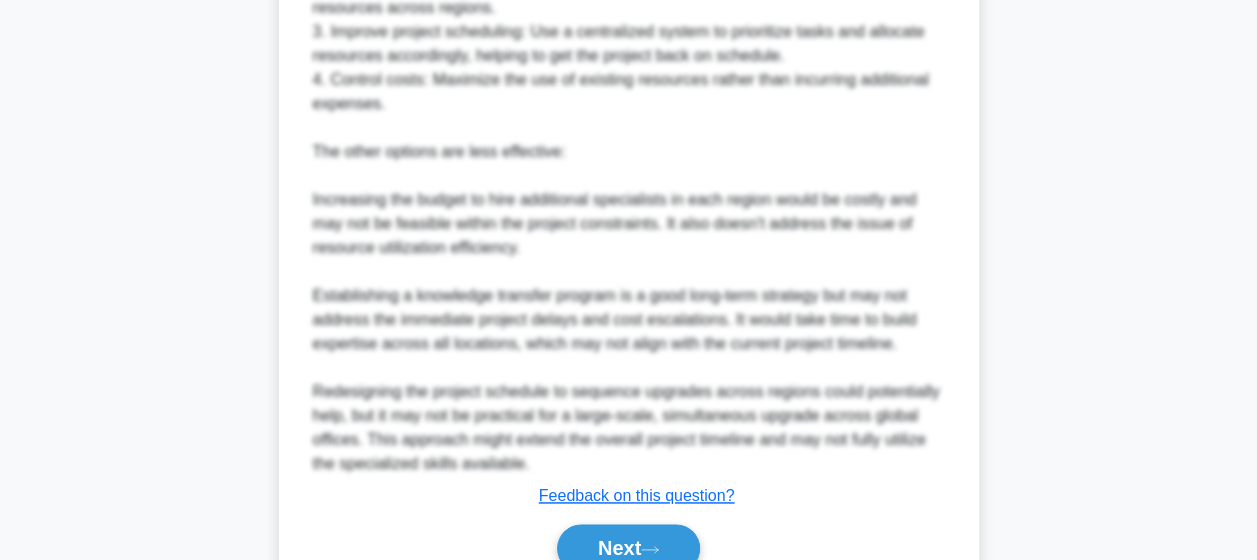 scroll, scrollTop: 1154, scrollLeft: 0, axis: vertical 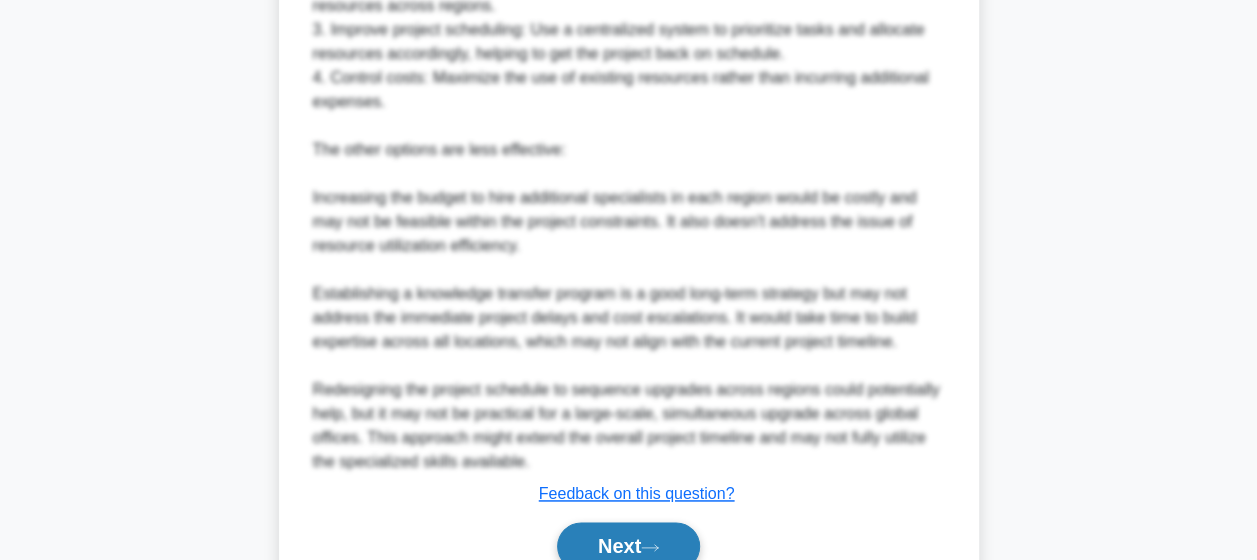 click on "Next" at bounding box center [628, 546] 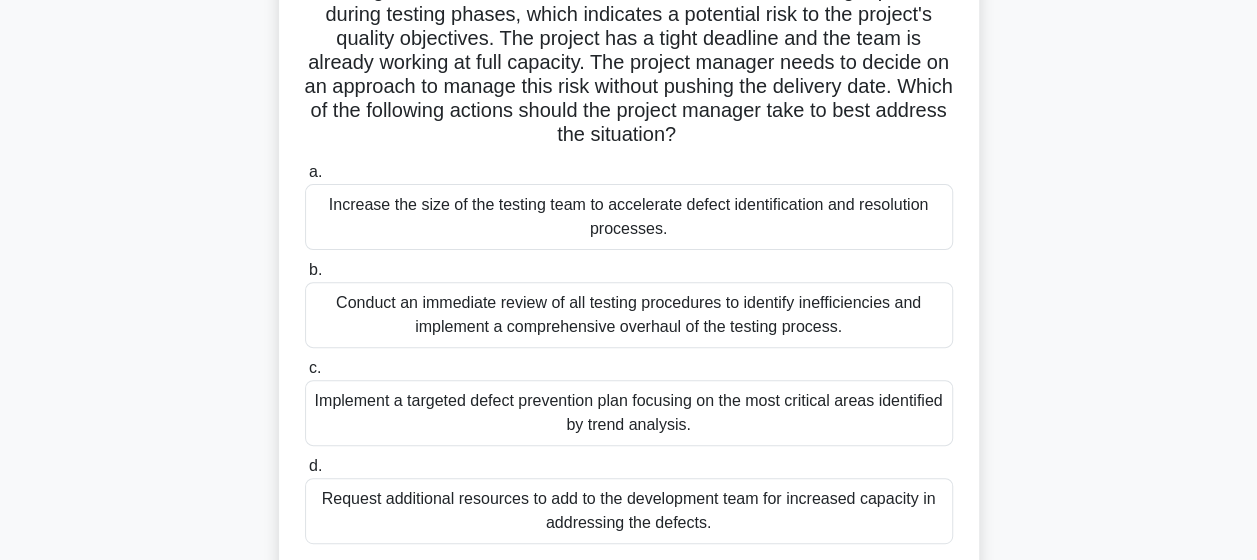 scroll, scrollTop: 241, scrollLeft: 0, axis: vertical 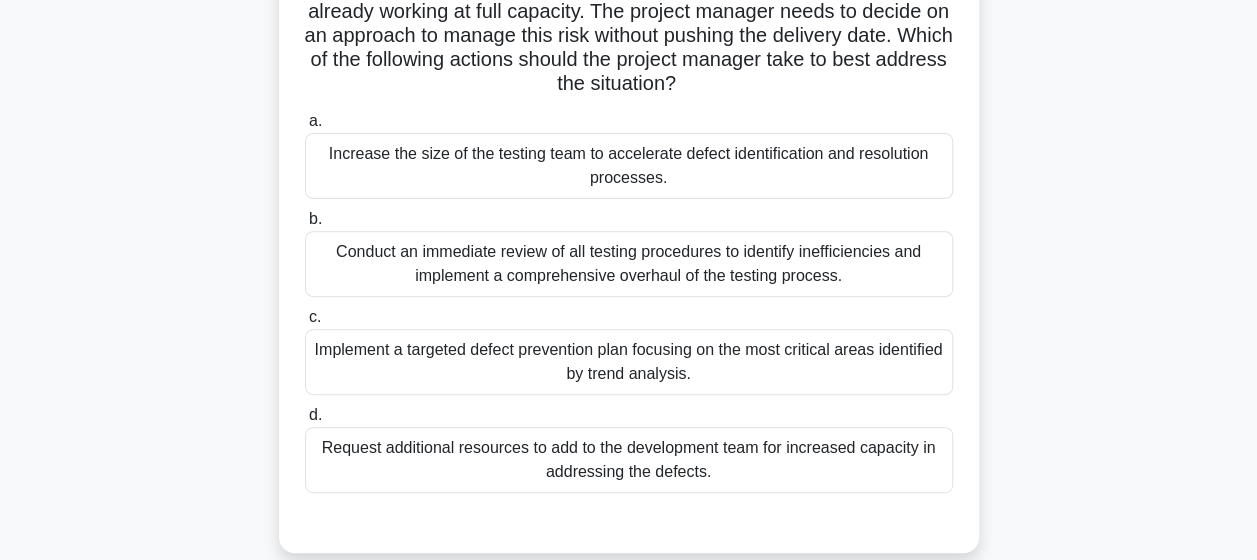 click on "Implement a targeted defect prevention plan focusing on the most critical areas identified by trend analysis." at bounding box center (629, 362) 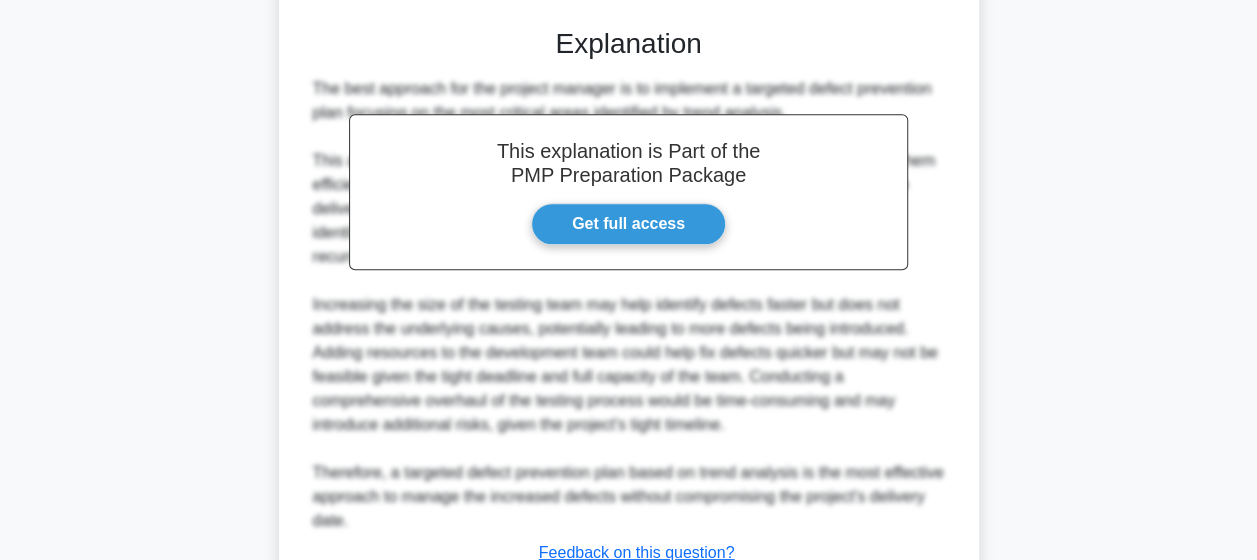scroll, scrollTop: 802, scrollLeft: 0, axis: vertical 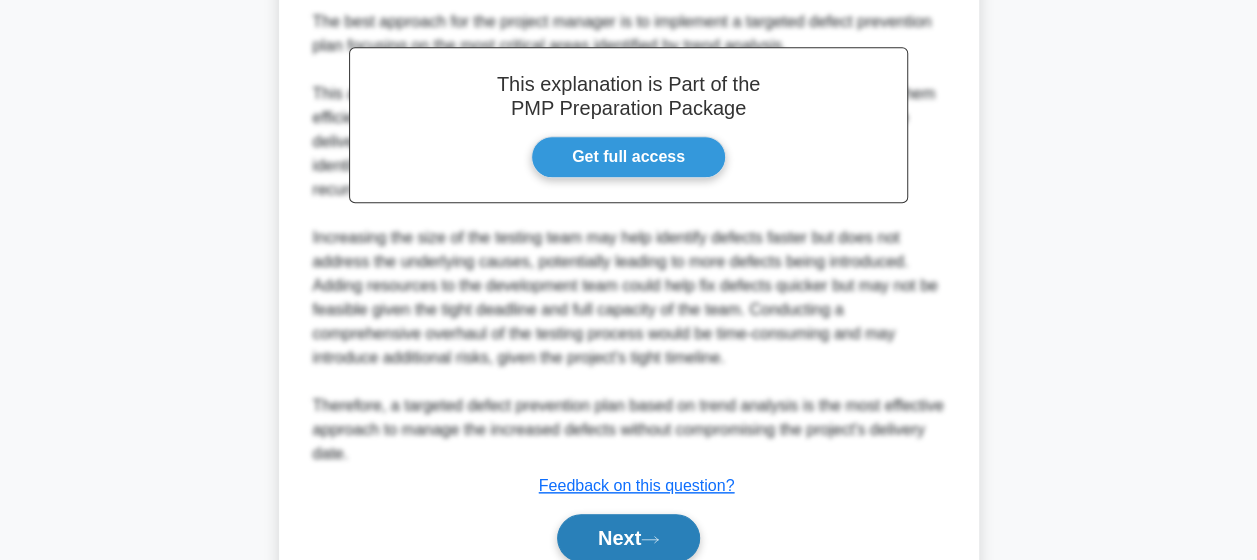 click on "Next" at bounding box center (628, 538) 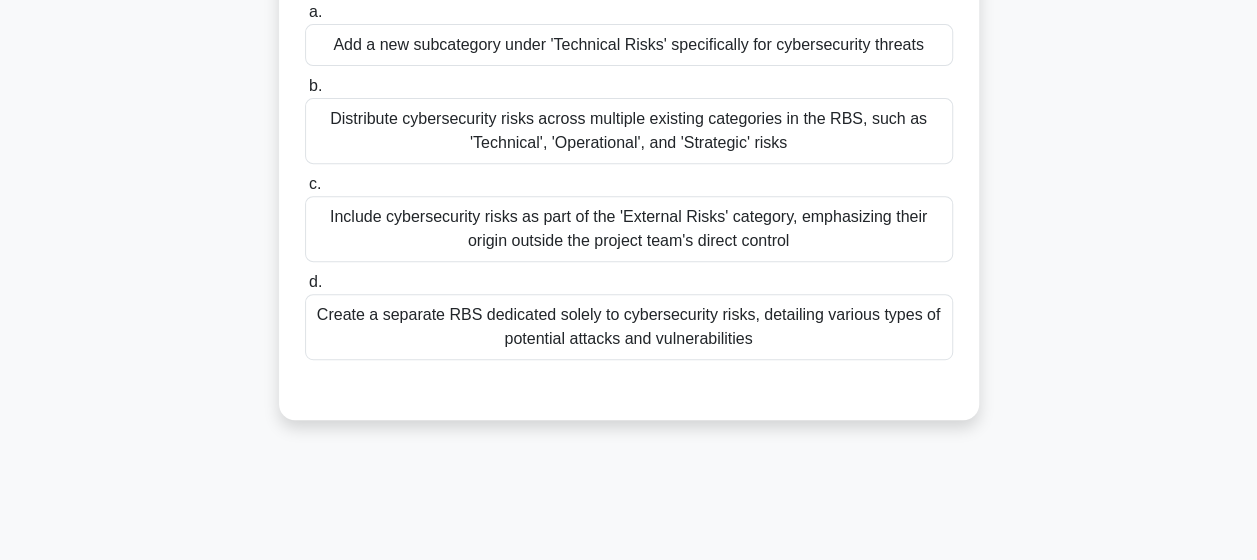 scroll, scrollTop: 332, scrollLeft: 0, axis: vertical 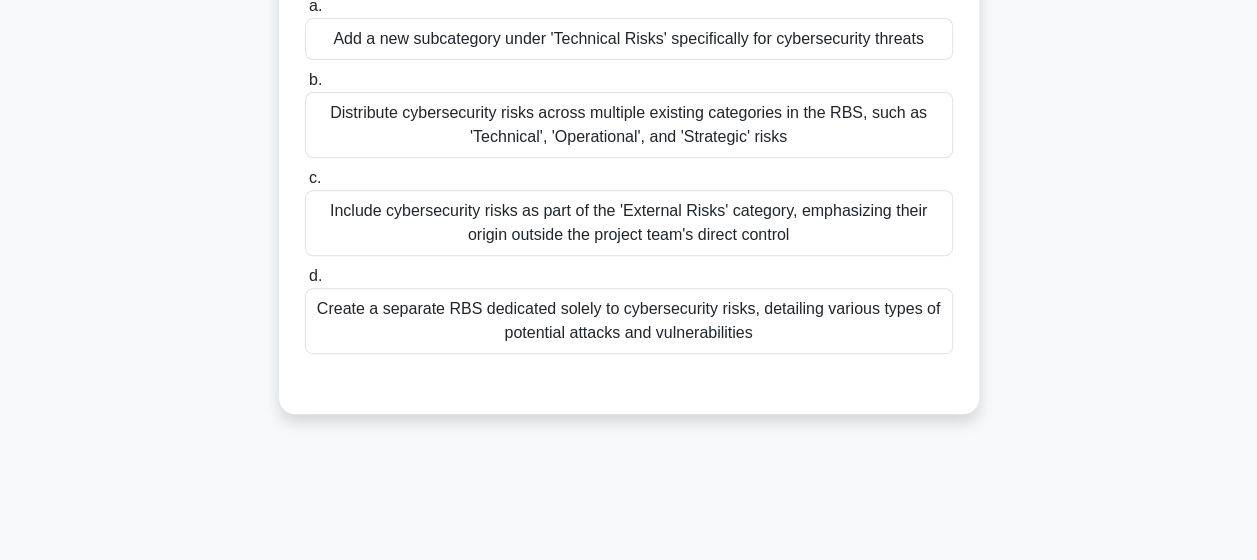 click on "Create a separate RBS dedicated solely to cybersecurity risks, detailing various types of potential attacks and vulnerabilities" at bounding box center [629, 321] 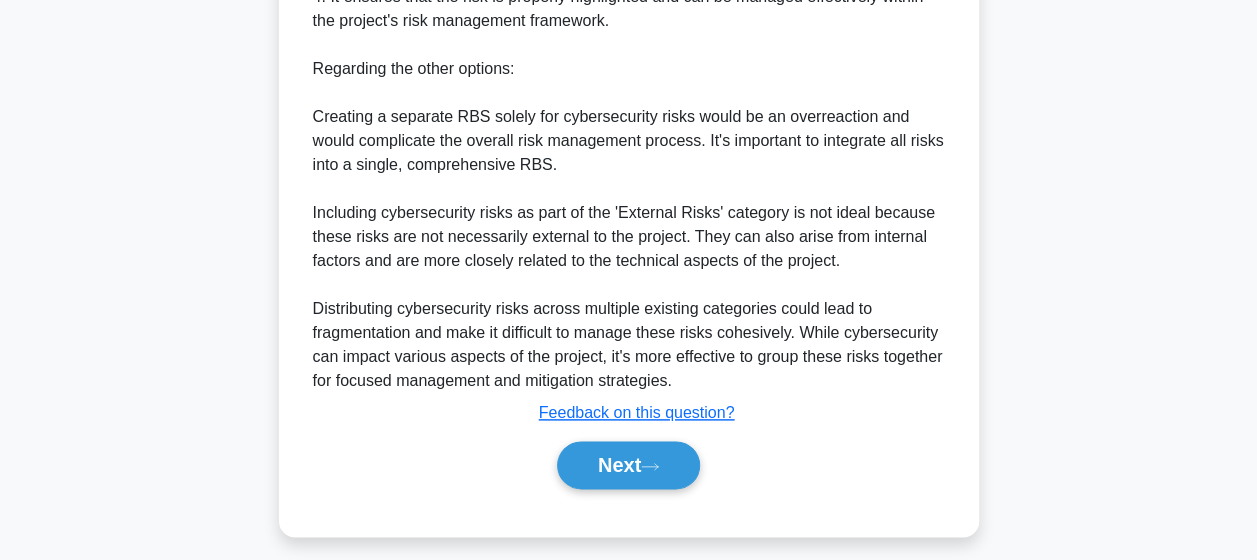 scroll, scrollTop: 1033, scrollLeft: 0, axis: vertical 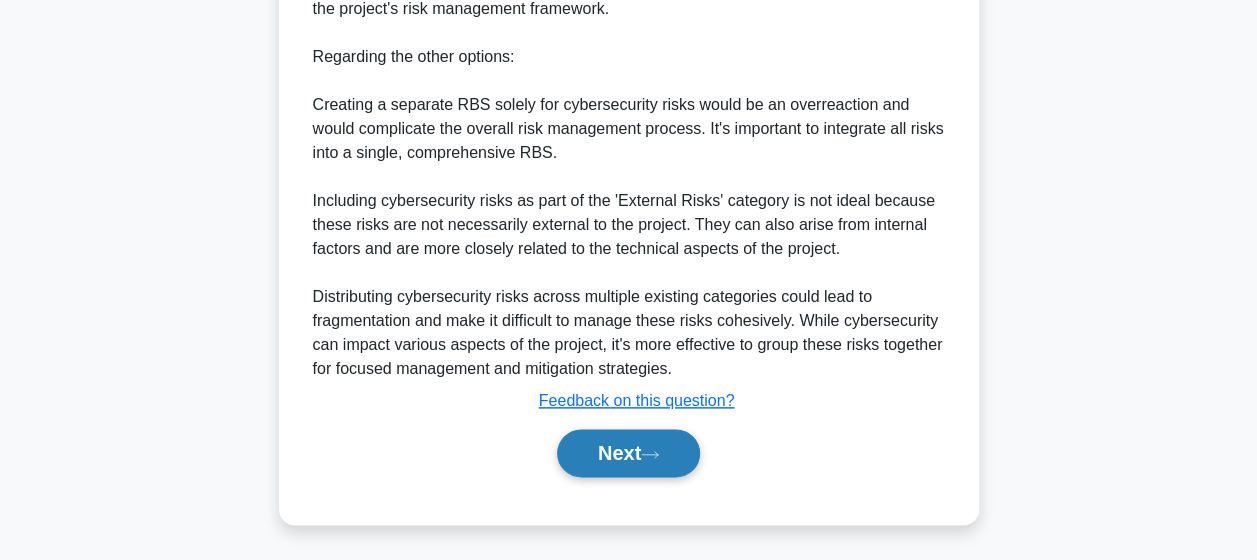 click on "Next" at bounding box center (628, 453) 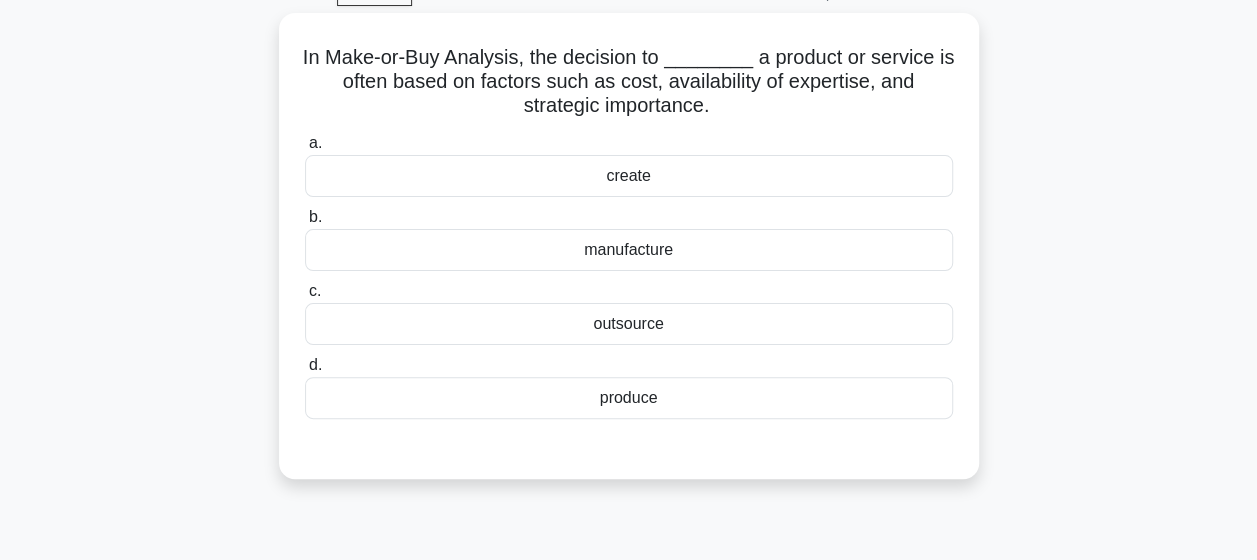 scroll, scrollTop: 102, scrollLeft: 0, axis: vertical 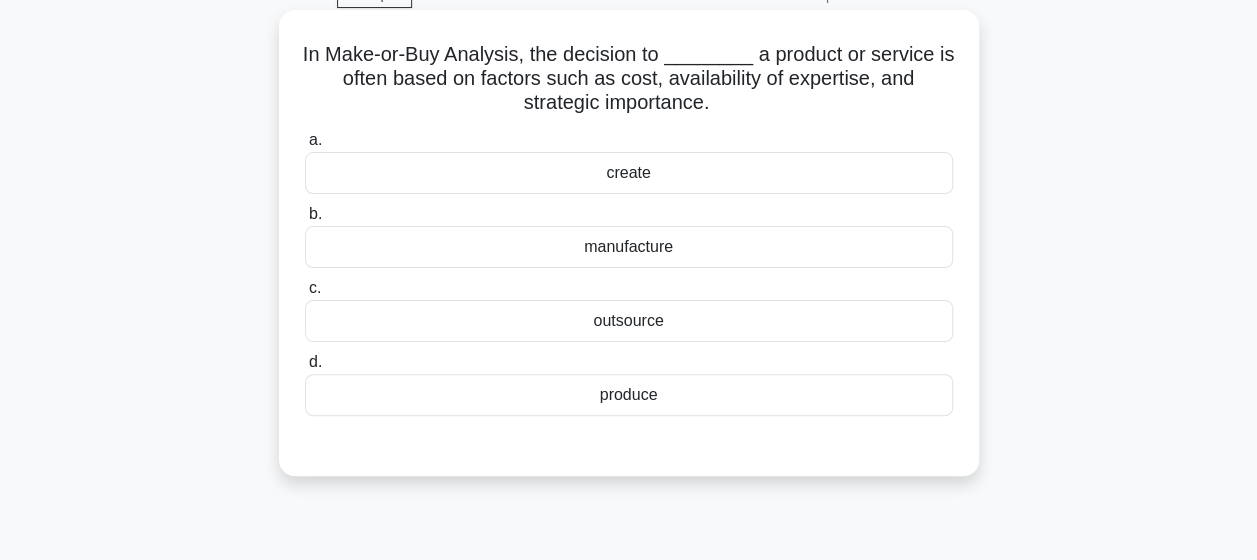 click on "outsource" at bounding box center (629, 321) 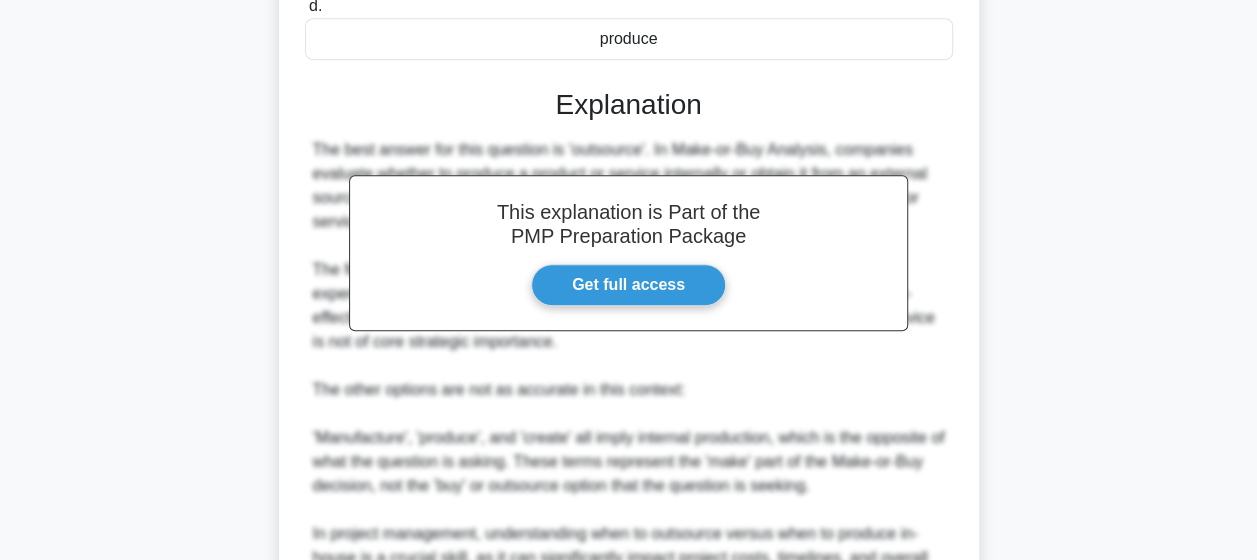 scroll, scrollTop: 670, scrollLeft: 0, axis: vertical 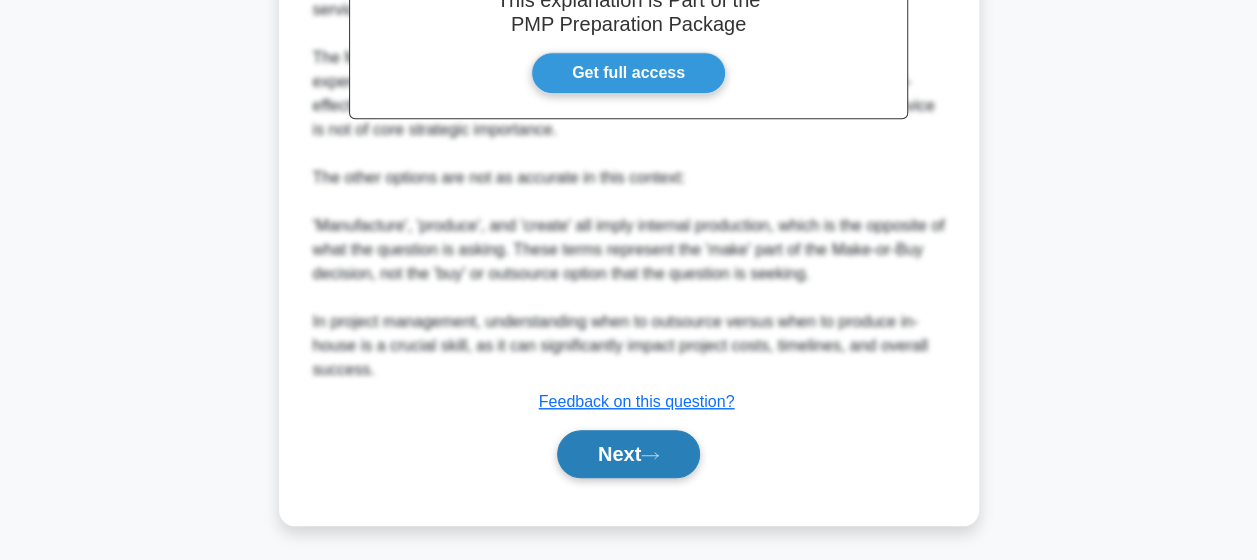 click on "Next" at bounding box center [628, 454] 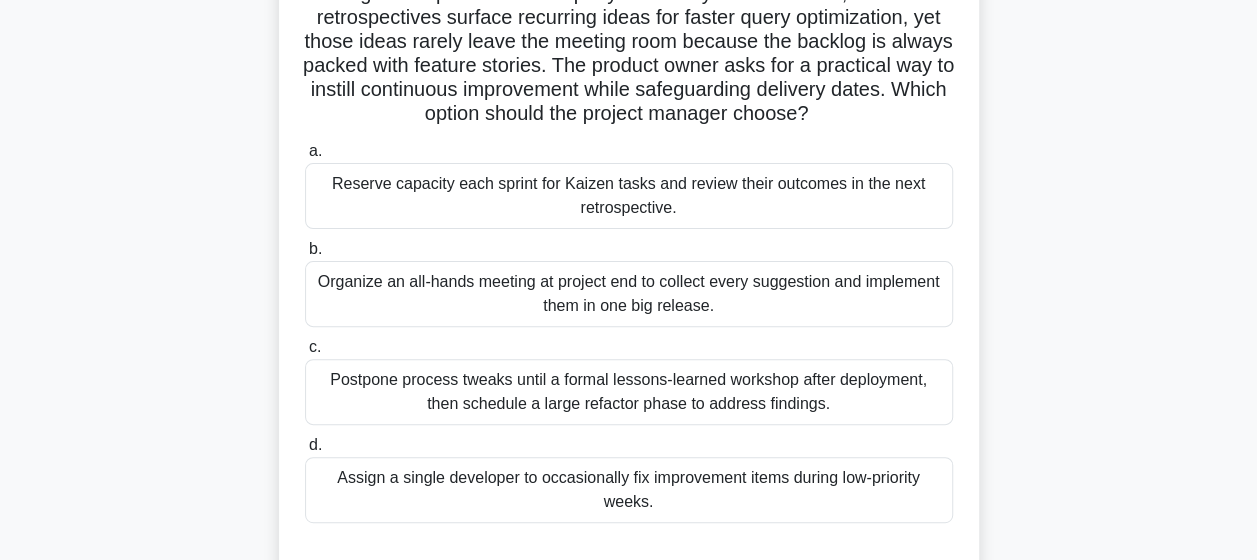 scroll, scrollTop: 174, scrollLeft: 0, axis: vertical 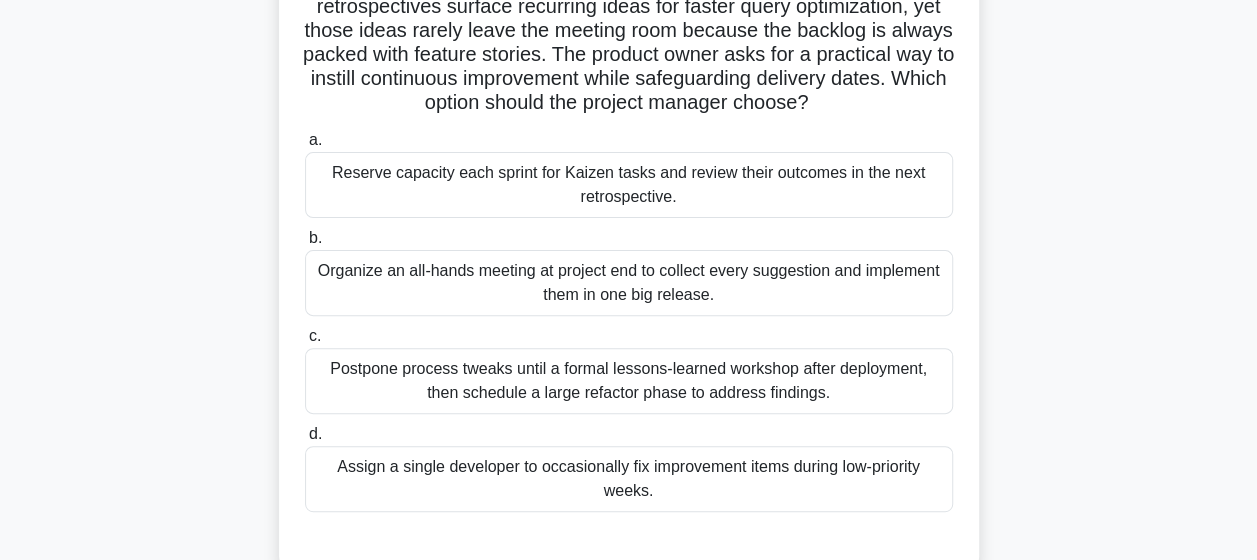click on "Assign a single developer to occasionally fix improvement items during low-priority weeks." at bounding box center [629, 479] 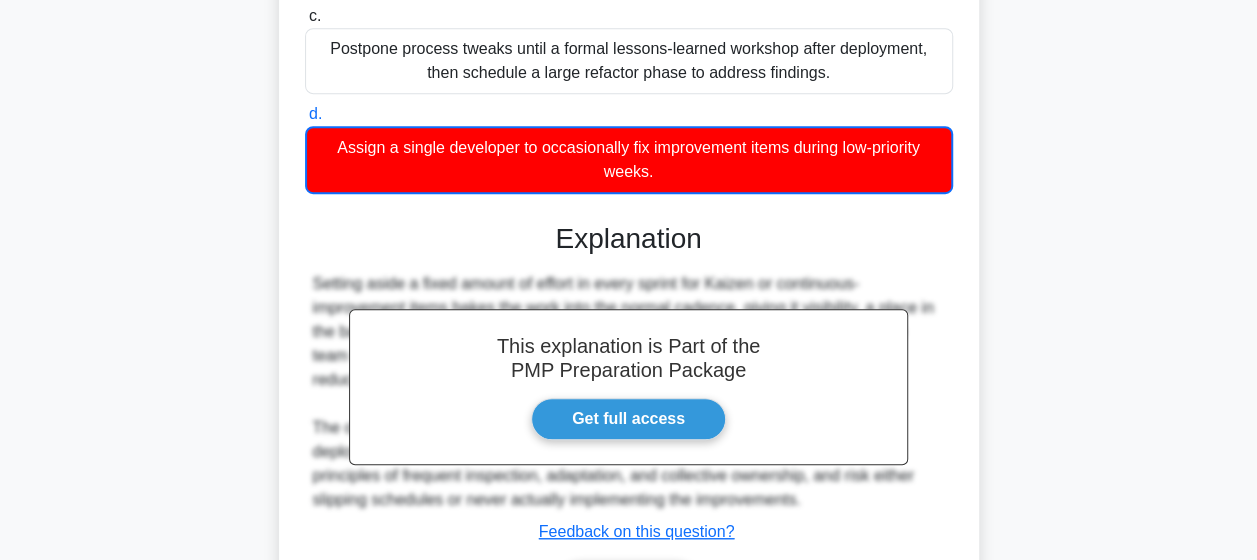 scroll, scrollTop: 625, scrollLeft: 0, axis: vertical 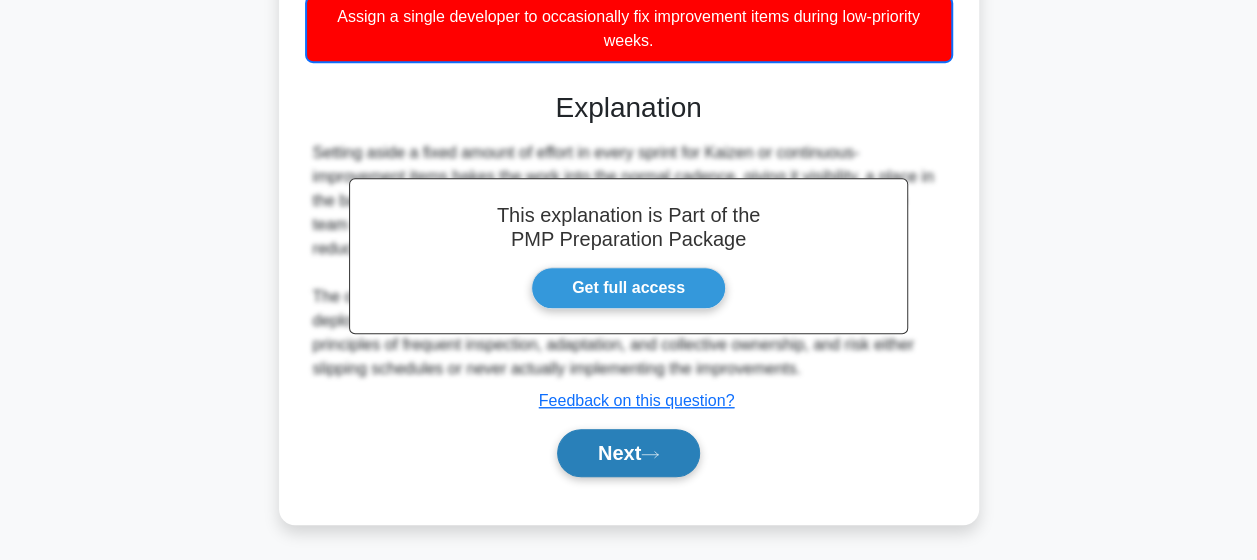 click 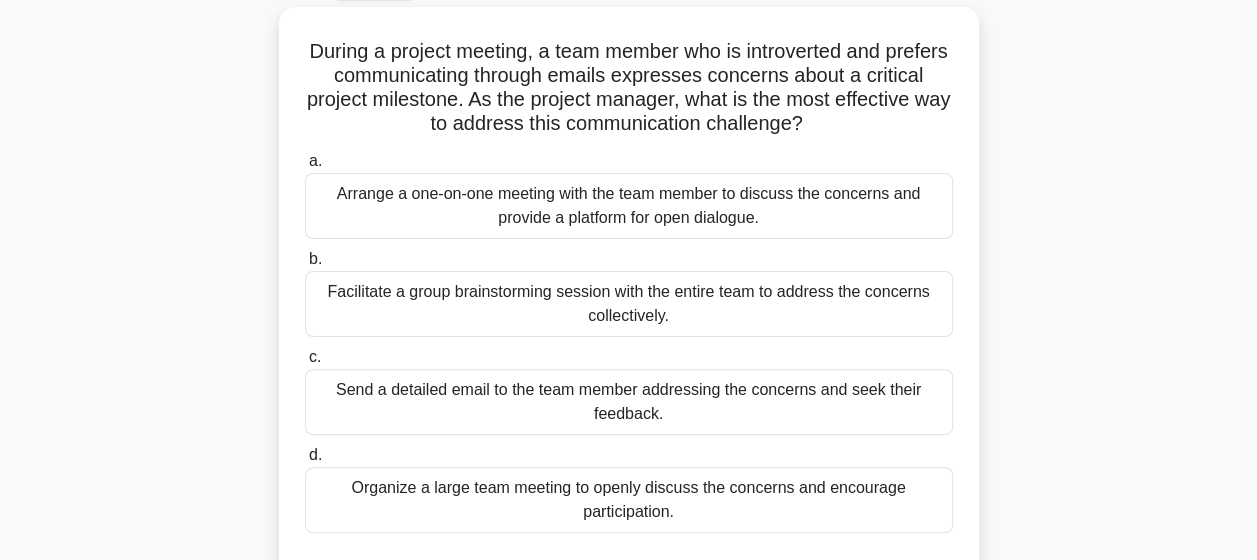scroll, scrollTop: 112, scrollLeft: 0, axis: vertical 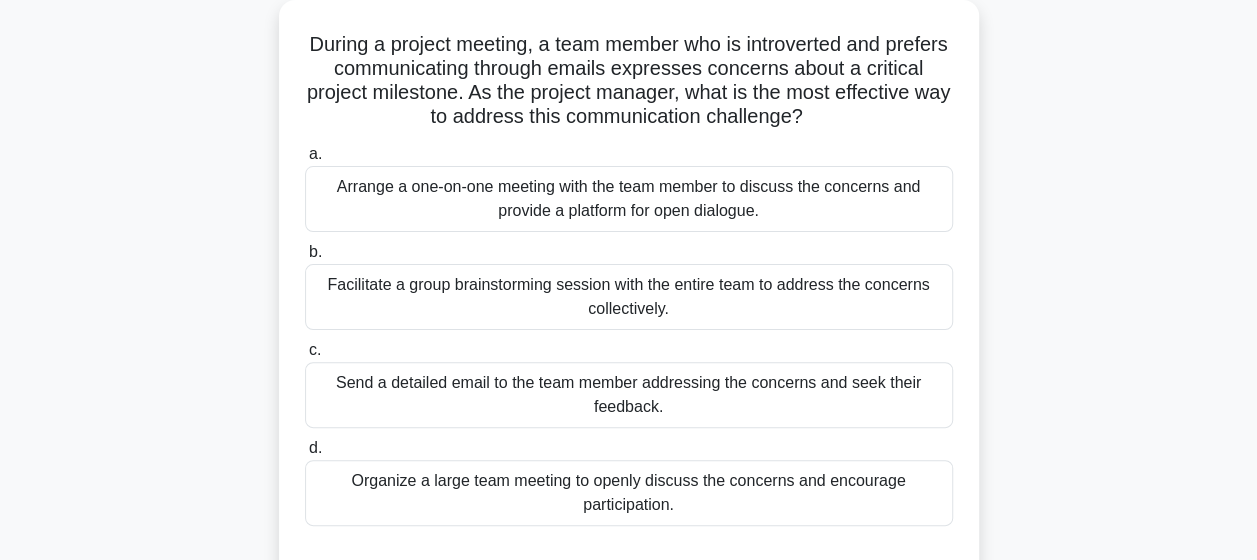 click on "Arrange a one-on-one meeting with the team member to discuss the concerns and provide a platform for open dialogue." at bounding box center (629, 199) 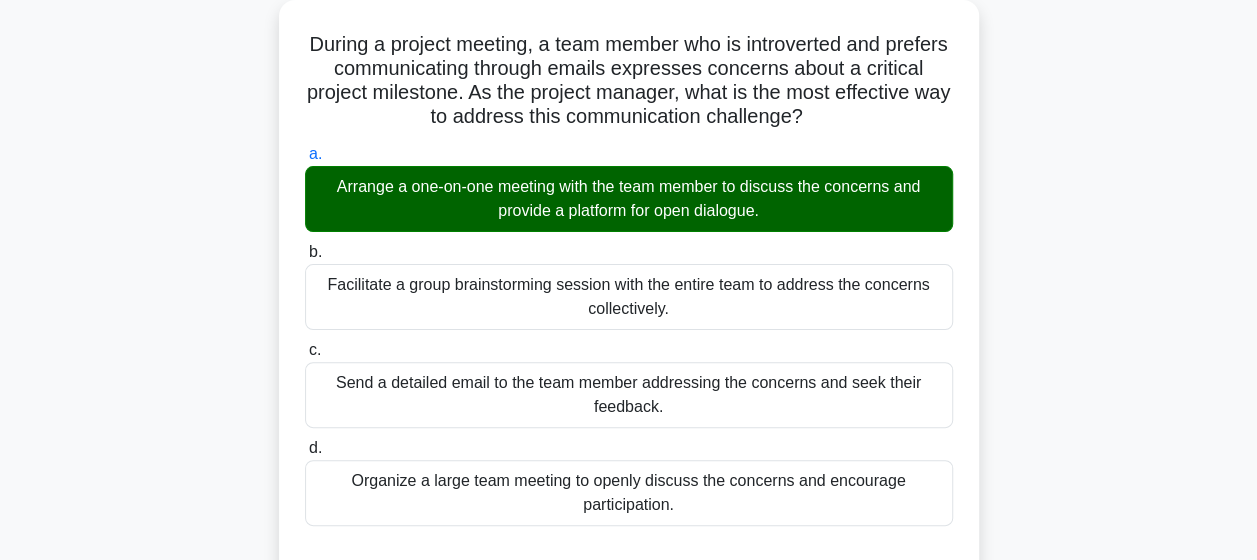 scroll, scrollTop: 669, scrollLeft: 0, axis: vertical 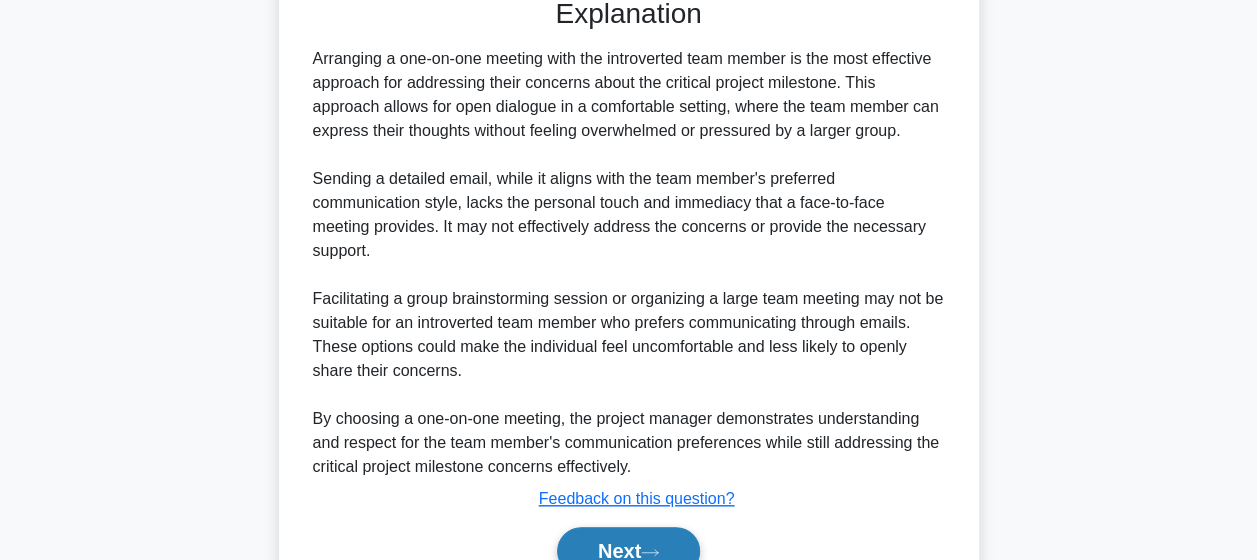 click 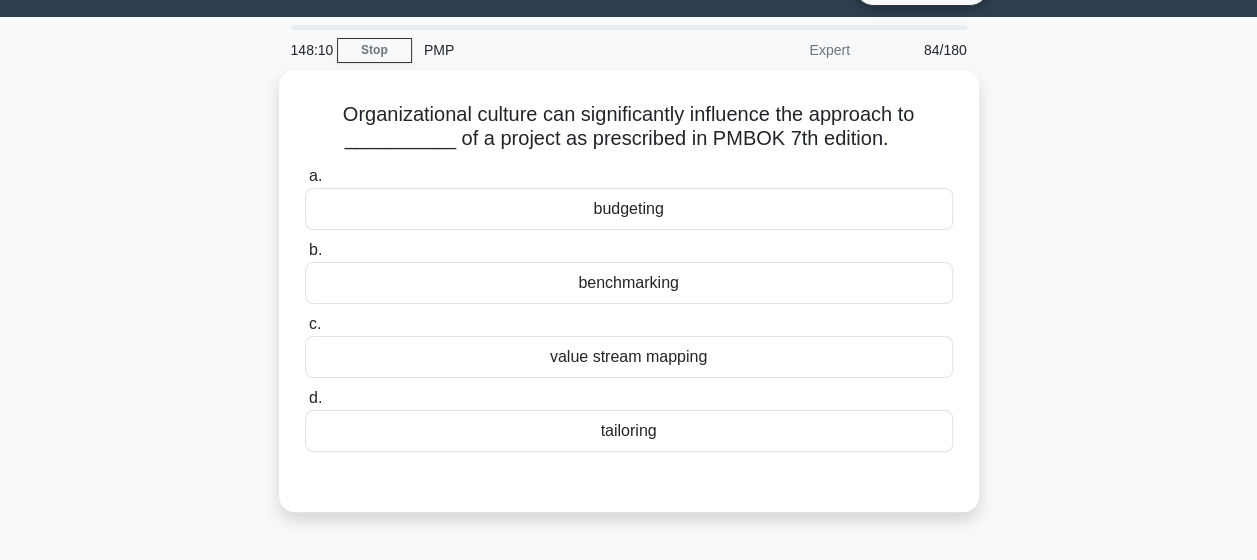 scroll, scrollTop: 48, scrollLeft: 0, axis: vertical 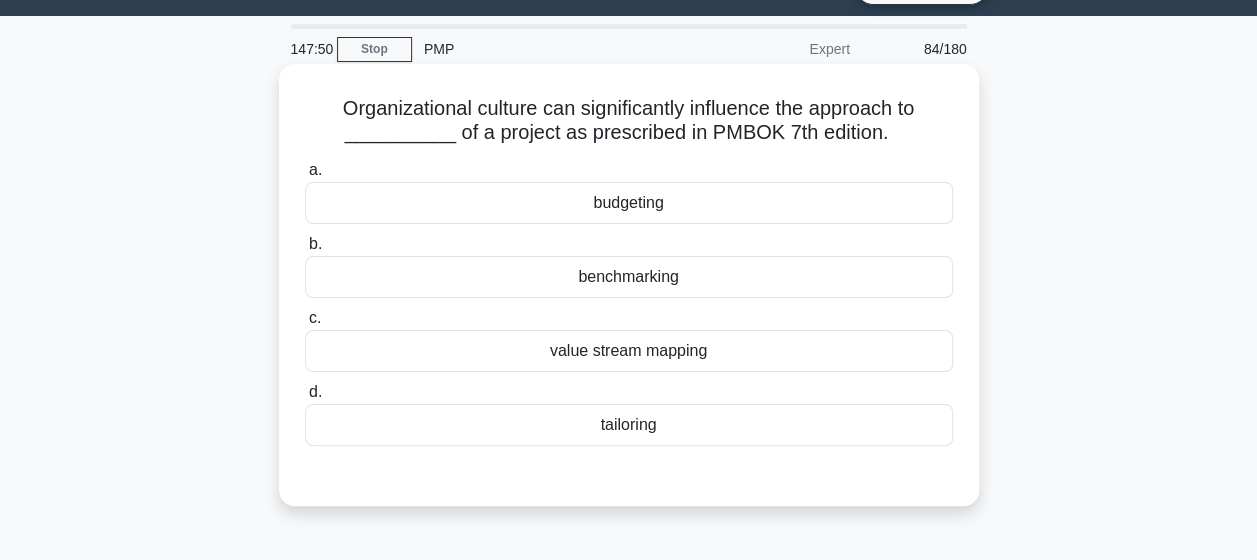 click on "value stream mapping" at bounding box center (629, 351) 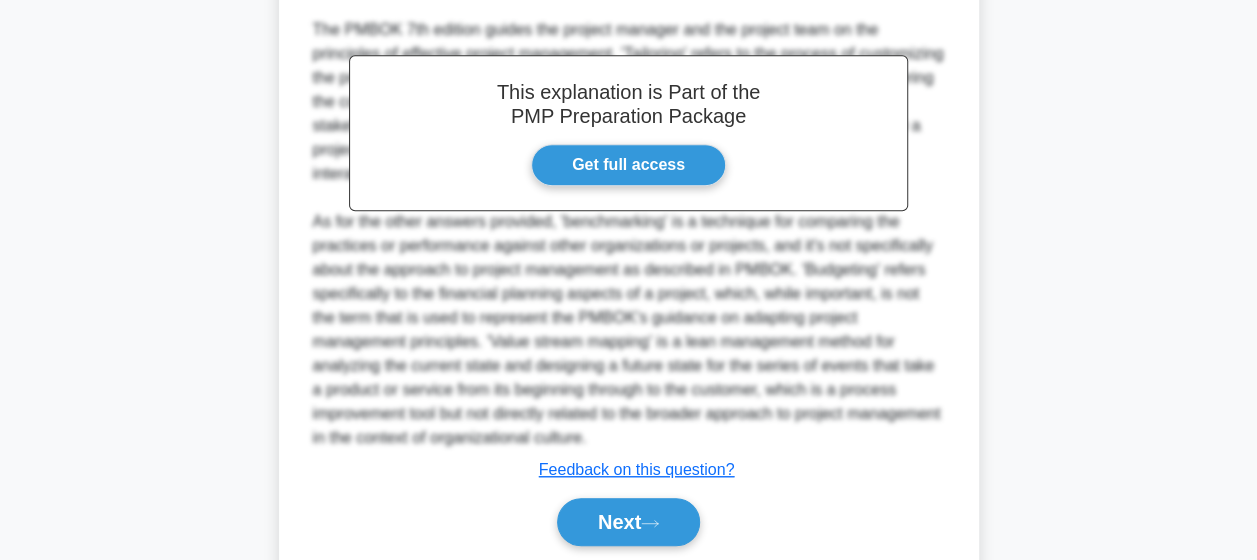 scroll, scrollTop: 578, scrollLeft: 0, axis: vertical 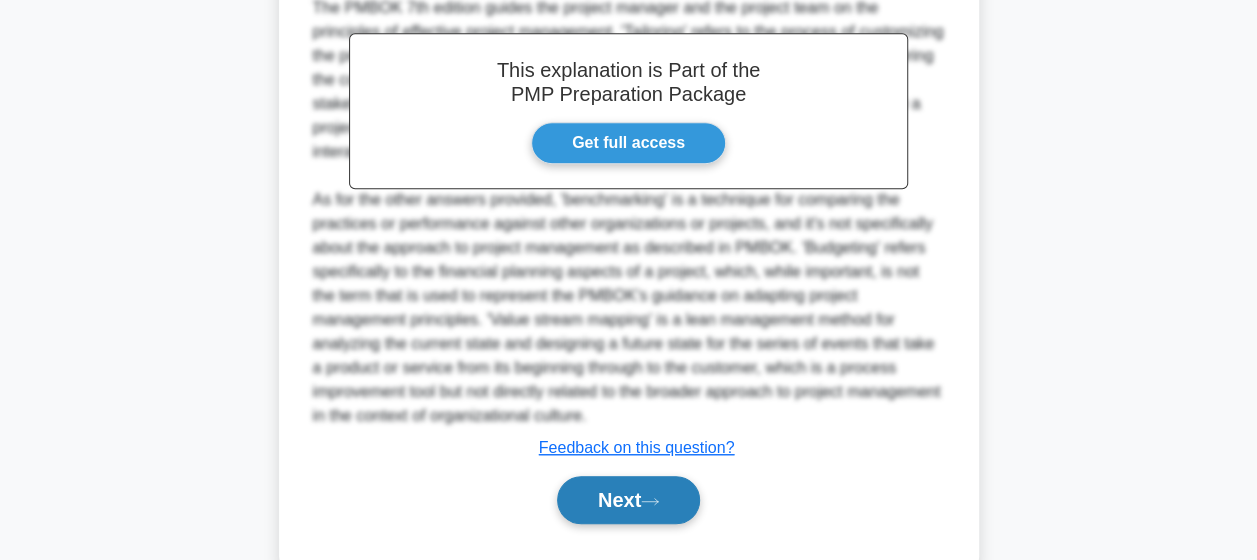 click on "Next" at bounding box center [628, 500] 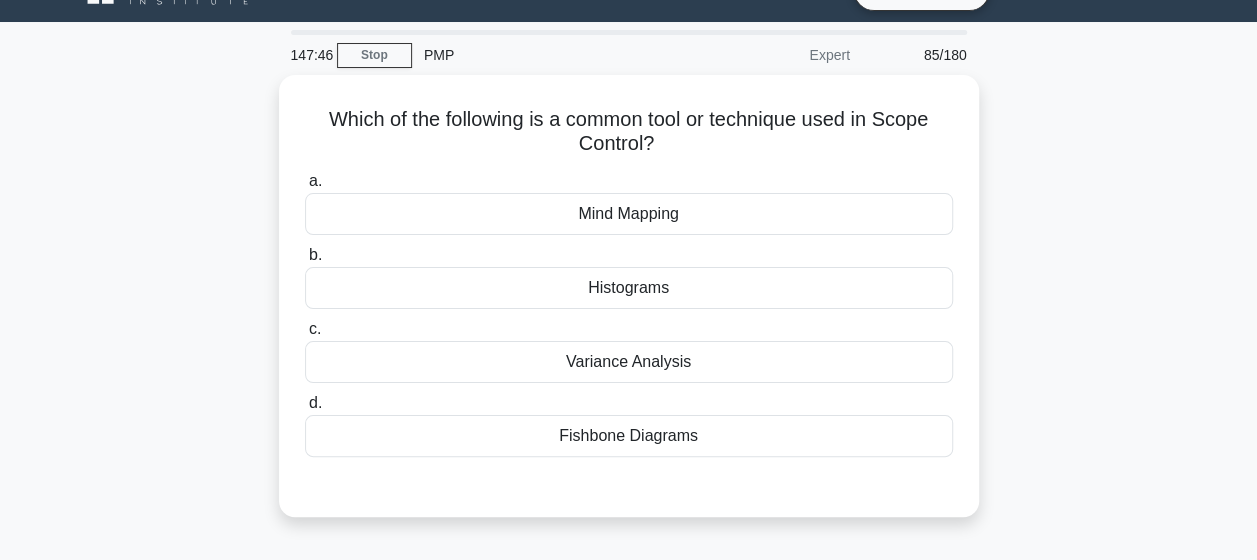 scroll, scrollTop: 44, scrollLeft: 0, axis: vertical 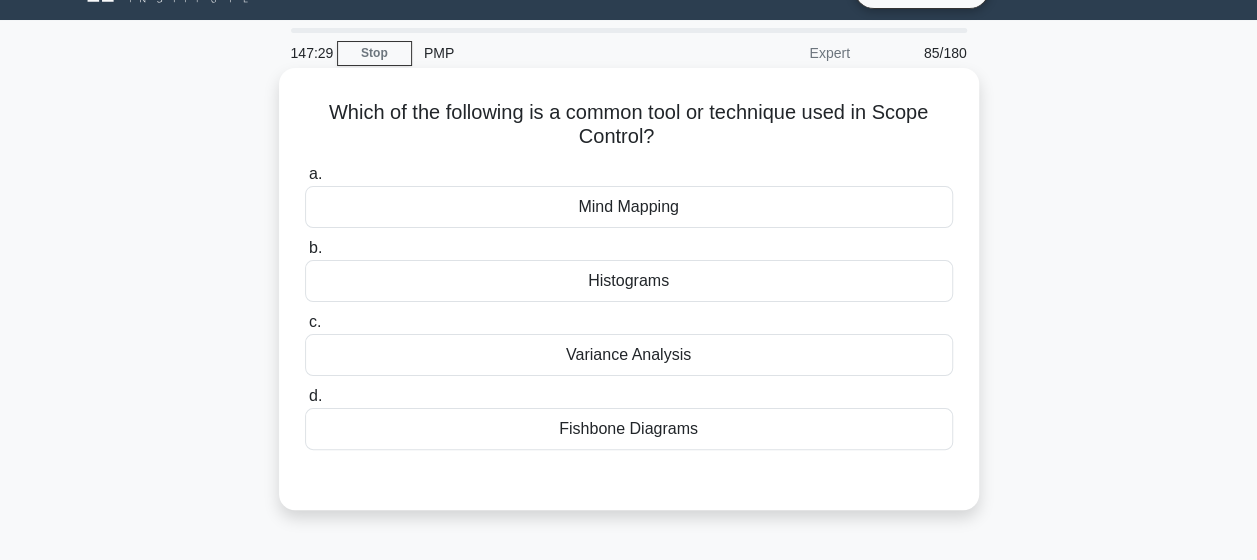 click on "Fishbone Diagrams" at bounding box center [629, 429] 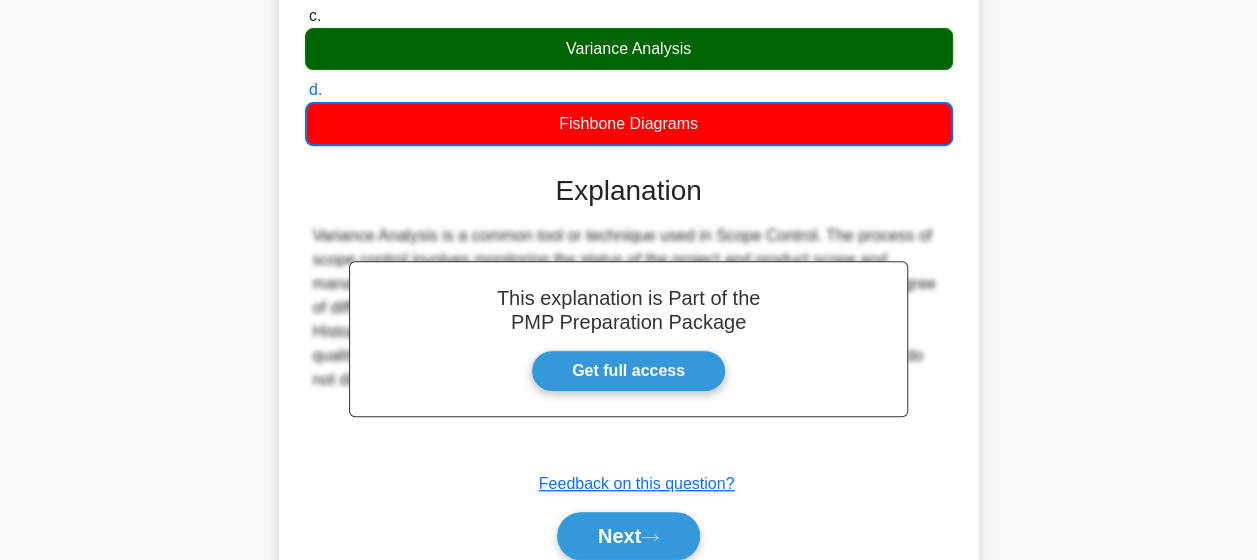 scroll, scrollTop: 520, scrollLeft: 0, axis: vertical 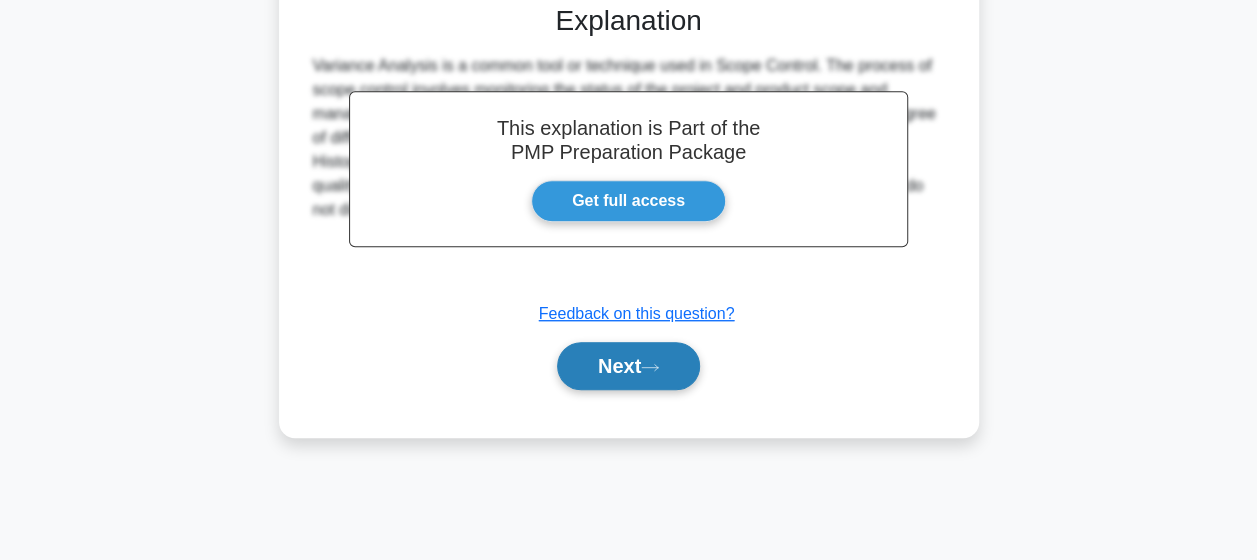 click on "Next" at bounding box center (628, 366) 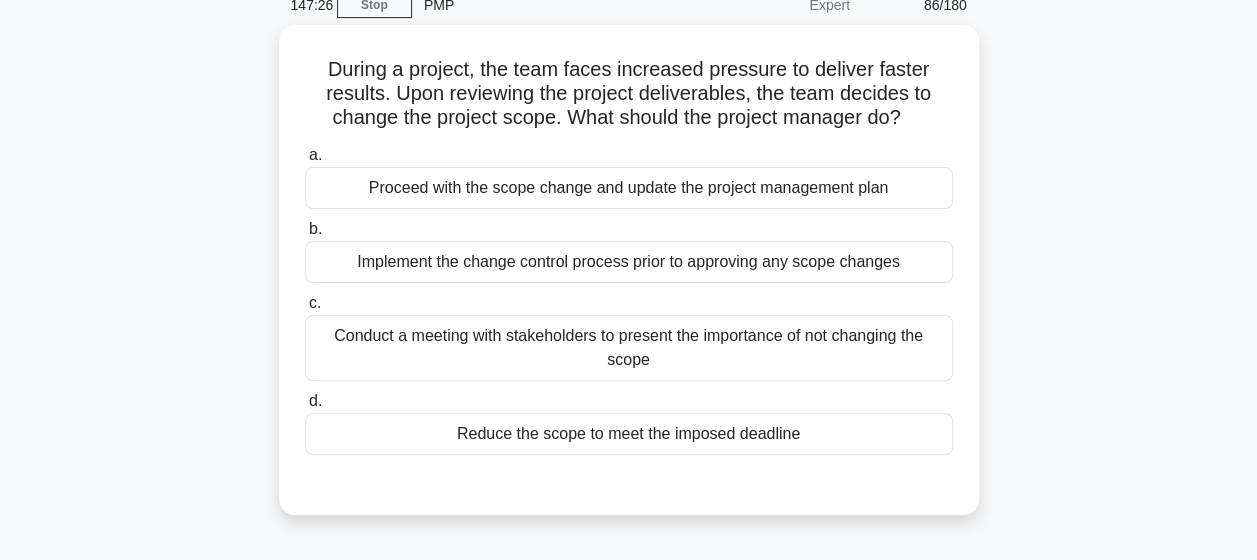 scroll, scrollTop: 90, scrollLeft: 0, axis: vertical 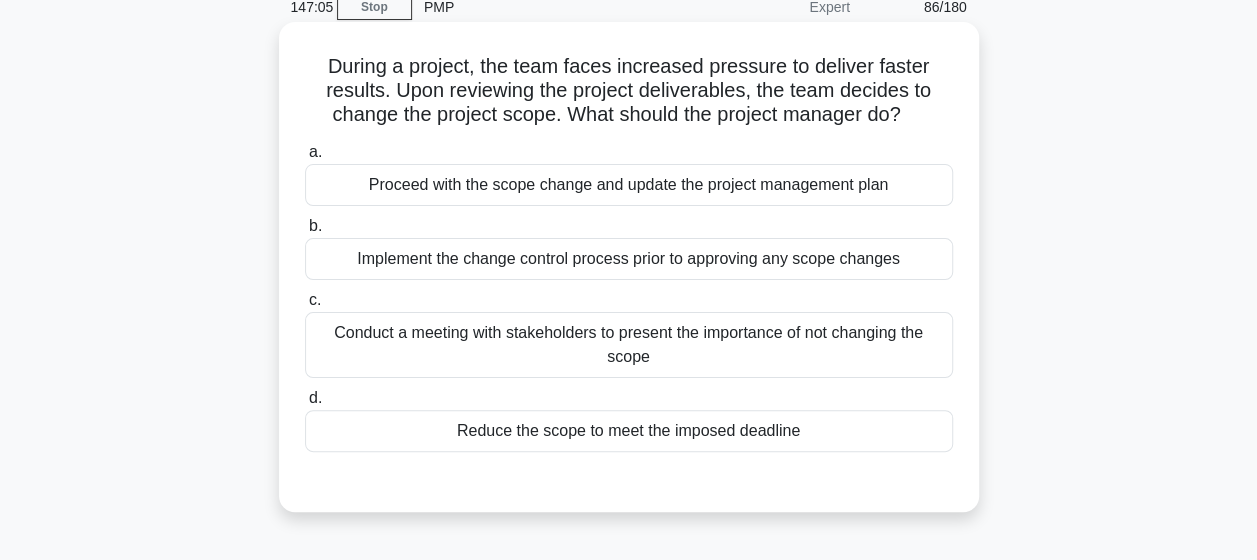 click on "Implement the change control process prior to approving any scope changes" at bounding box center [629, 259] 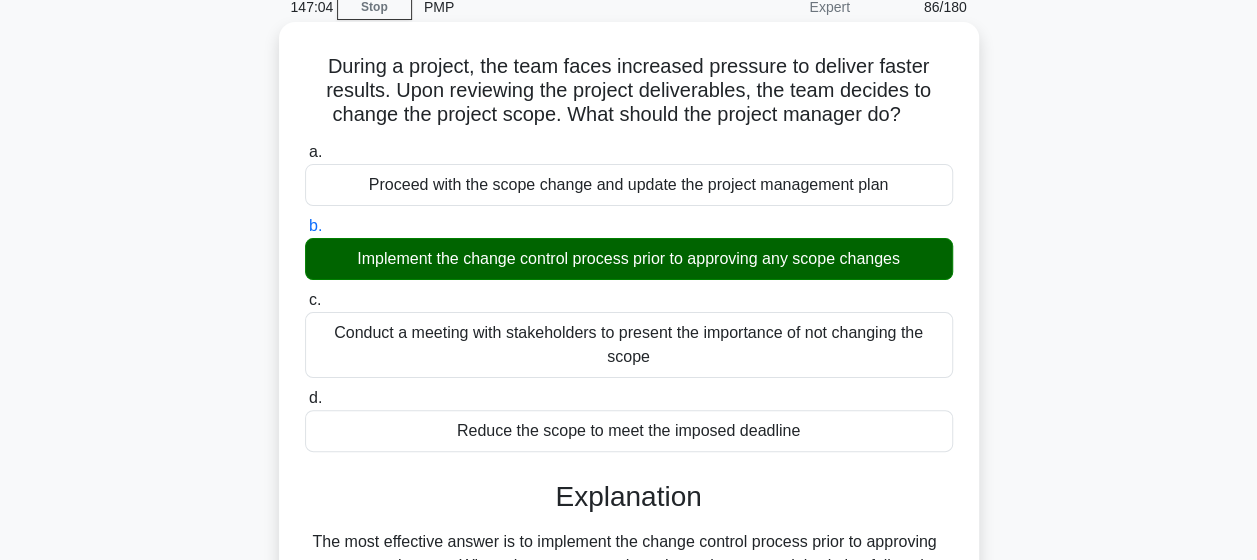 scroll, scrollTop: 526, scrollLeft: 0, axis: vertical 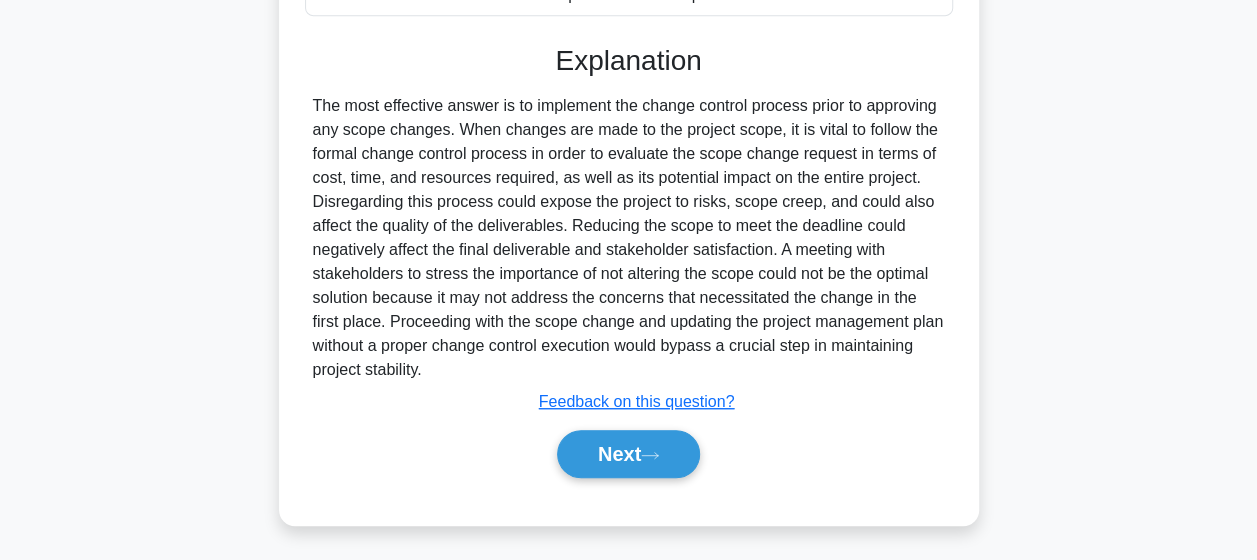 click on "a.
Proceed with the scope change and update the project management plan
b.
Implement the change control process prior to approving any scope changes
c. d." at bounding box center [629, 101] 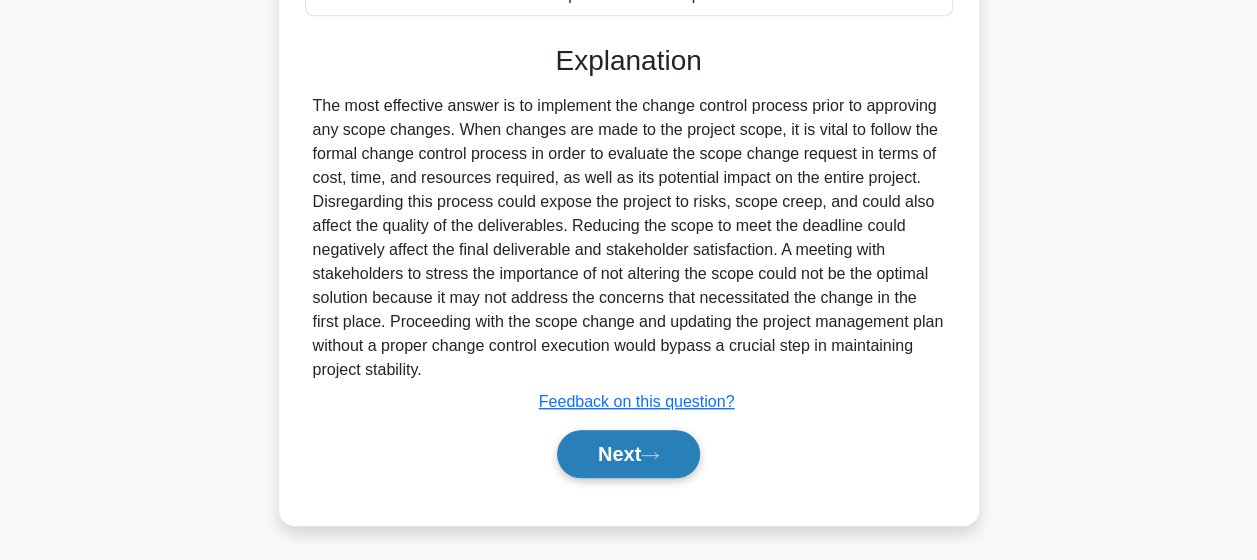 click on "Next" at bounding box center (628, 454) 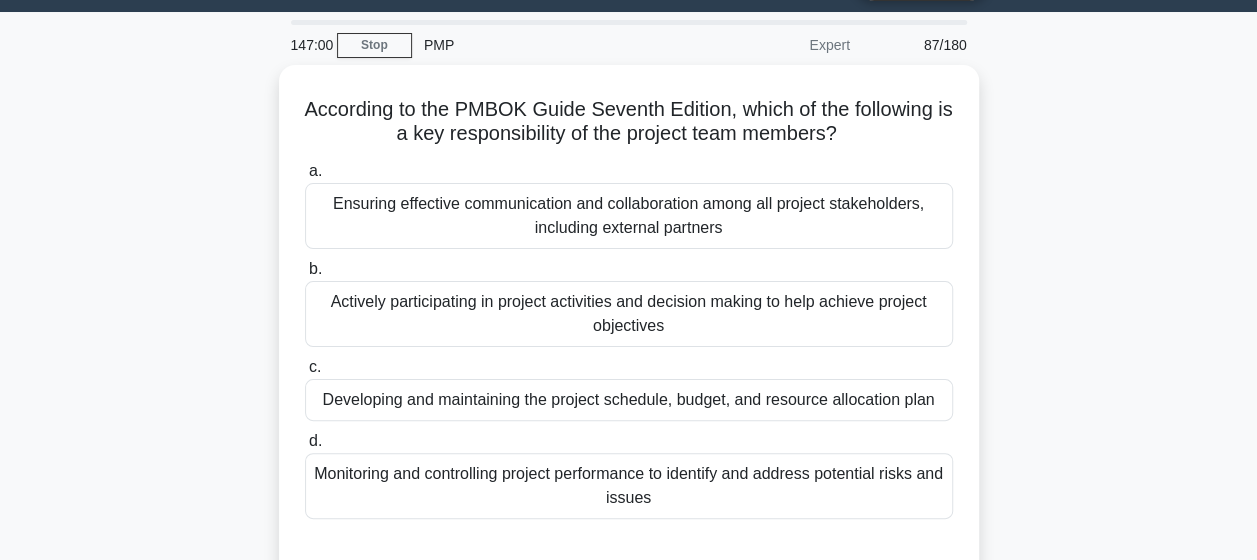 scroll, scrollTop: 52, scrollLeft: 0, axis: vertical 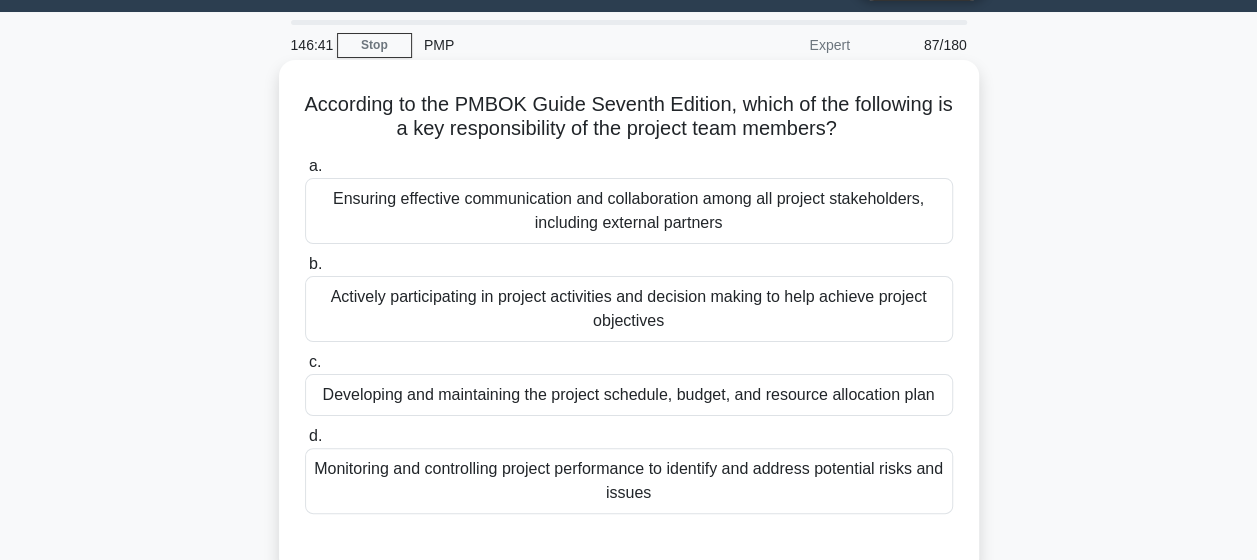 click on "Actively participating in project activities and decision making to help achieve project objectives" at bounding box center [629, 309] 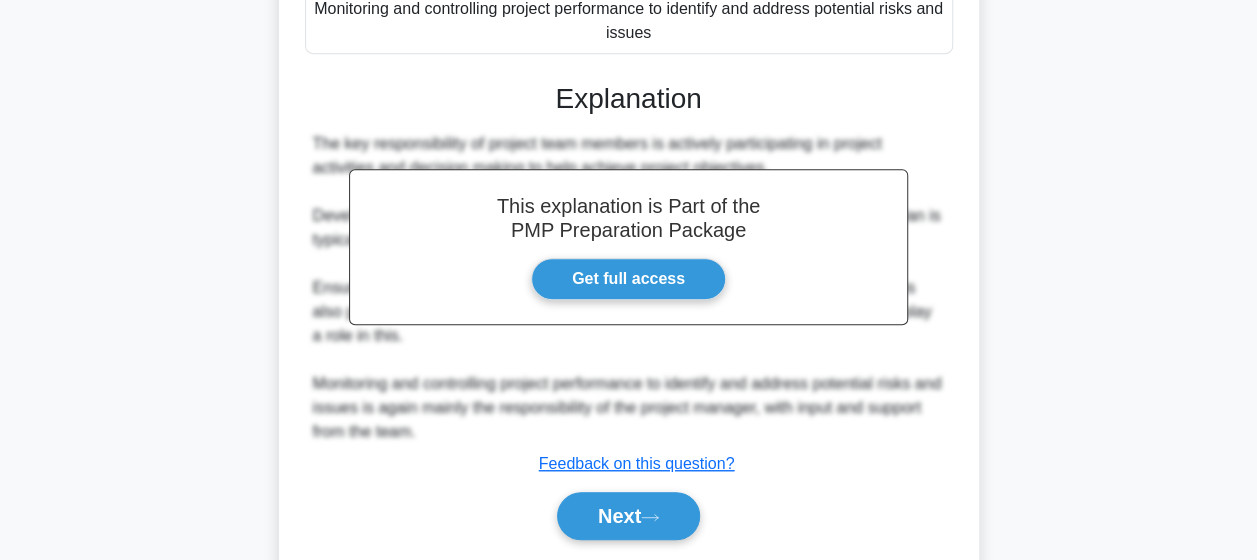 scroll, scrollTop: 574, scrollLeft: 0, axis: vertical 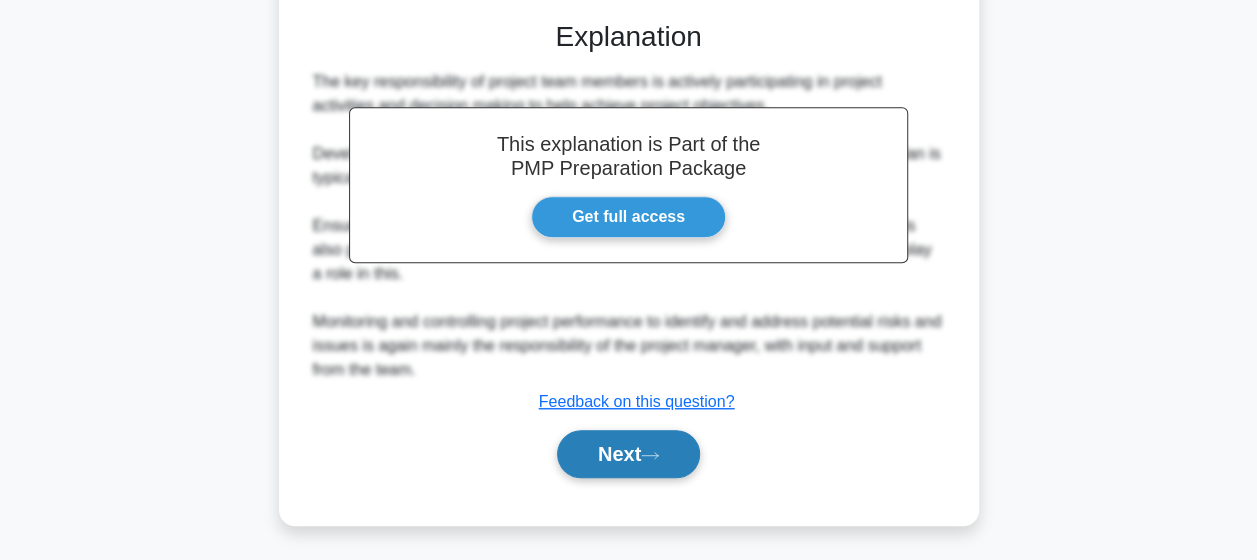 click on "Next" at bounding box center [628, 454] 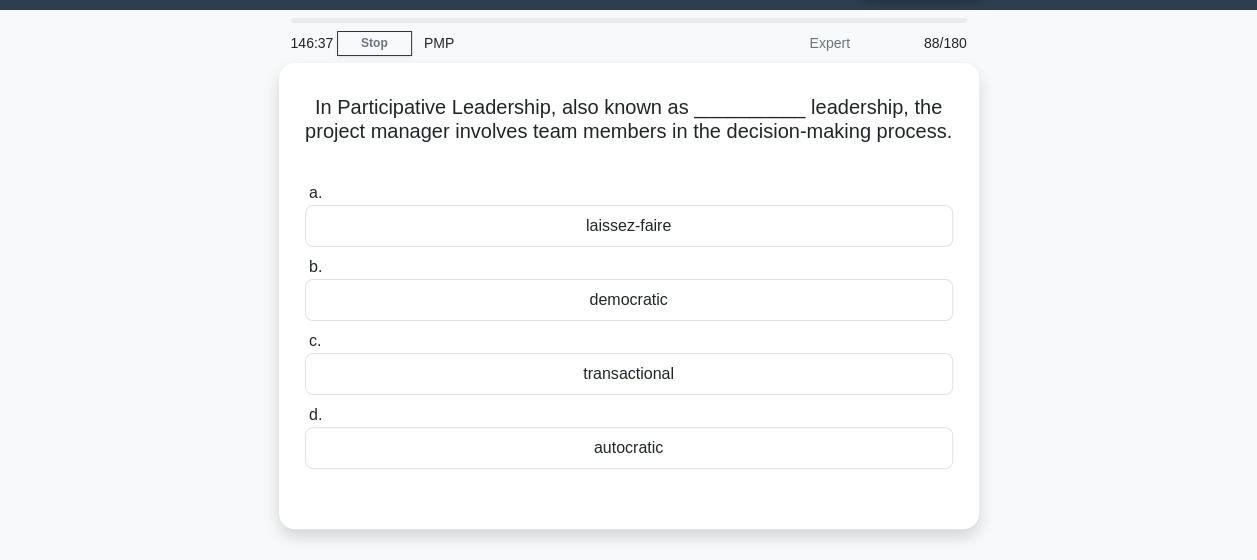 scroll, scrollTop: 52, scrollLeft: 0, axis: vertical 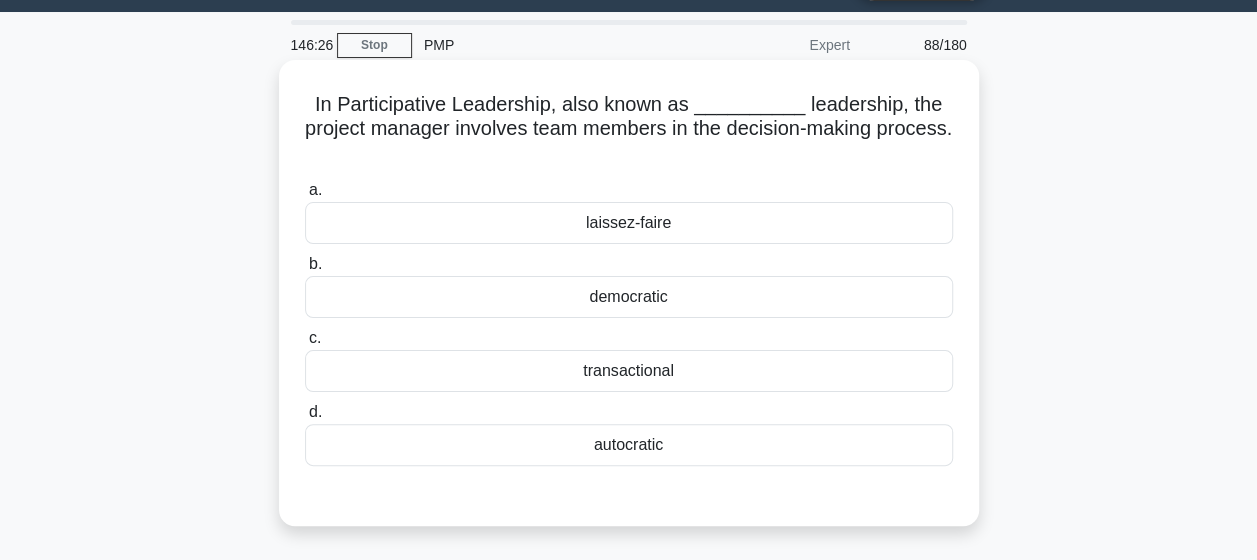 click on "laissez-faire" at bounding box center (629, 223) 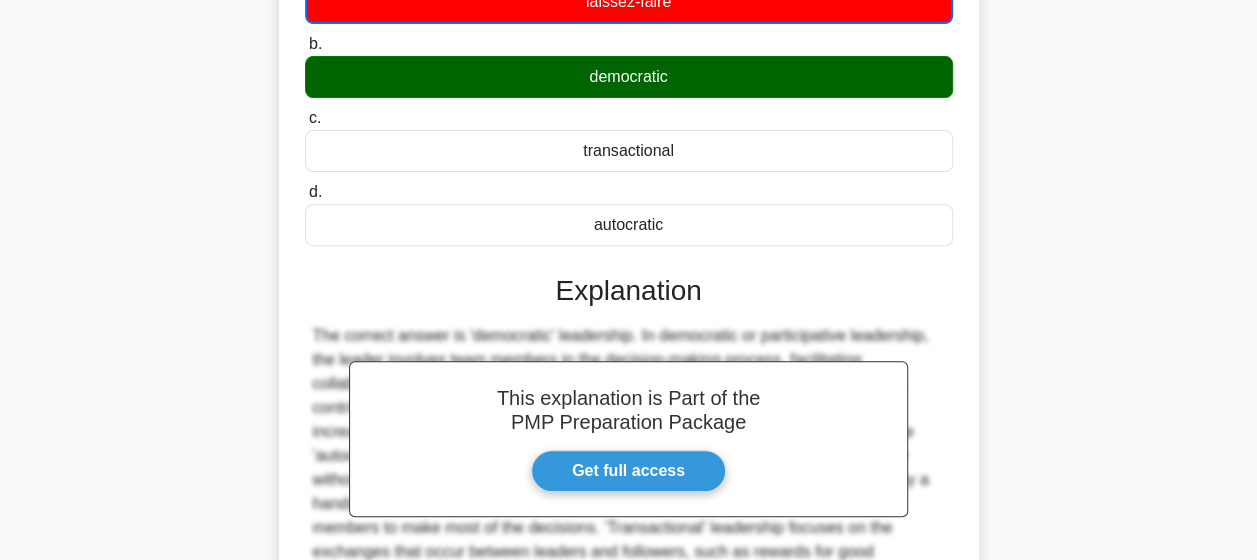 scroll, scrollTop: 520, scrollLeft: 0, axis: vertical 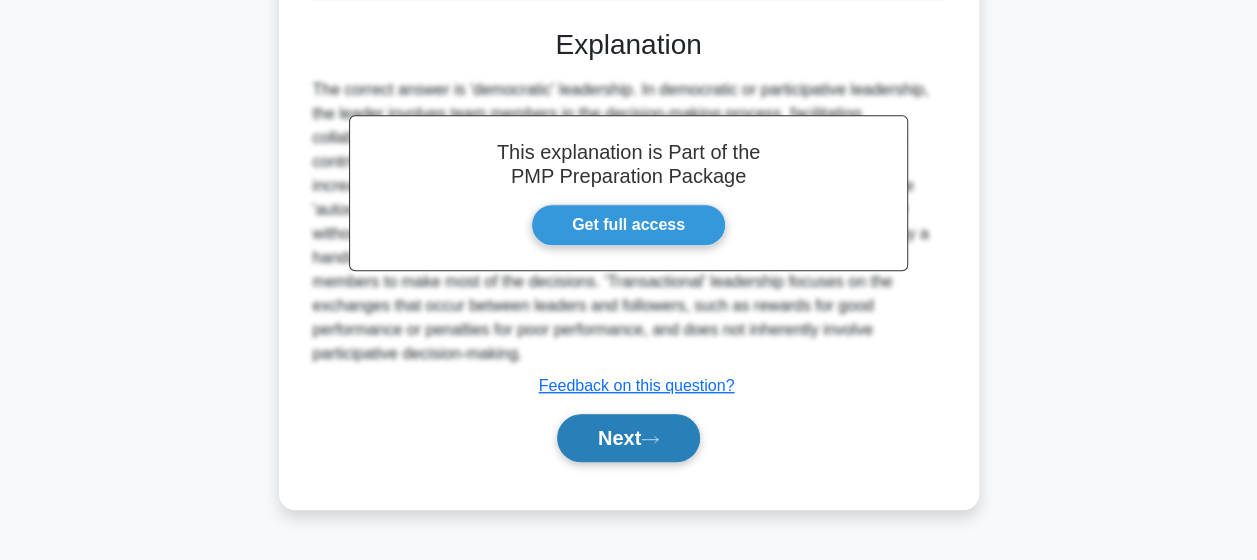 click 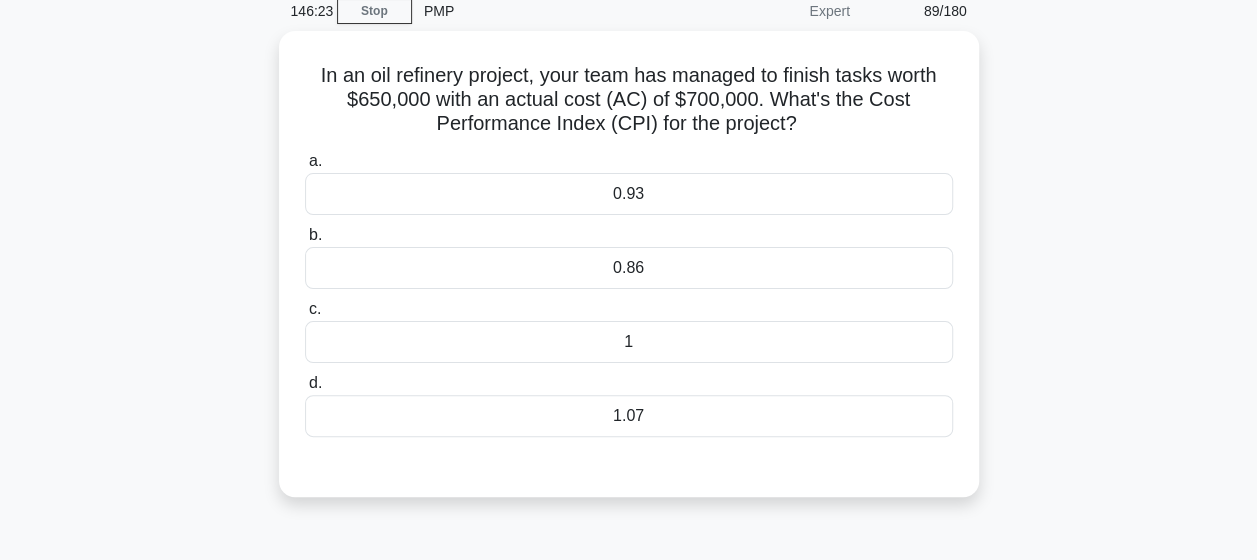 scroll, scrollTop: 84, scrollLeft: 0, axis: vertical 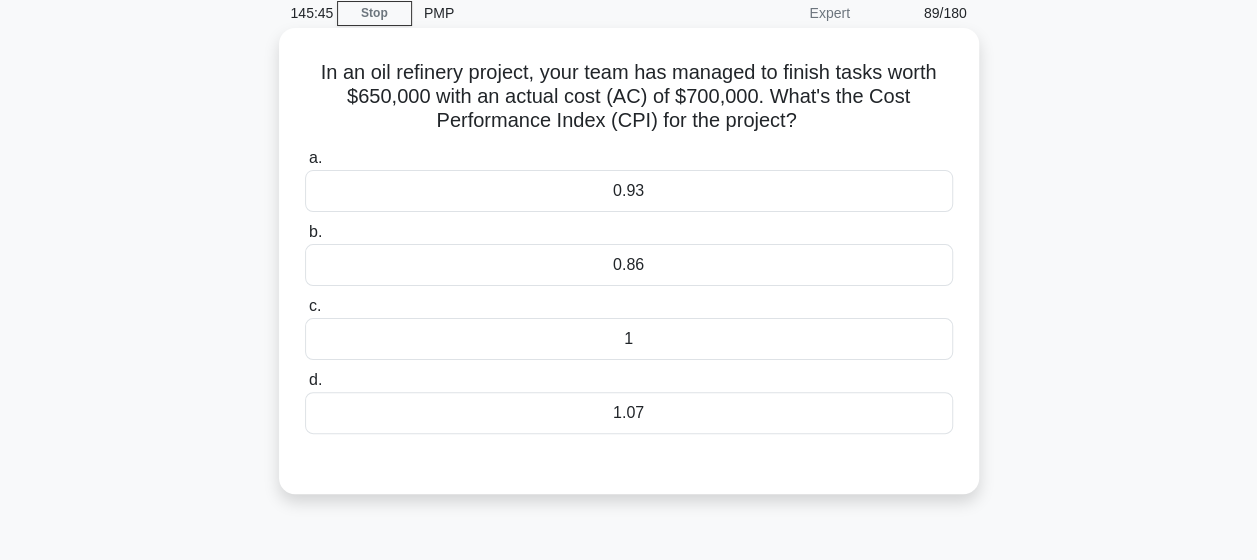 click on "0.93" at bounding box center [629, 191] 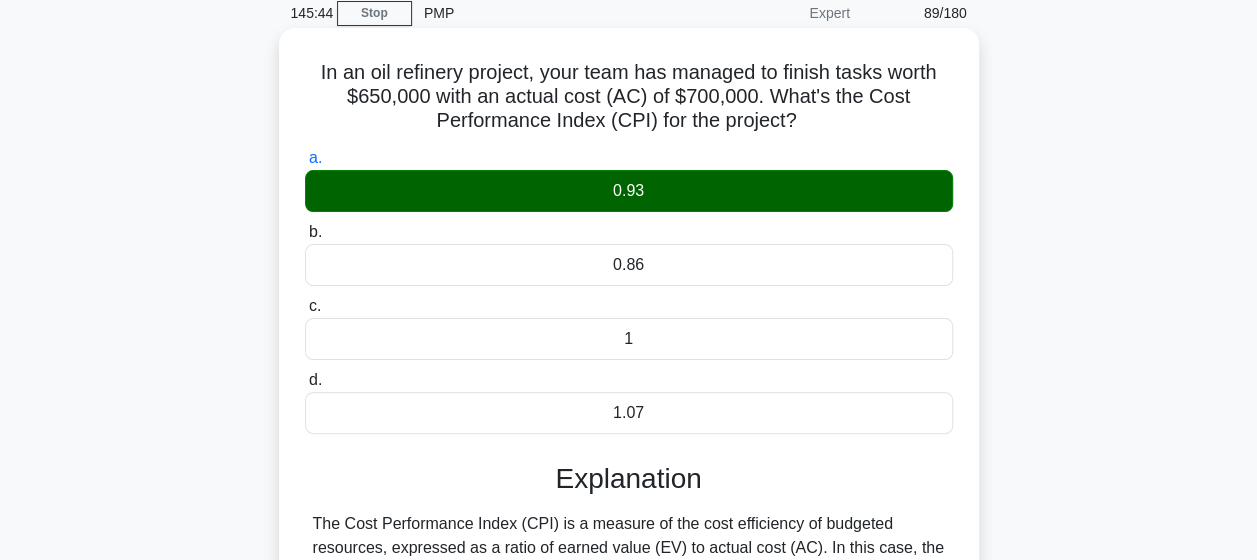 click on "a.
0.93
b.
0.86
c." at bounding box center [629, 290] 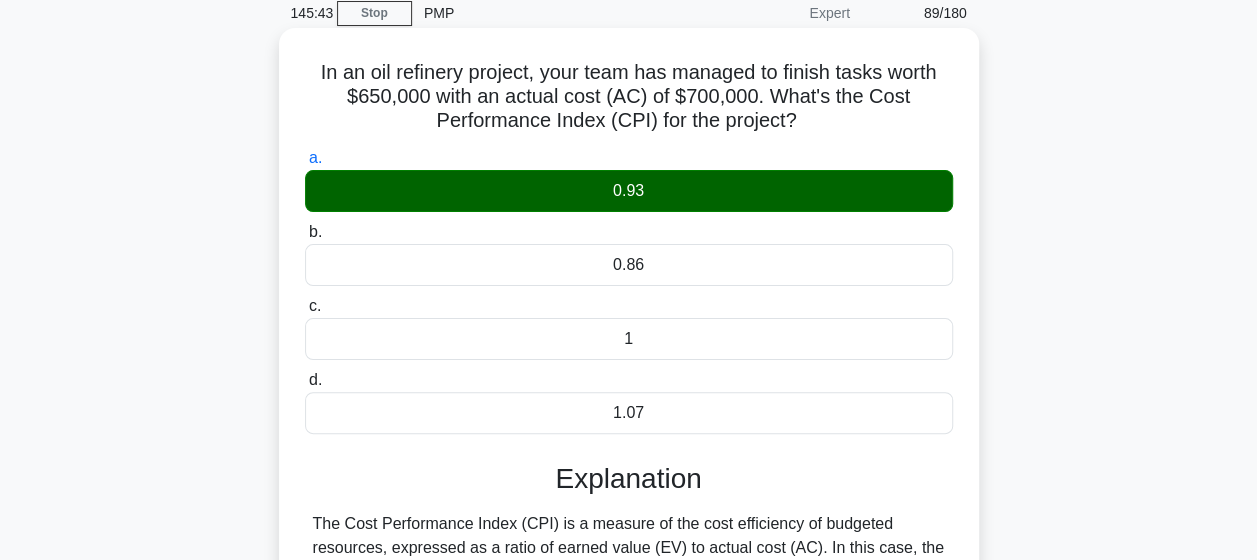 scroll, scrollTop: 520, scrollLeft: 0, axis: vertical 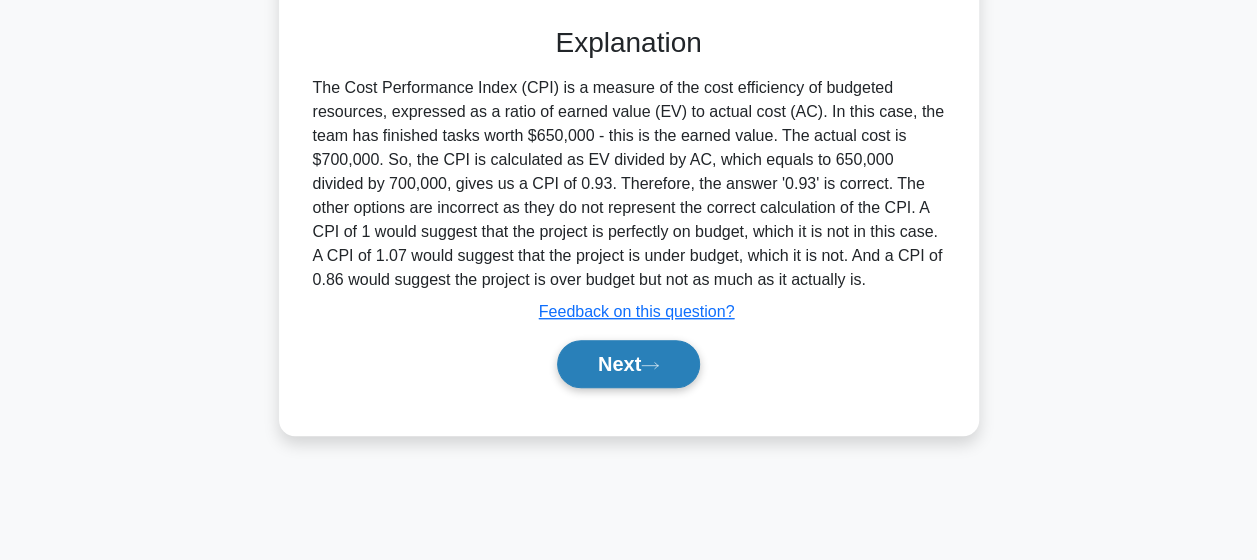click on "Next" at bounding box center (628, 364) 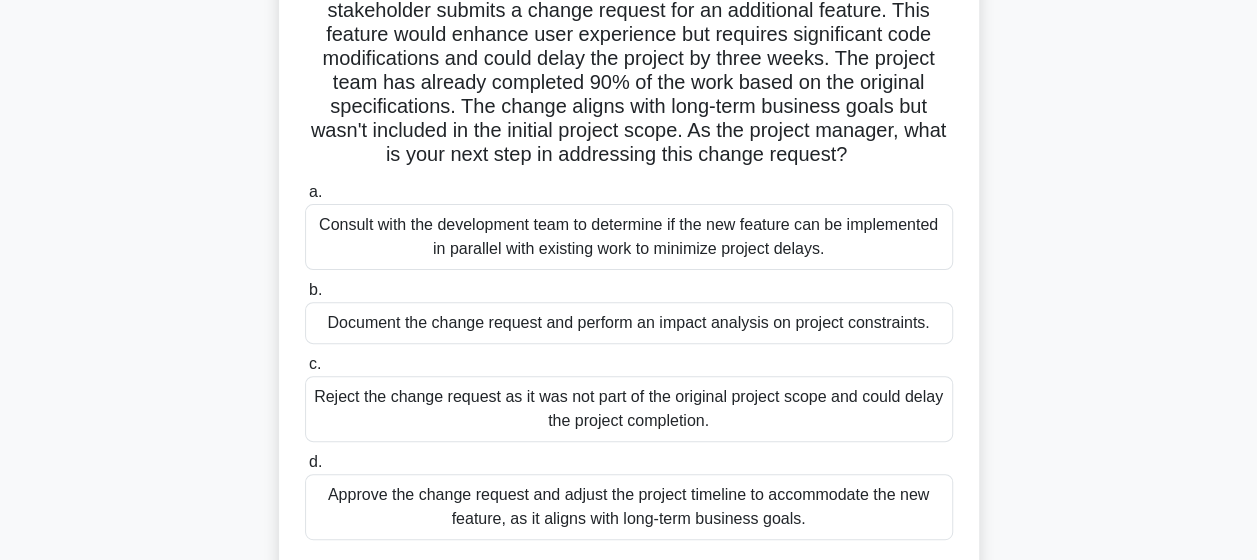 scroll, scrollTop: 176, scrollLeft: 0, axis: vertical 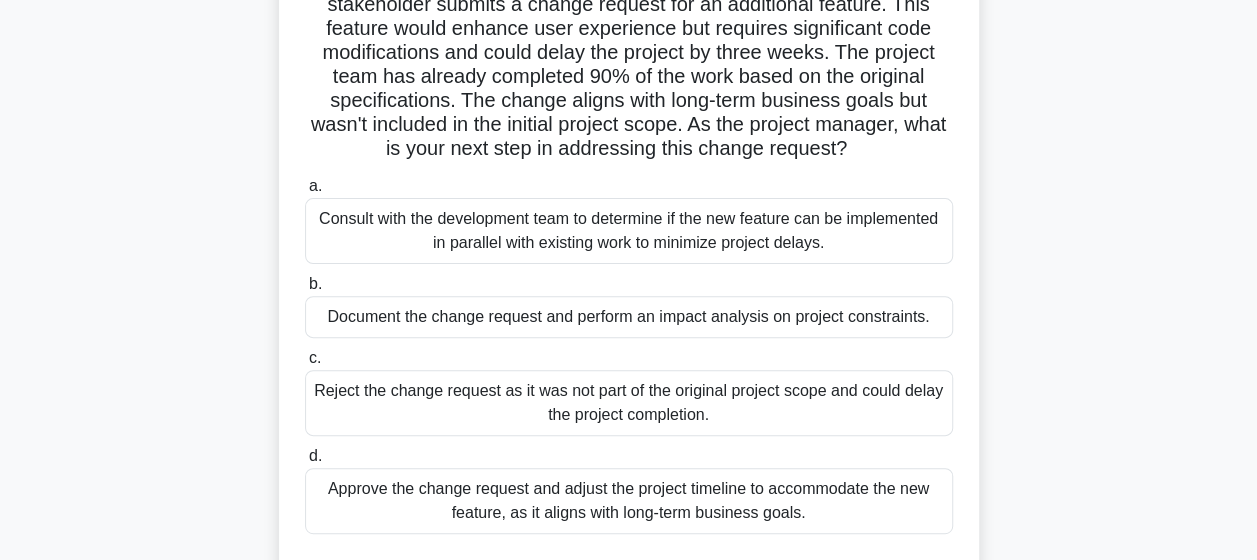 click on "Document the change request and perform an impact analysis on project constraints." at bounding box center (629, 317) 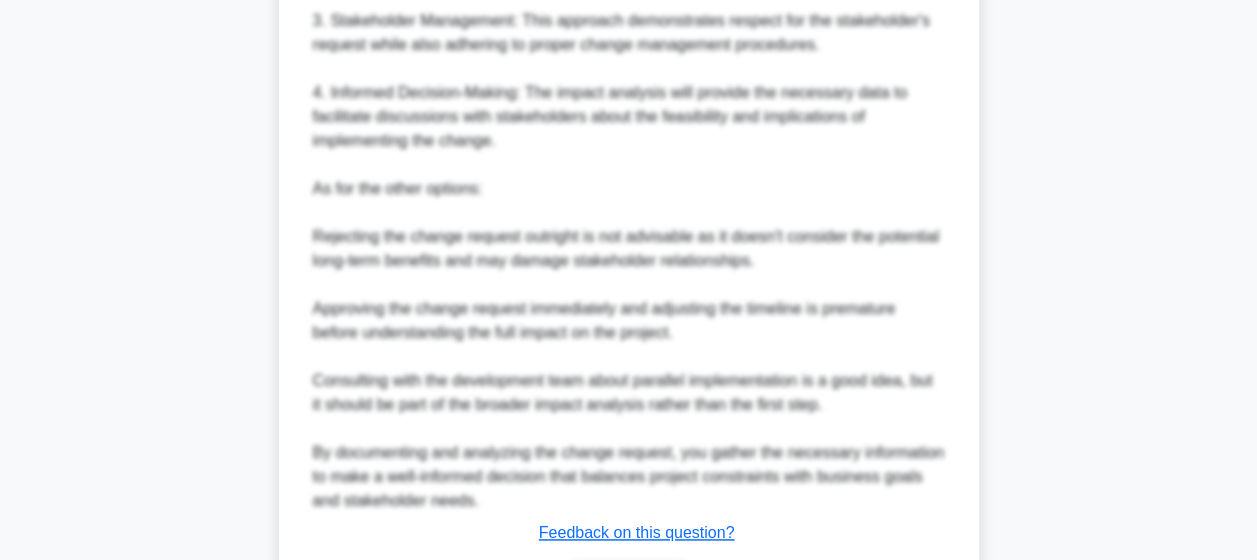 scroll, scrollTop: 1222, scrollLeft: 0, axis: vertical 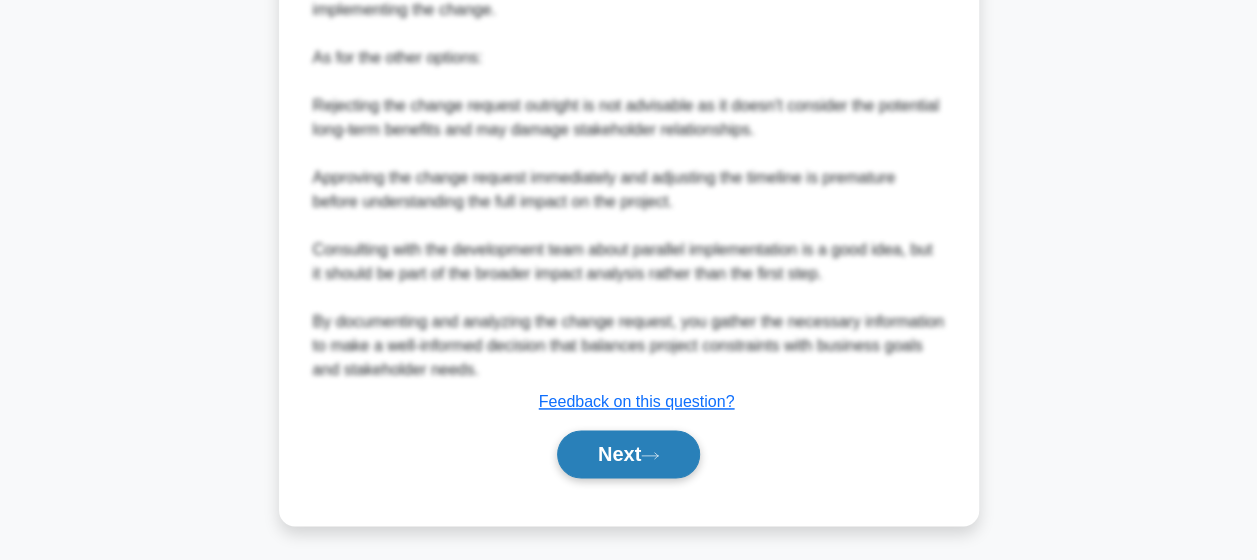 click on "Next" at bounding box center [628, 454] 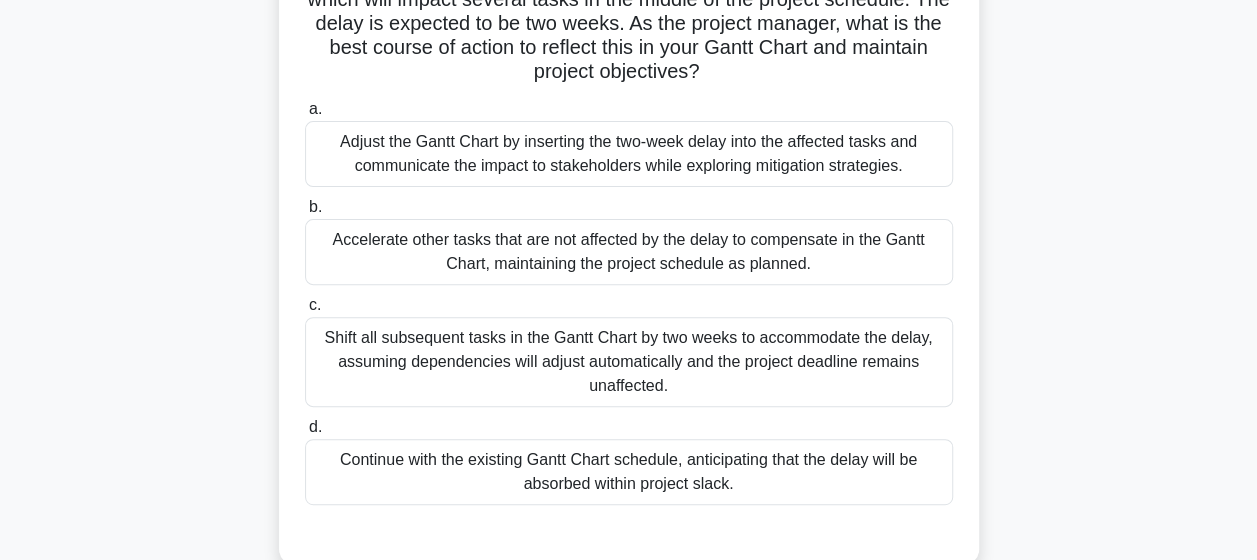 scroll, scrollTop: 212, scrollLeft: 0, axis: vertical 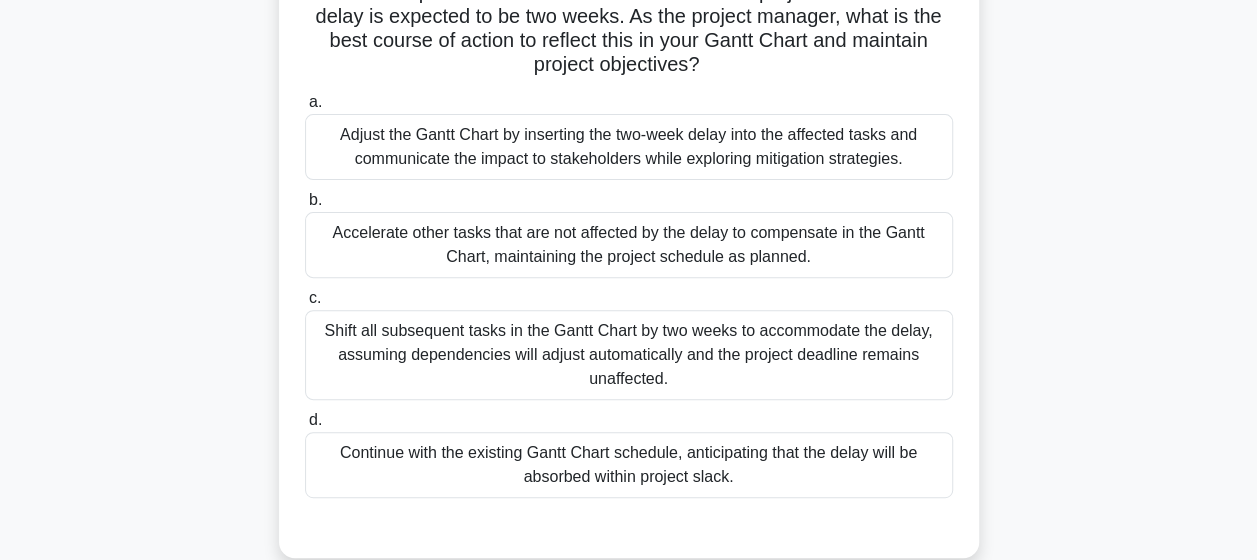 click on "Accelerate other tasks that are not affected by the delay to compensate in the Gantt Chart, maintaining the project schedule as planned." at bounding box center [629, 245] 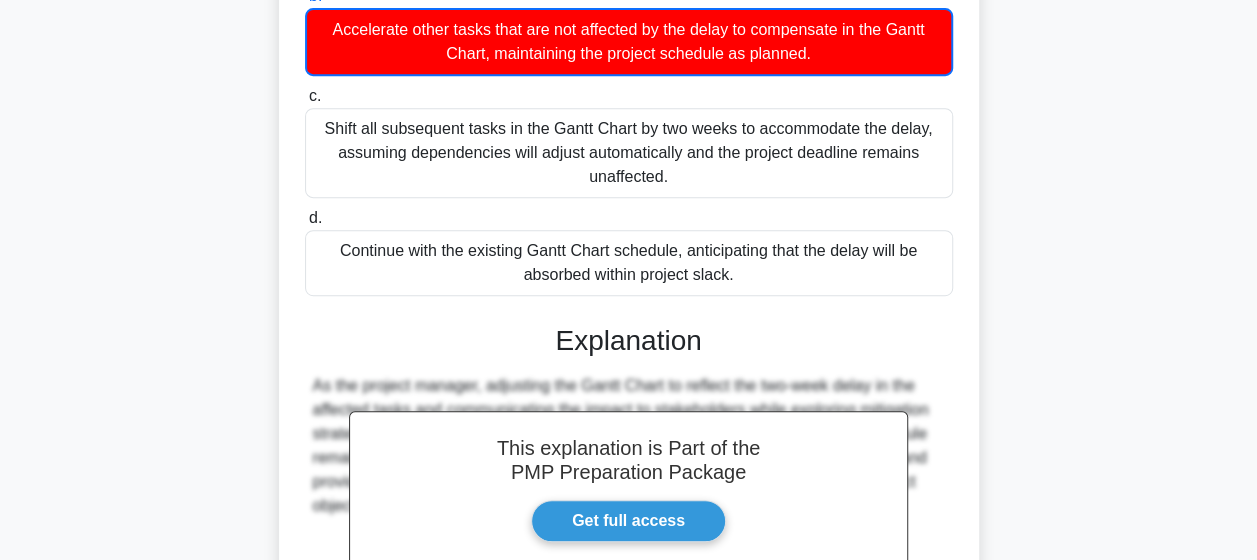scroll, scrollTop: 649, scrollLeft: 0, axis: vertical 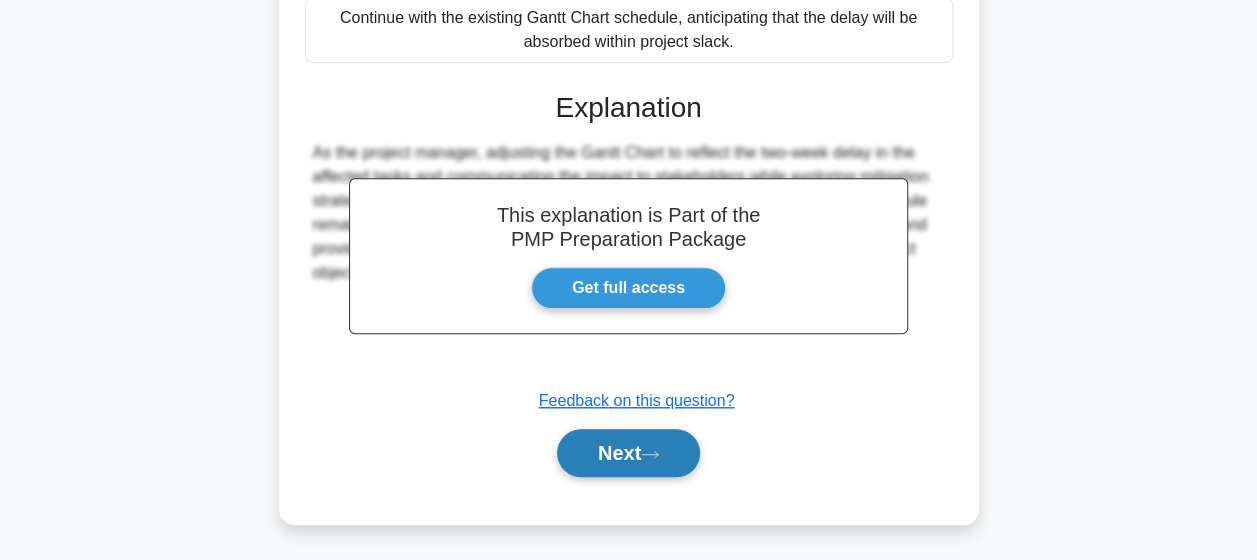 click on "Next" at bounding box center [628, 453] 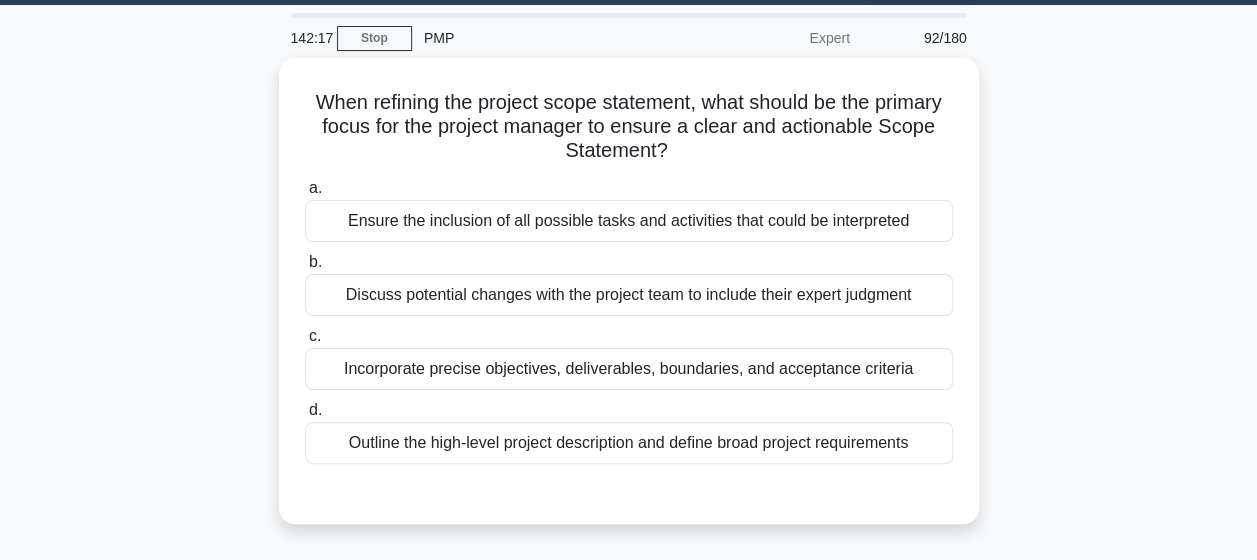 scroll, scrollTop: 74, scrollLeft: 0, axis: vertical 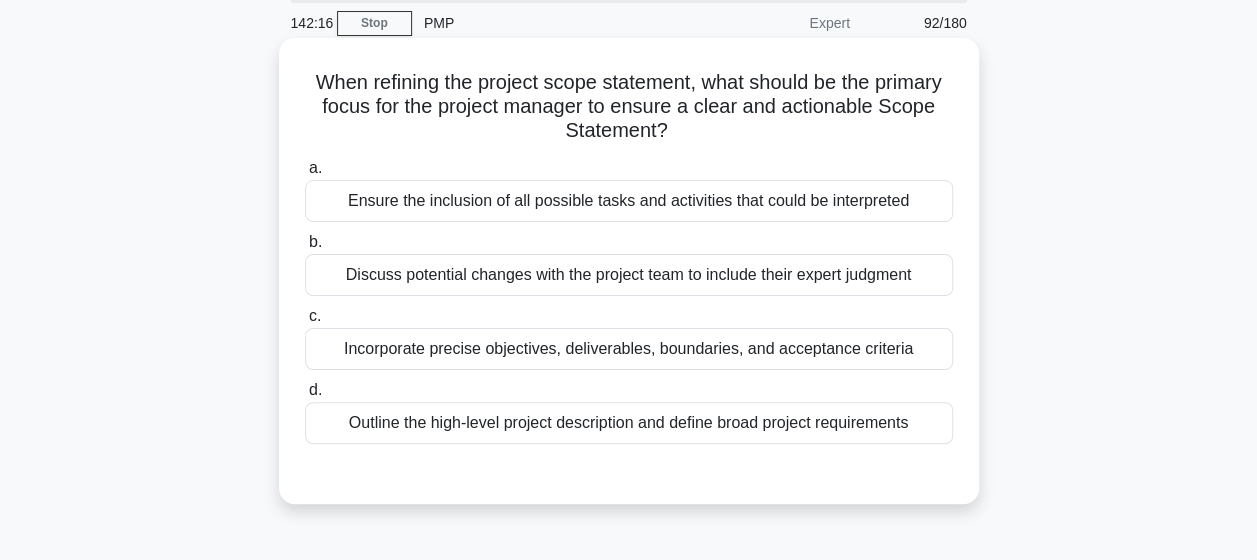 click on "Incorporate precise objectives, deliverables, boundaries, and acceptance criteria" at bounding box center (629, 349) 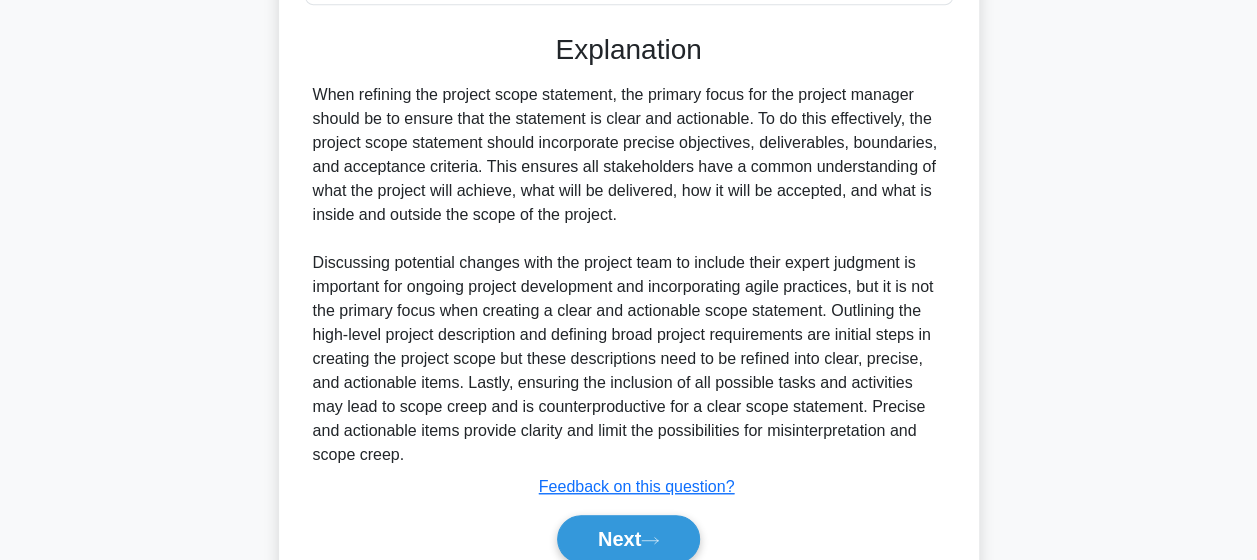 scroll, scrollTop: 514, scrollLeft: 0, axis: vertical 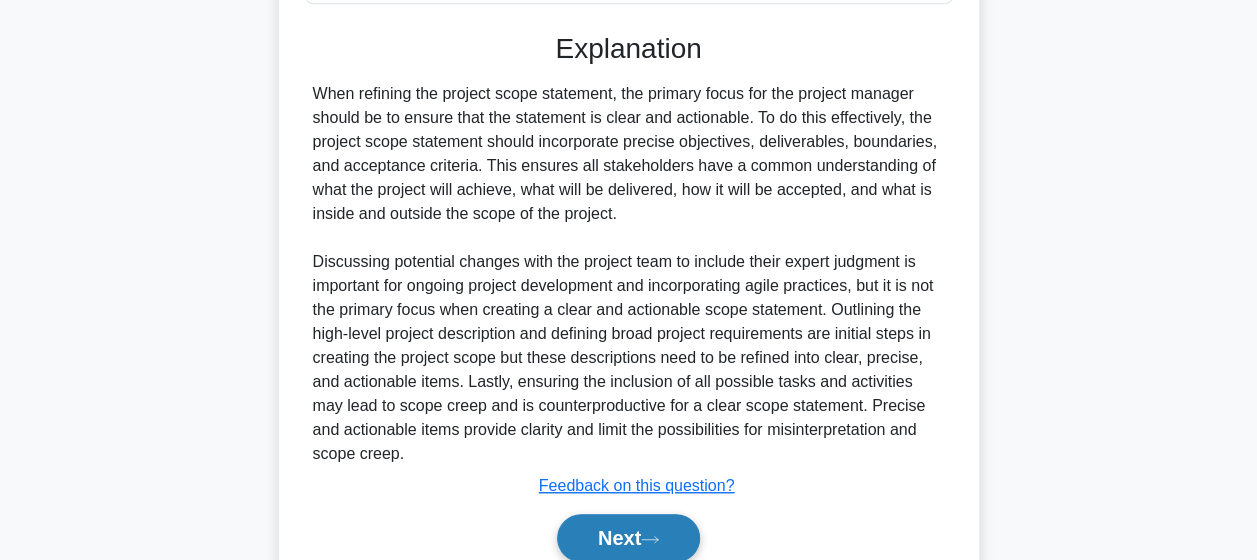 click 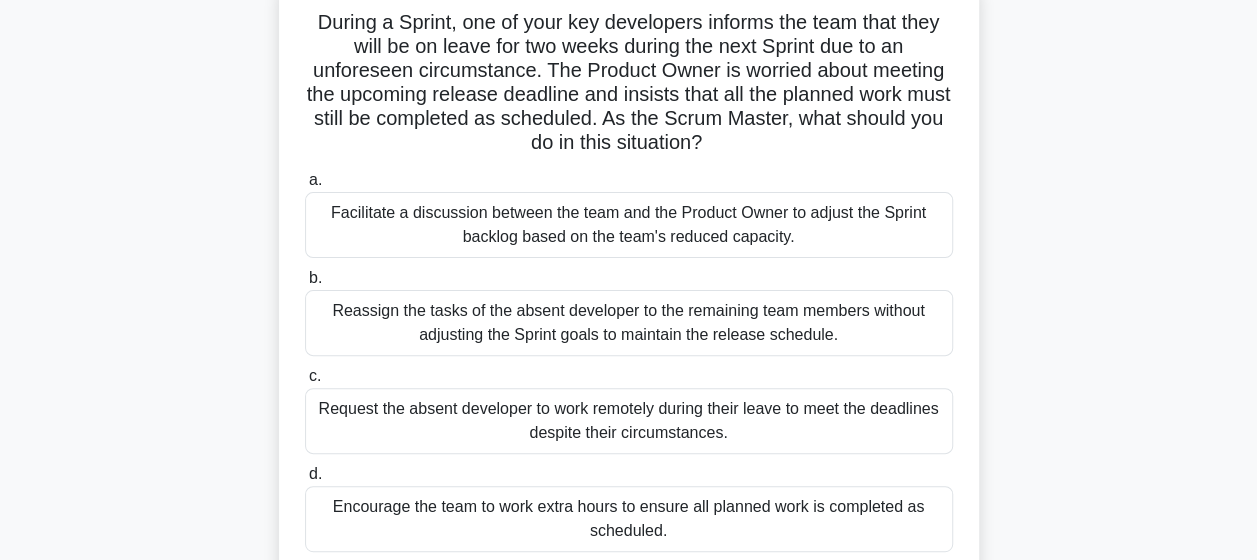 scroll, scrollTop: 121, scrollLeft: 0, axis: vertical 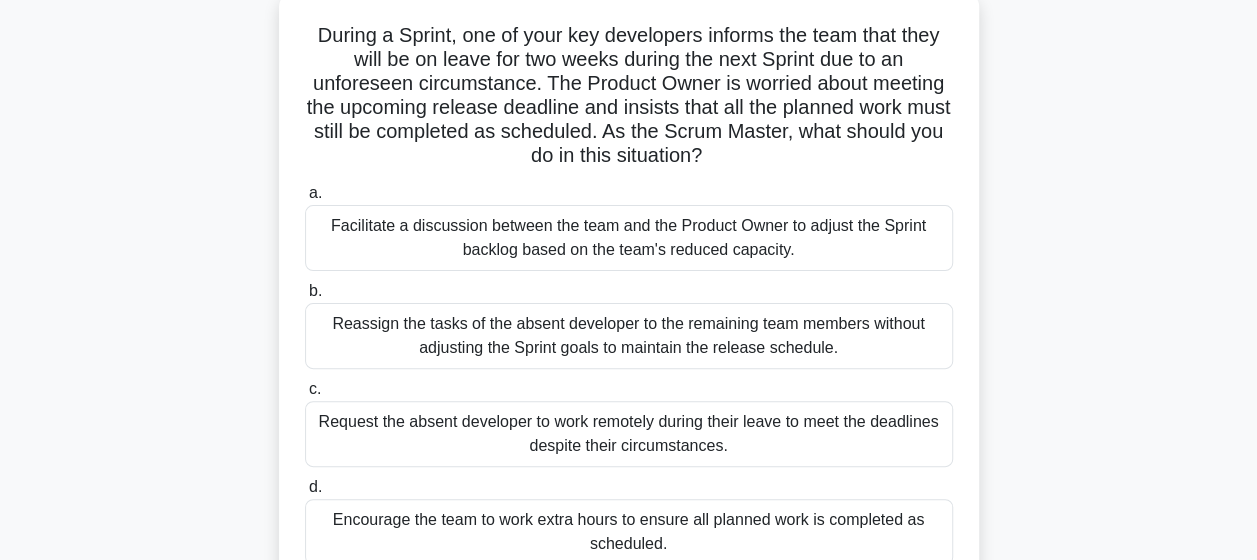 click on "Facilitate a discussion between the team and the Product Owner to adjust the Sprint backlog based on the team's reduced capacity." at bounding box center (629, 238) 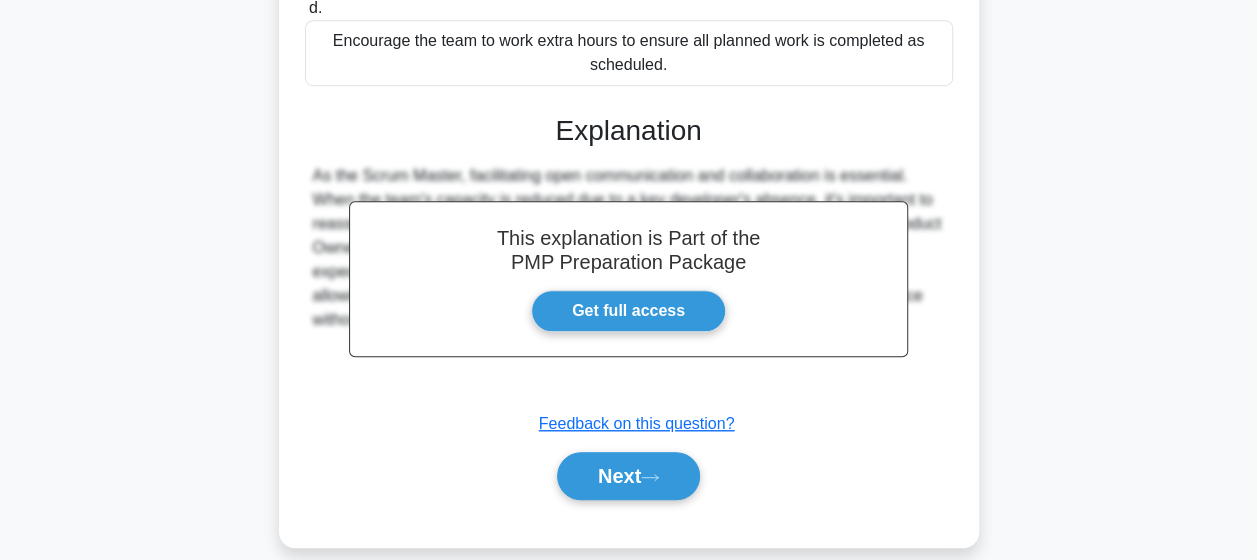 scroll, scrollTop: 615, scrollLeft: 0, axis: vertical 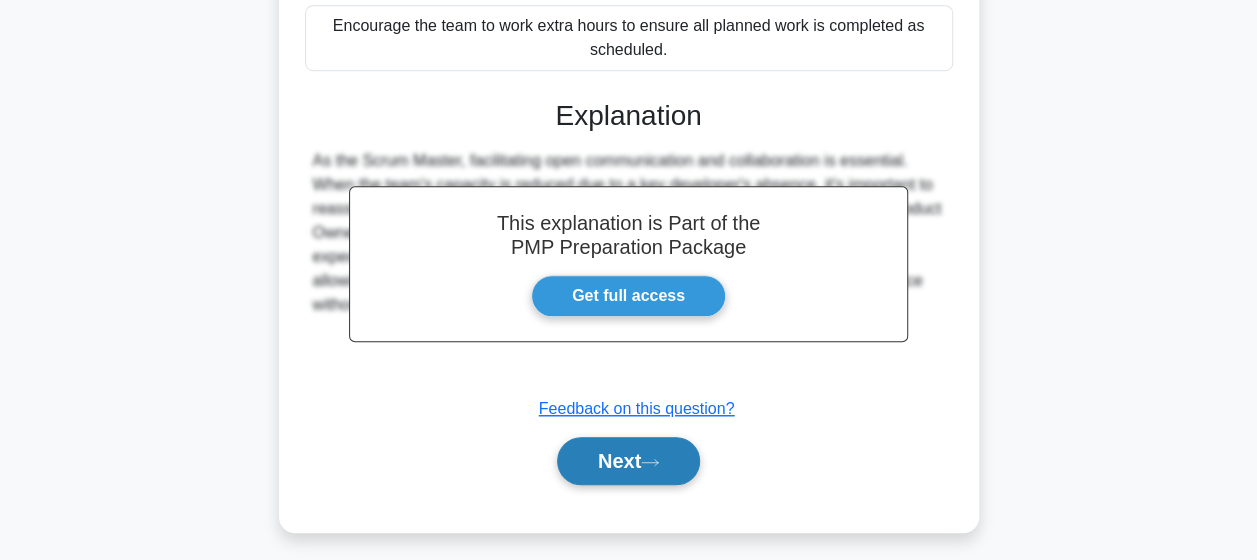 click on "Next" at bounding box center [628, 461] 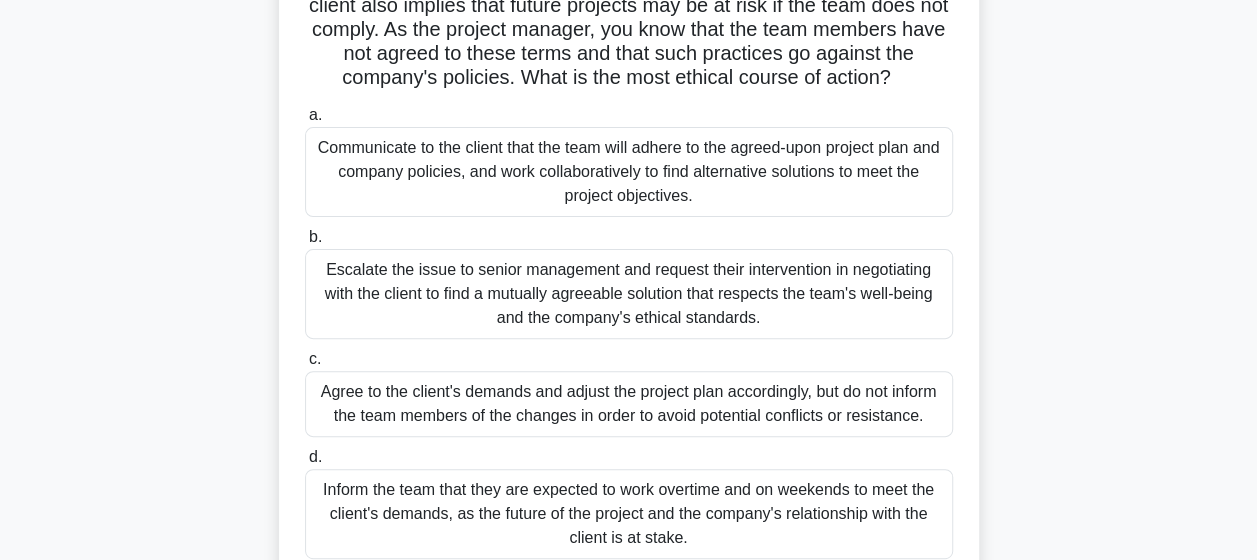 scroll, scrollTop: 206, scrollLeft: 0, axis: vertical 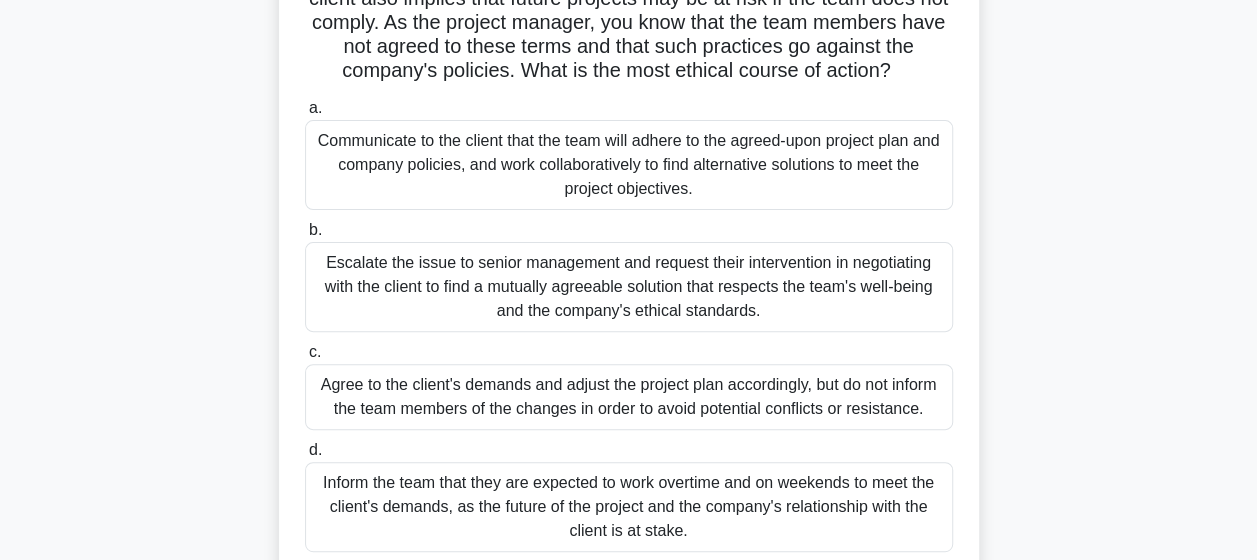 click on "Communicate to the client that the team will adhere to the agreed-upon project plan and company policies, and work collaboratively to find alternative solutions to meet the project objectives." at bounding box center [629, 165] 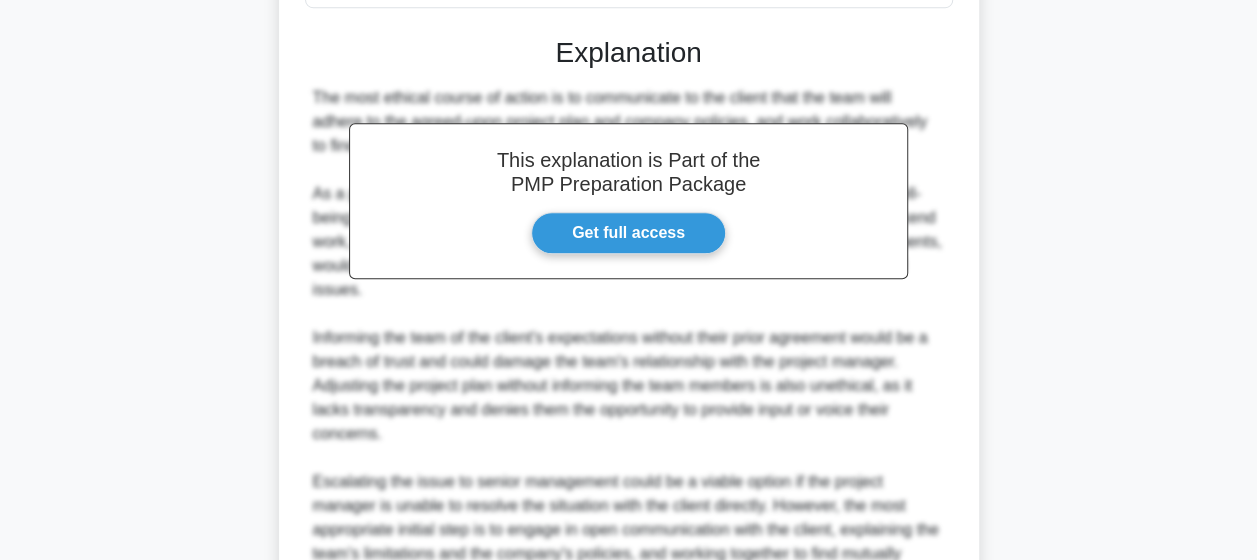 scroll, scrollTop: 958, scrollLeft: 0, axis: vertical 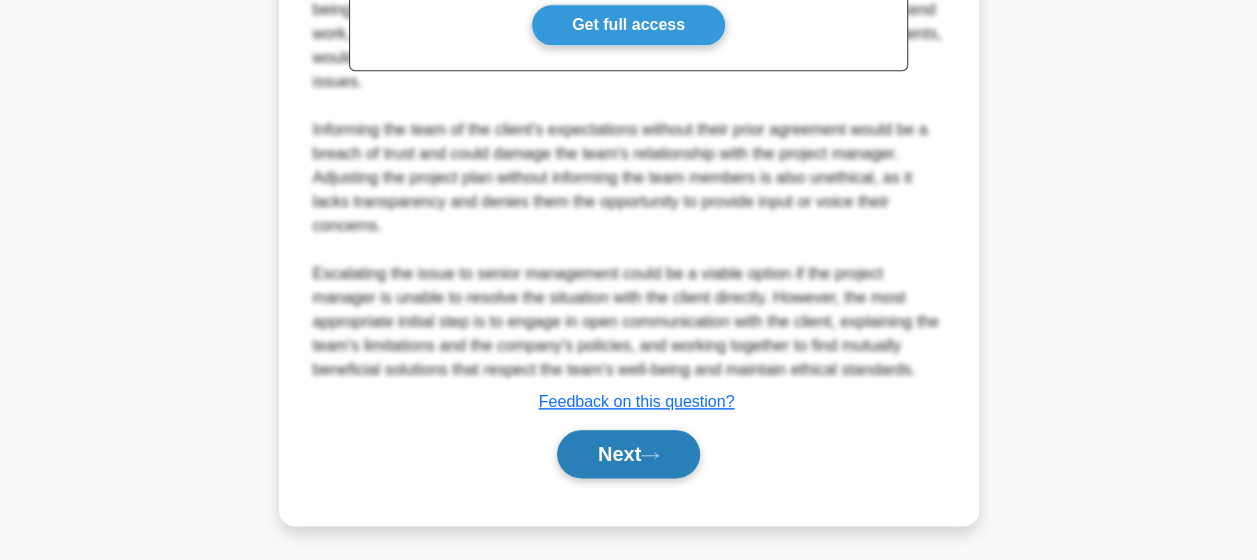 click on "Next" at bounding box center [628, 454] 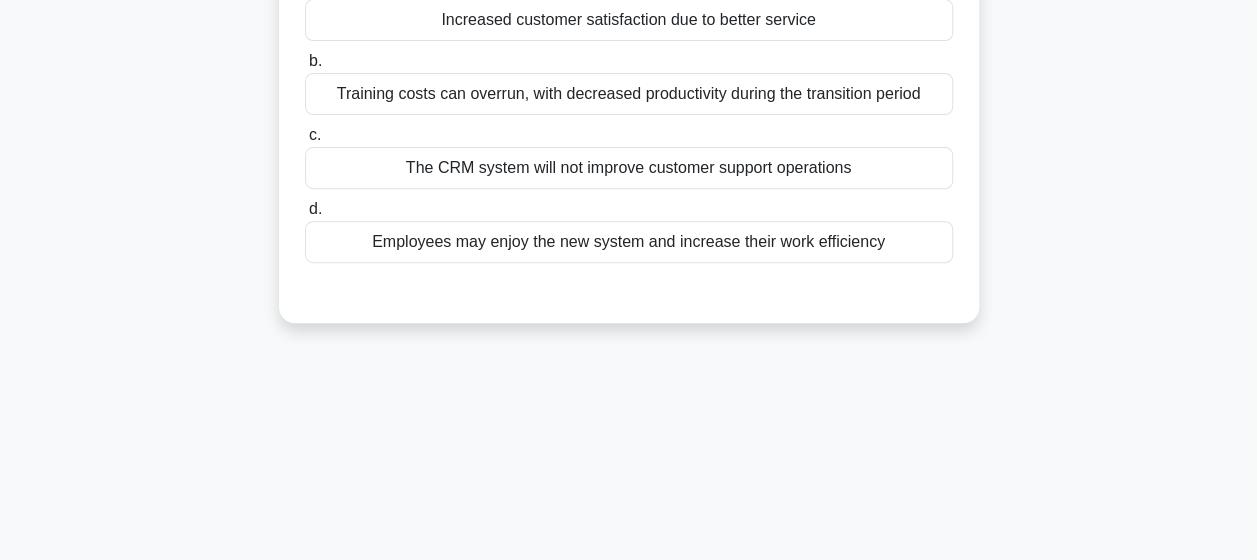 scroll, scrollTop: 0, scrollLeft: 0, axis: both 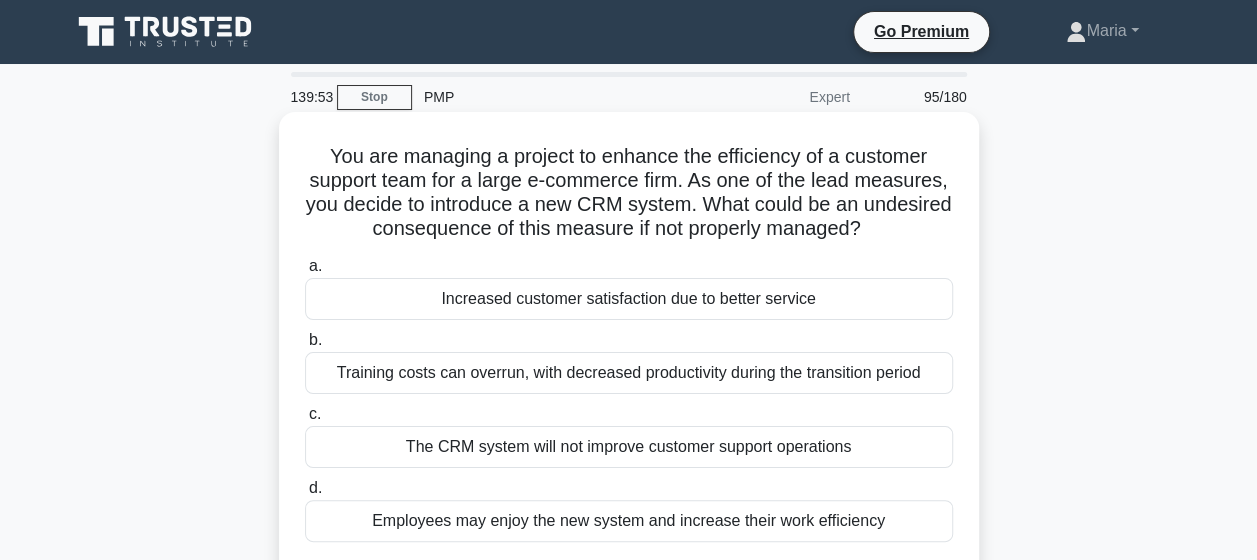 click on "Training costs can overrun, with decreased productivity during the transition period" at bounding box center [629, 373] 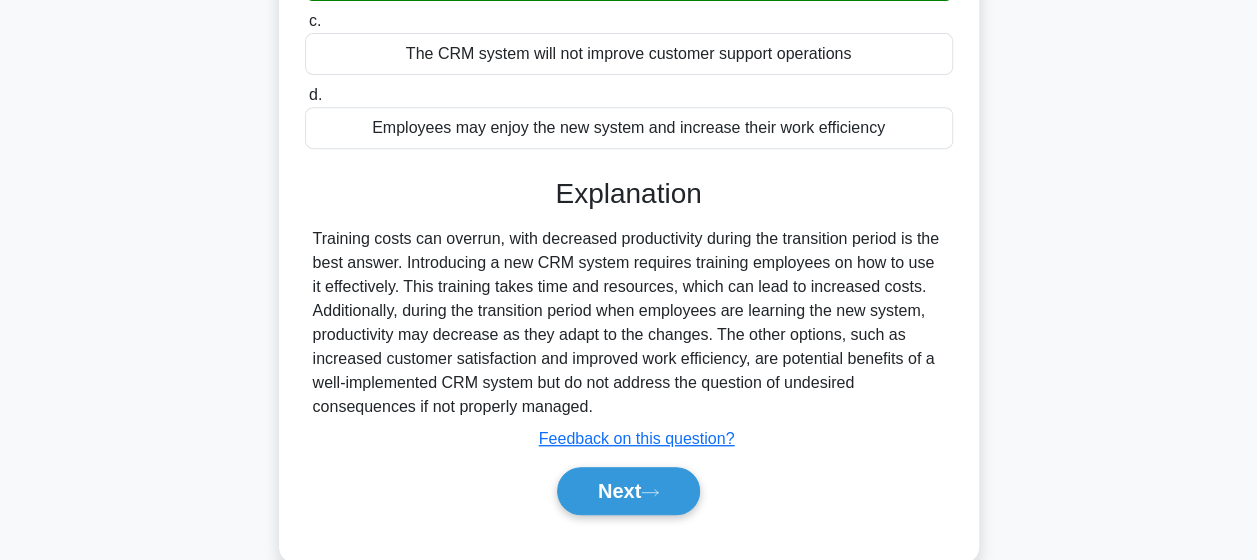 scroll, scrollTop: 394, scrollLeft: 0, axis: vertical 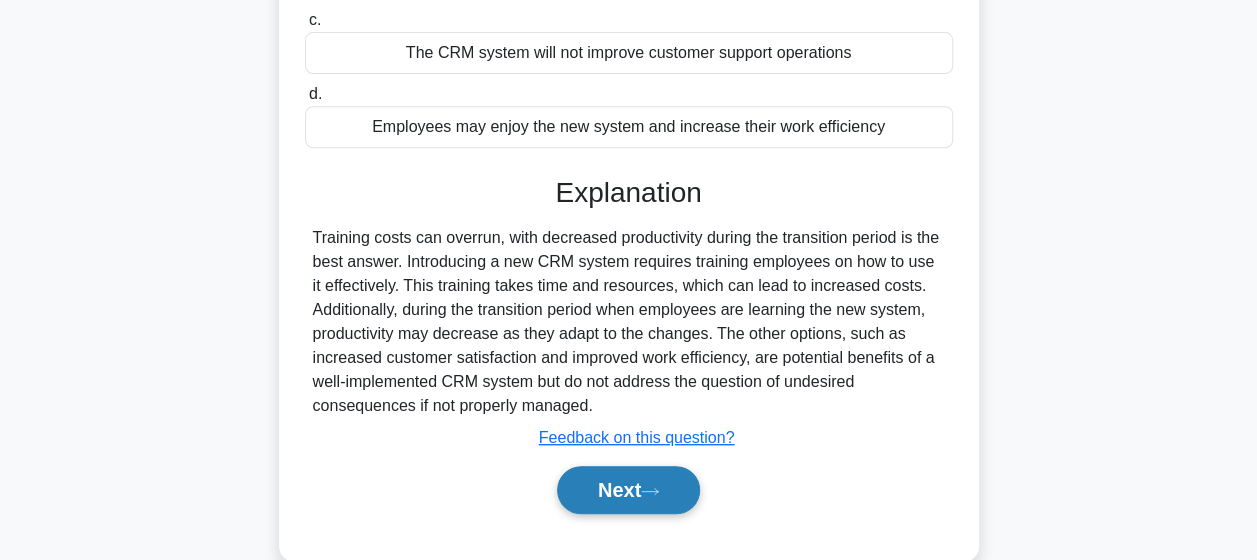 click on "Next" at bounding box center [628, 490] 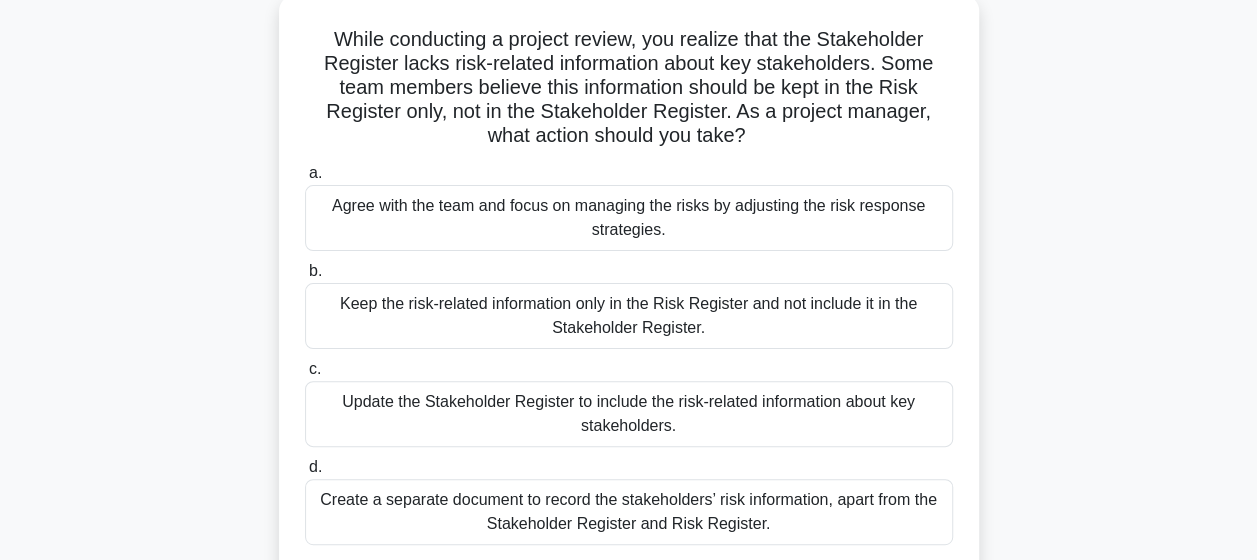 scroll, scrollTop: 124, scrollLeft: 0, axis: vertical 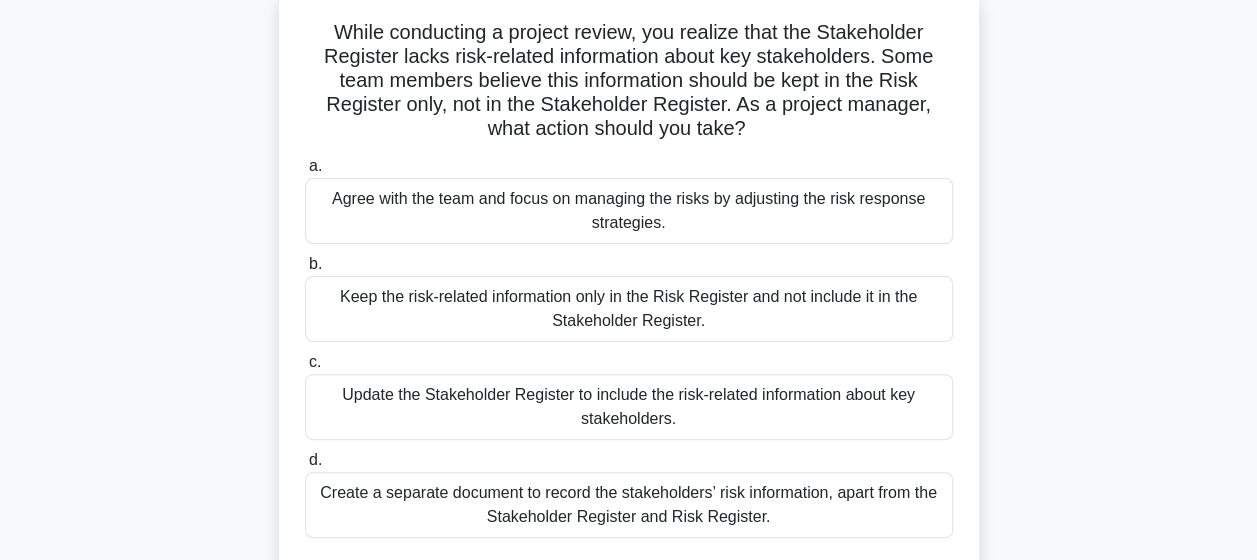 click on "Update the Stakeholder Register to include the risk-related information about key stakeholders." at bounding box center (629, 407) 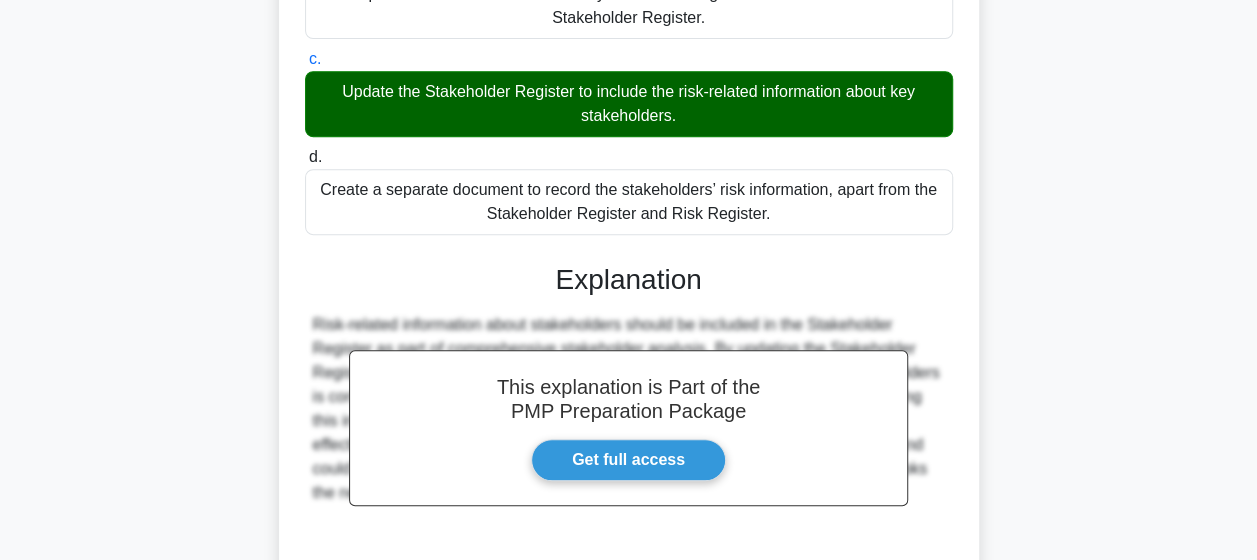 scroll, scrollTop: 598, scrollLeft: 0, axis: vertical 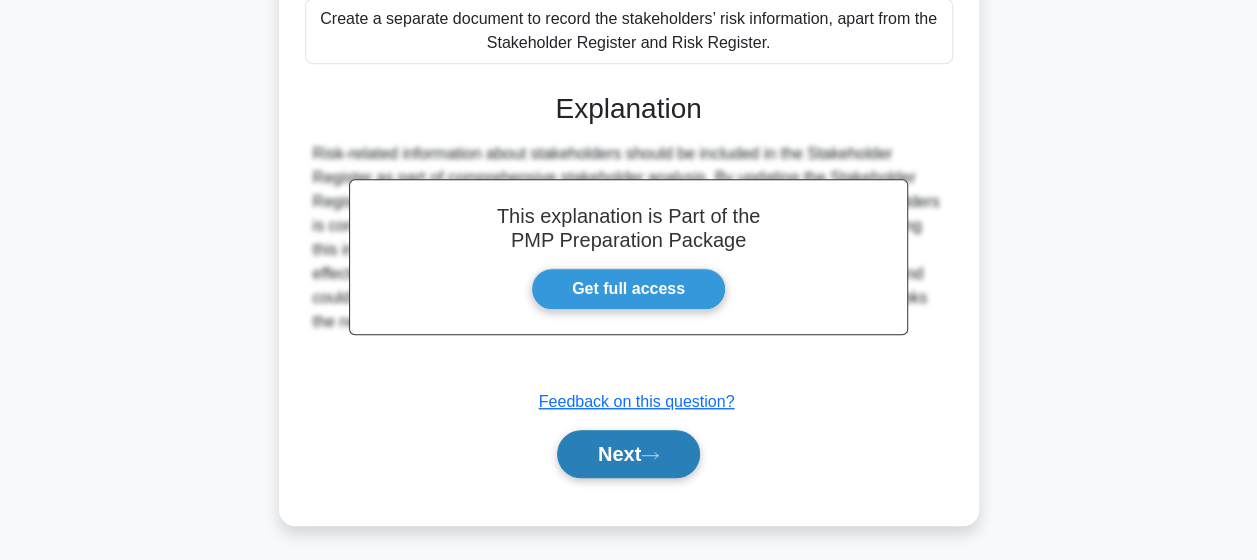 click on "Next" at bounding box center [628, 454] 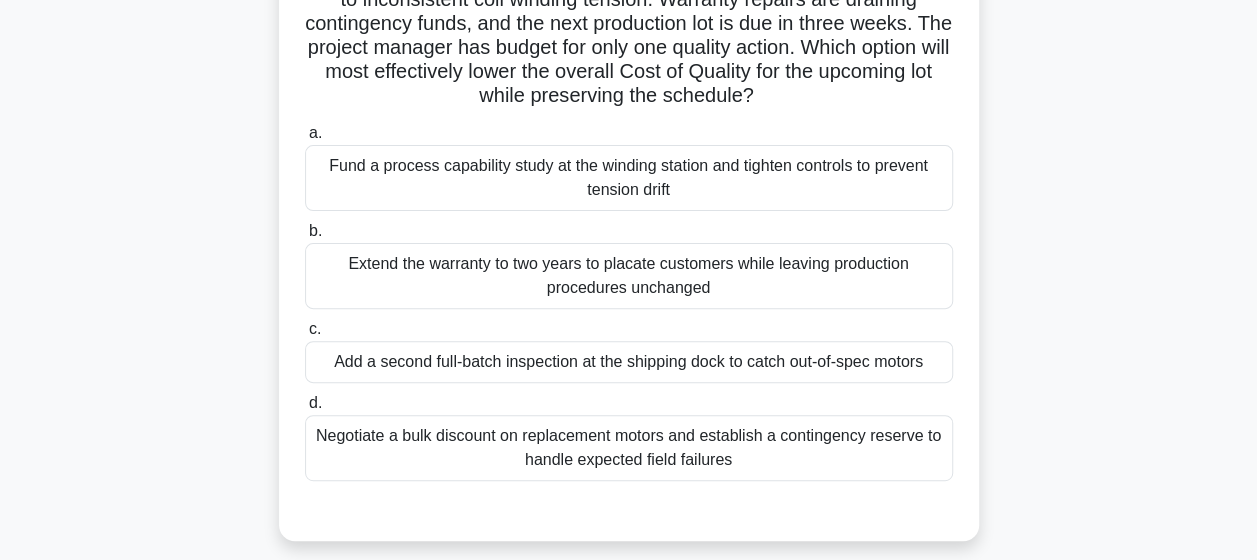 scroll, scrollTop: 188, scrollLeft: 0, axis: vertical 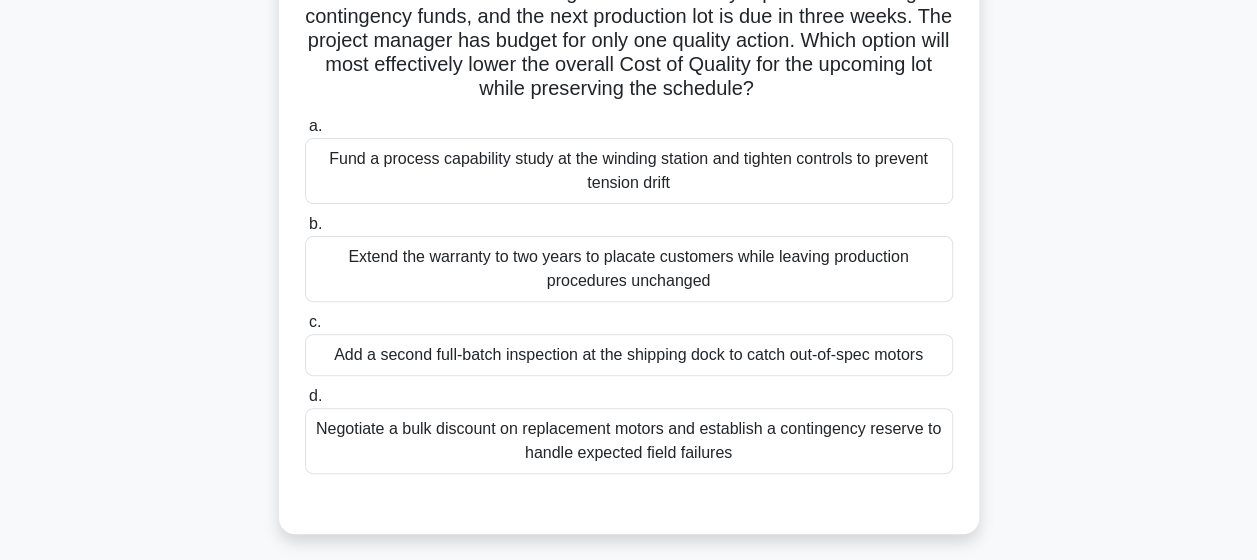 click on "Fund a process capability study at the winding station and tighten controls to prevent tension drift" at bounding box center (629, 171) 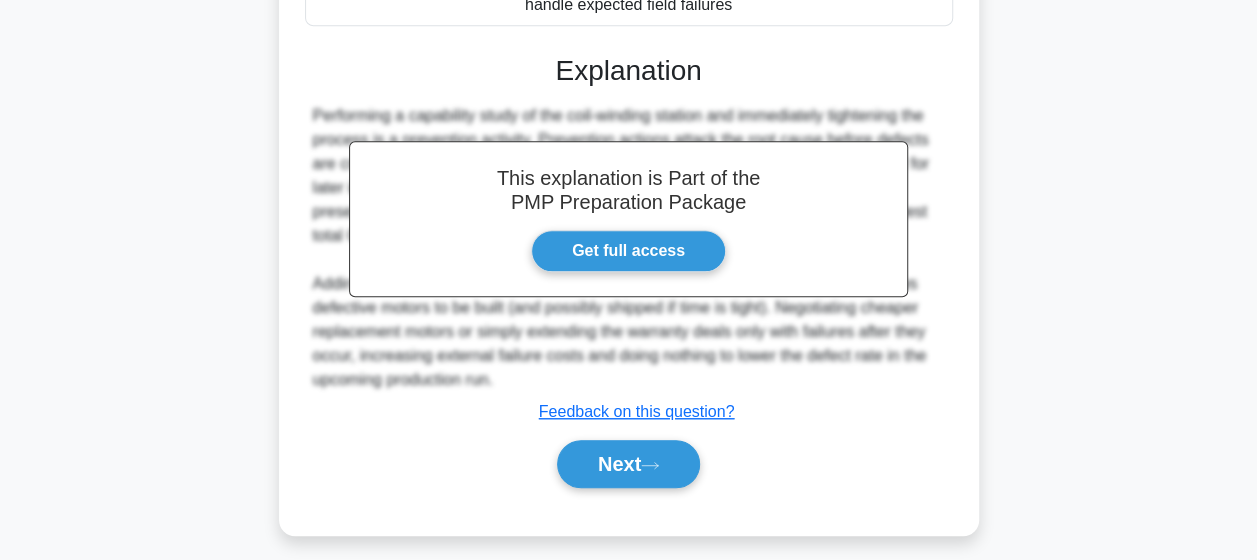 scroll, scrollTop: 638, scrollLeft: 0, axis: vertical 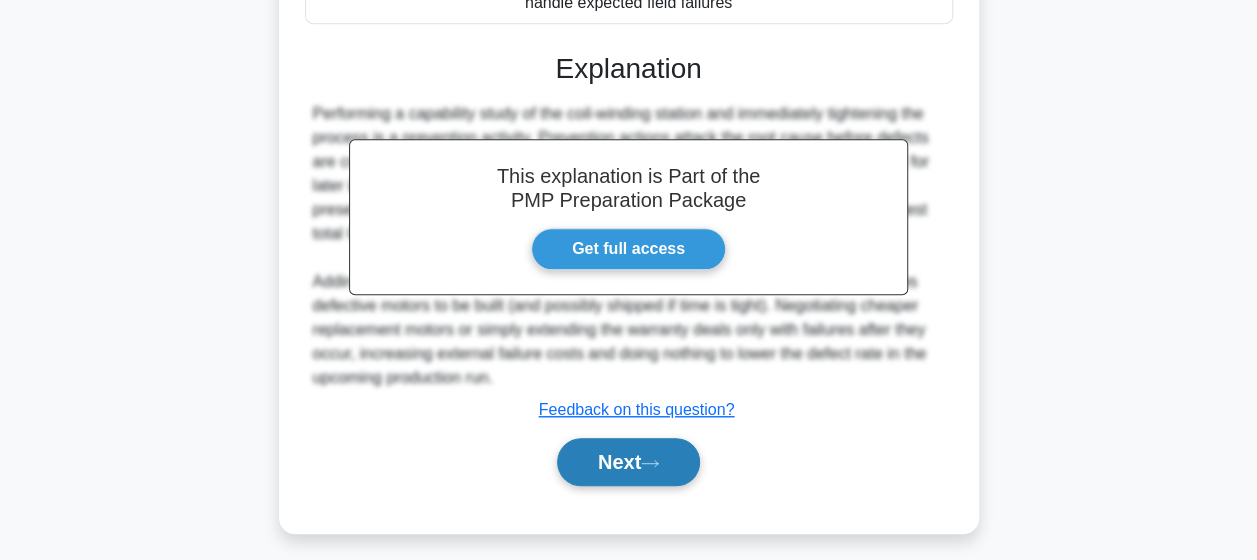 click on "Next" at bounding box center [628, 462] 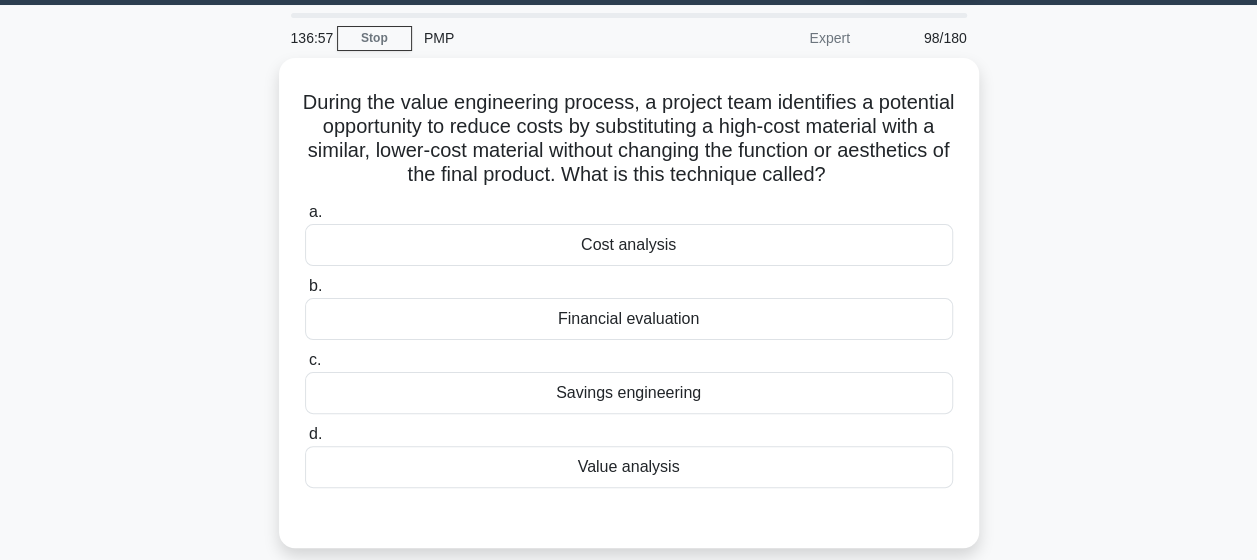 scroll, scrollTop: 57, scrollLeft: 0, axis: vertical 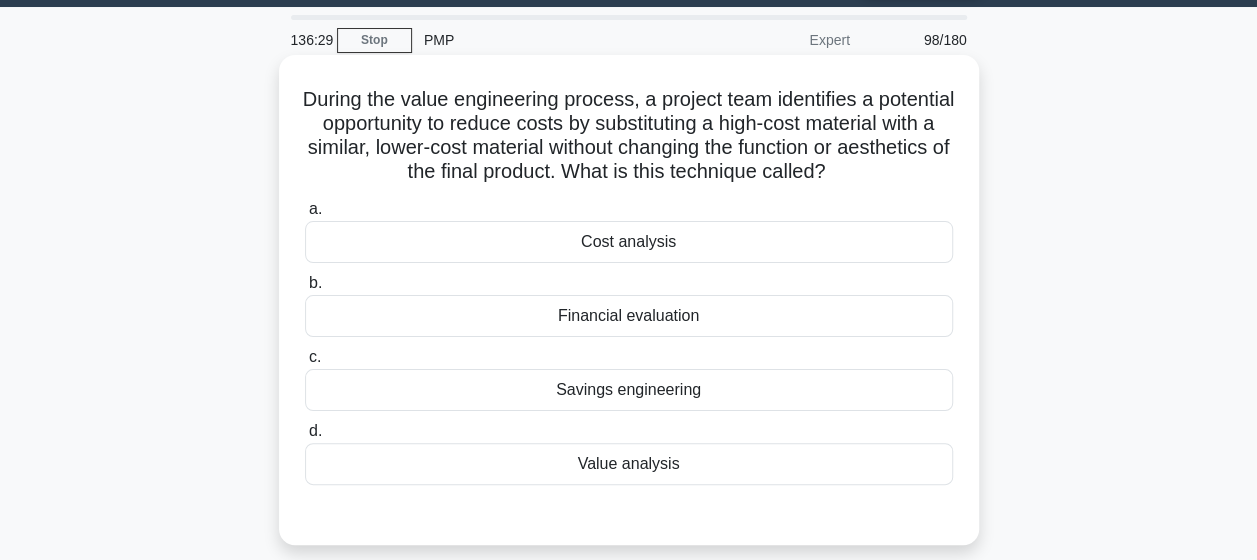 click on "Savings engineering" at bounding box center [629, 390] 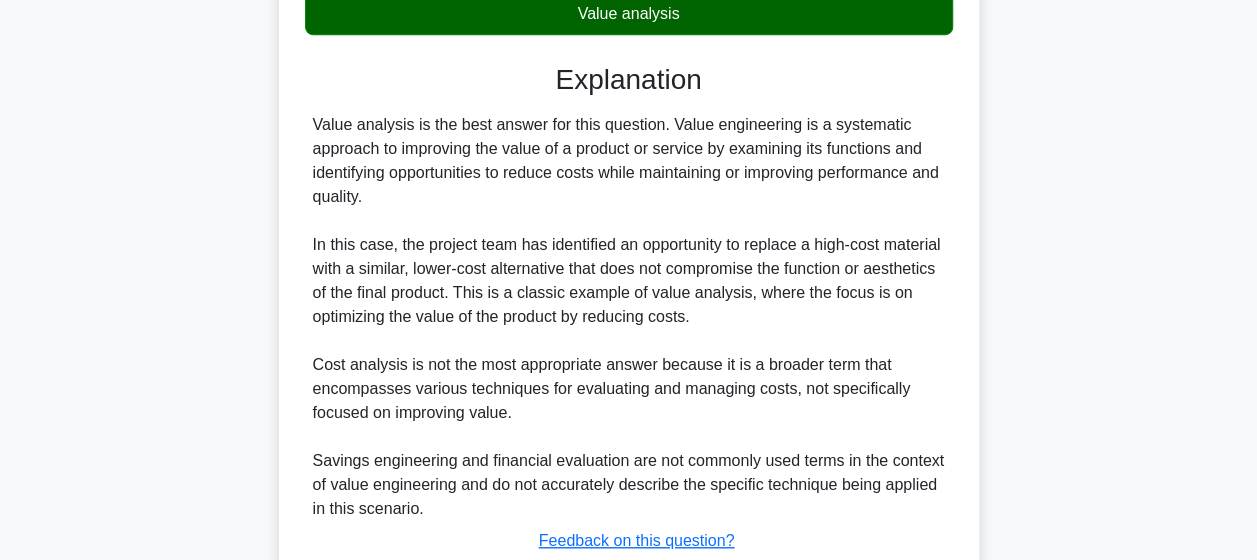 scroll, scrollTop: 673, scrollLeft: 0, axis: vertical 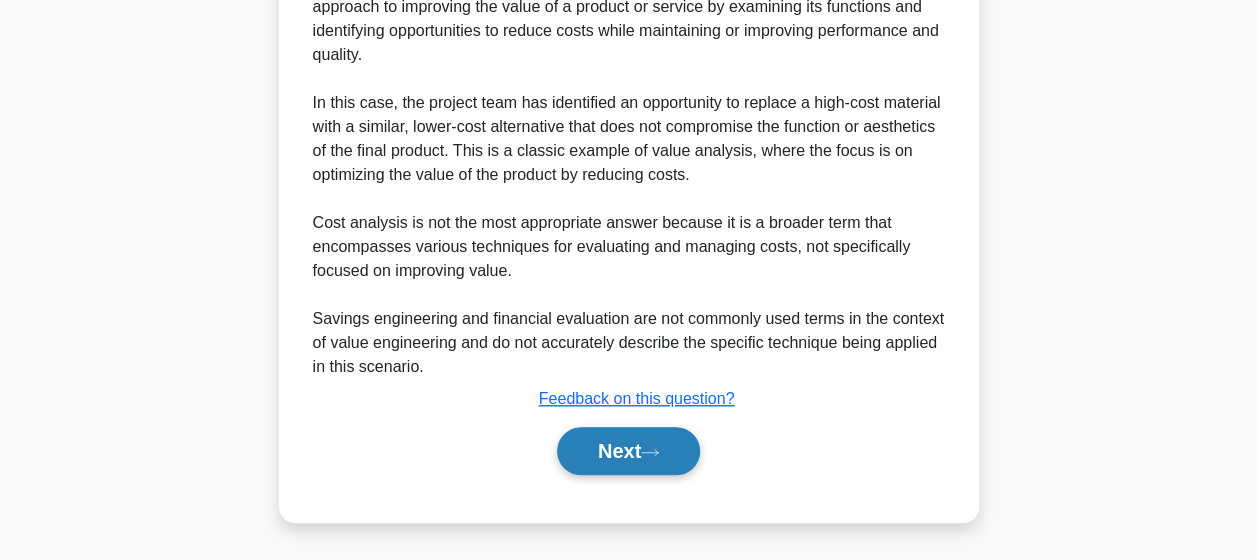 click on "Next" at bounding box center [628, 451] 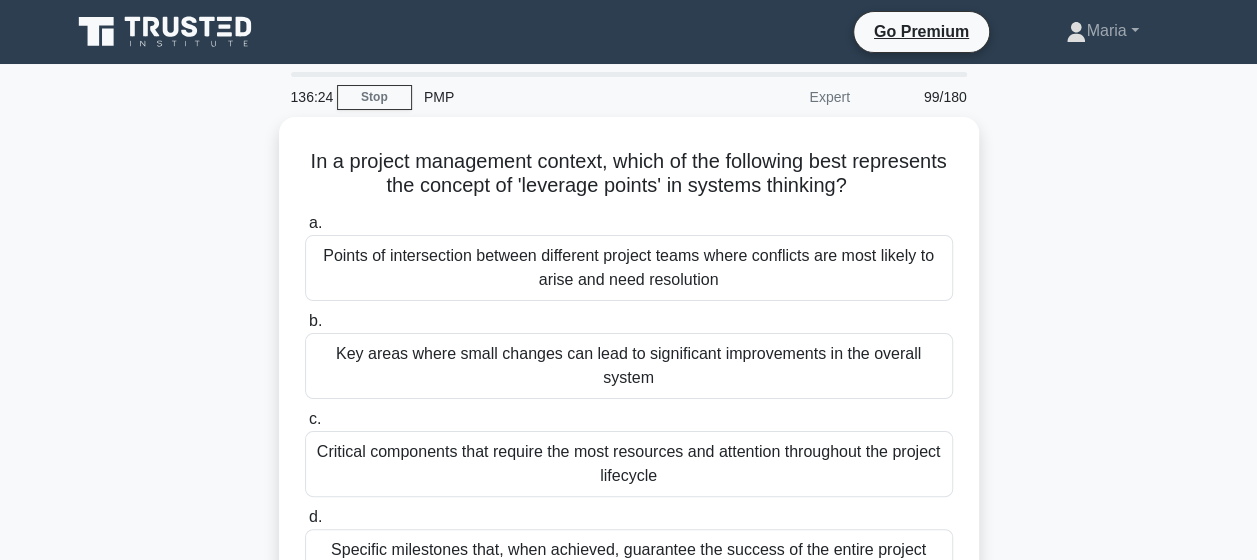 scroll, scrollTop: 72, scrollLeft: 0, axis: vertical 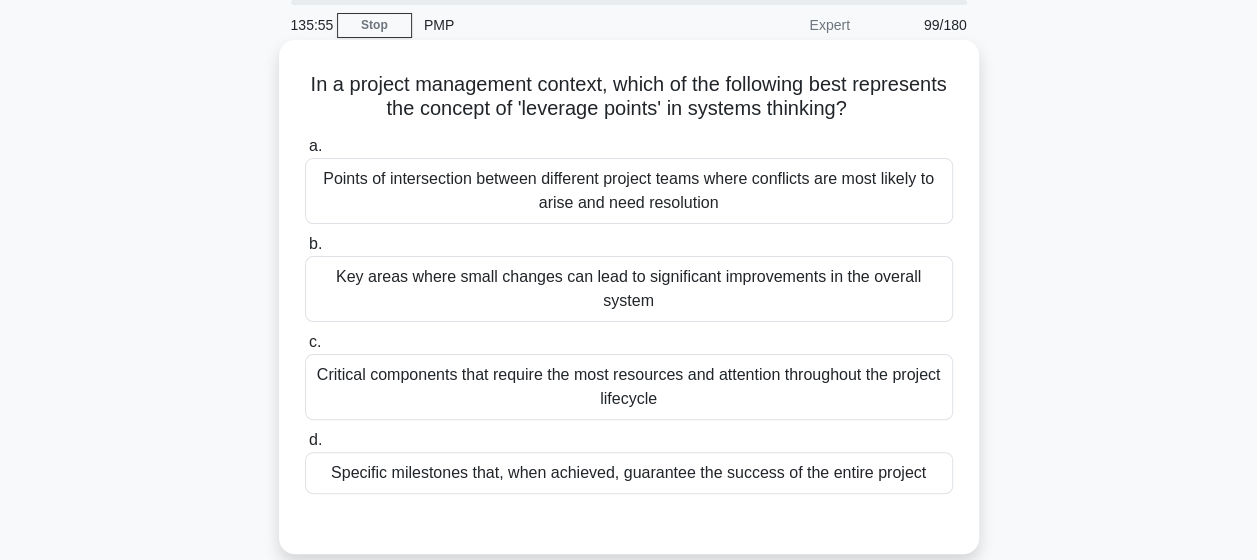 click on "Specific milestones that, when achieved, guarantee the success of the entire project" at bounding box center [629, 473] 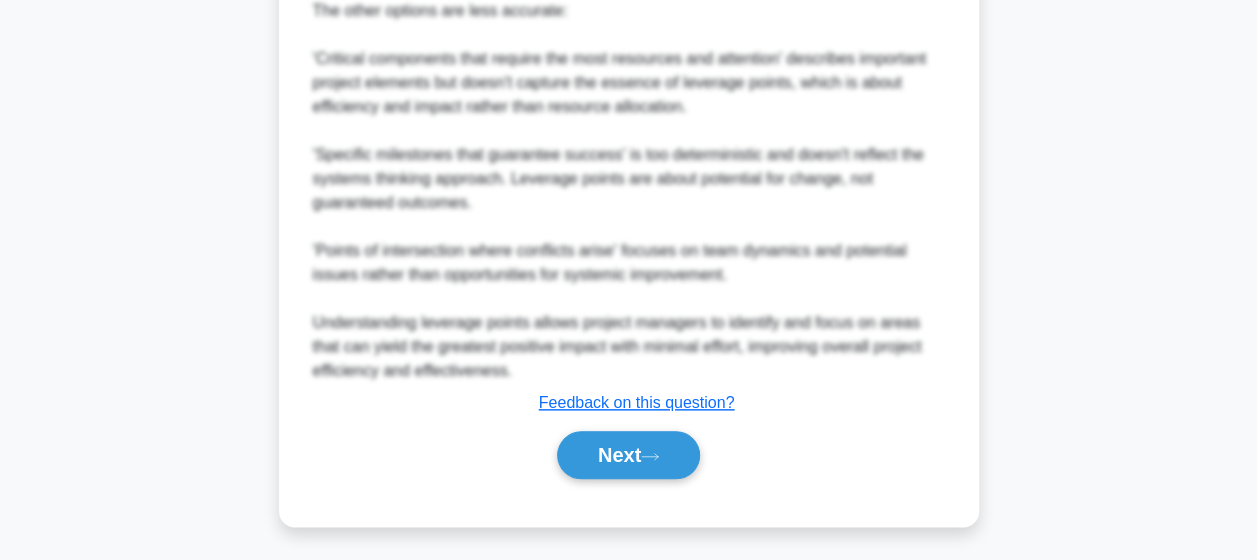 scroll, scrollTop: 913, scrollLeft: 0, axis: vertical 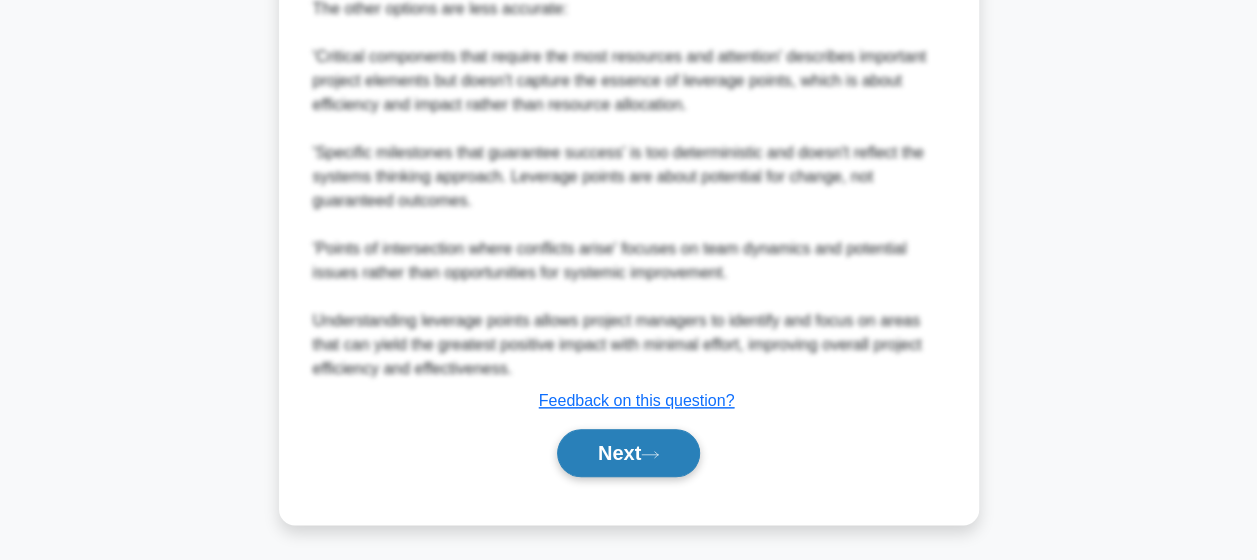 click on "Next" at bounding box center (628, 453) 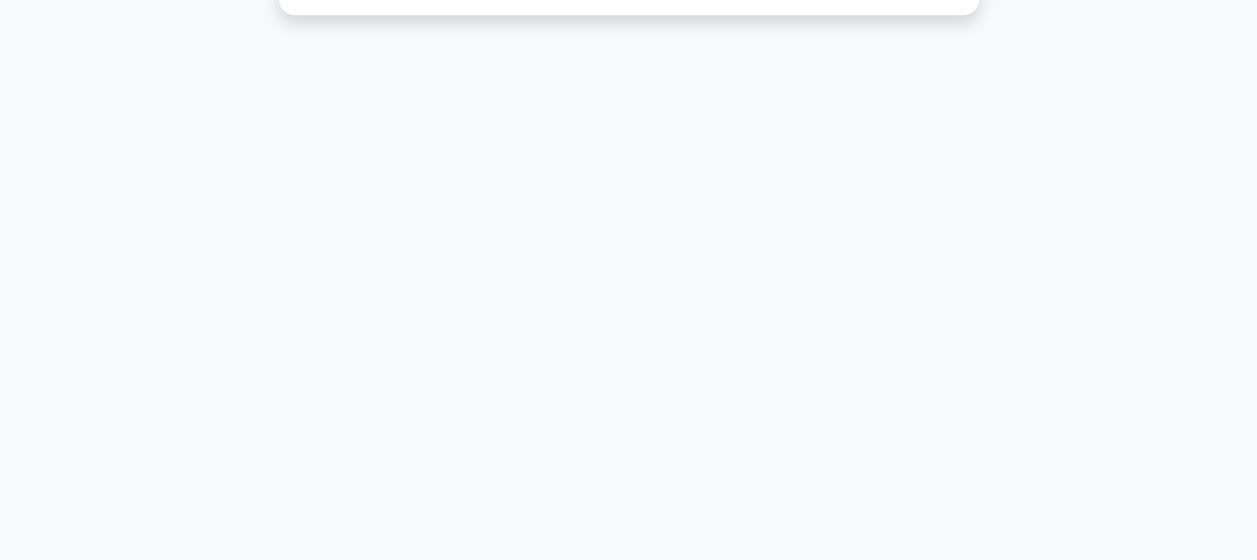 scroll, scrollTop: 0, scrollLeft: 0, axis: both 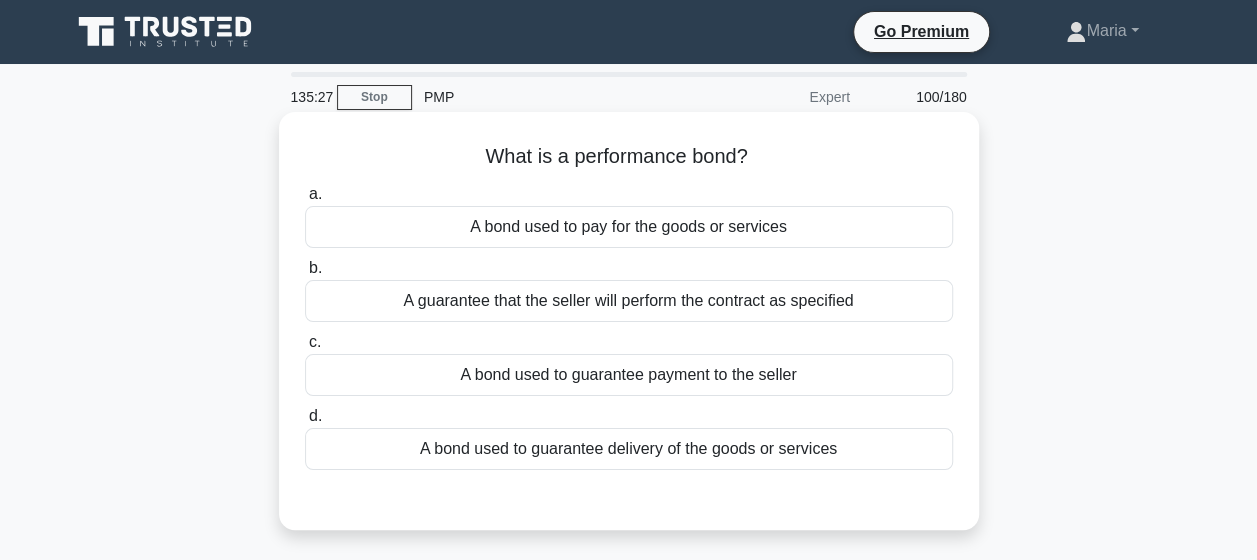 click on "A guarantee that the seller will perform the contract as specified" at bounding box center [629, 301] 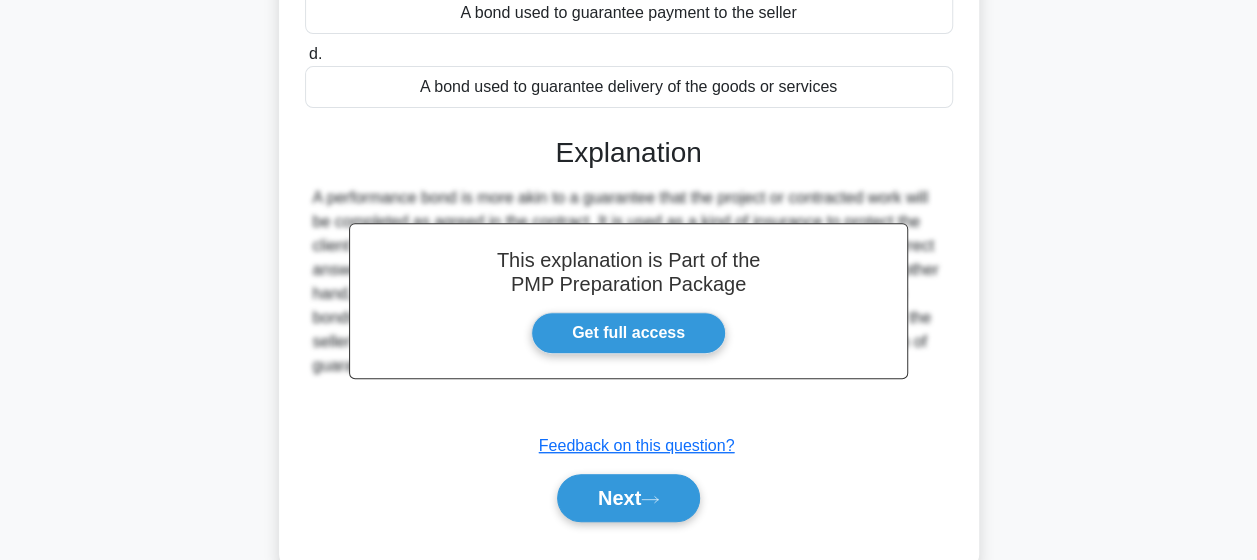 scroll, scrollTop: 473, scrollLeft: 0, axis: vertical 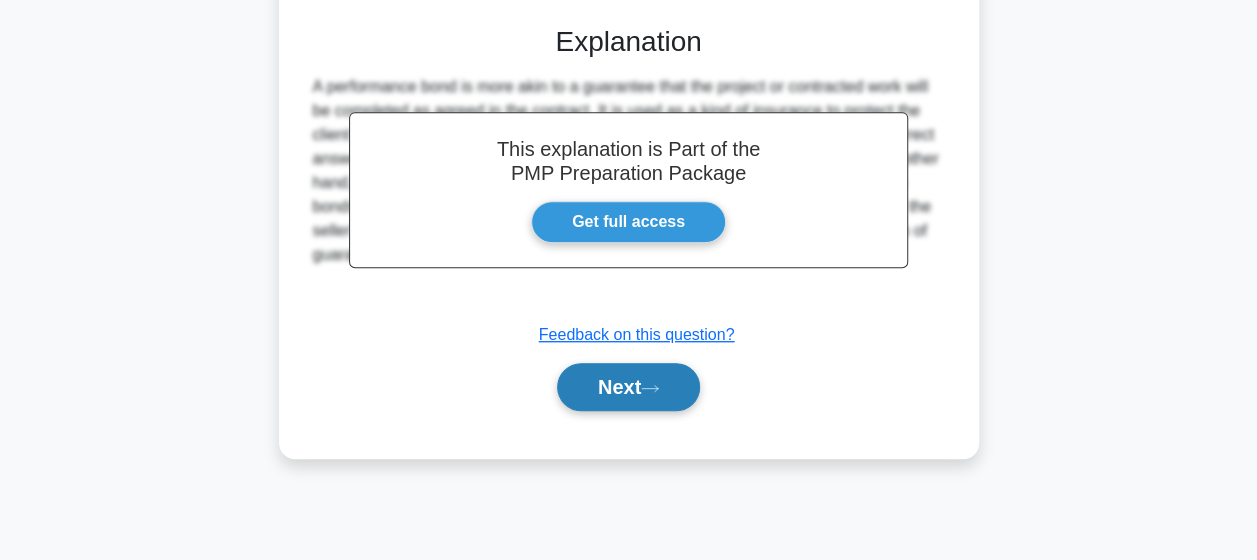 click on "Next" at bounding box center (628, 387) 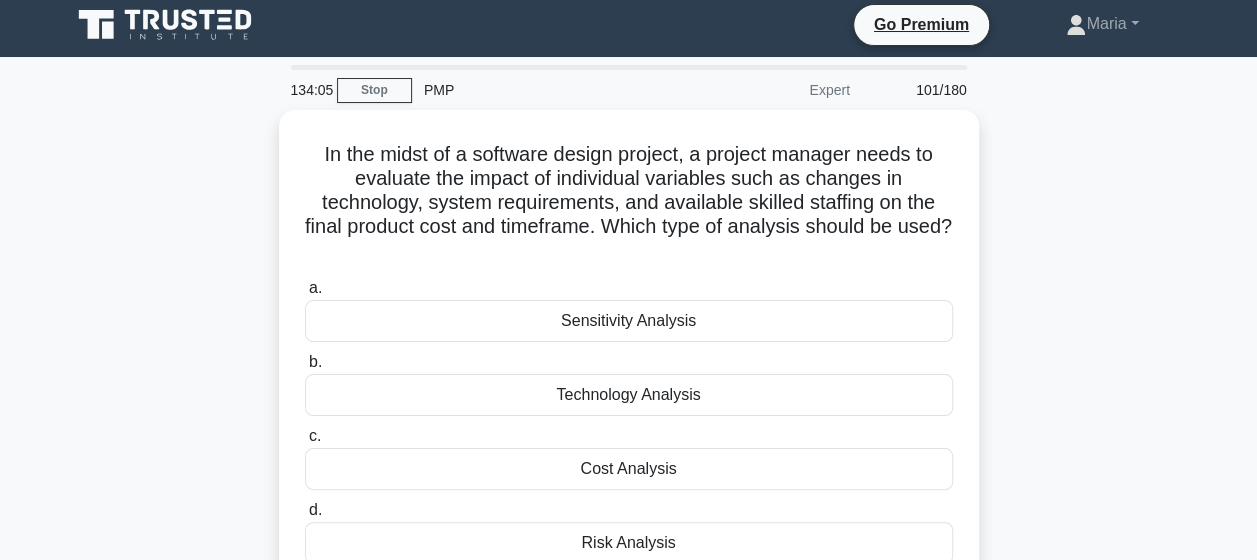scroll, scrollTop: 100, scrollLeft: 0, axis: vertical 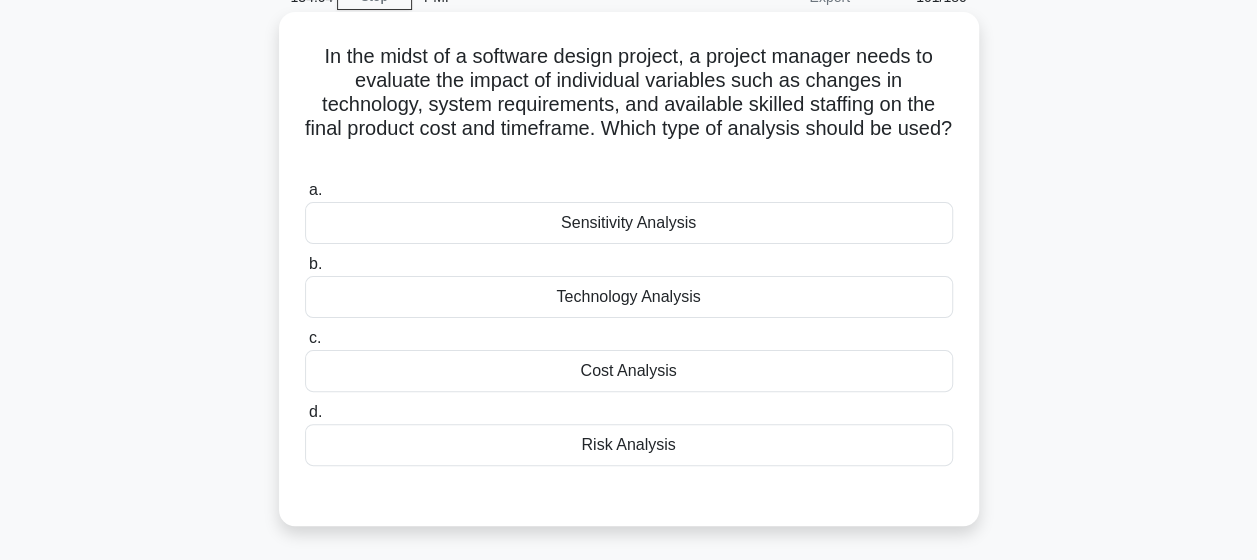 click on "Risk Analysis" at bounding box center (629, 445) 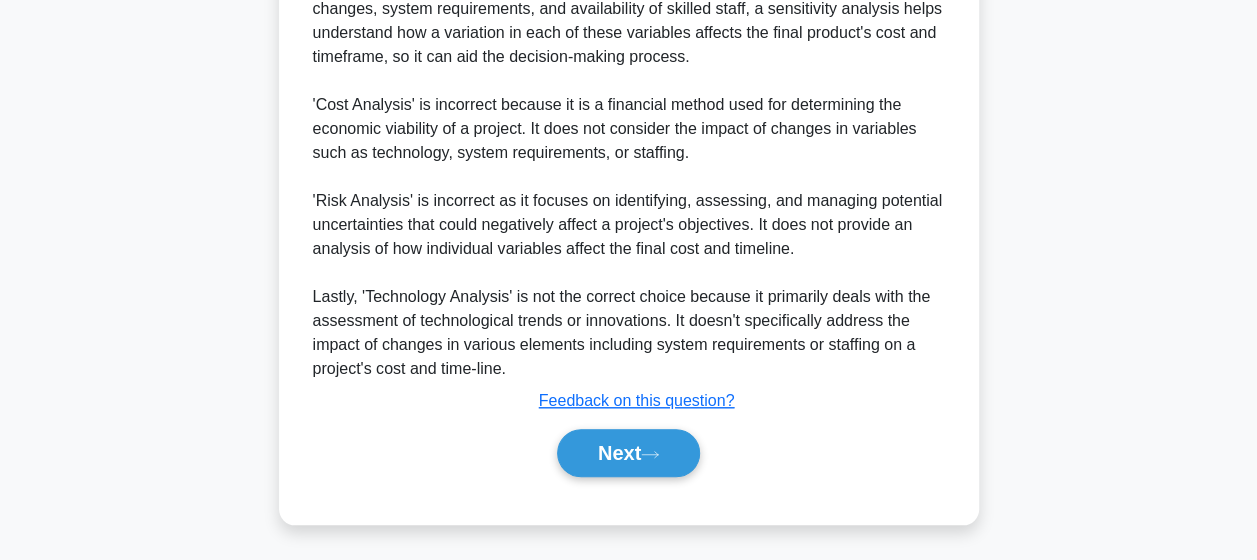scroll, scrollTop: 721, scrollLeft: 0, axis: vertical 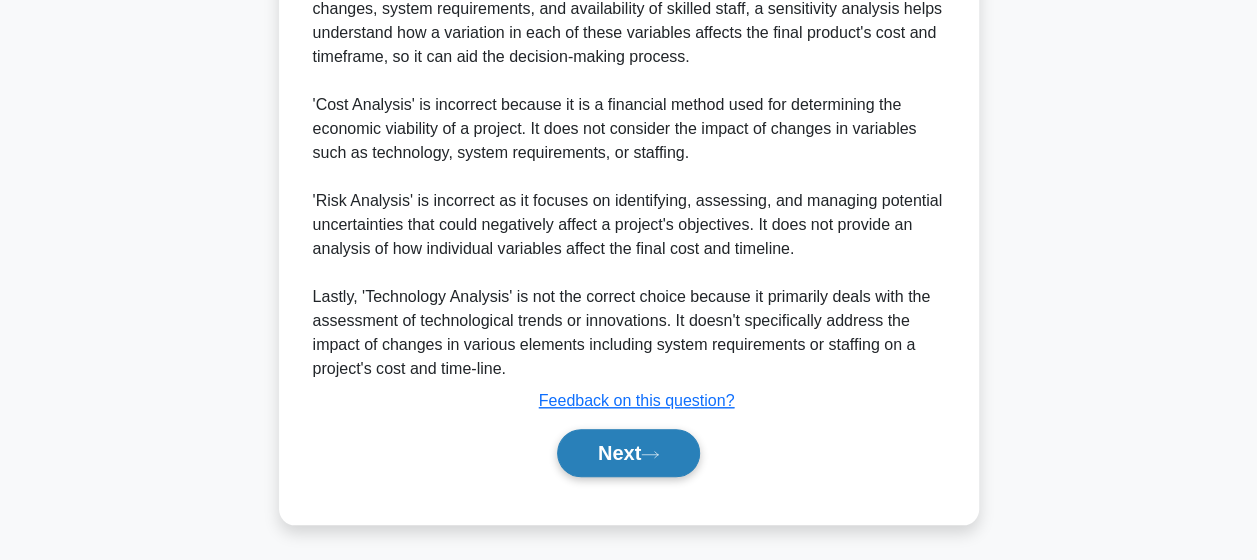 click on "Next" at bounding box center [628, 453] 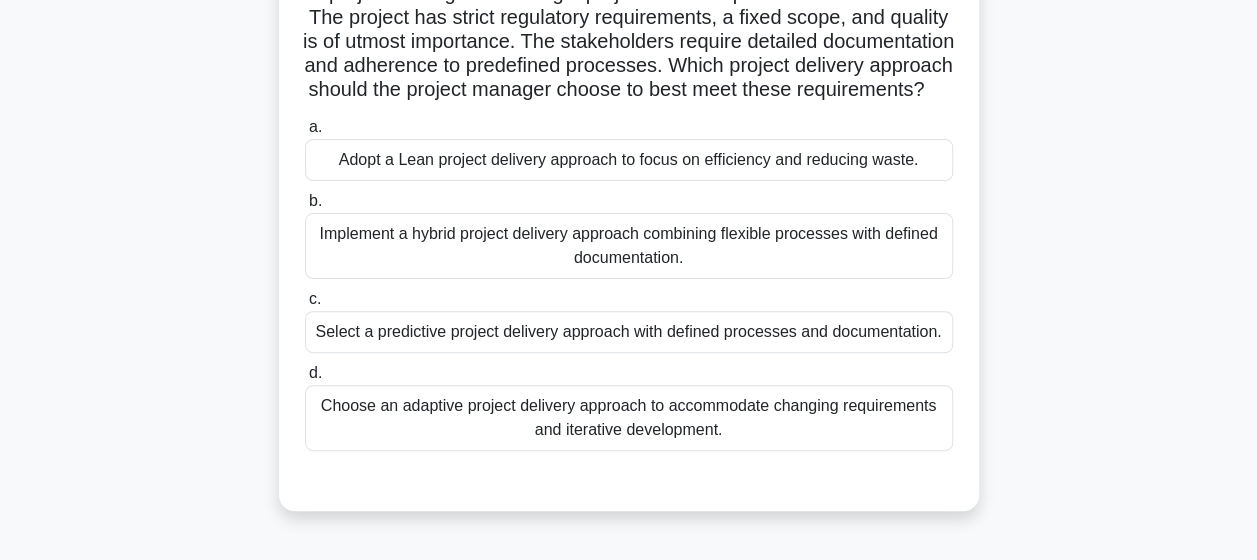 scroll, scrollTop: 166, scrollLeft: 0, axis: vertical 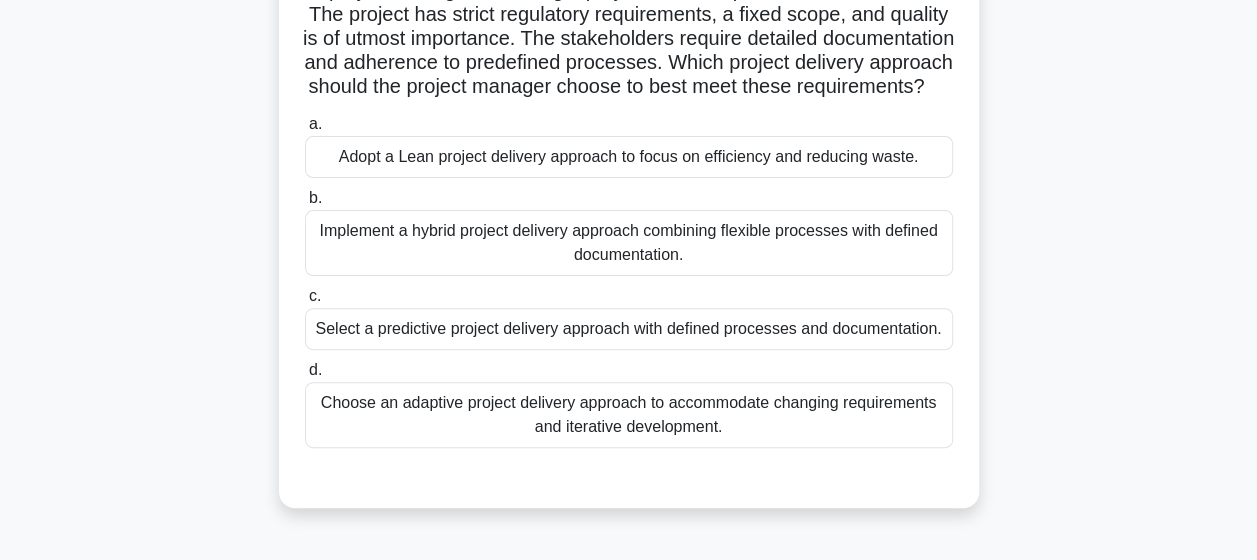 click on "Select a predictive project delivery approach with defined processes and documentation." at bounding box center [629, 329] 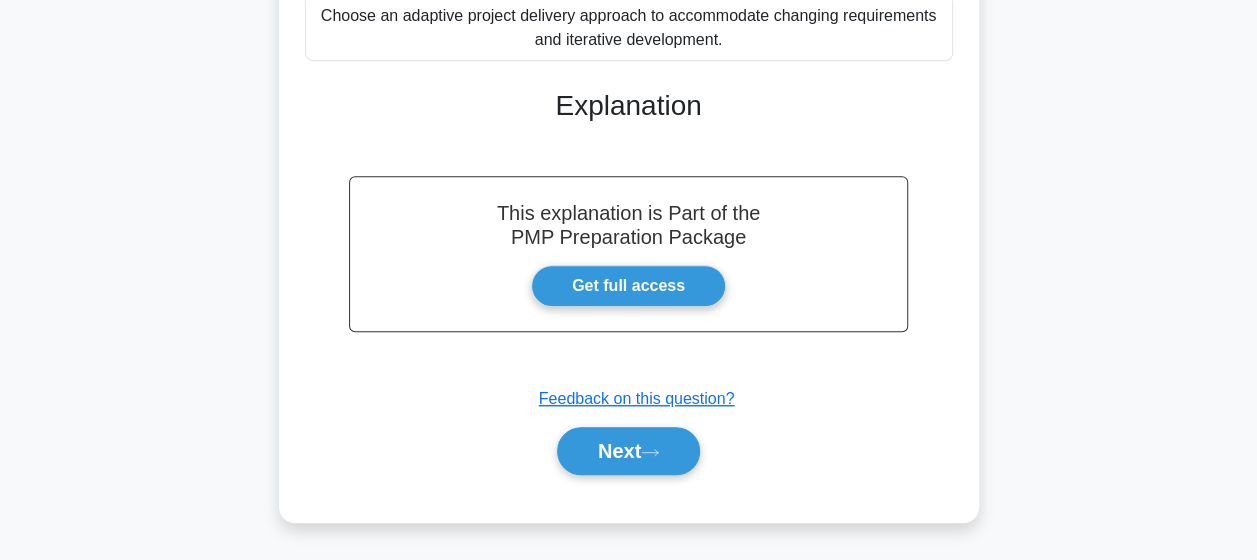 scroll, scrollTop: 594, scrollLeft: 0, axis: vertical 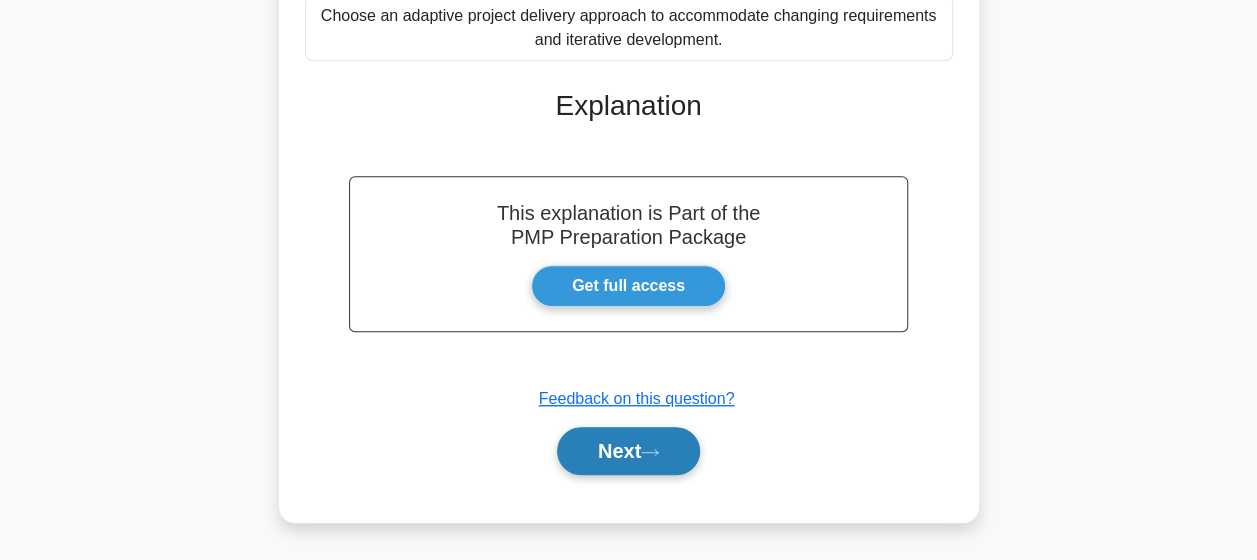 click on "Next" at bounding box center [628, 451] 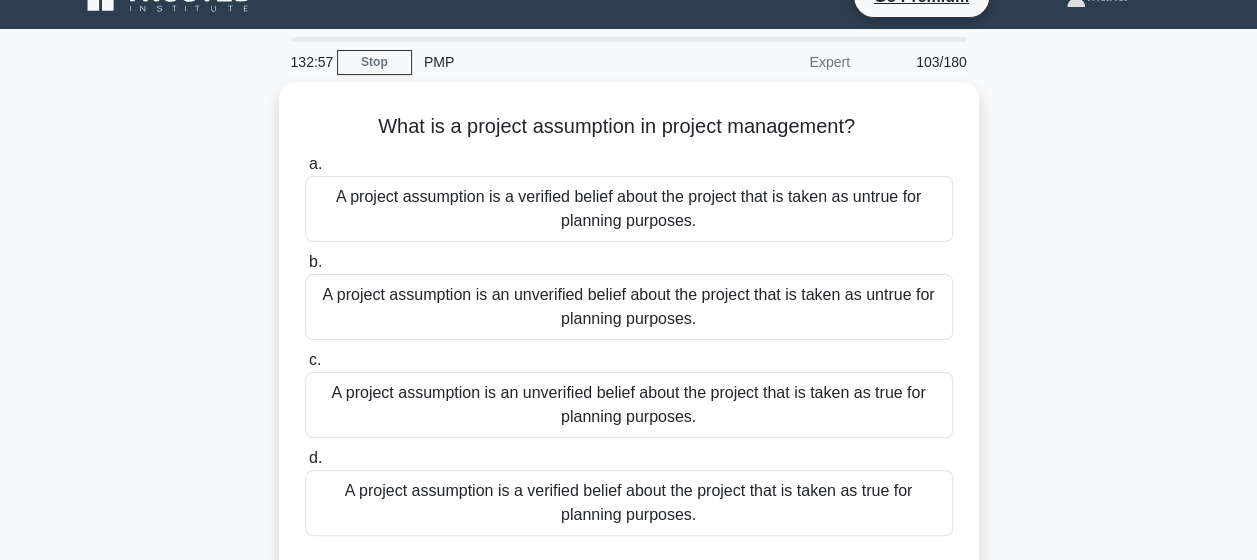 scroll, scrollTop: 37, scrollLeft: 0, axis: vertical 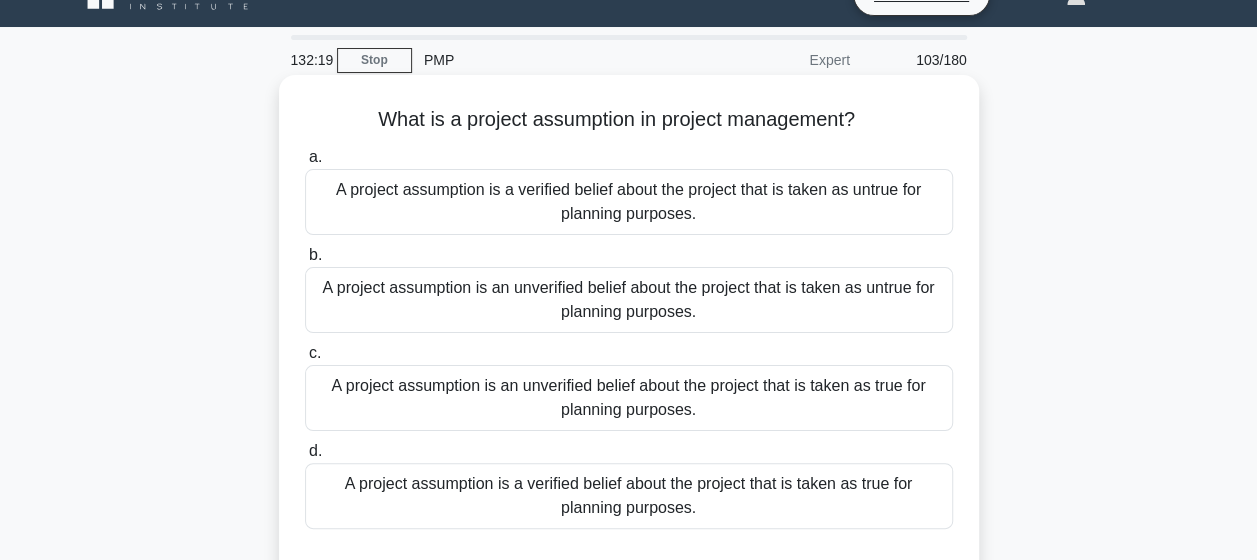 click on "A project assumption is an unverified belief about the project that is taken as true for planning purposes." at bounding box center [629, 398] 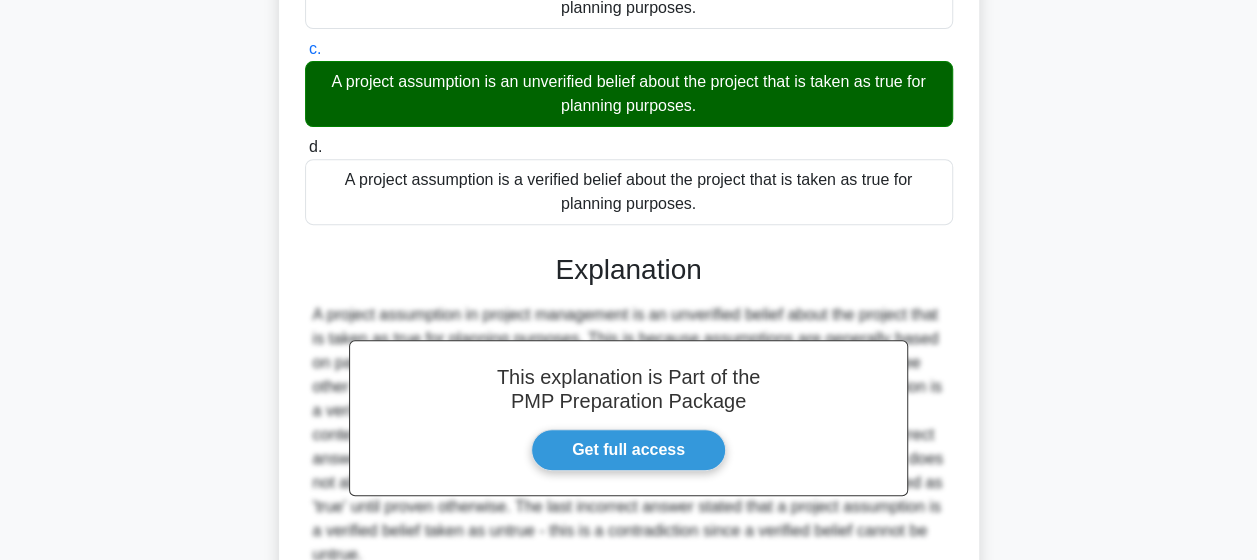 scroll, scrollTop: 526, scrollLeft: 0, axis: vertical 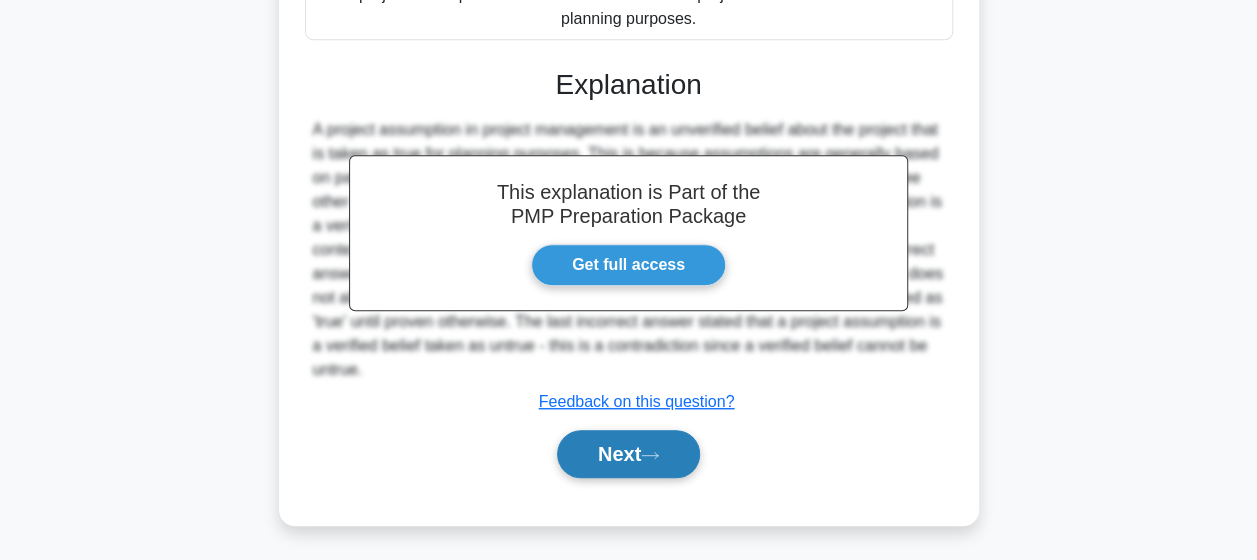 click on "Next" at bounding box center [628, 454] 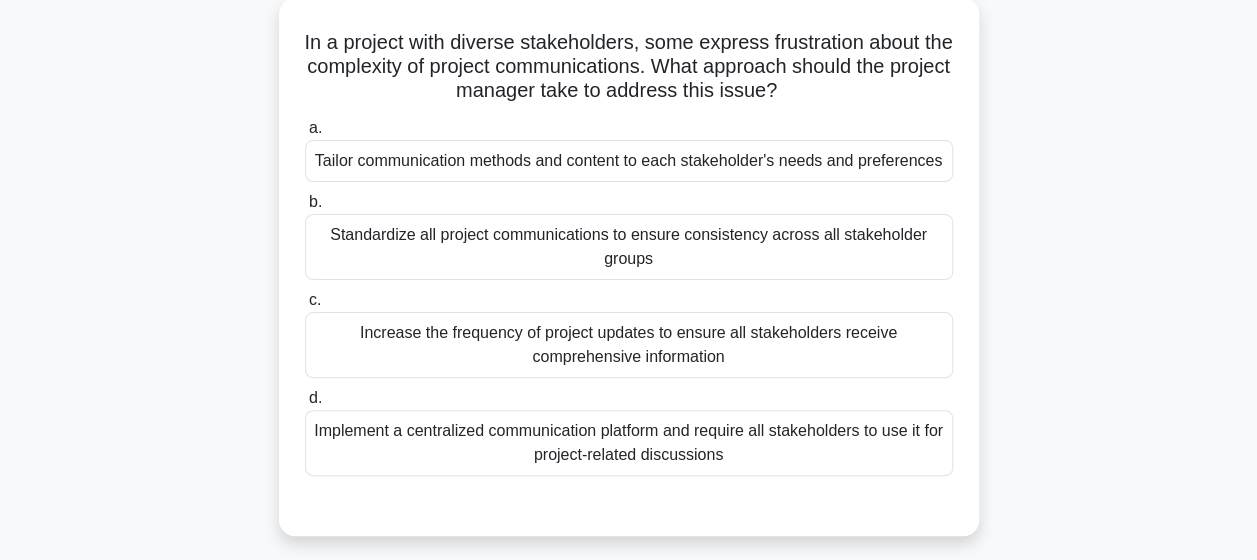 scroll, scrollTop: 108, scrollLeft: 0, axis: vertical 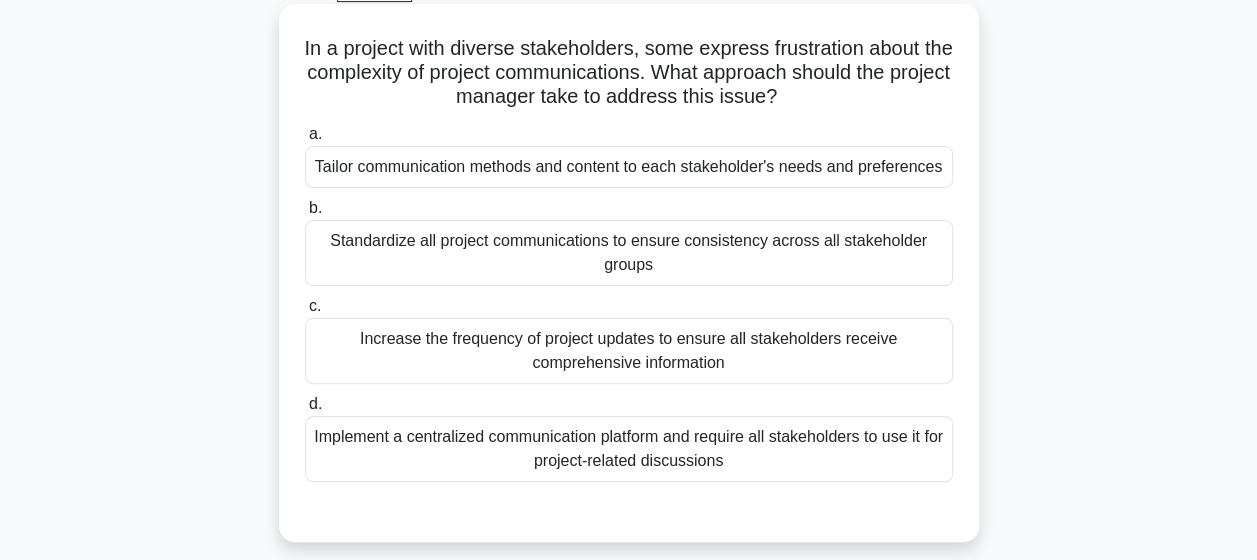 click on "Implement a centralized communication platform and require all stakeholders to use it for project-related discussions" at bounding box center (629, 449) 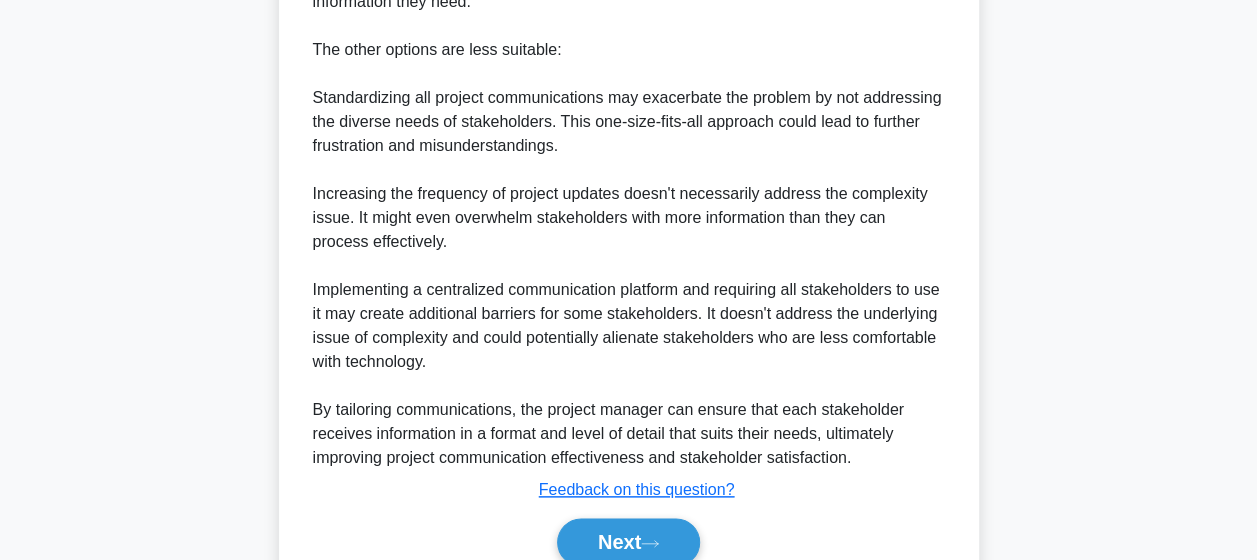 scroll, scrollTop: 1009, scrollLeft: 0, axis: vertical 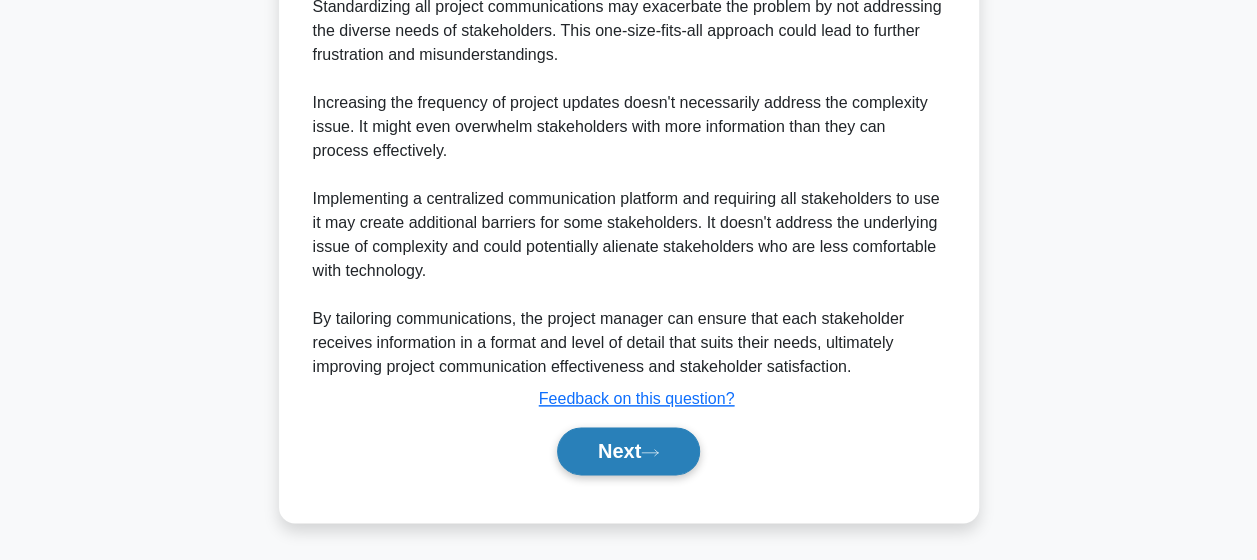 click on "Next" at bounding box center (628, 451) 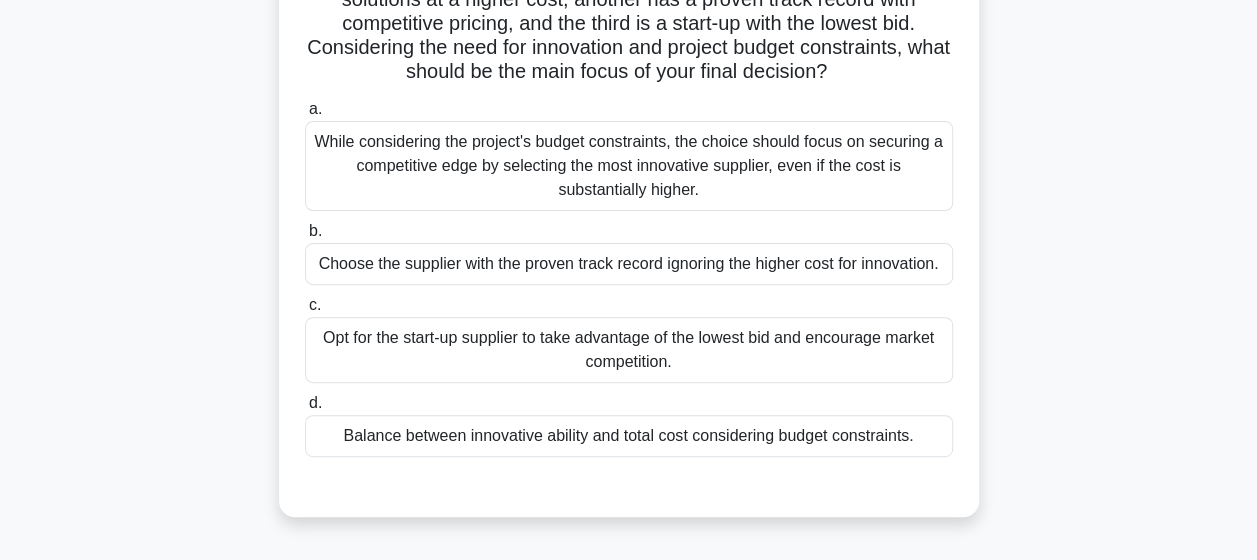 scroll, scrollTop: 212, scrollLeft: 0, axis: vertical 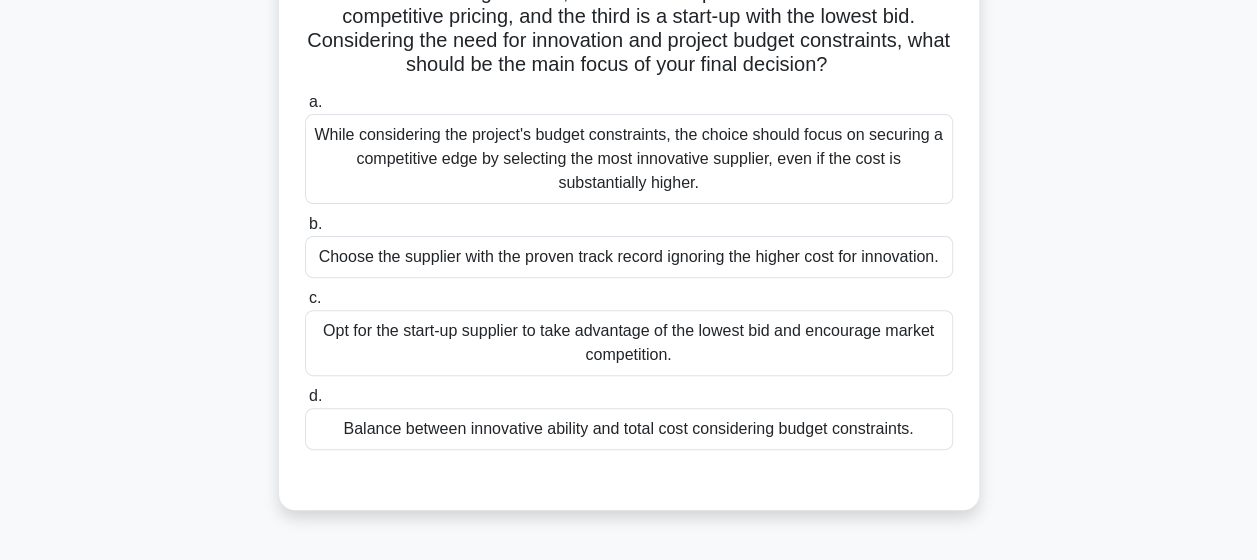 click on "Balance between innovative ability and total cost considering budget constraints." at bounding box center [629, 429] 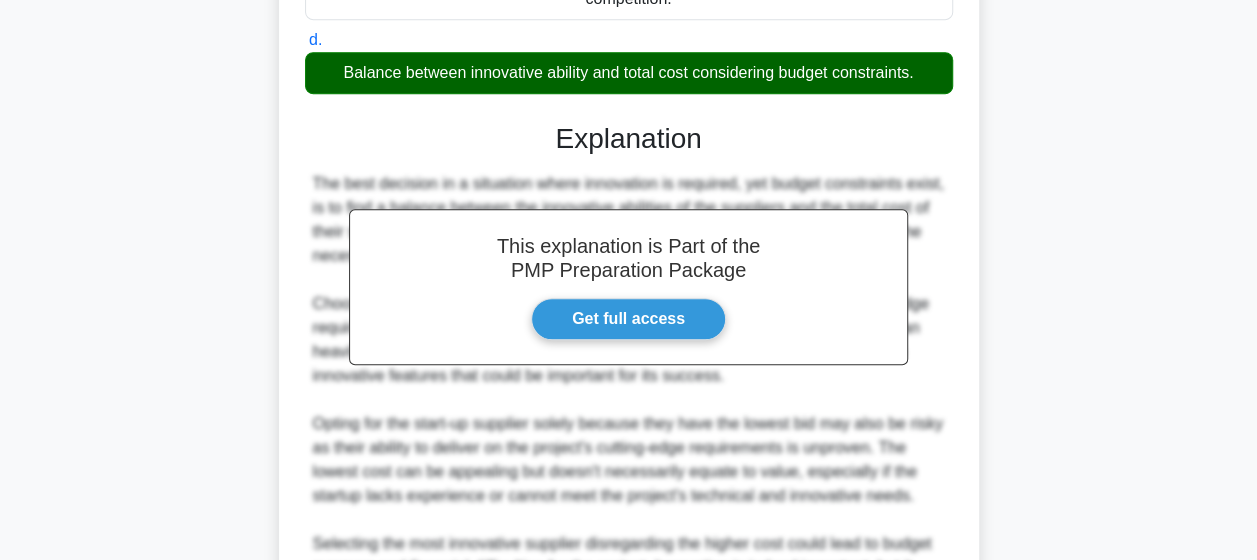 scroll, scrollTop: 790, scrollLeft: 0, axis: vertical 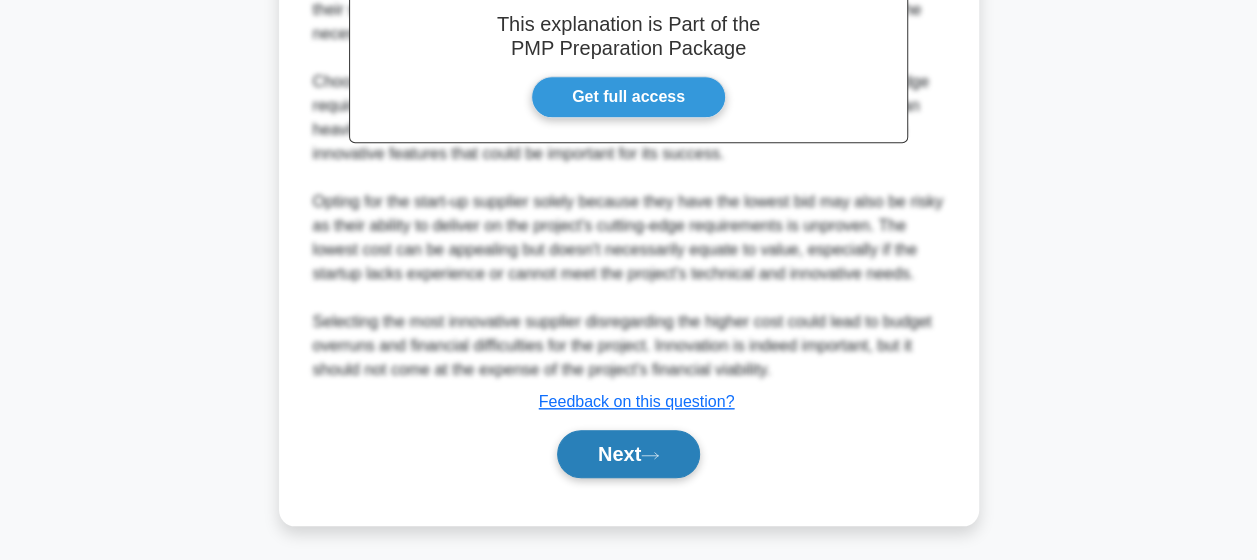 click on "Next" at bounding box center [628, 454] 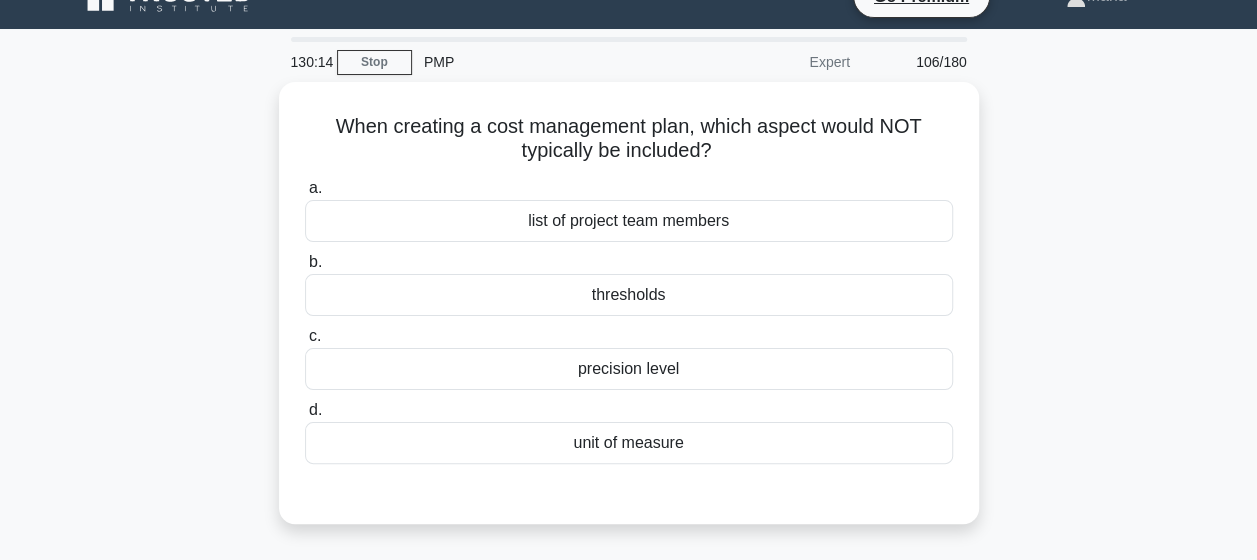 scroll, scrollTop: 50, scrollLeft: 0, axis: vertical 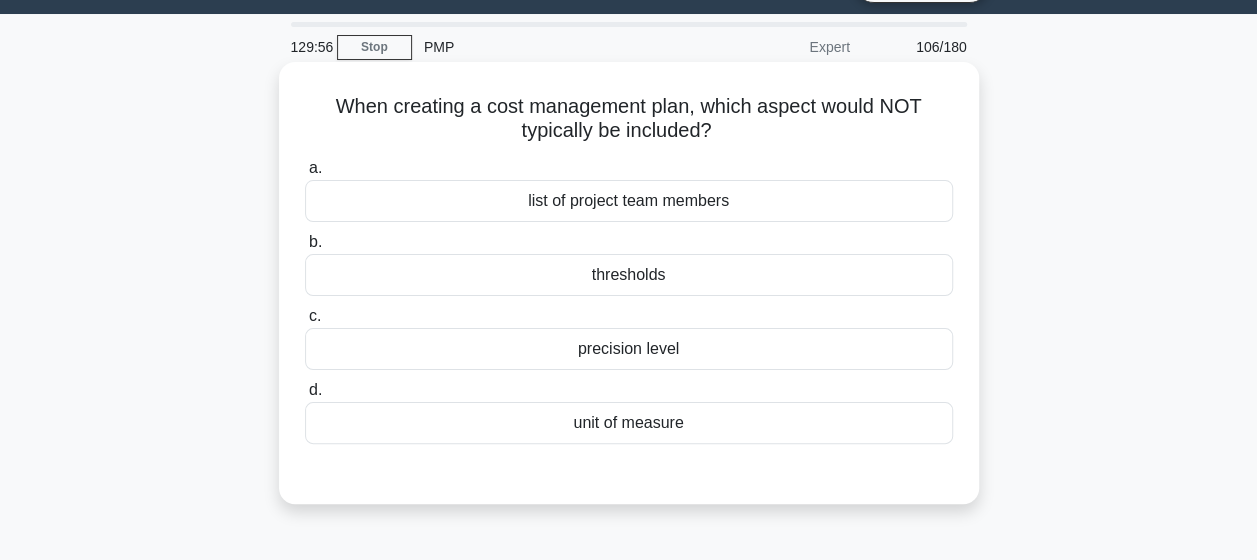 click on "list of project team members" at bounding box center [629, 201] 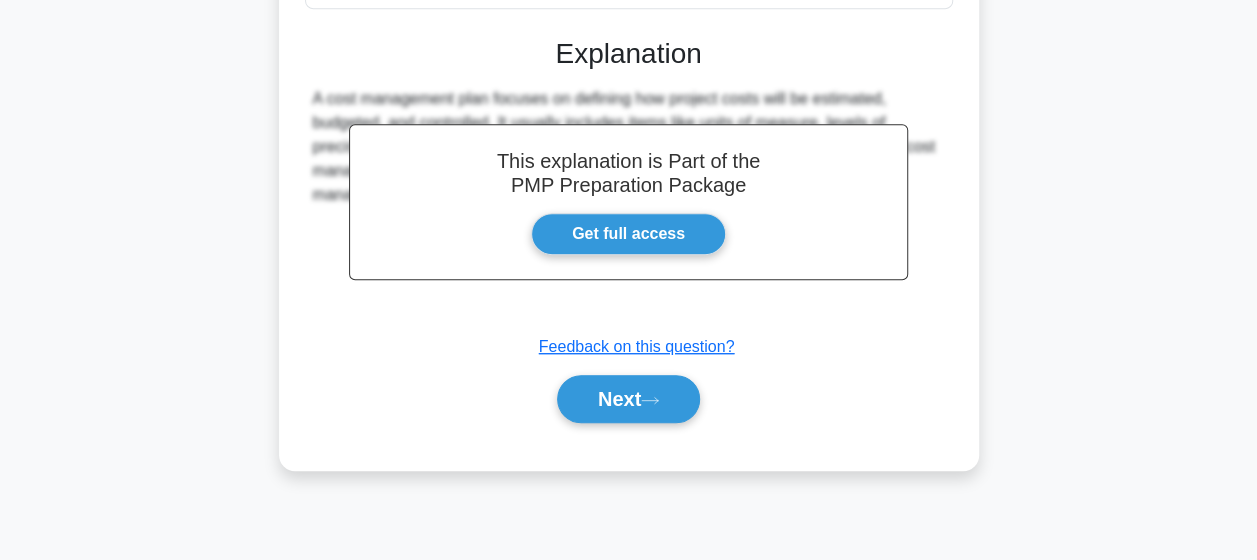scroll, scrollTop: 520, scrollLeft: 0, axis: vertical 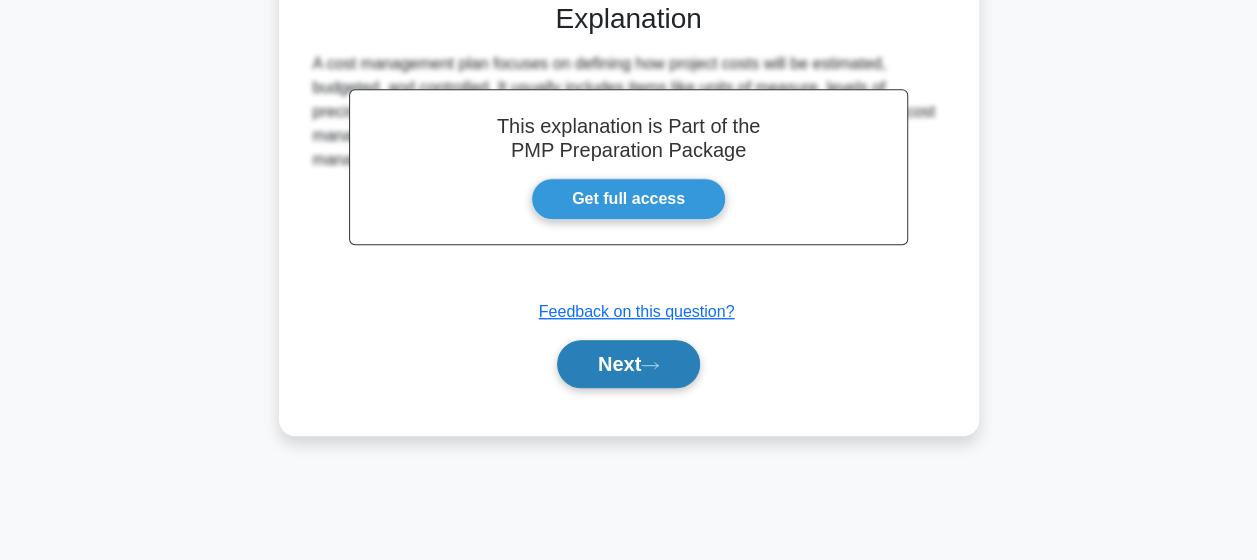 click on "Next" at bounding box center [628, 364] 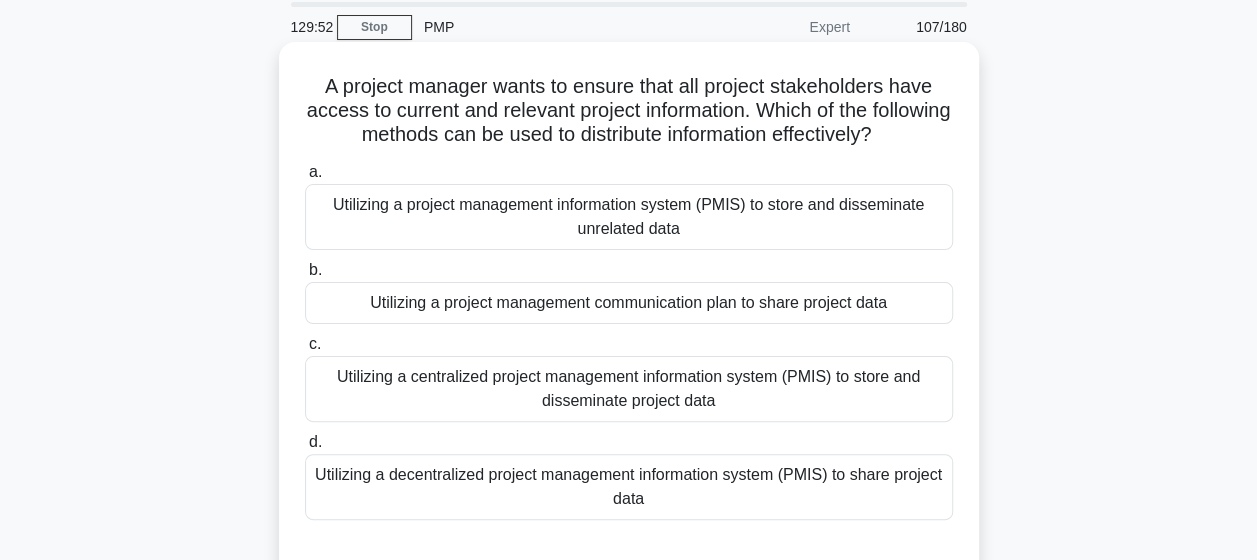 scroll, scrollTop: 70, scrollLeft: 0, axis: vertical 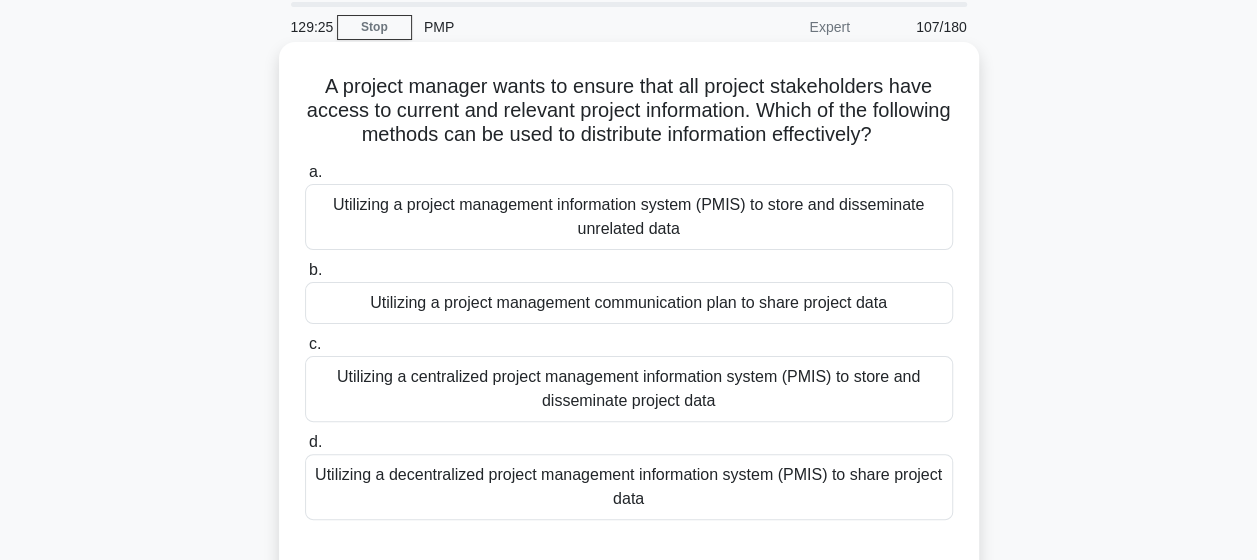 click on "Utilizing a centralized project management information system (PMIS) to store and disseminate project data" at bounding box center [629, 389] 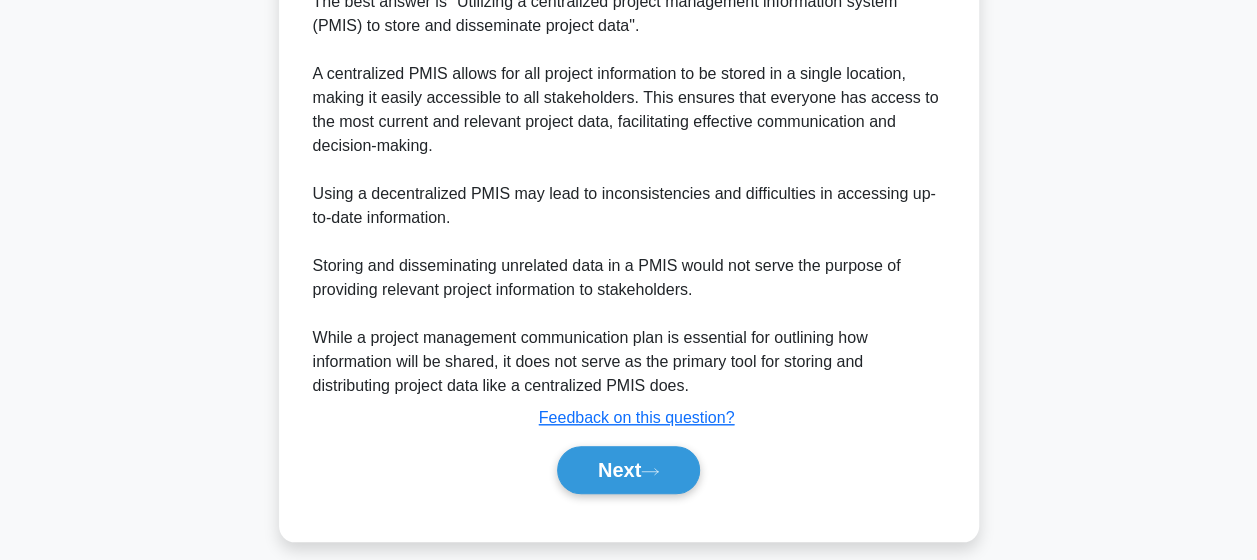 scroll, scrollTop: 694, scrollLeft: 0, axis: vertical 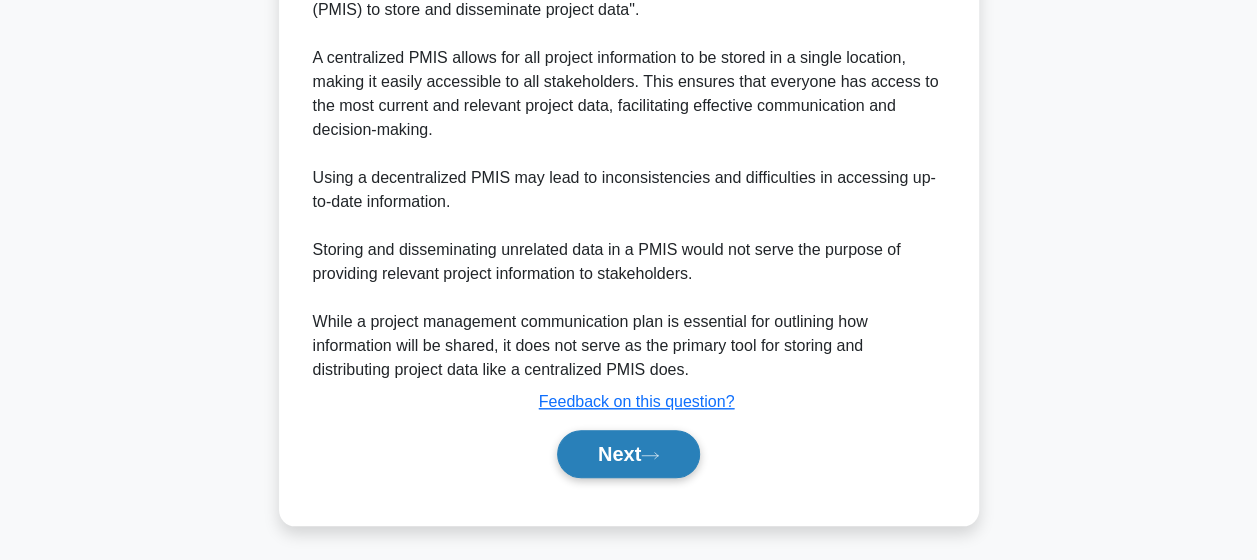 click on "Next" at bounding box center [628, 454] 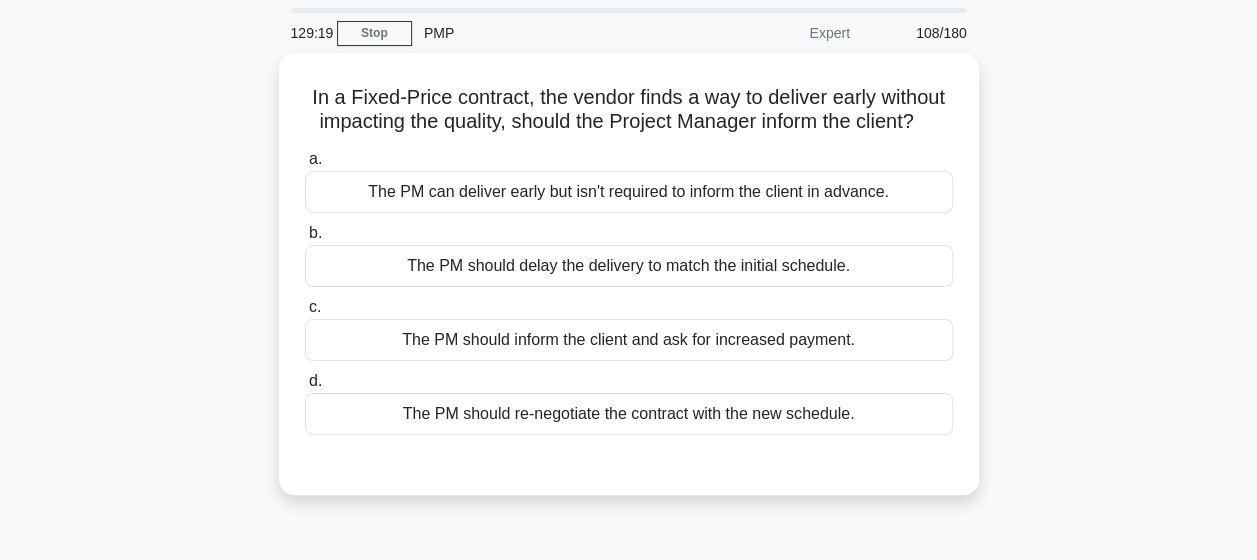 scroll, scrollTop: 62, scrollLeft: 0, axis: vertical 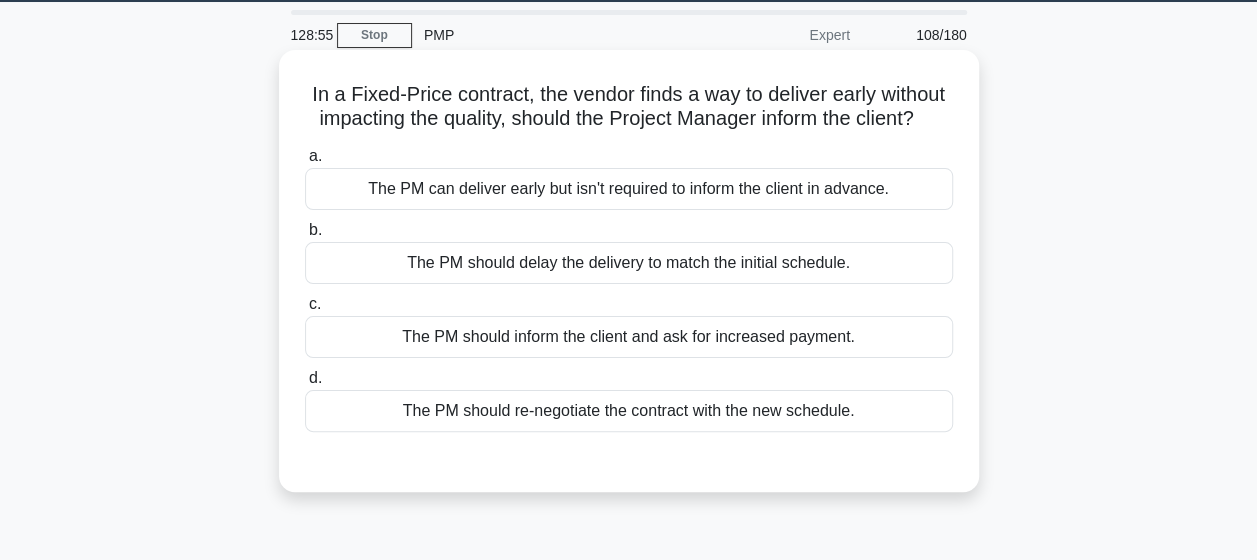 click on "The PM can deliver early but isn't required to inform the client in advance." at bounding box center (629, 189) 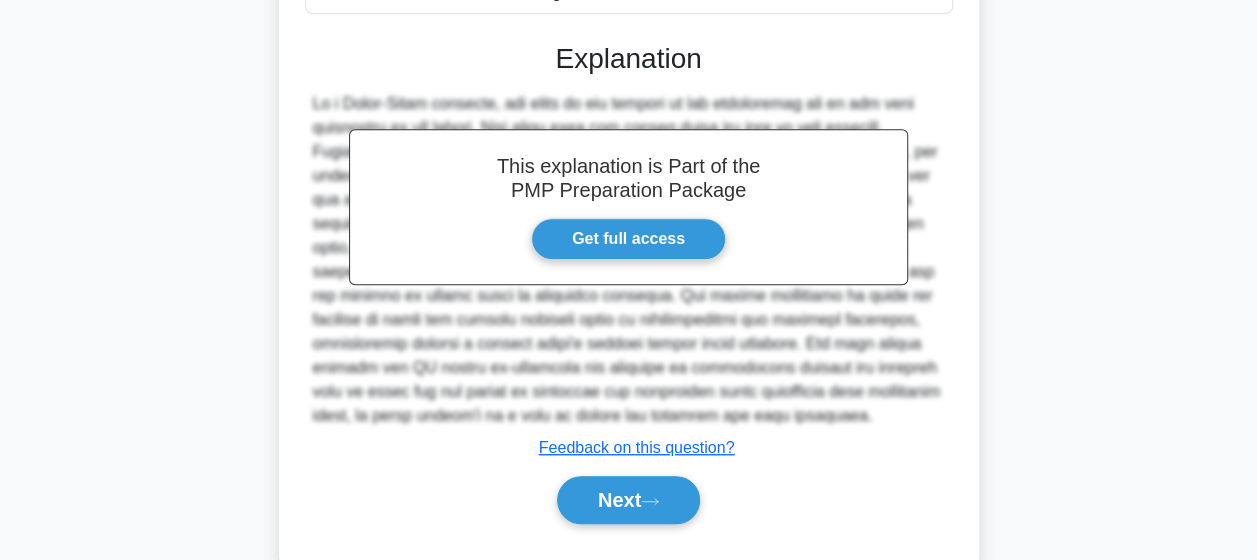 scroll, scrollTop: 526, scrollLeft: 0, axis: vertical 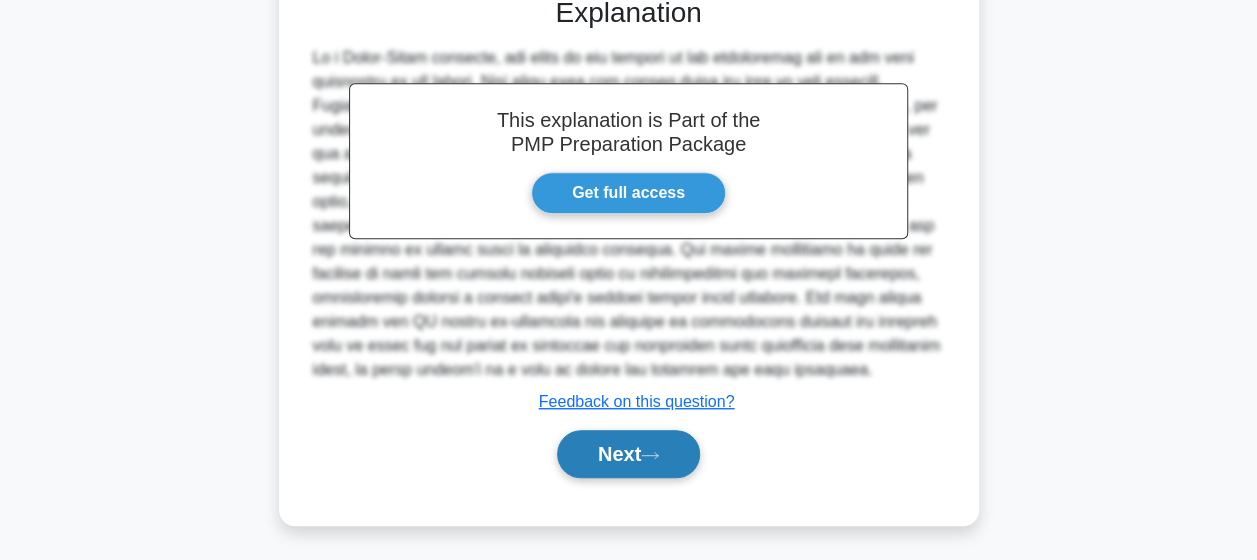 click 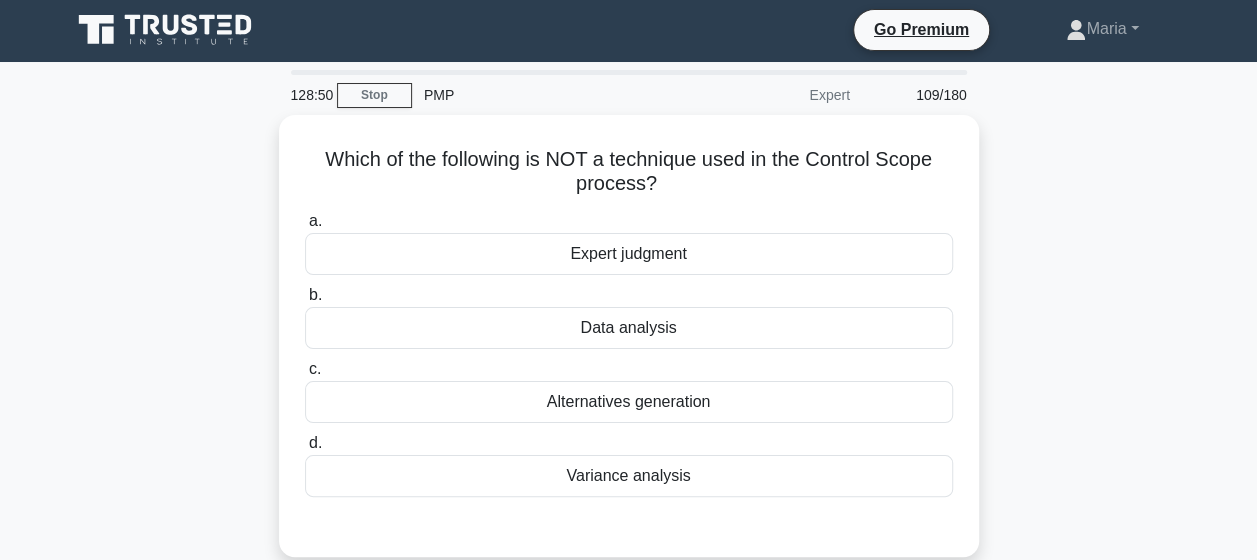 scroll, scrollTop: 0, scrollLeft: 0, axis: both 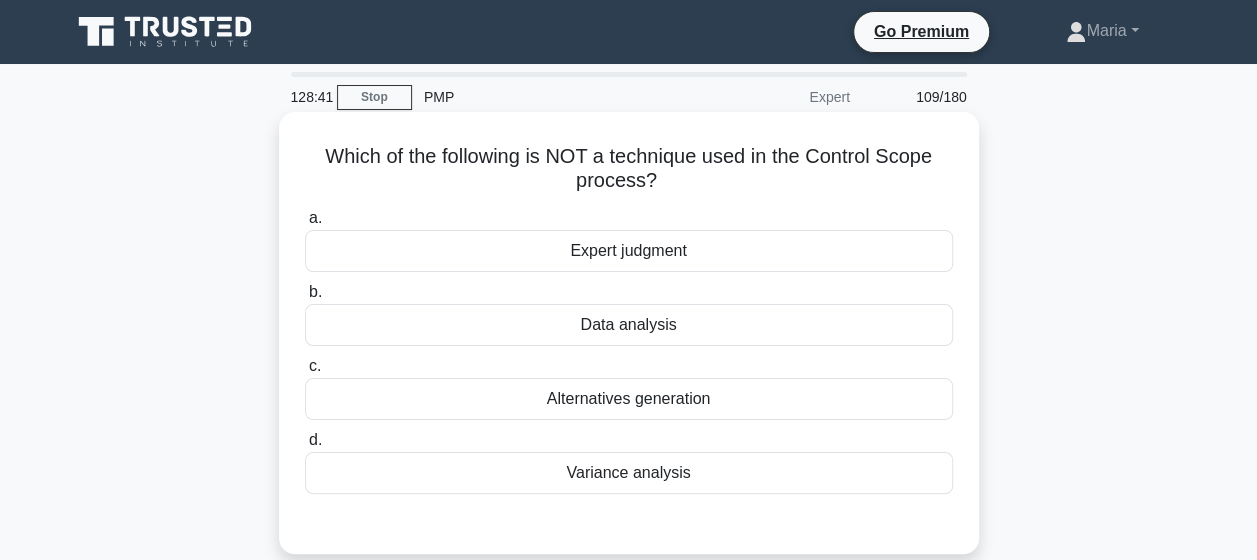 click on "Alternatives generation" at bounding box center [629, 399] 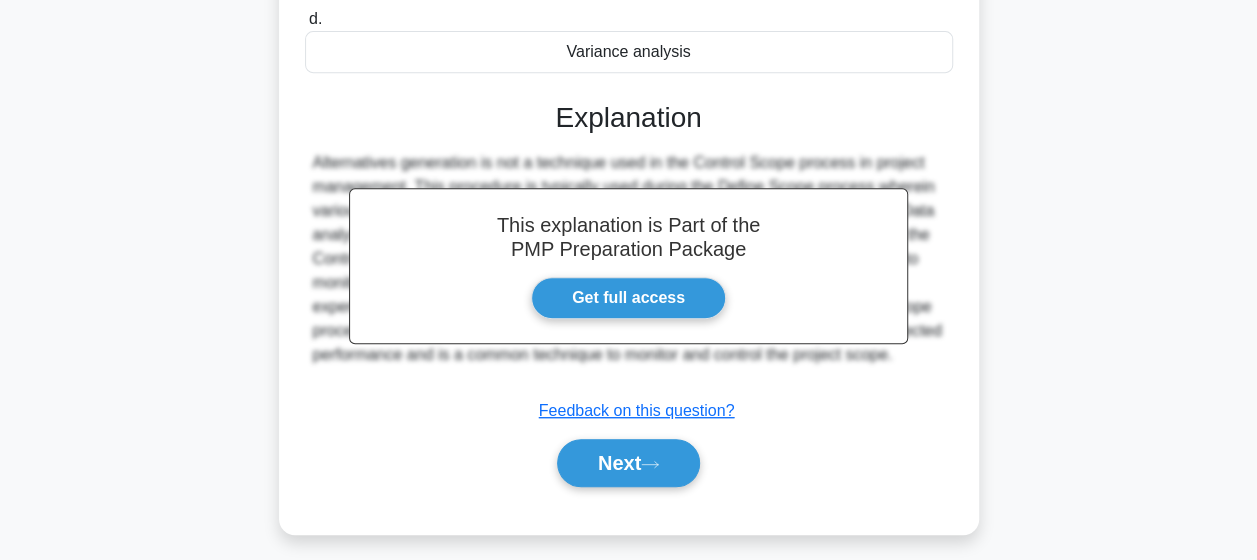 scroll, scrollTop: 422, scrollLeft: 0, axis: vertical 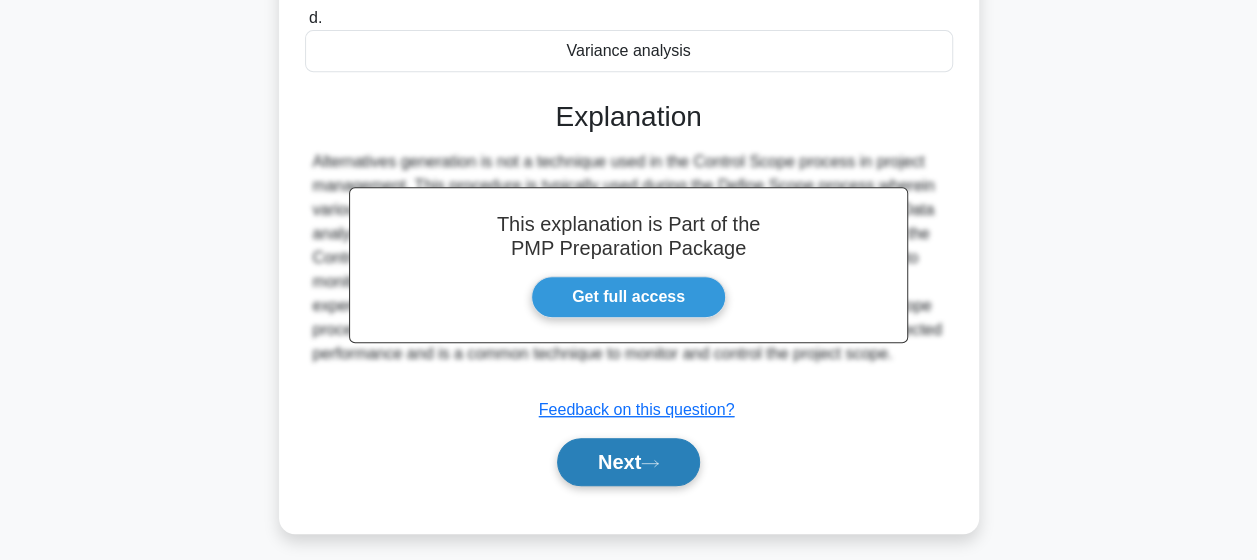 click on "Next" at bounding box center [628, 462] 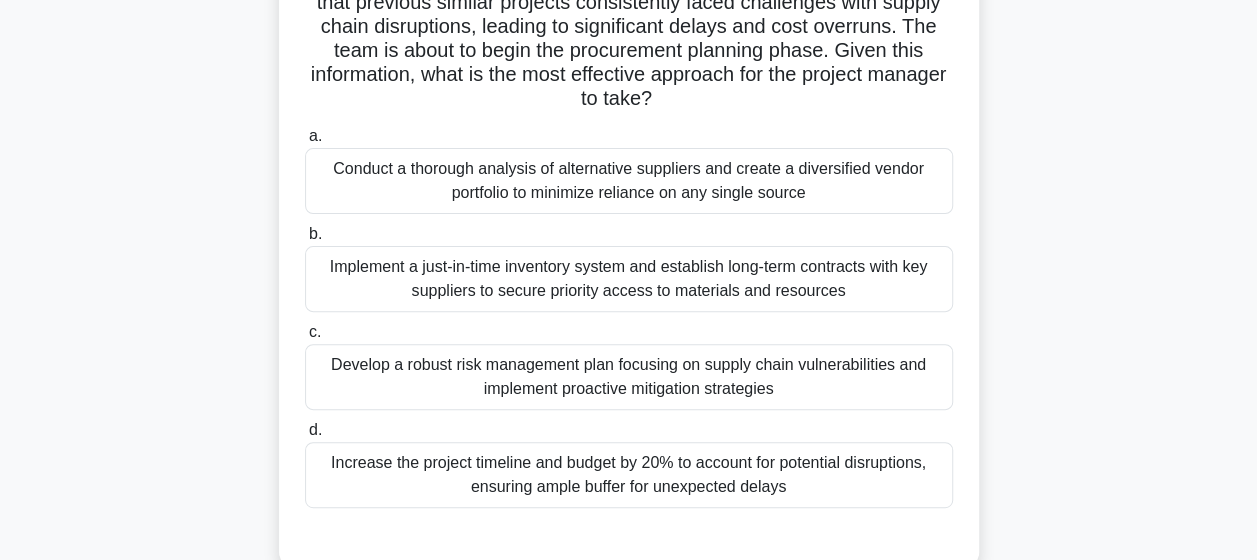 scroll, scrollTop: 213, scrollLeft: 0, axis: vertical 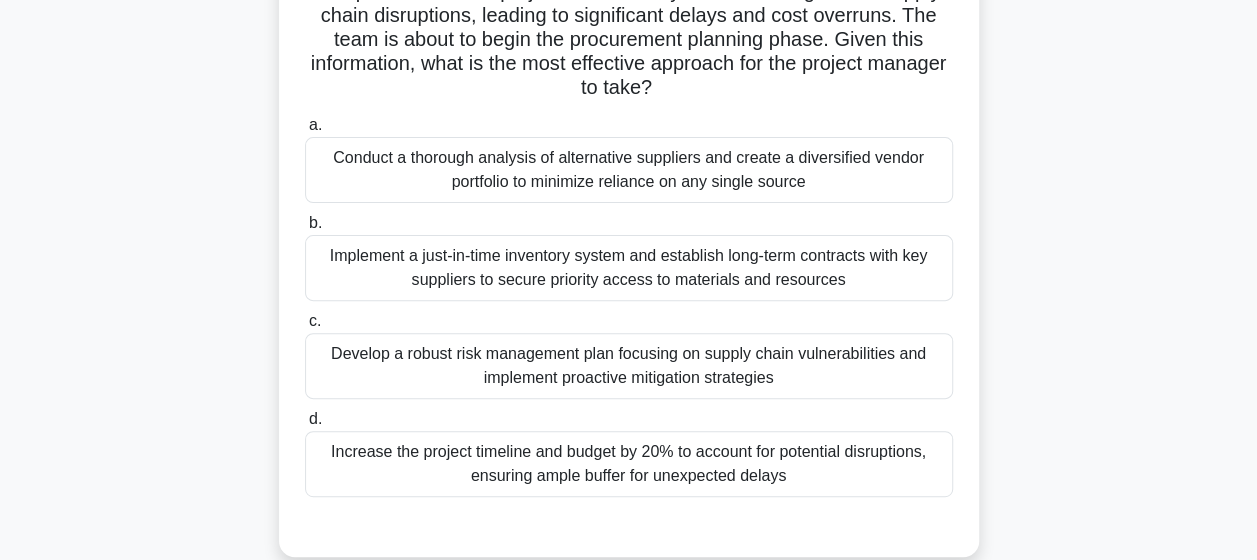 click on "Develop a robust risk management plan focusing on supply chain vulnerabilities and implement proactive mitigation strategies" at bounding box center [629, 366] 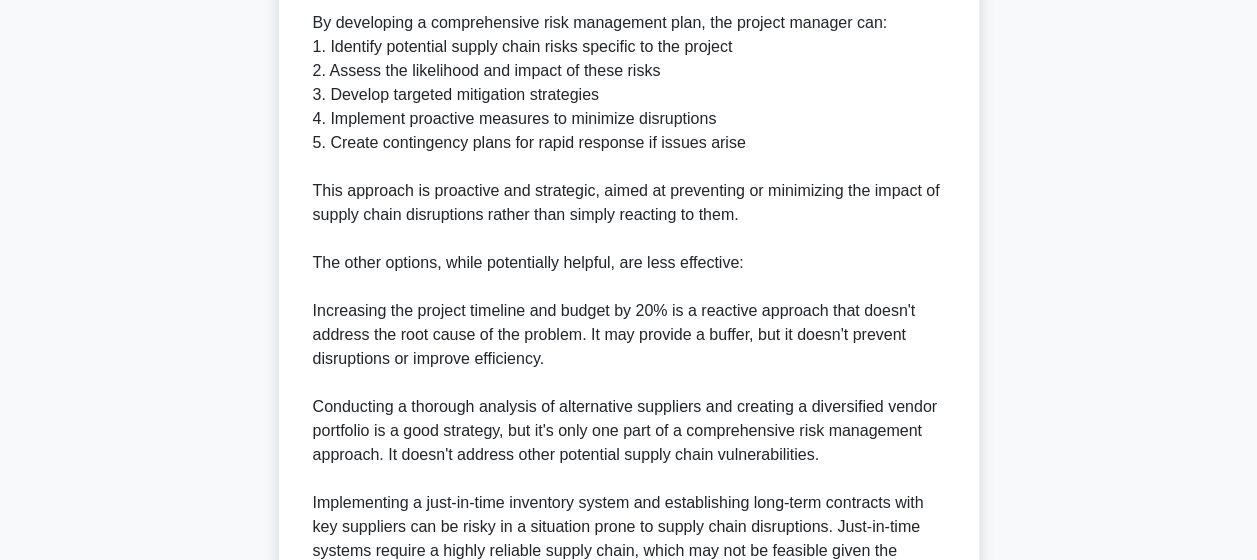 scroll, scrollTop: 1222, scrollLeft: 0, axis: vertical 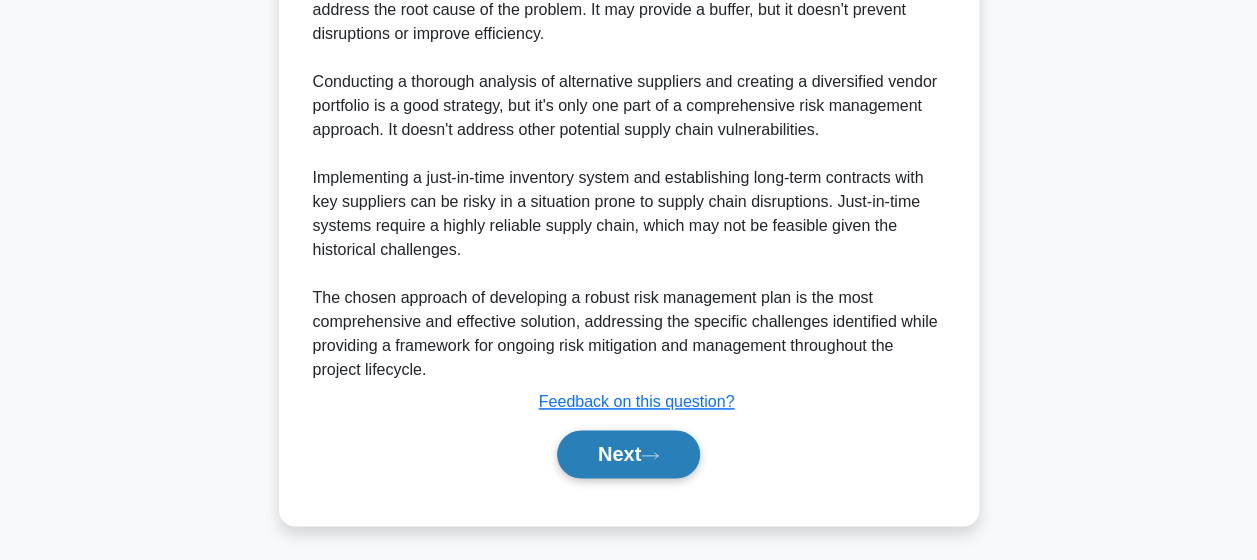 click on "Next" at bounding box center (628, 454) 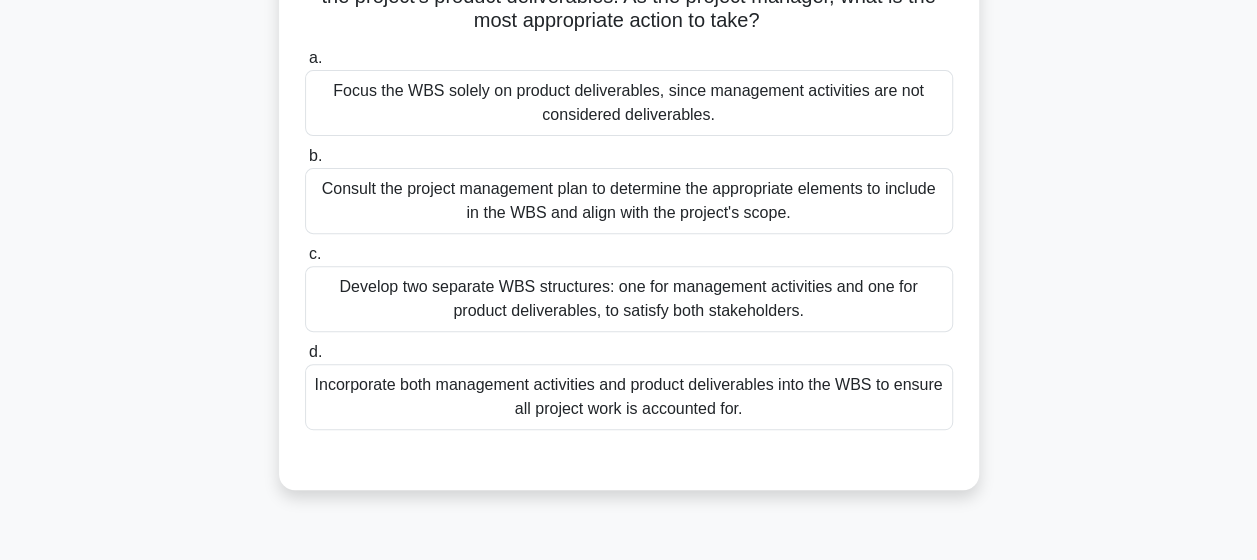 scroll, scrollTop: 264, scrollLeft: 0, axis: vertical 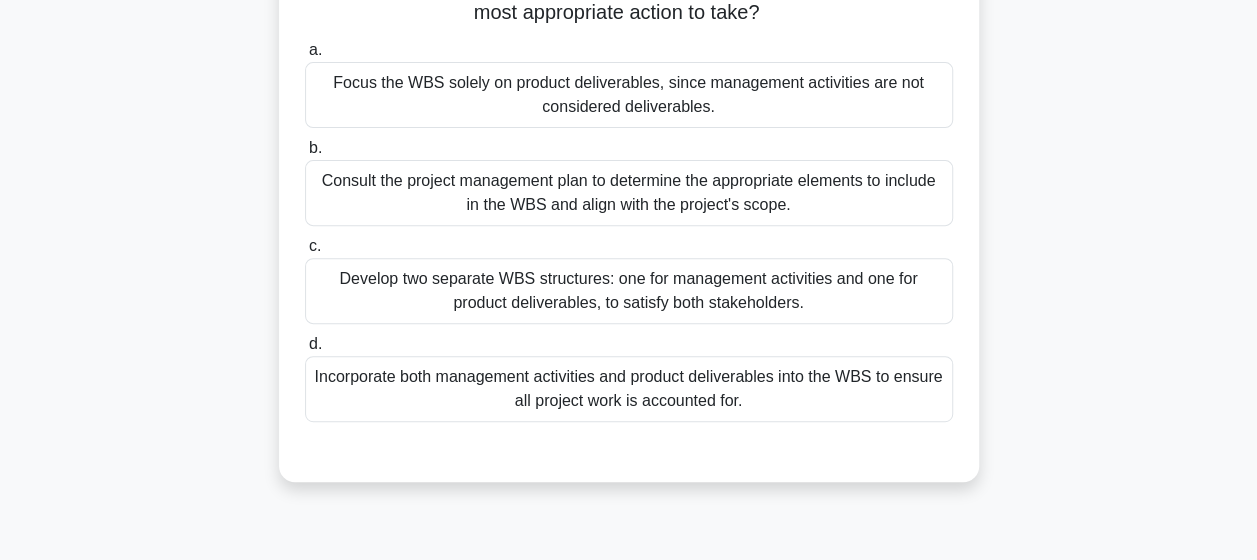 click on "Incorporate both management activities and product deliverables into the WBS to ensure all project work is accounted for." at bounding box center [629, 389] 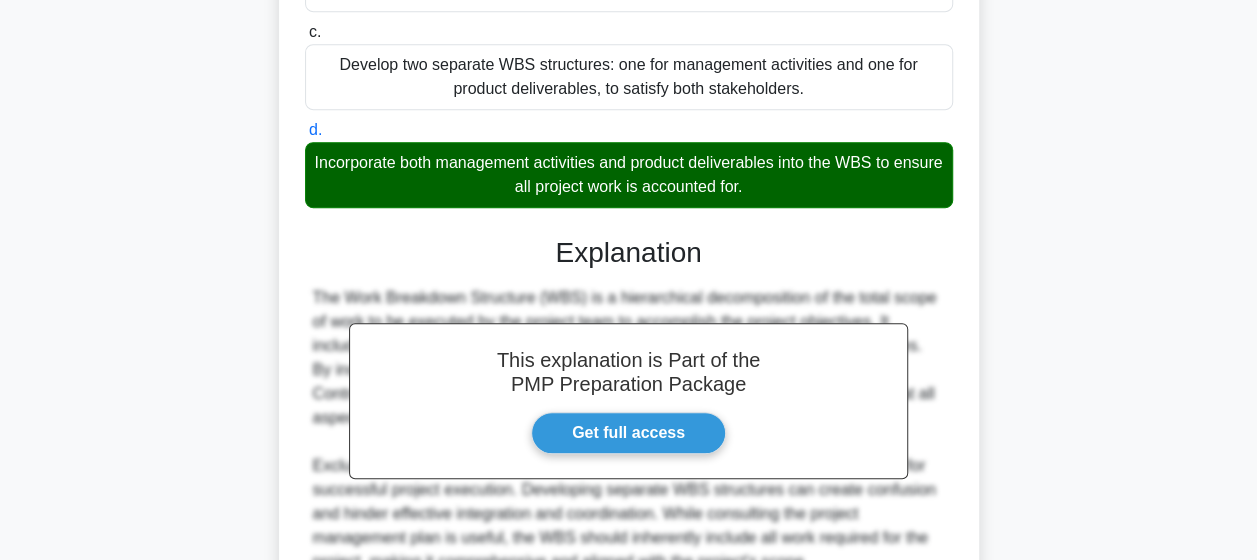 scroll, scrollTop: 670, scrollLeft: 0, axis: vertical 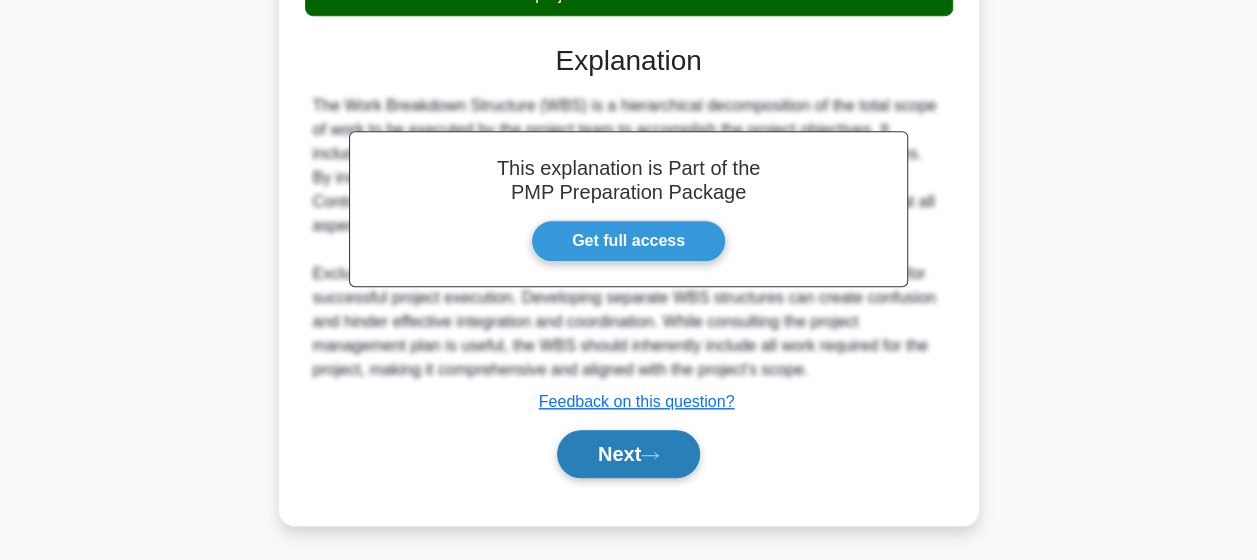 click on "Next" at bounding box center (628, 454) 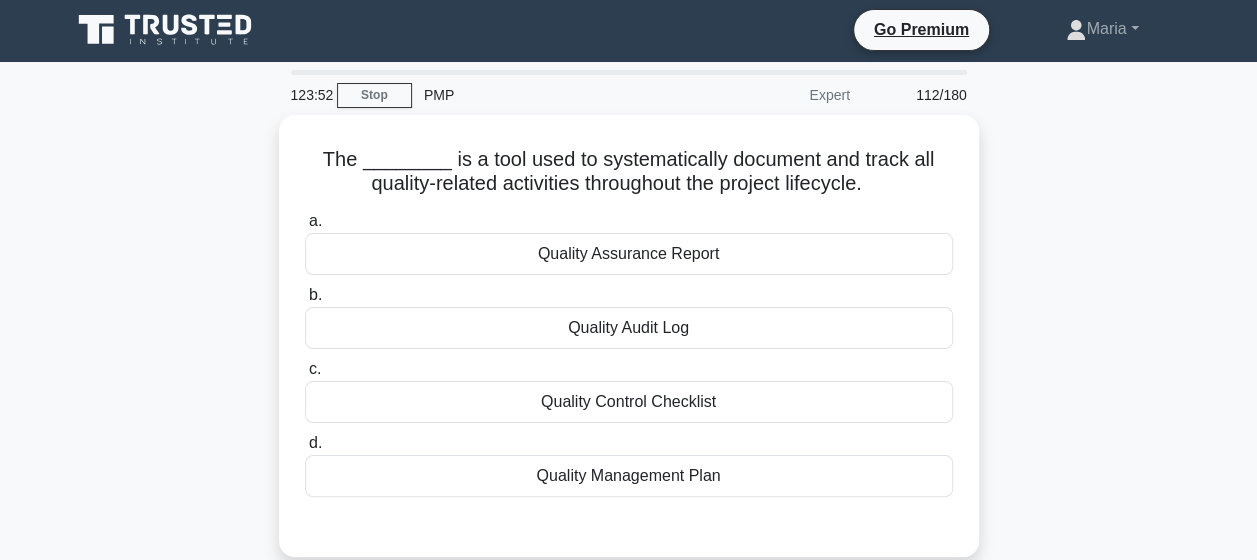 scroll, scrollTop: 0, scrollLeft: 0, axis: both 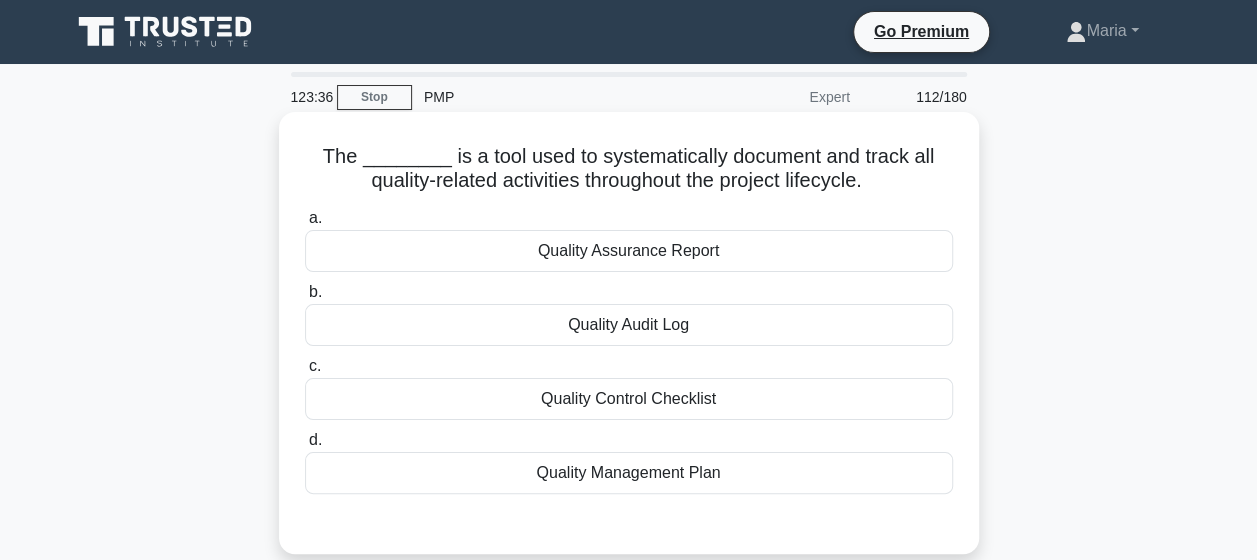 click on "Quality Audit Log" at bounding box center [629, 325] 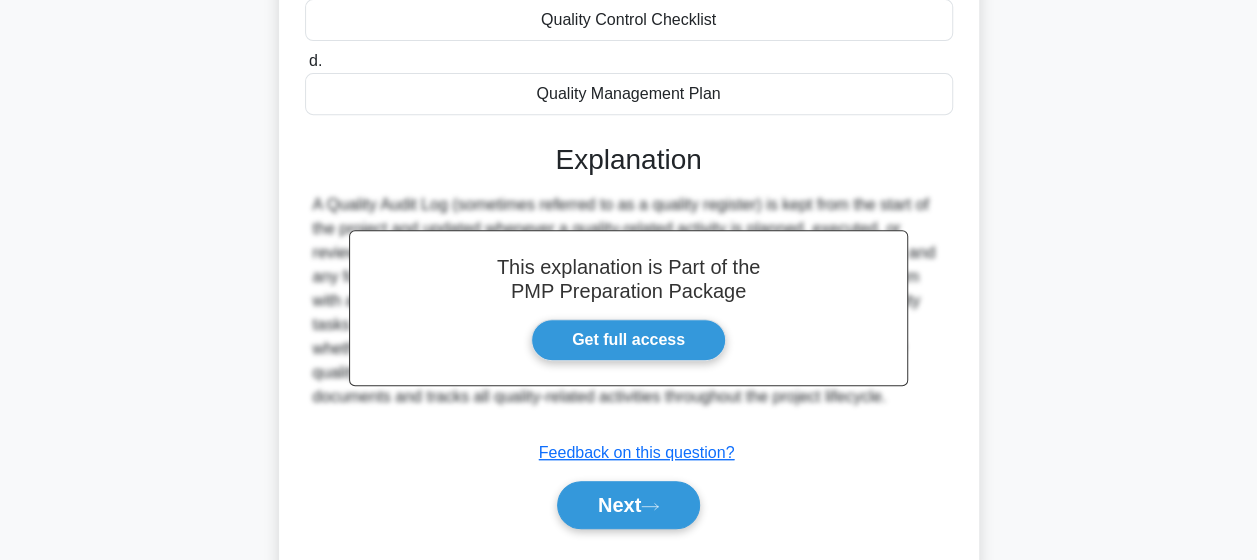 scroll, scrollTop: 380, scrollLeft: 0, axis: vertical 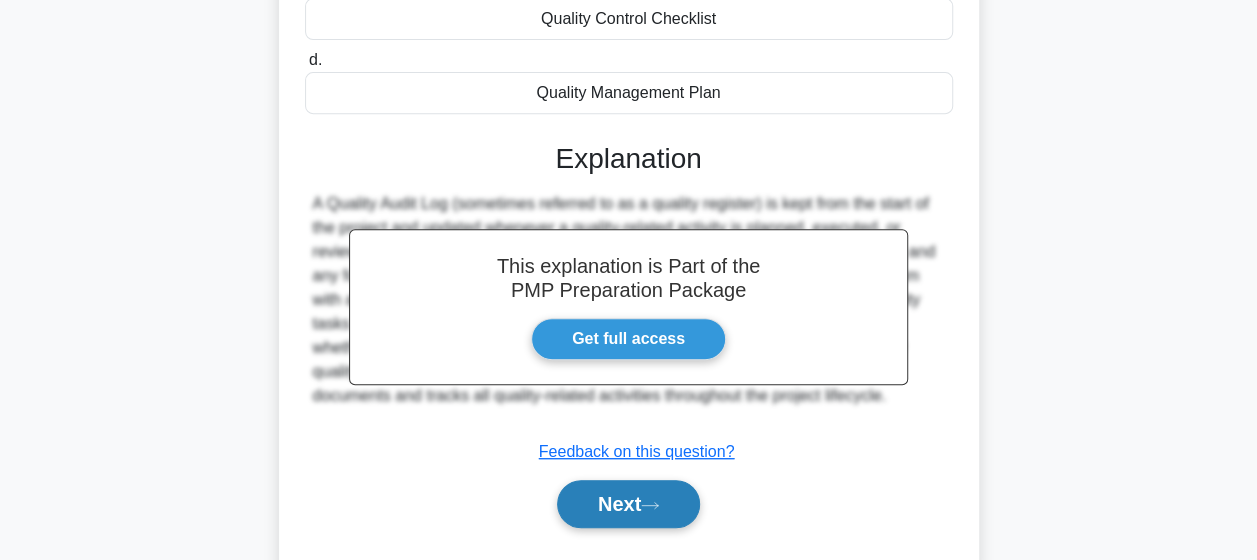 click on "Next" at bounding box center (628, 504) 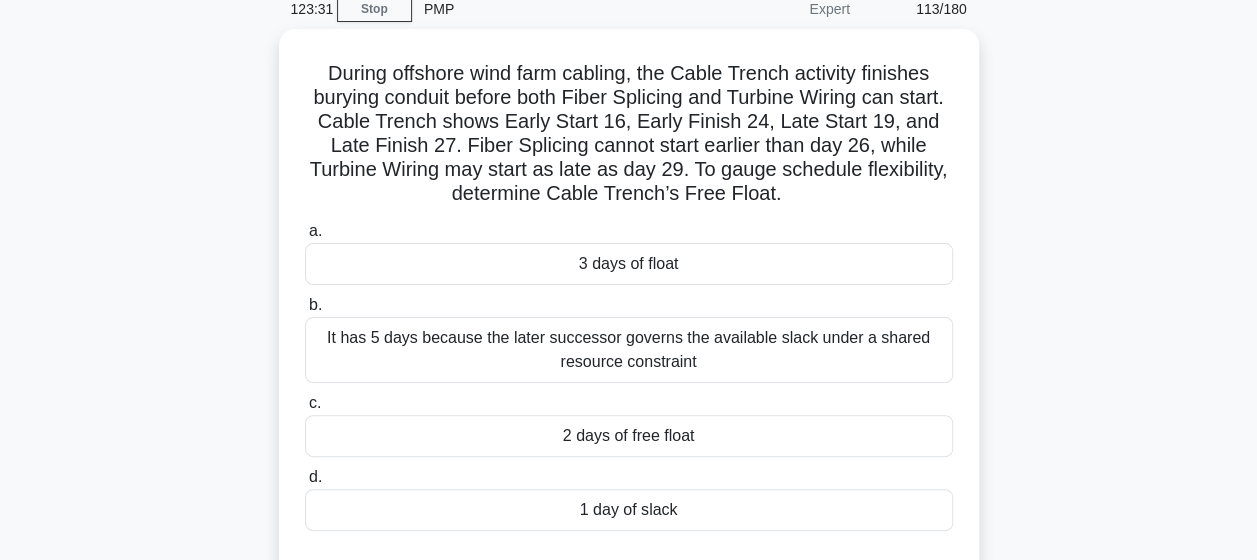 scroll, scrollTop: 89, scrollLeft: 0, axis: vertical 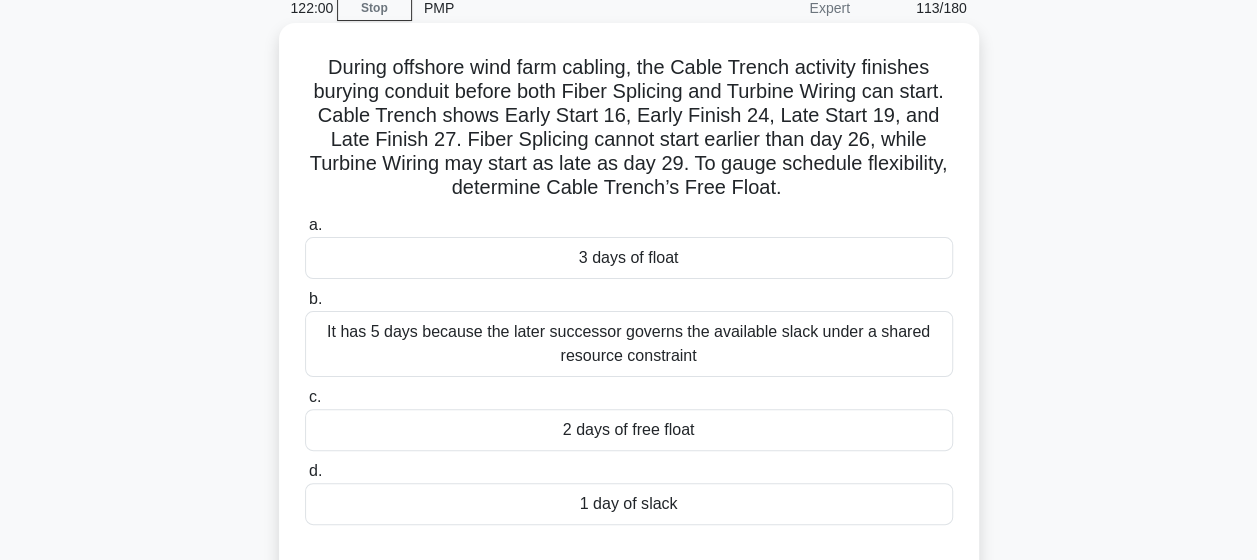 click on "2 days of free float" at bounding box center [629, 430] 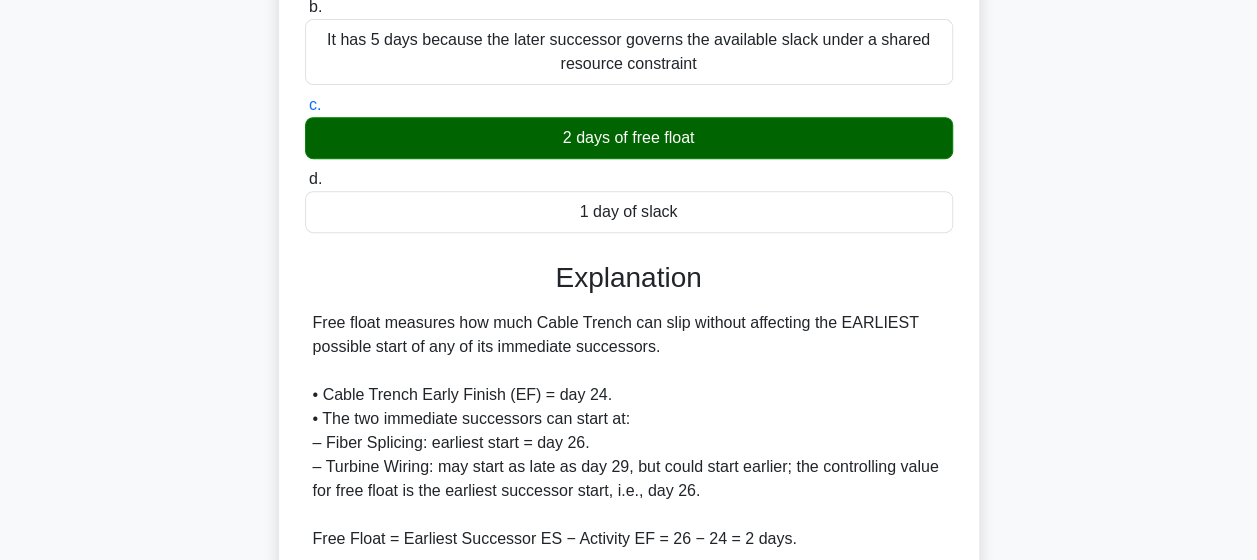 scroll, scrollTop: 670, scrollLeft: 0, axis: vertical 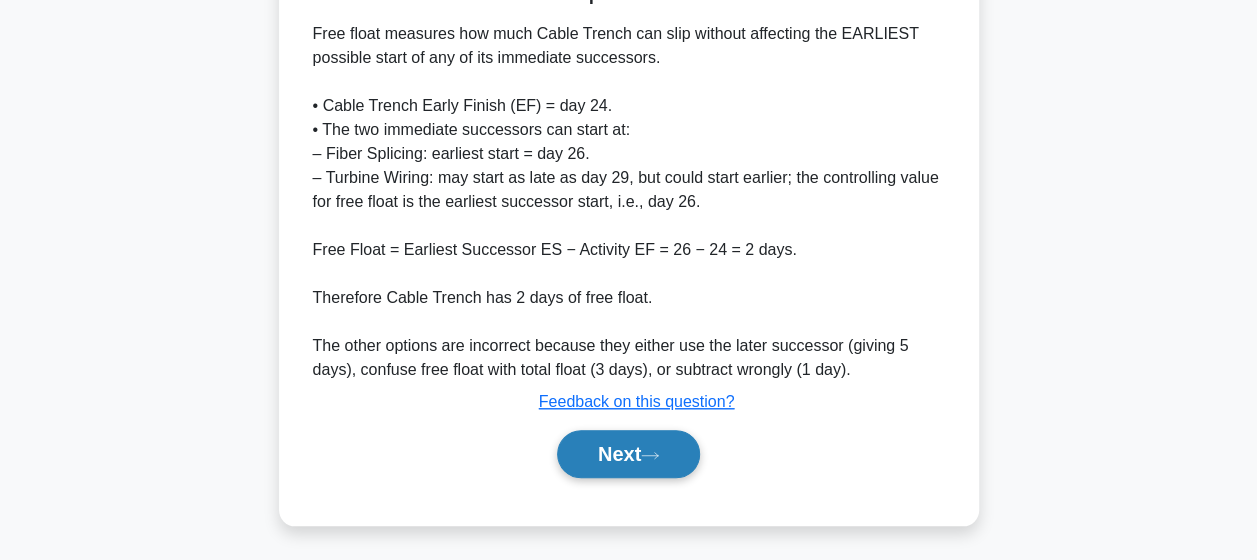 click on "Next" at bounding box center [628, 454] 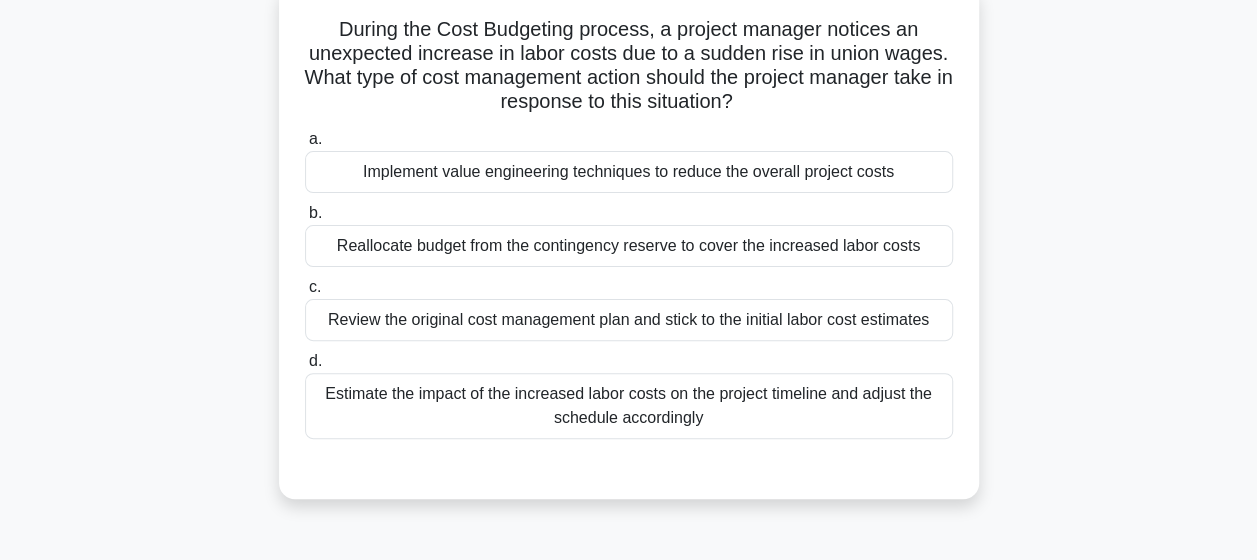 scroll, scrollTop: 133, scrollLeft: 0, axis: vertical 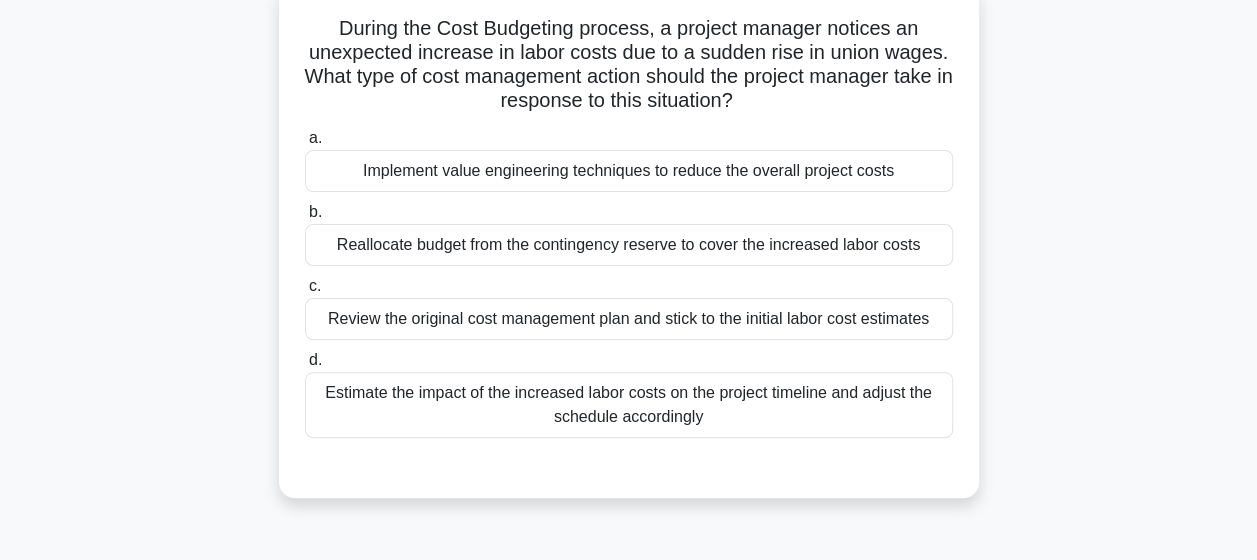 click on "Estimate the impact of the increased labor costs on the project timeline and adjust the schedule accordingly" at bounding box center [629, 405] 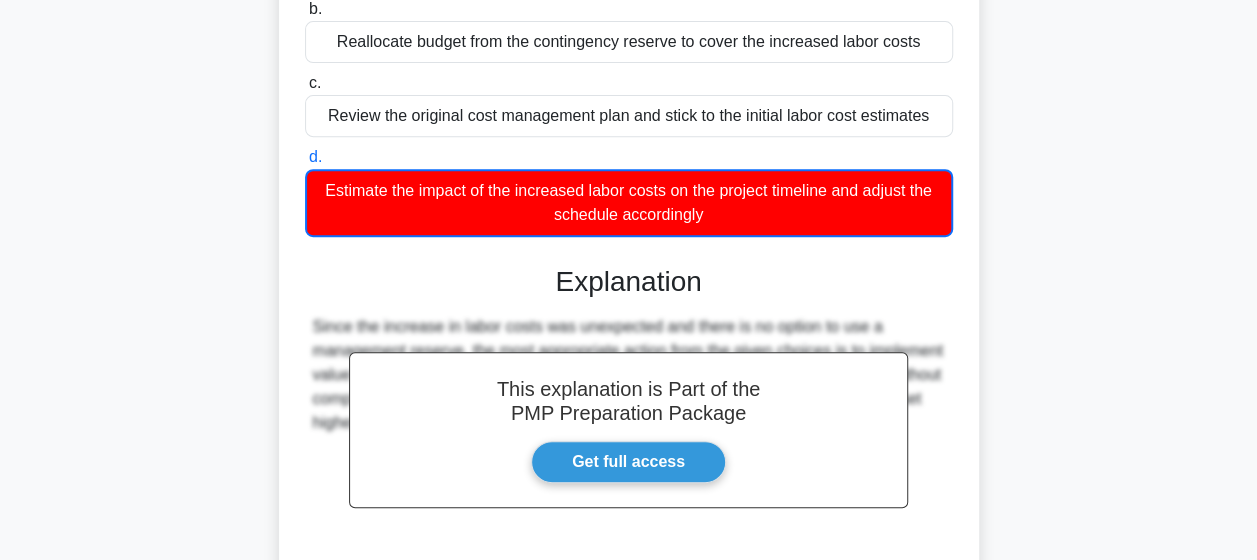 scroll, scrollTop: 520, scrollLeft: 0, axis: vertical 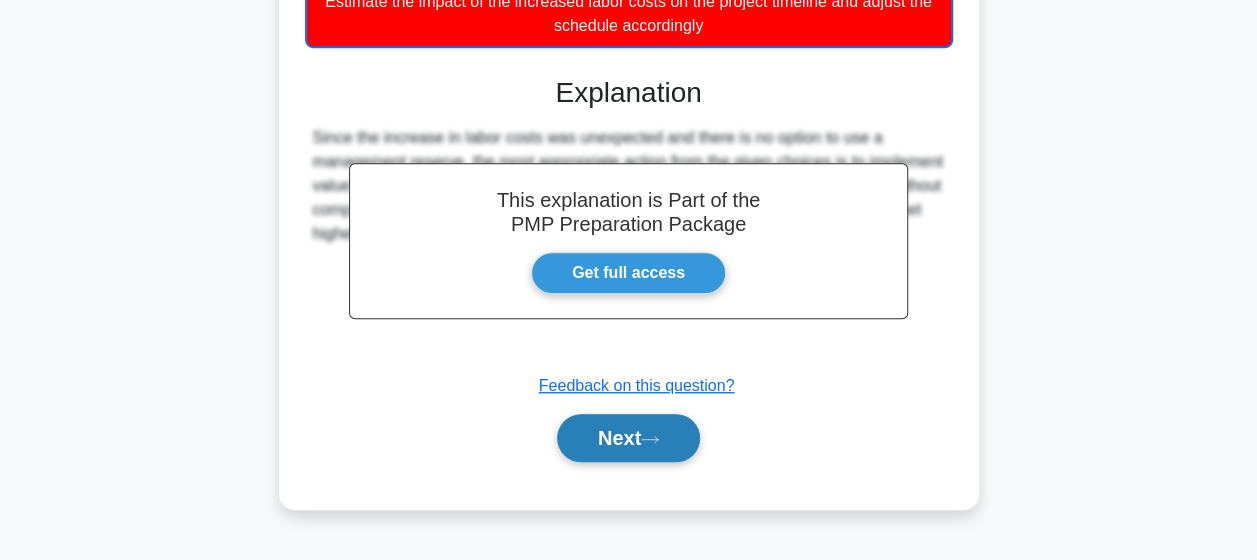 click on "Next" at bounding box center [628, 438] 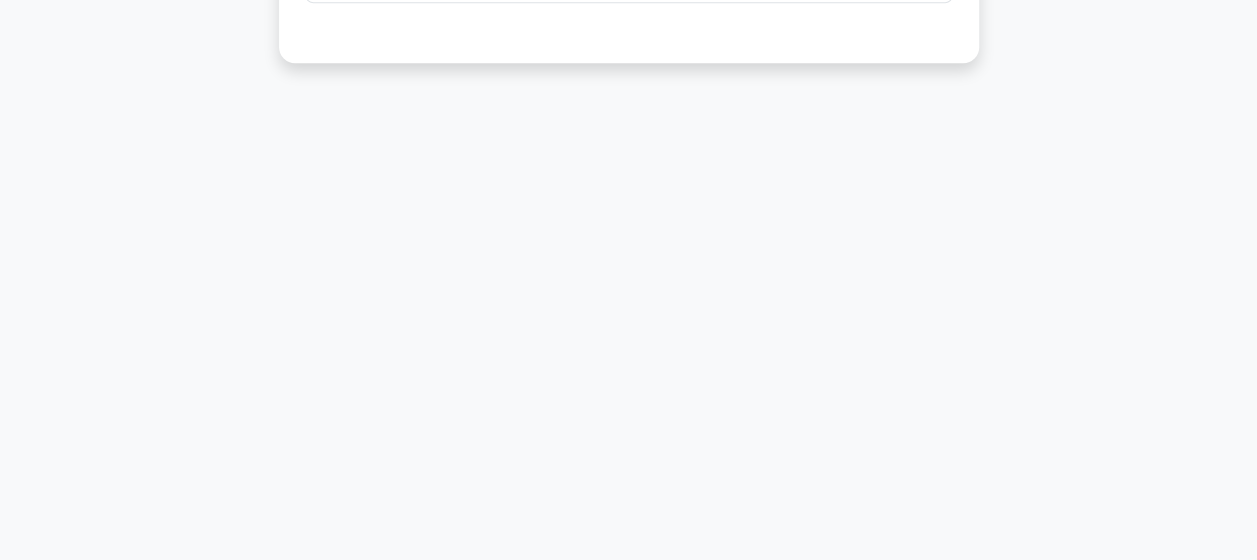 scroll, scrollTop: 0, scrollLeft: 0, axis: both 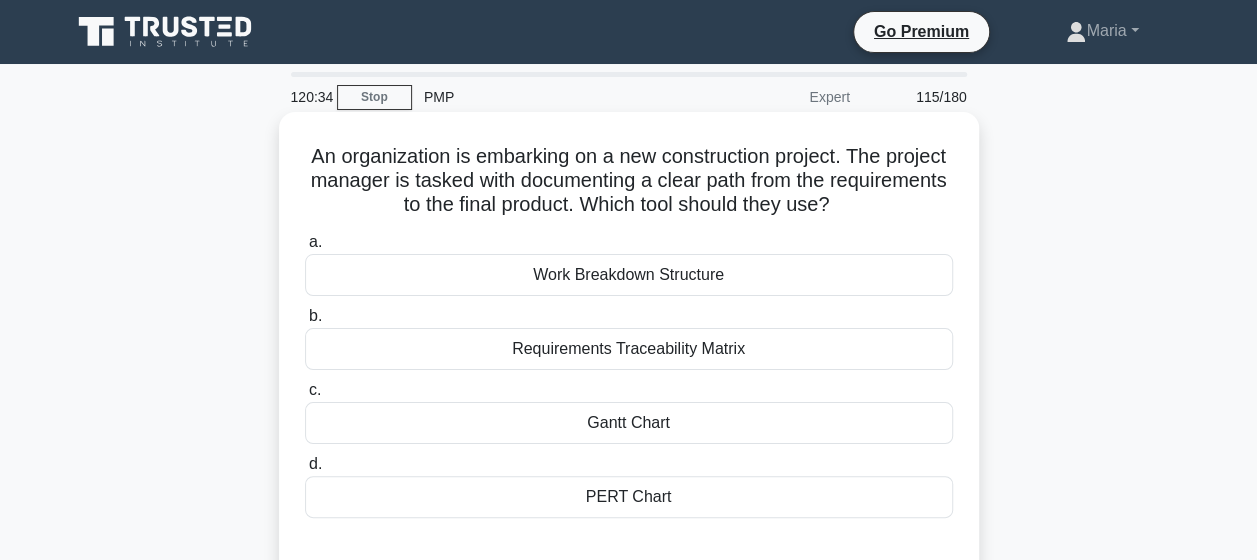 click on "Requirements Traceability Matrix" at bounding box center (629, 349) 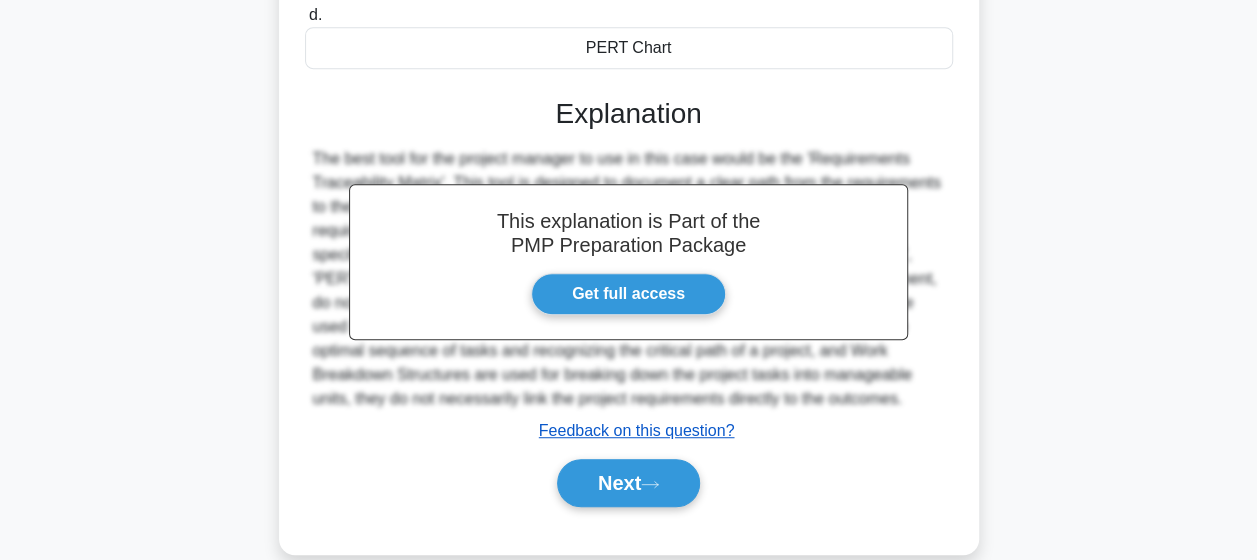 scroll, scrollTop: 463, scrollLeft: 0, axis: vertical 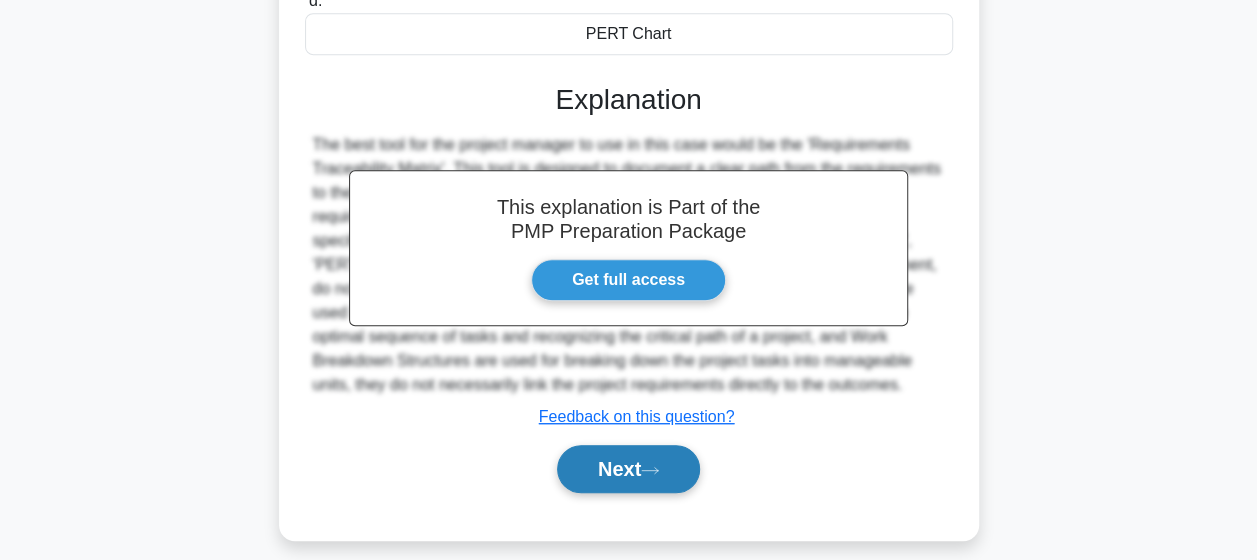 click on "Next" at bounding box center [628, 469] 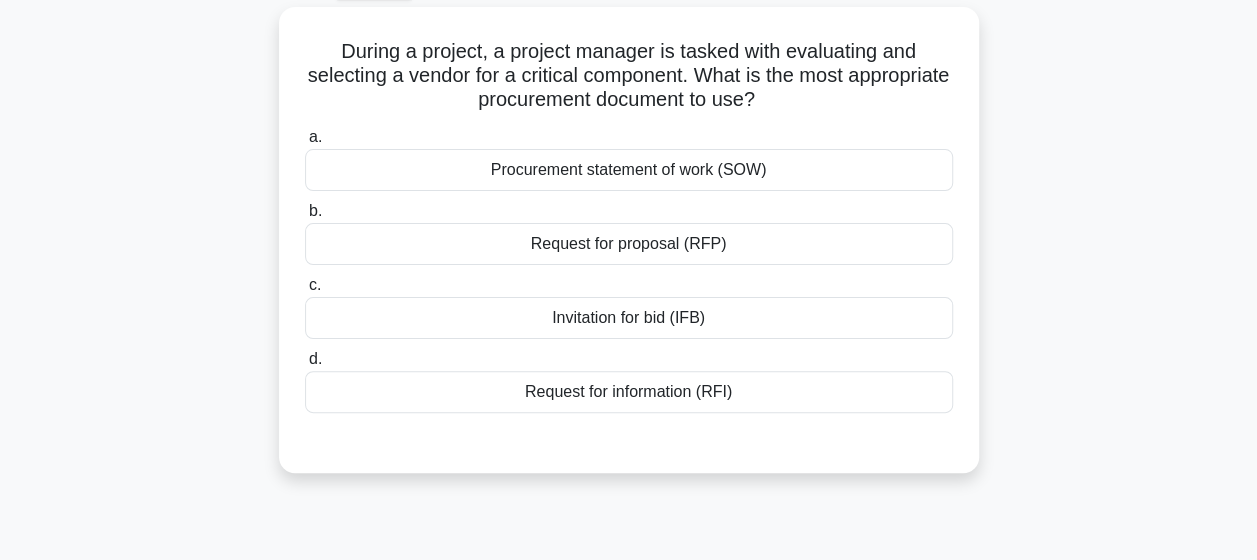 scroll, scrollTop: 82, scrollLeft: 0, axis: vertical 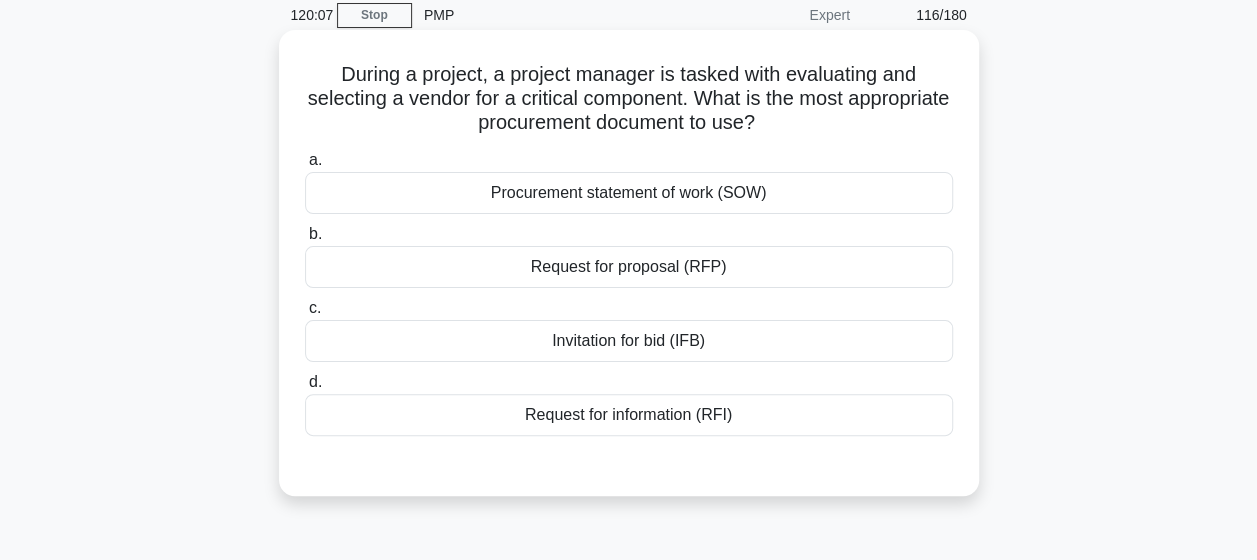 click on "Procurement statement of work (SOW)" at bounding box center (629, 193) 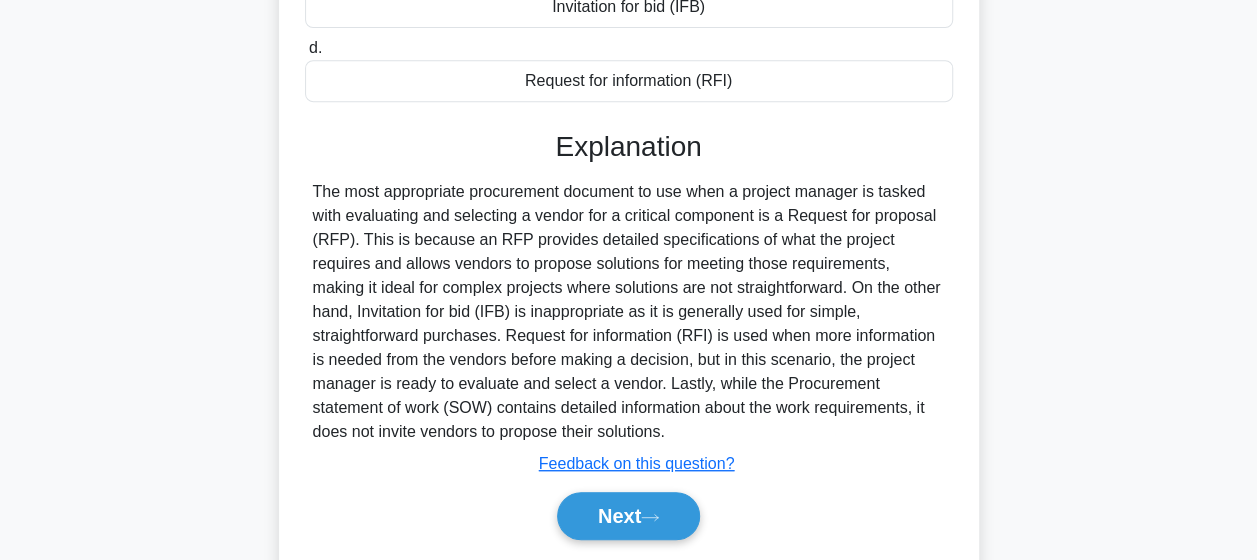 scroll, scrollTop: 438, scrollLeft: 0, axis: vertical 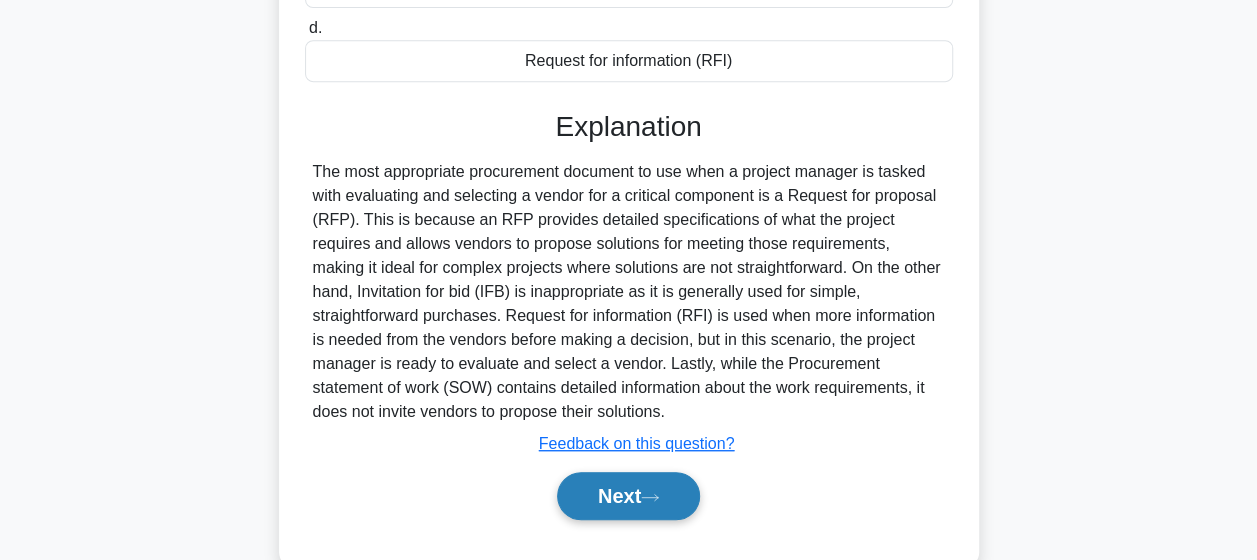 click on "Next" at bounding box center [628, 496] 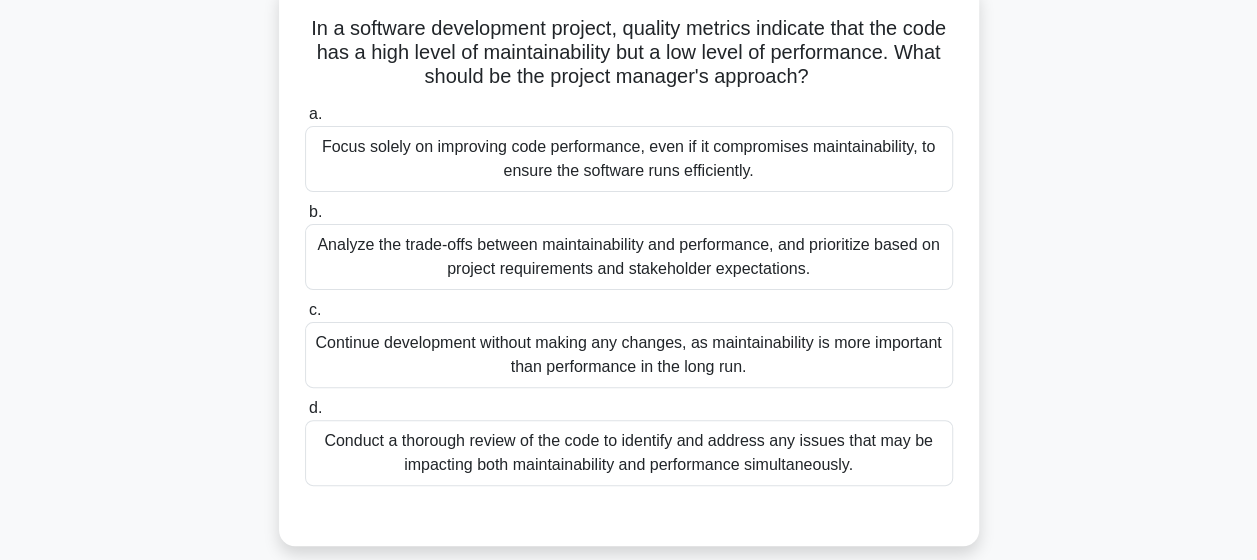 scroll, scrollTop: 136, scrollLeft: 0, axis: vertical 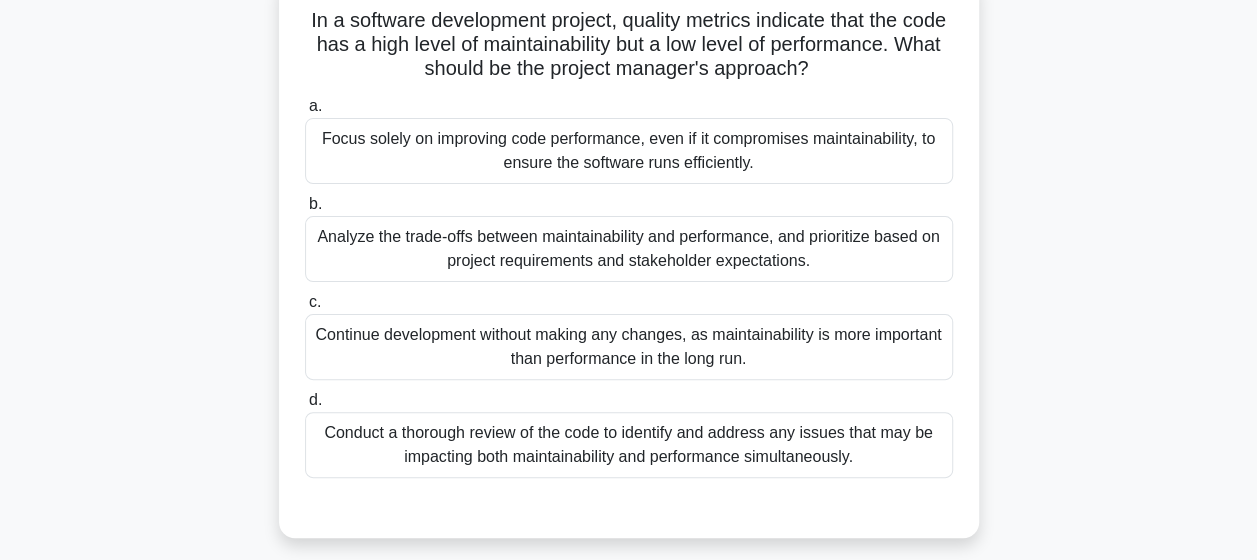 click on "Analyze the trade-offs between maintainability and performance, and prioritize based on project requirements and stakeholder expectations." at bounding box center [629, 249] 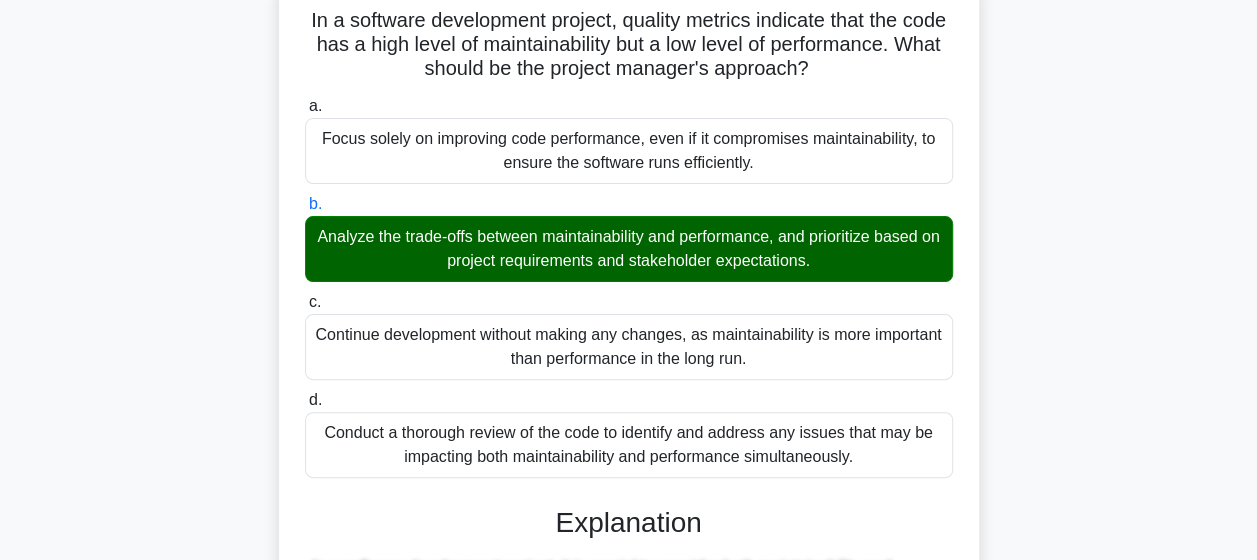 scroll, scrollTop: 574, scrollLeft: 0, axis: vertical 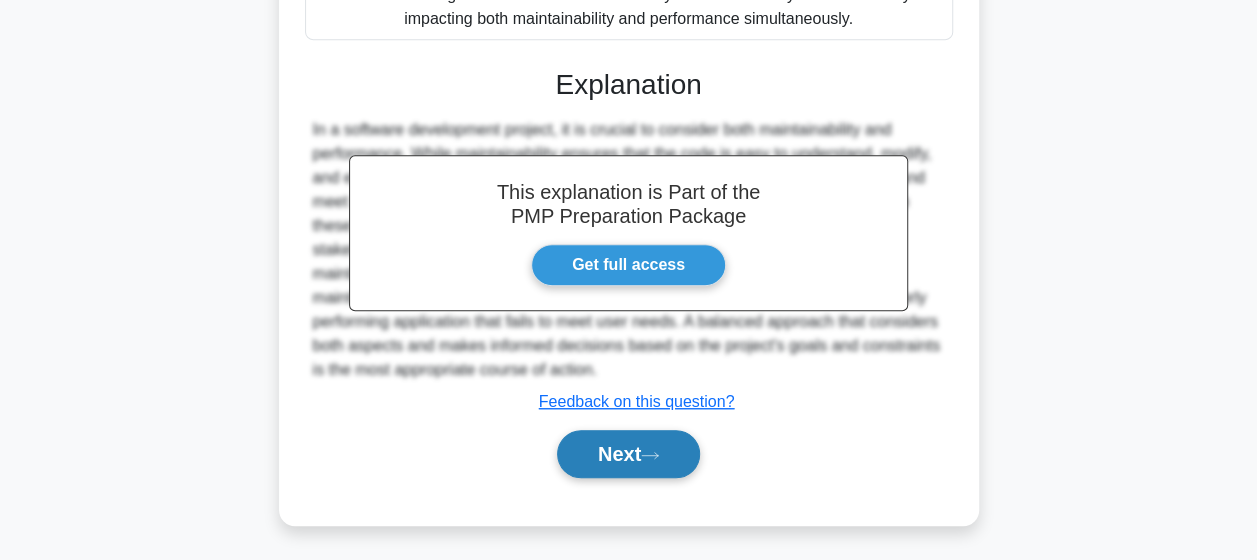 click on "Next" at bounding box center [628, 454] 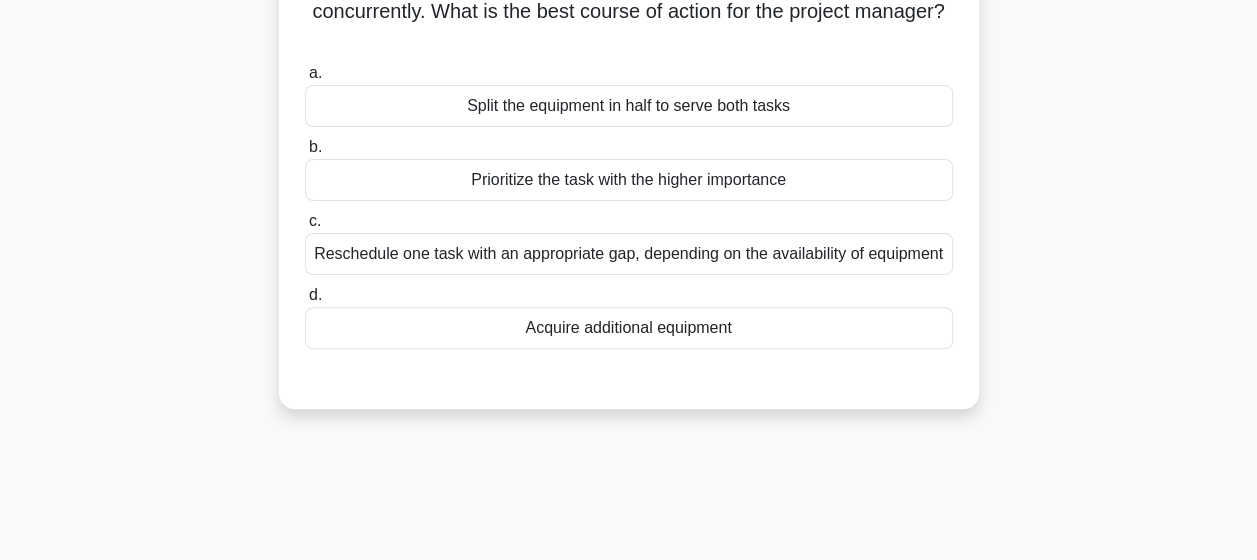 scroll, scrollTop: 0, scrollLeft: 0, axis: both 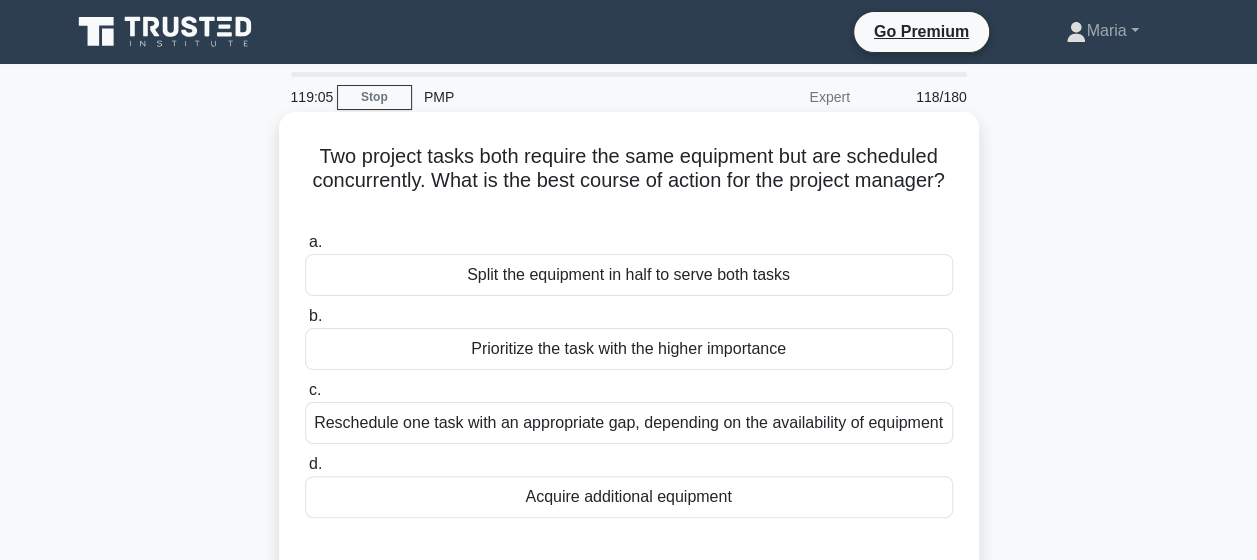 click on "Prioritize the task with the higher importance" at bounding box center (629, 349) 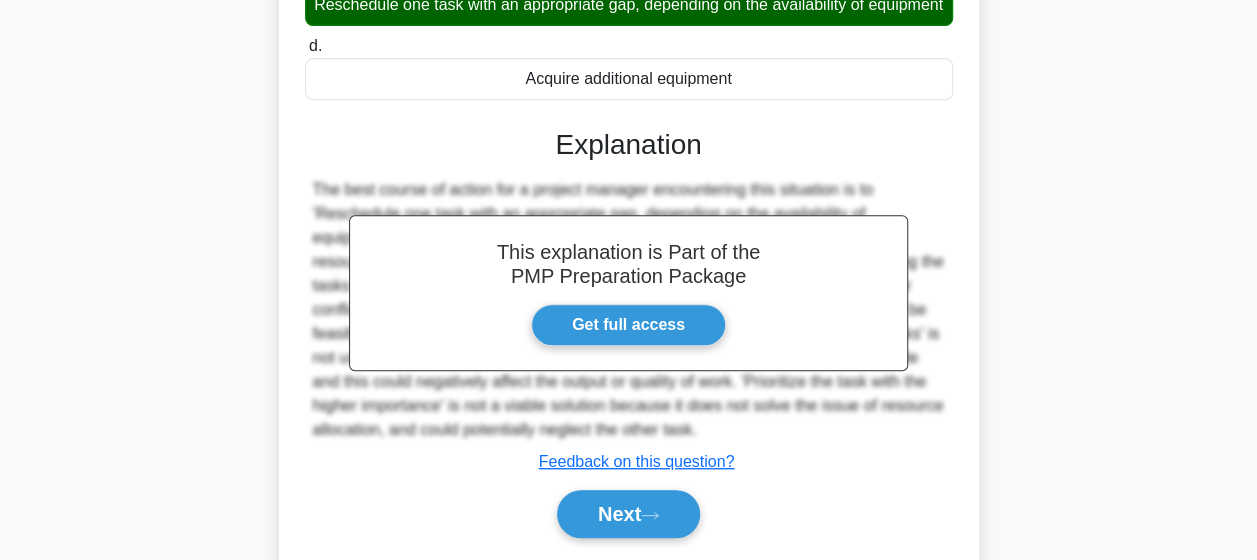 scroll, scrollTop: 520, scrollLeft: 0, axis: vertical 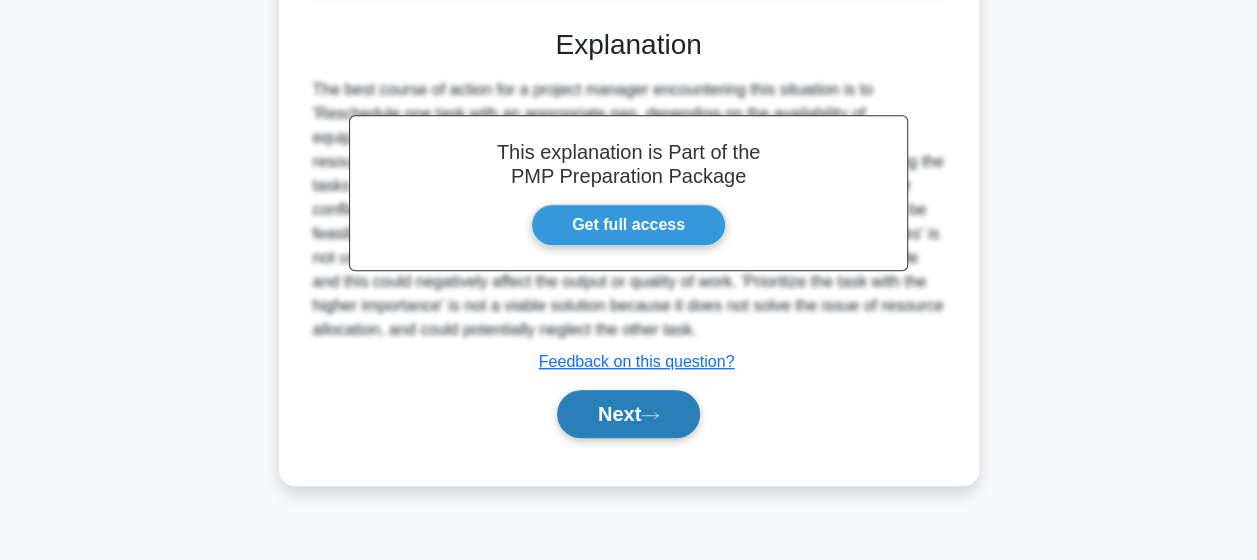 click on "Next" at bounding box center (628, 414) 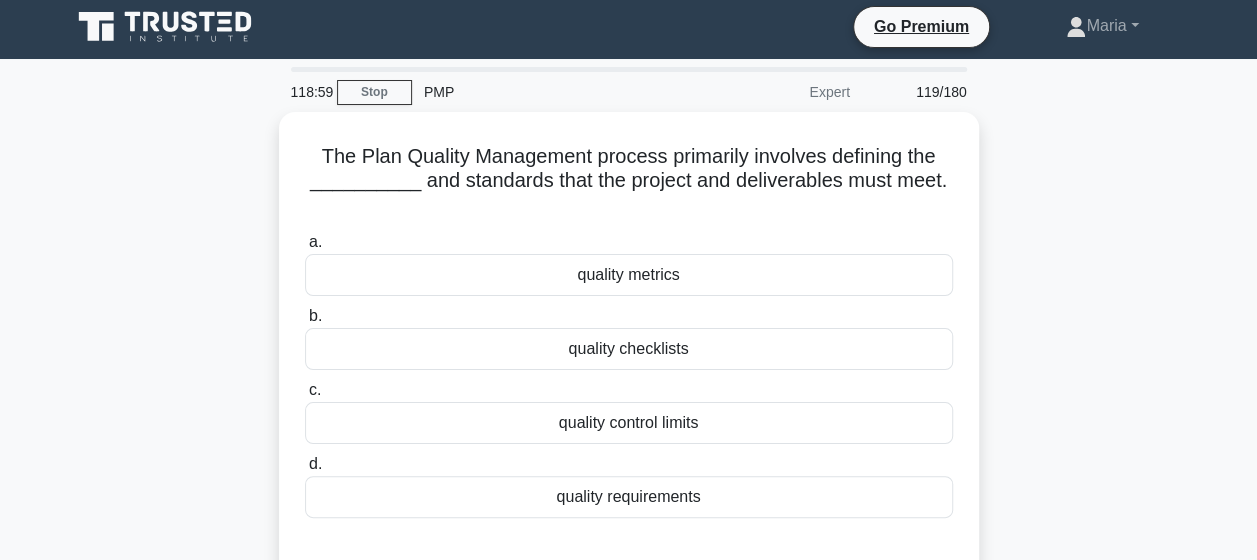 scroll, scrollTop: 6, scrollLeft: 0, axis: vertical 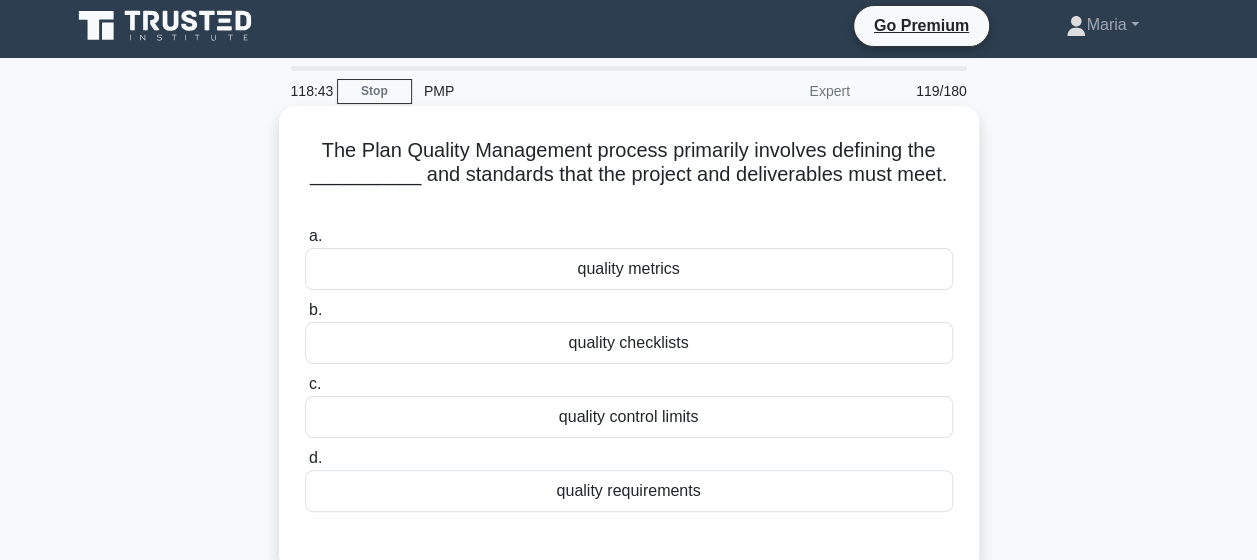 click on "quality metrics" at bounding box center (629, 269) 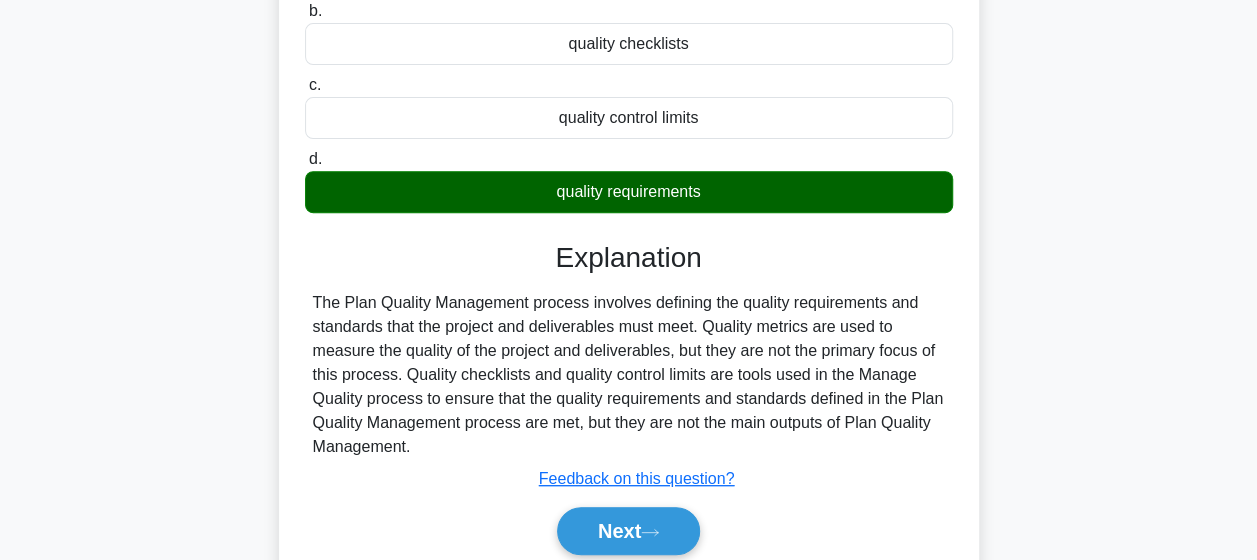 scroll, scrollTop: 330, scrollLeft: 0, axis: vertical 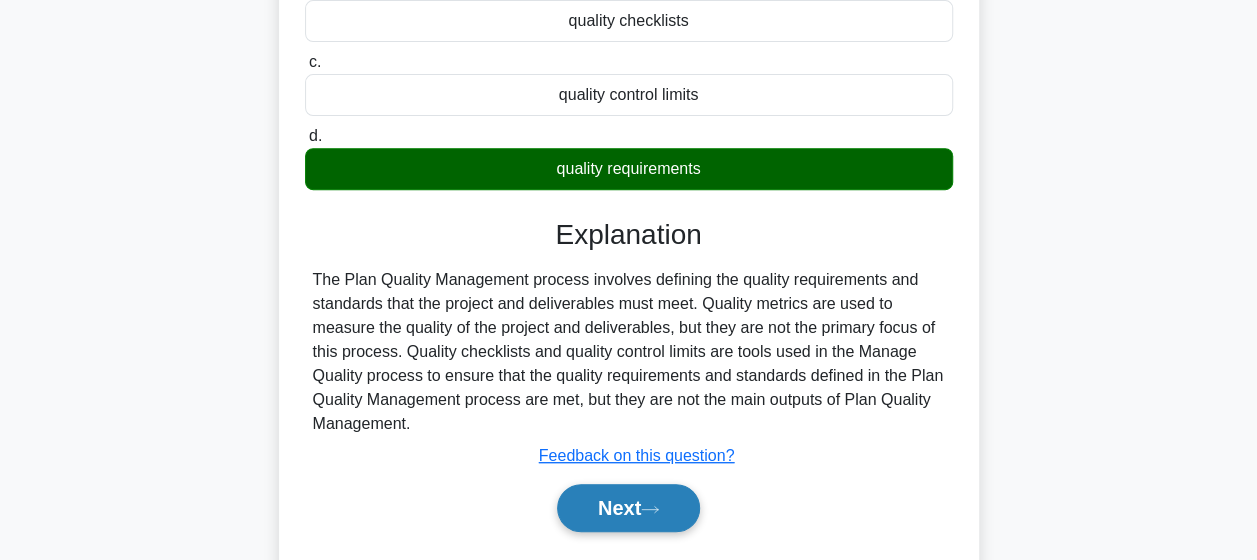 click on "Next" at bounding box center [628, 508] 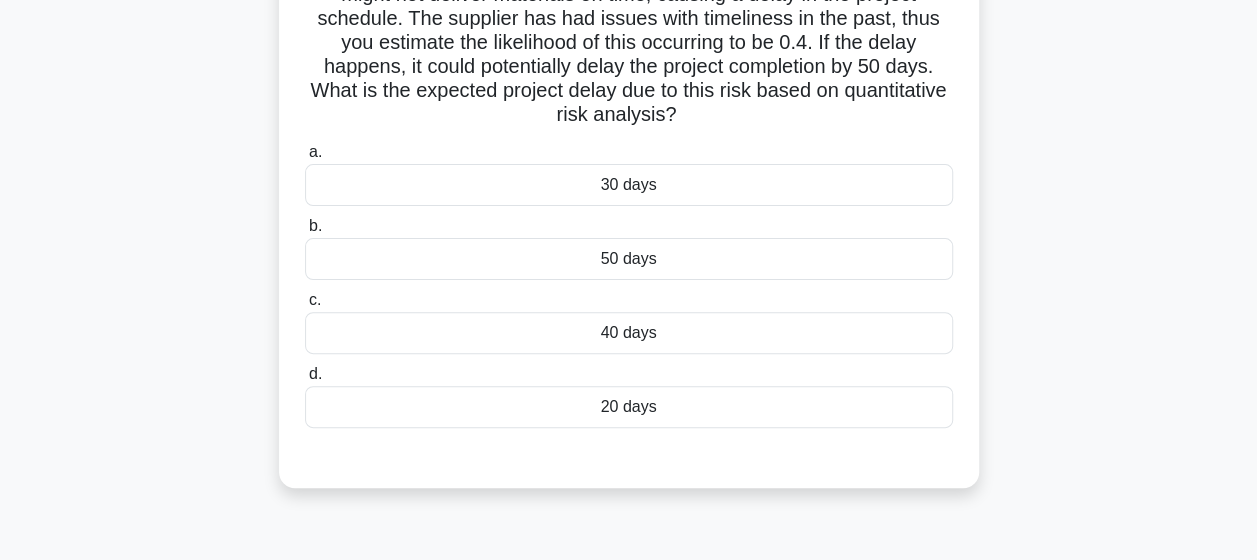 scroll, scrollTop: 202, scrollLeft: 0, axis: vertical 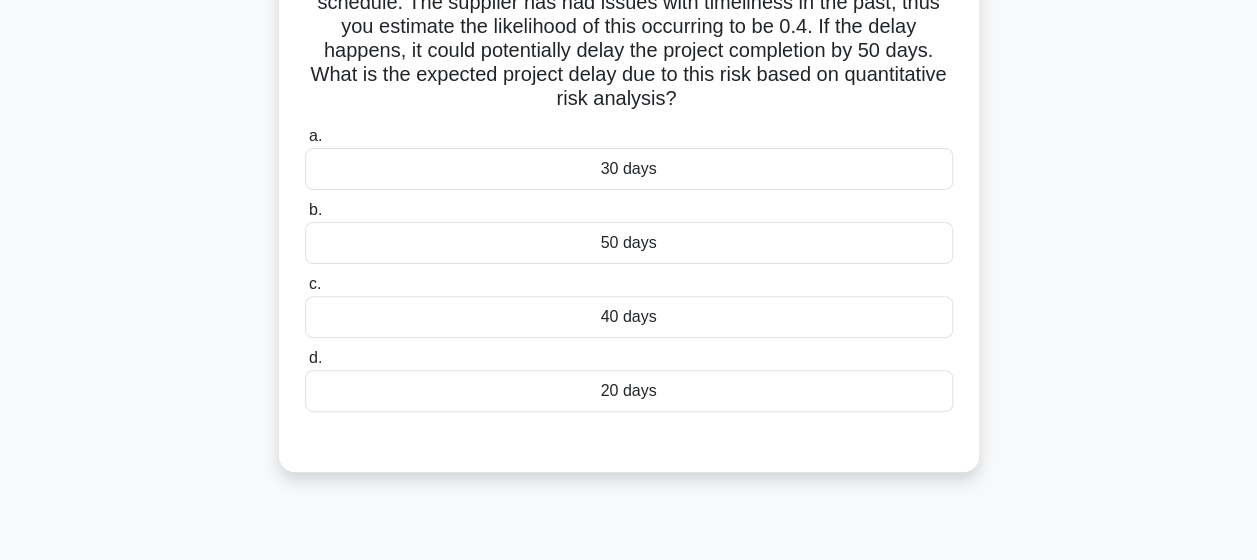 click on "20 days" at bounding box center [629, 391] 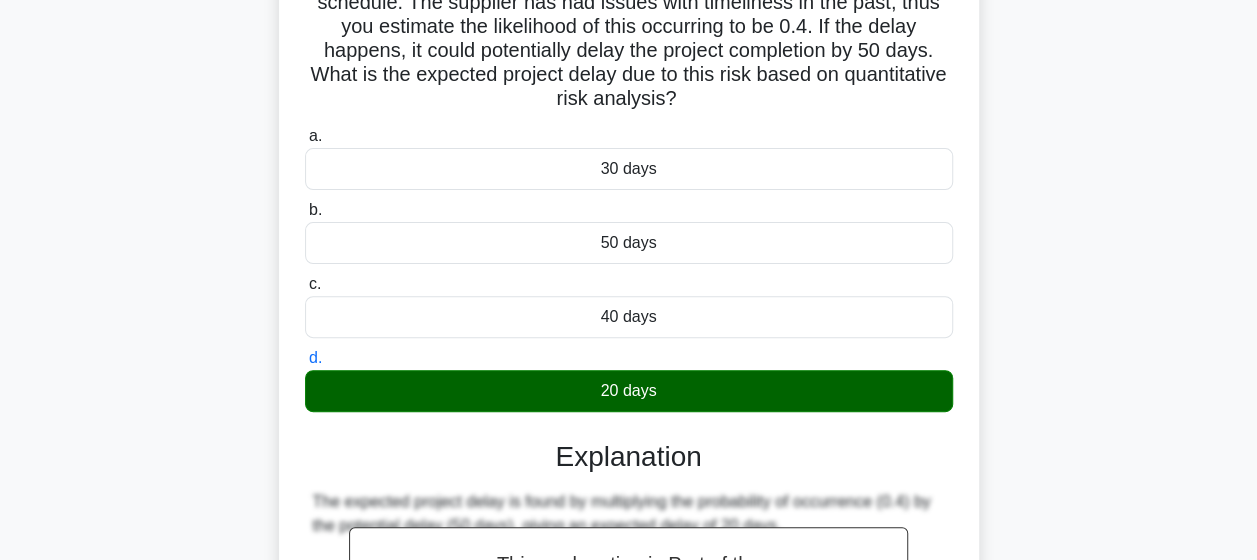scroll, scrollTop: 550, scrollLeft: 0, axis: vertical 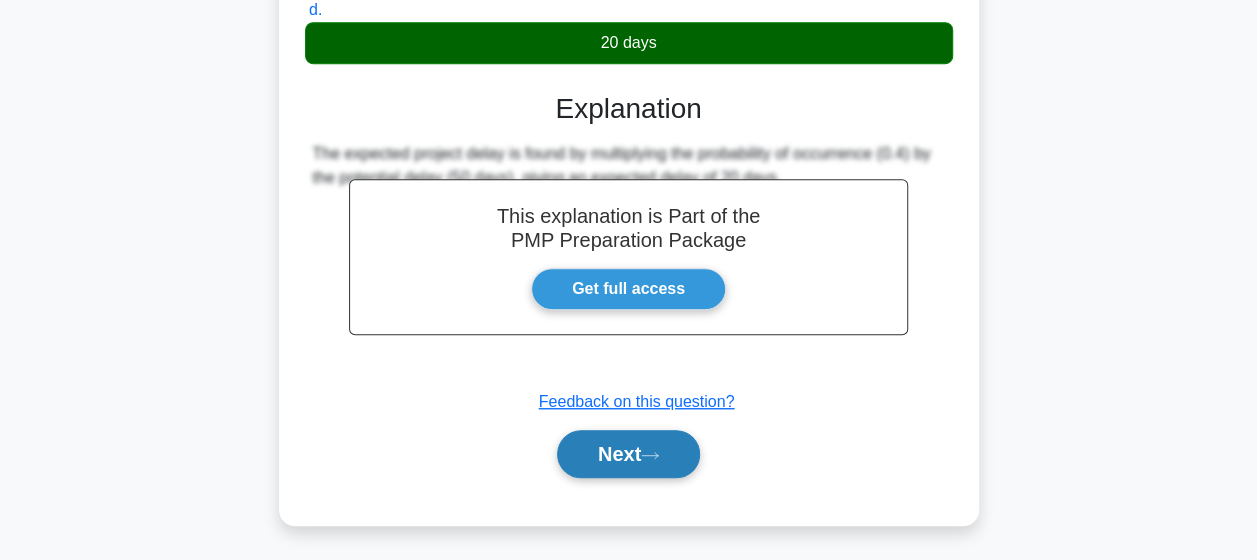 click on "Next" at bounding box center [628, 454] 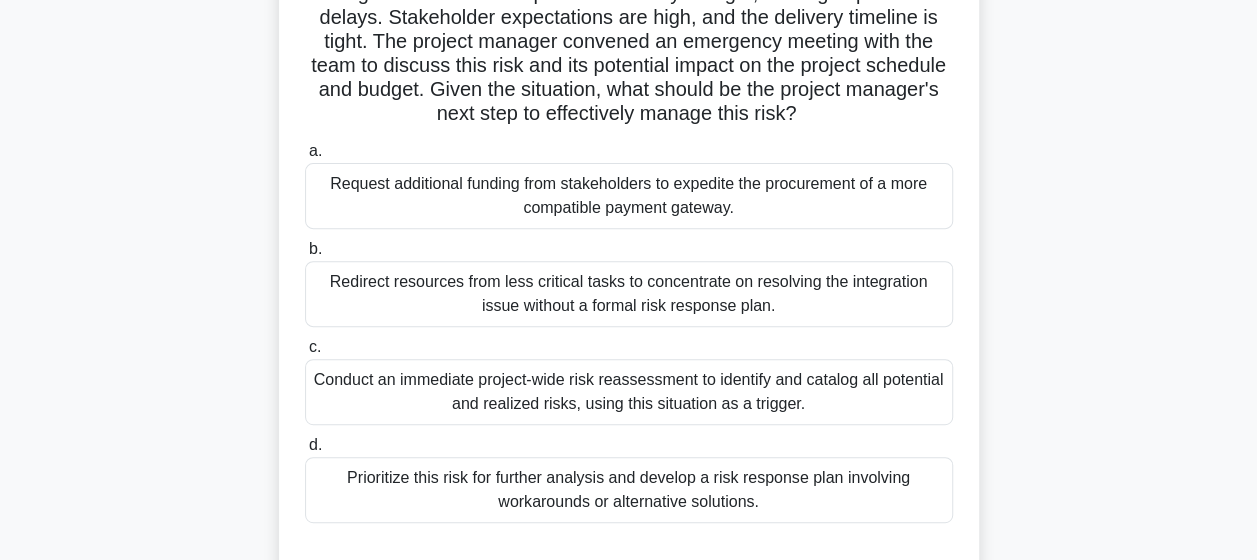 scroll, scrollTop: 266, scrollLeft: 0, axis: vertical 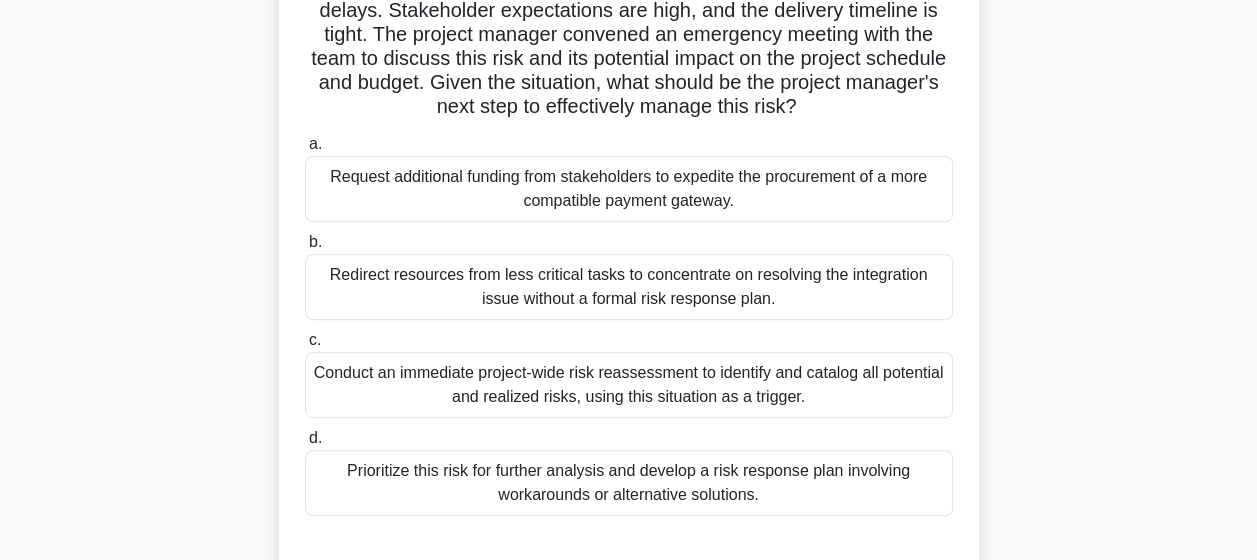 click on "Prioritize this risk for further analysis and develop a risk response plan involving workarounds or alternative solutions." at bounding box center (629, 483) 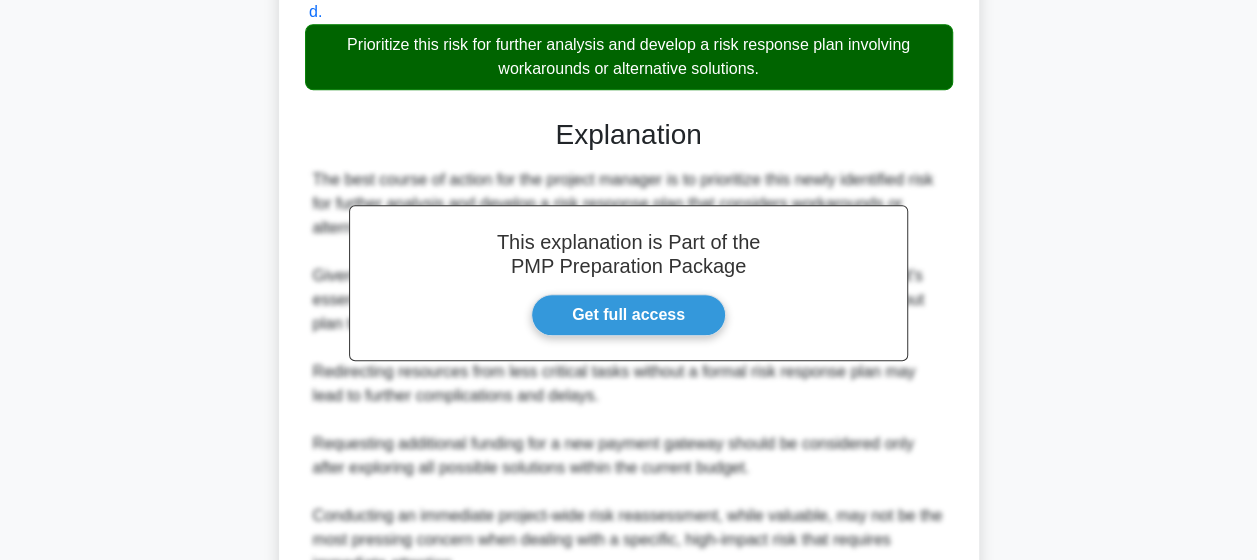 scroll, scrollTop: 886, scrollLeft: 0, axis: vertical 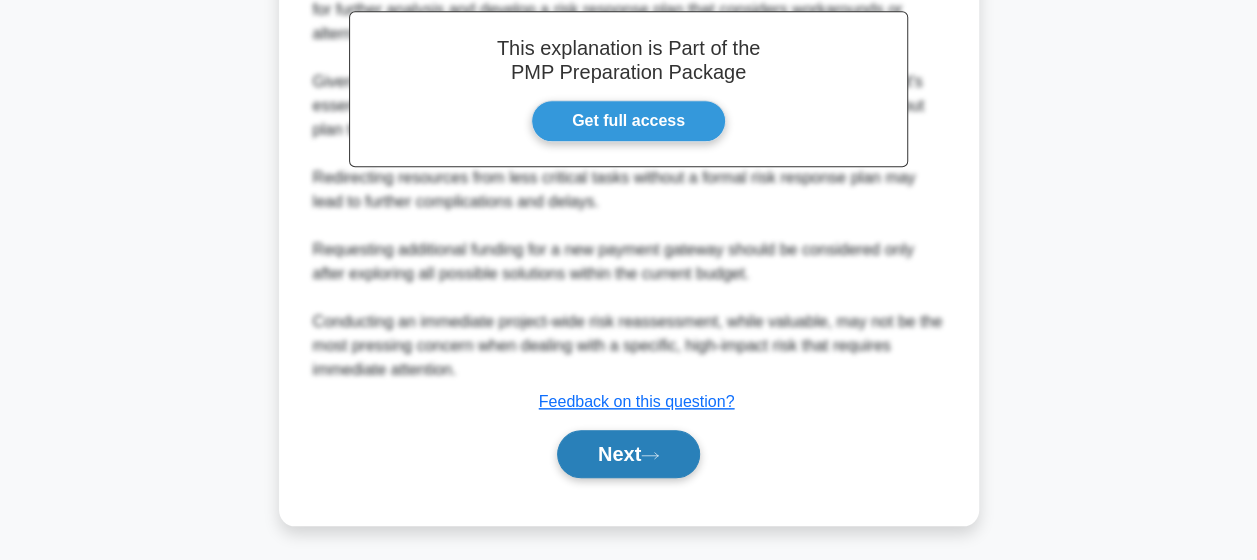 click 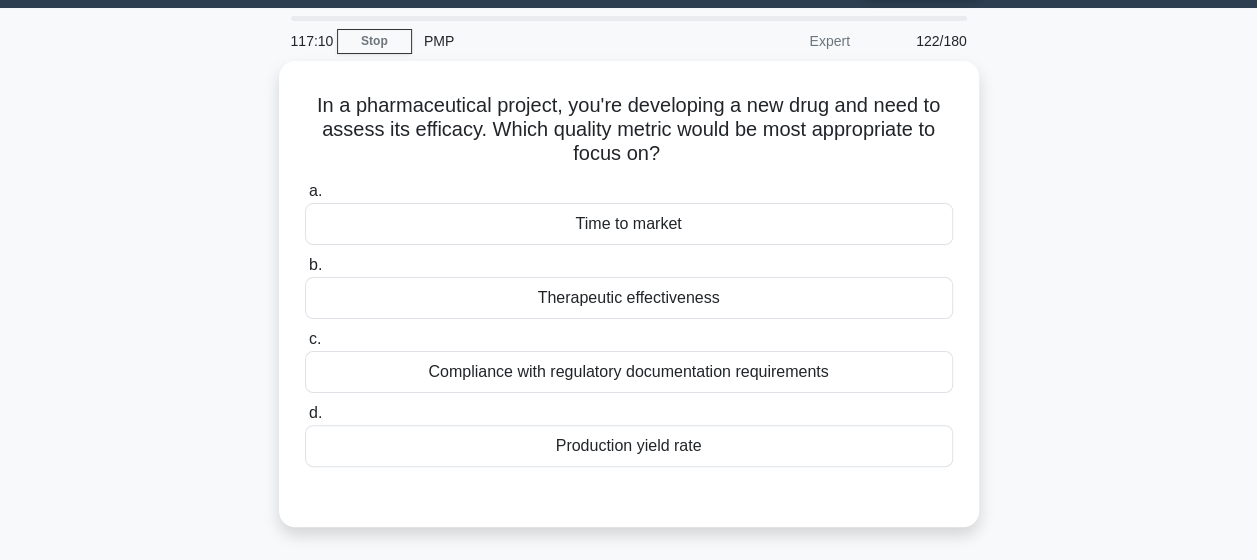 scroll, scrollTop: 56, scrollLeft: 0, axis: vertical 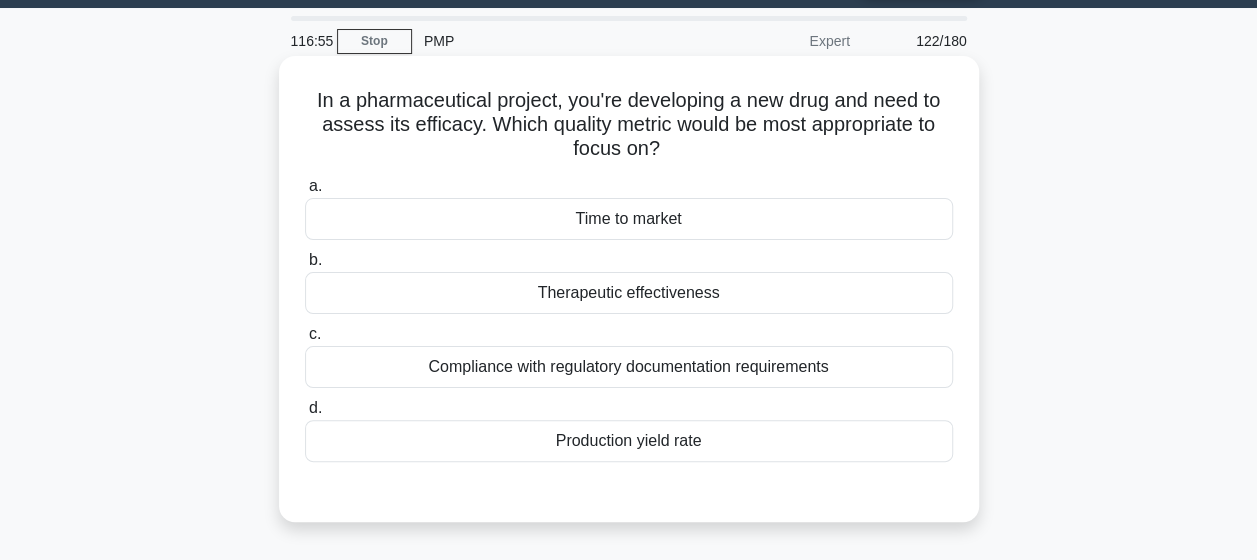 click on "Therapeutic effectiveness" at bounding box center (629, 293) 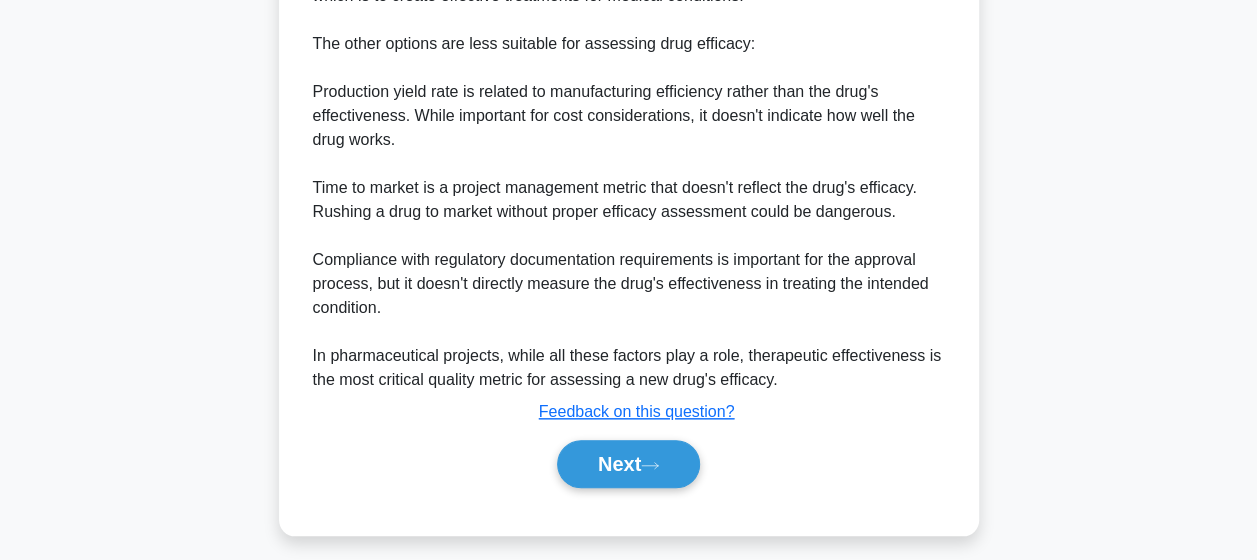 scroll, scrollTop: 862, scrollLeft: 0, axis: vertical 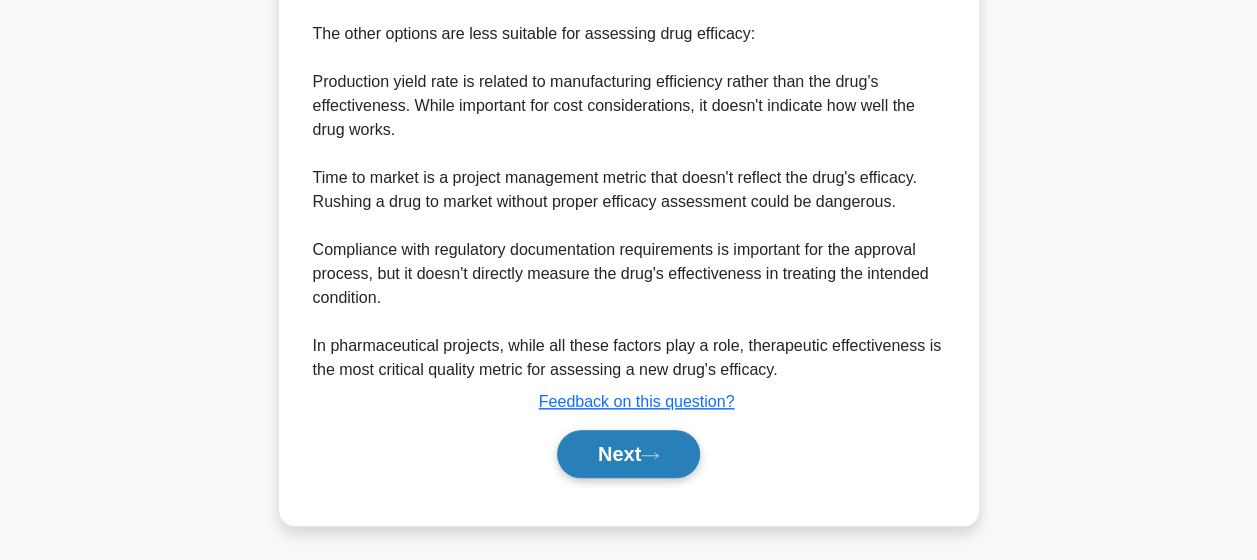 click on "Next" at bounding box center (628, 454) 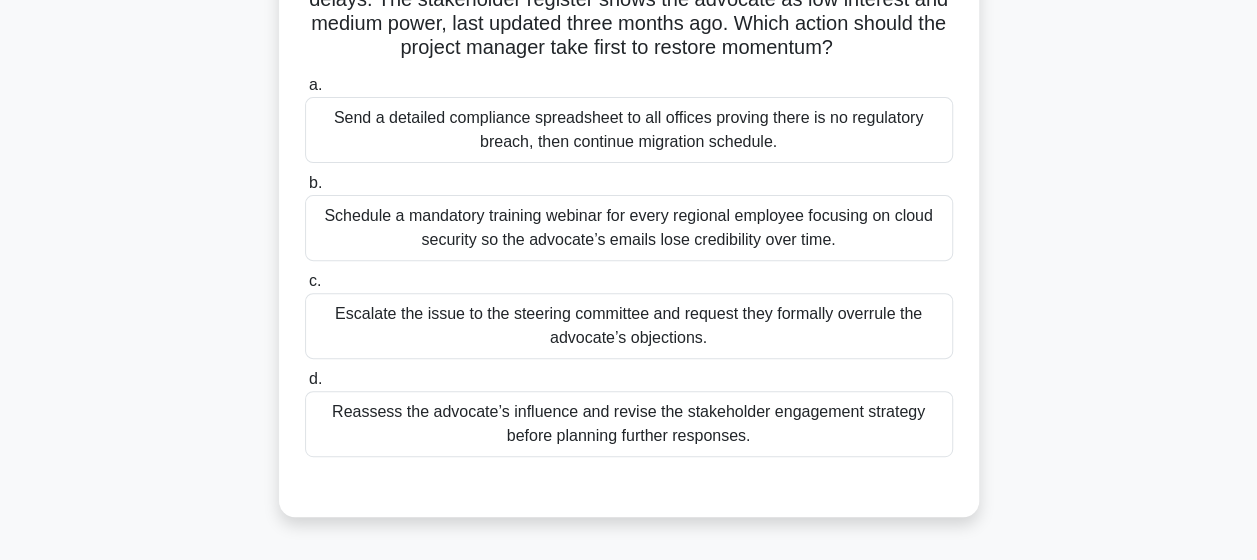 scroll, scrollTop: 260, scrollLeft: 0, axis: vertical 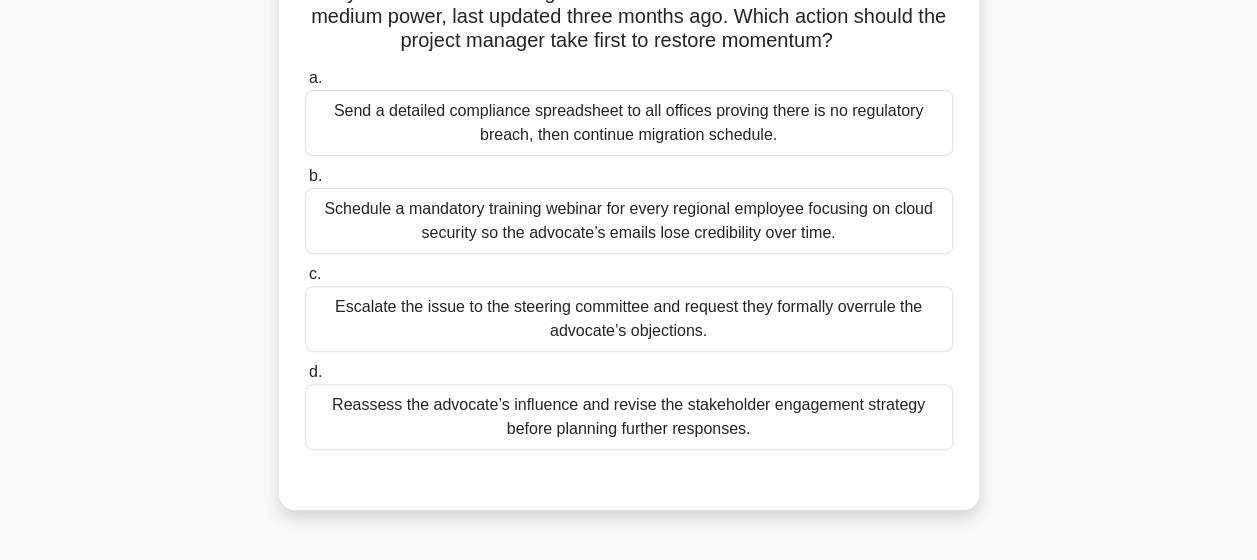click on "Reassess the advocate’s influence and revise the stakeholder engagement strategy before planning further responses." at bounding box center (629, 417) 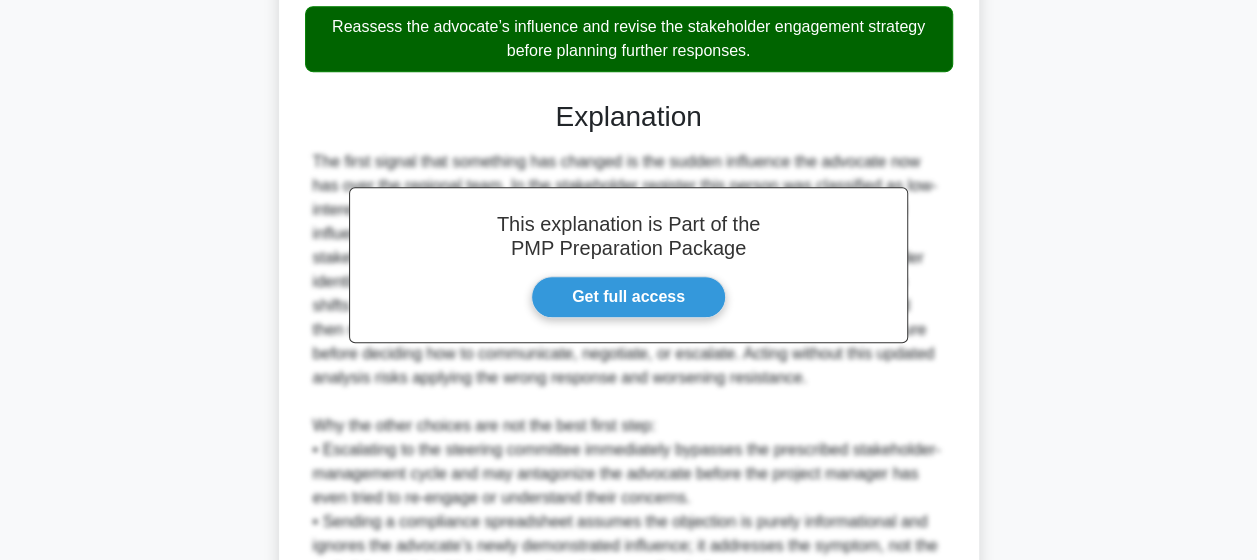 scroll, scrollTop: 934, scrollLeft: 0, axis: vertical 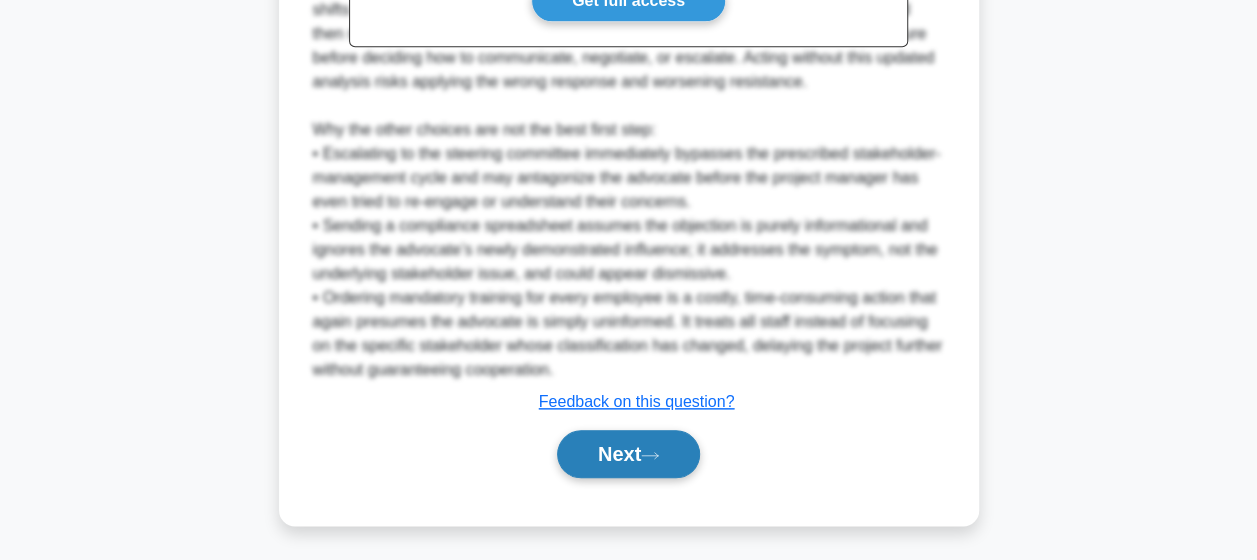 click on "Next" at bounding box center [628, 454] 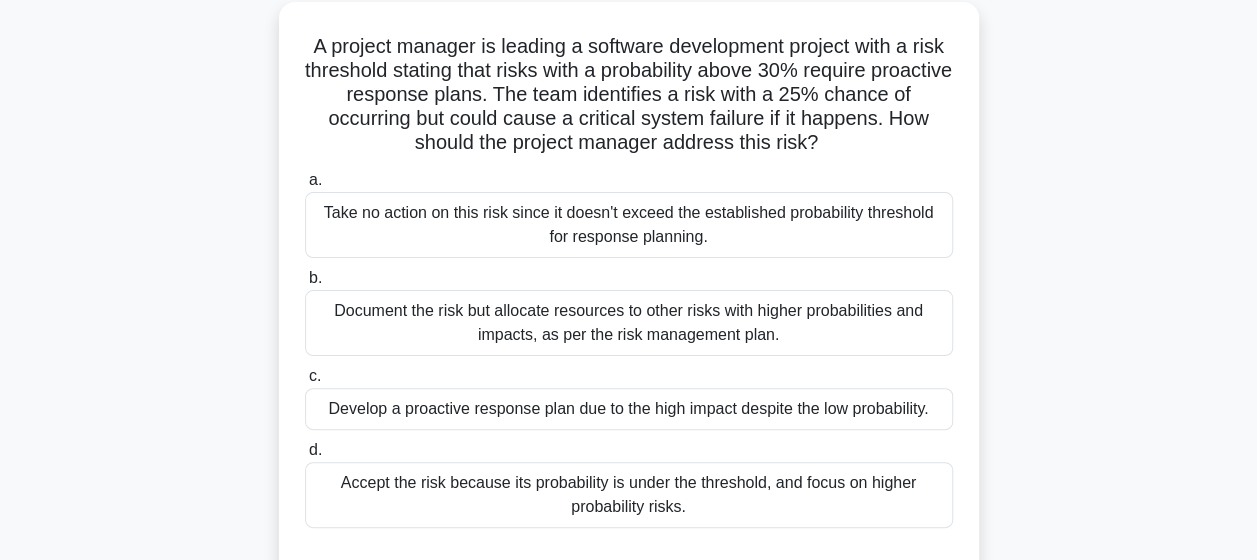 scroll, scrollTop: 123, scrollLeft: 0, axis: vertical 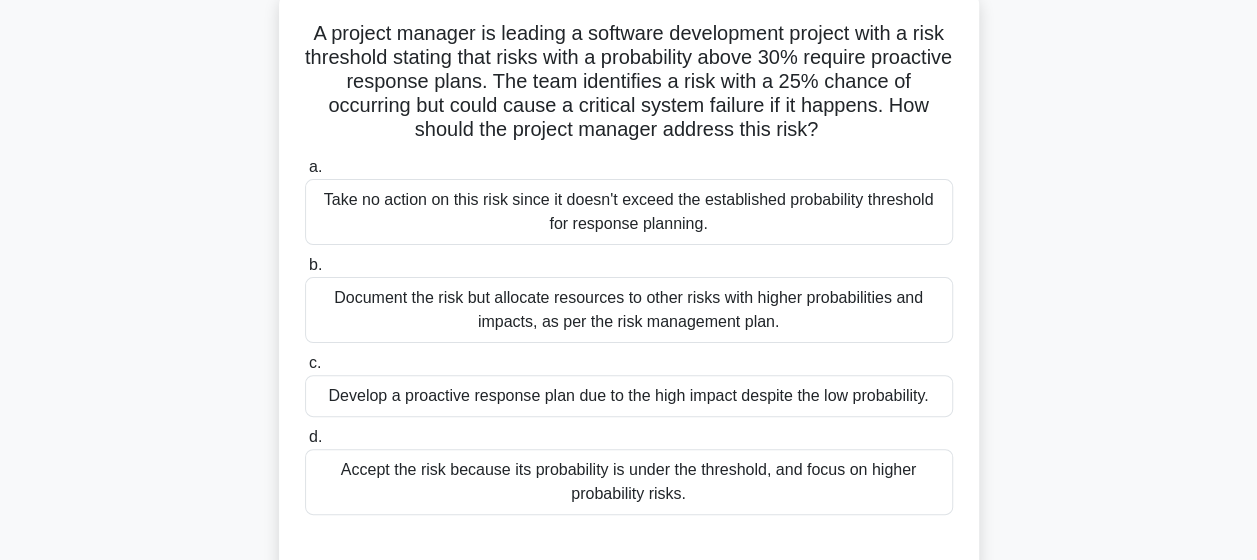 click on "Accept the risk because its probability is under the threshold, and focus on higher probability risks." at bounding box center (629, 482) 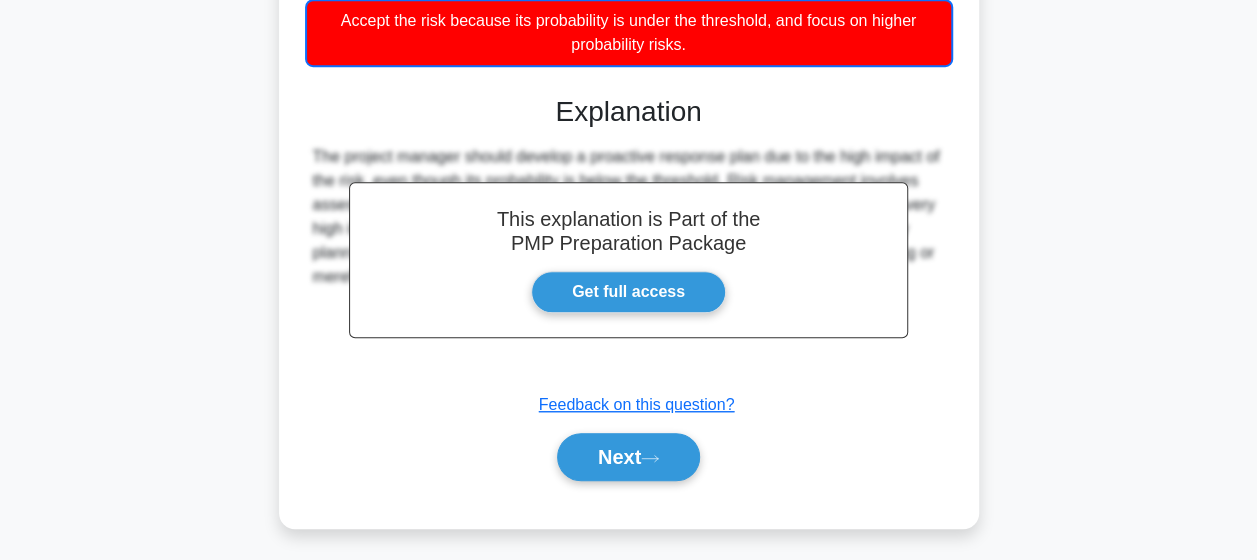 scroll, scrollTop: 577, scrollLeft: 0, axis: vertical 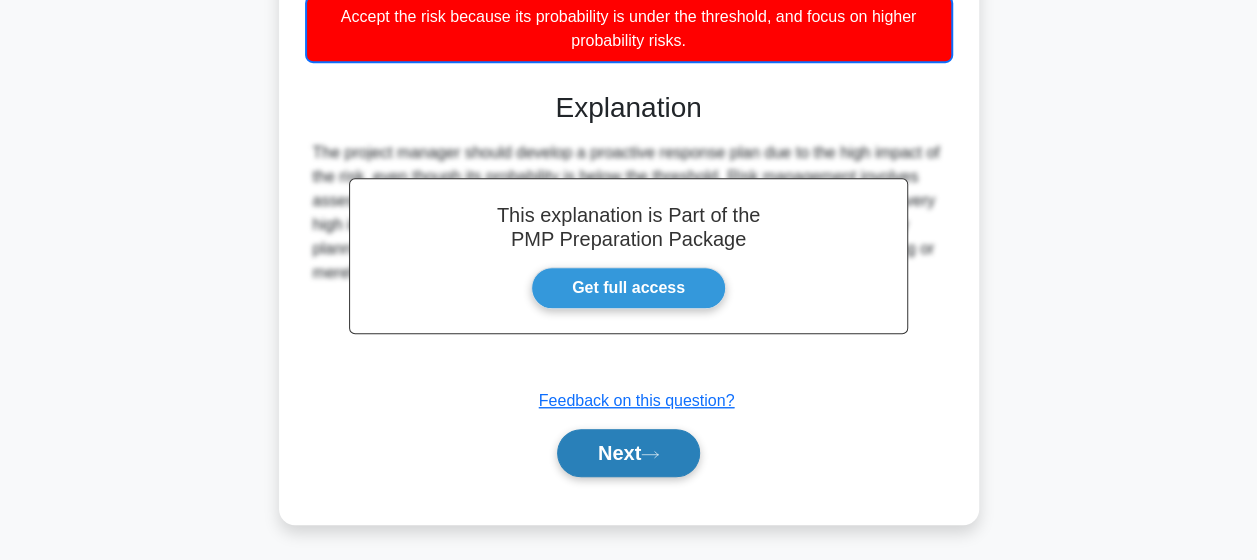 click on "Next" at bounding box center [628, 453] 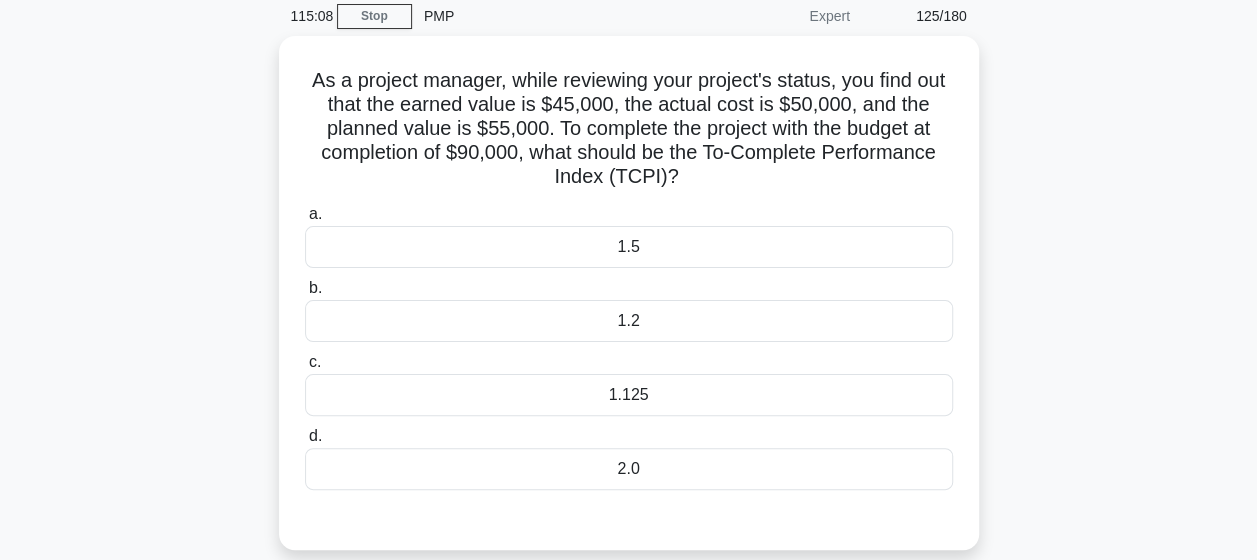 scroll, scrollTop: 79, scrollLeft: 0, axis: vertical 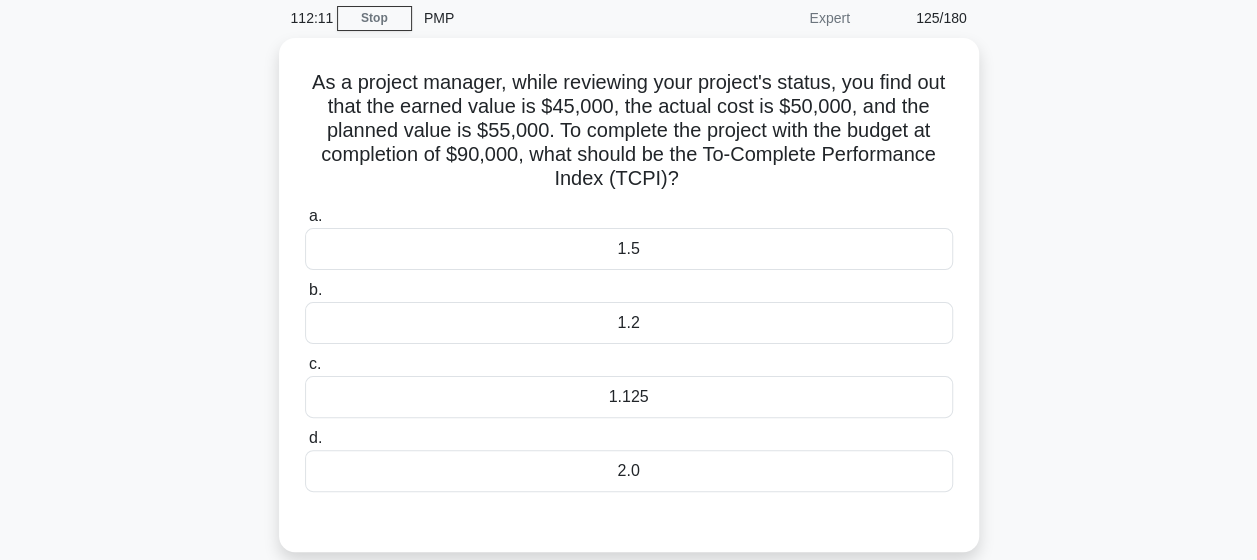 click on "2.0" at bounding box center (629, 471) 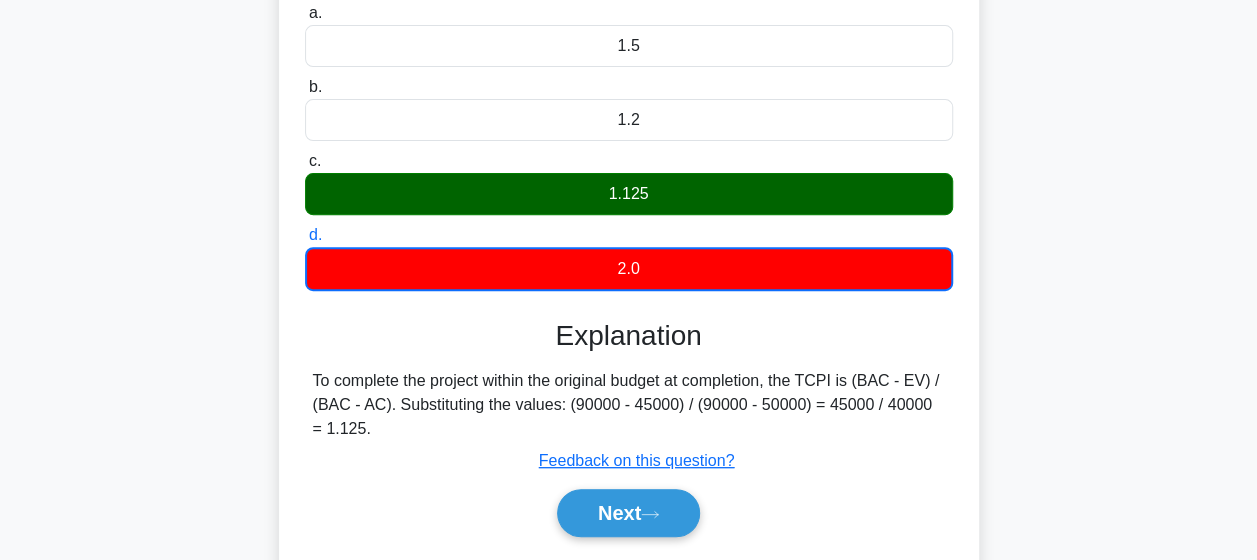 scroll, scrollTop: 281, scrollLeft: 0, axis: vertical 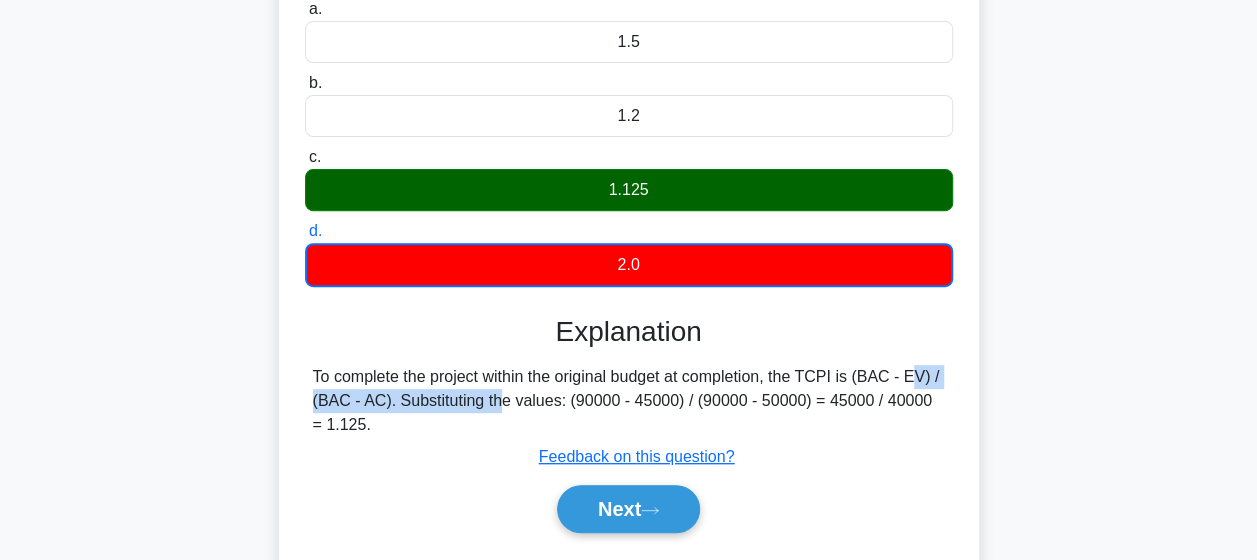 drag, startPoint x: 796, startPoint y: 369, endPoint x: 384, endPoint y: 403, distance: 413.40054 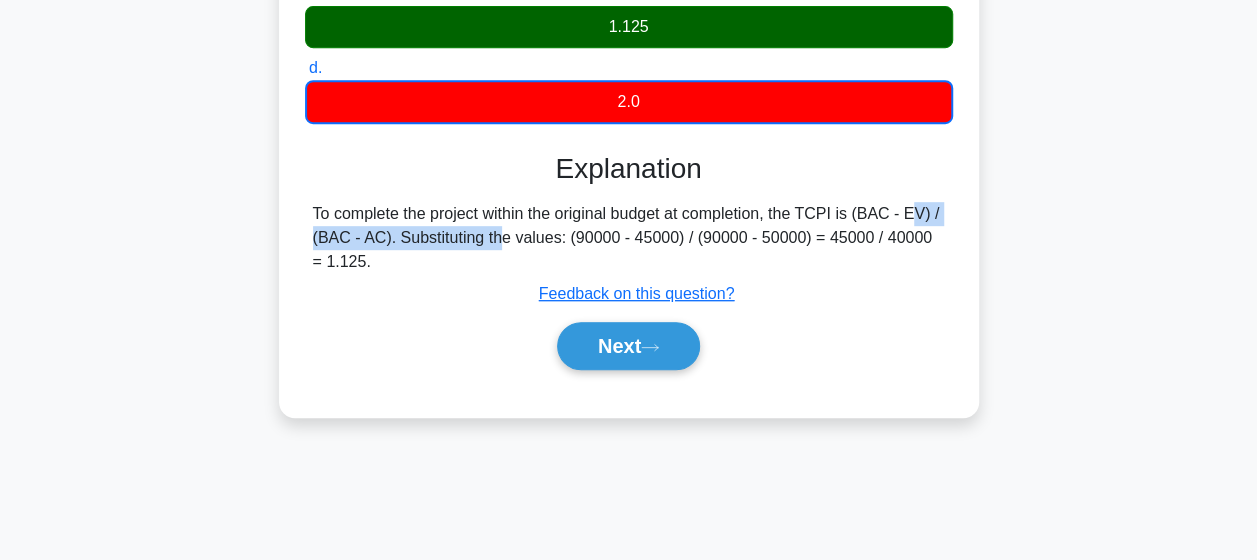 scroll, scrollTop: 447, scrollLeft: 0, axis: vertical 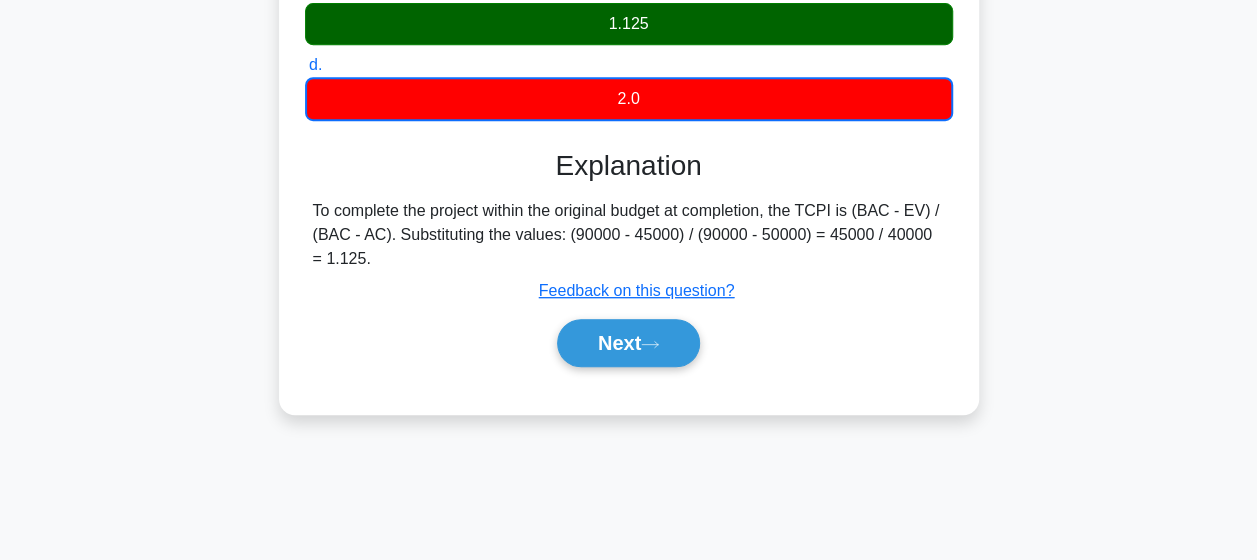 click on "Next" at bounding box center [629, 343] 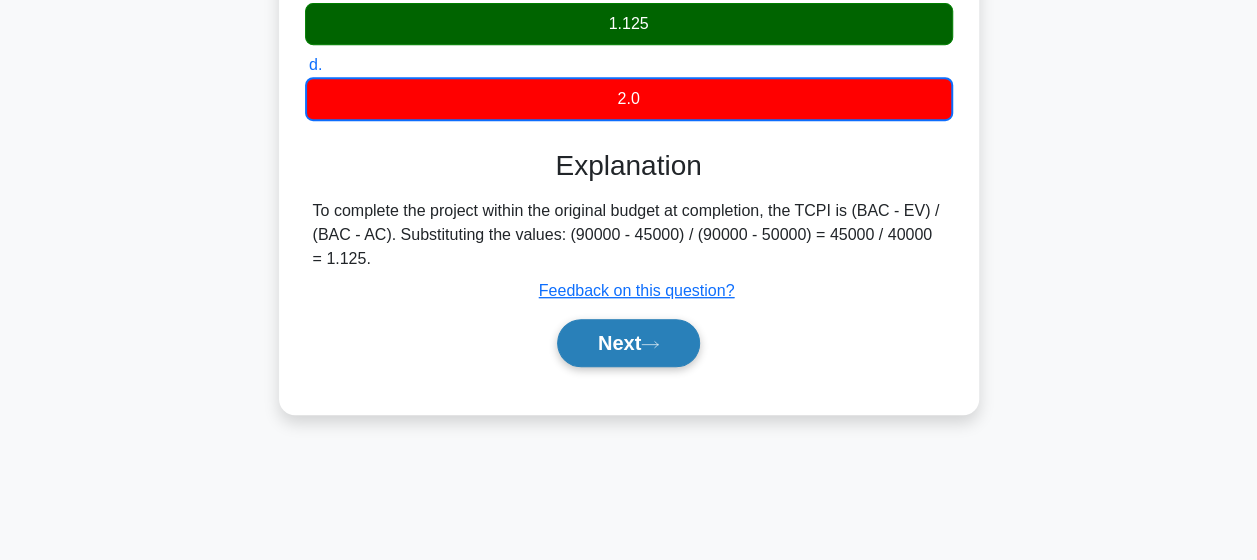 click on "Next" at bounding box center (628, 343) 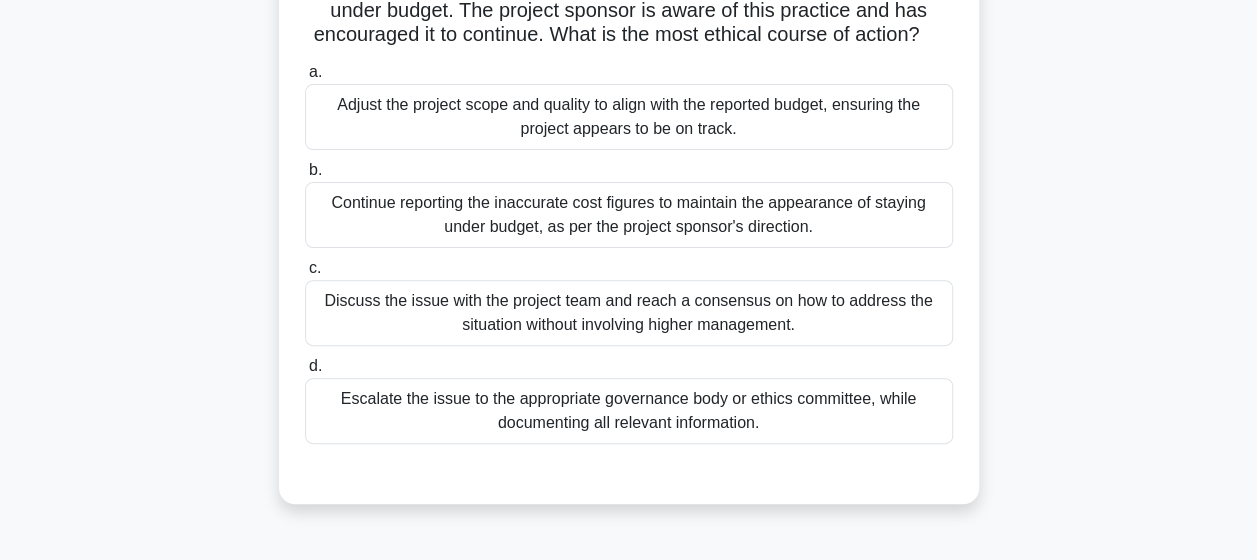 scroll, scrollTop: 209, scrollLeft: 0, axis: vertical 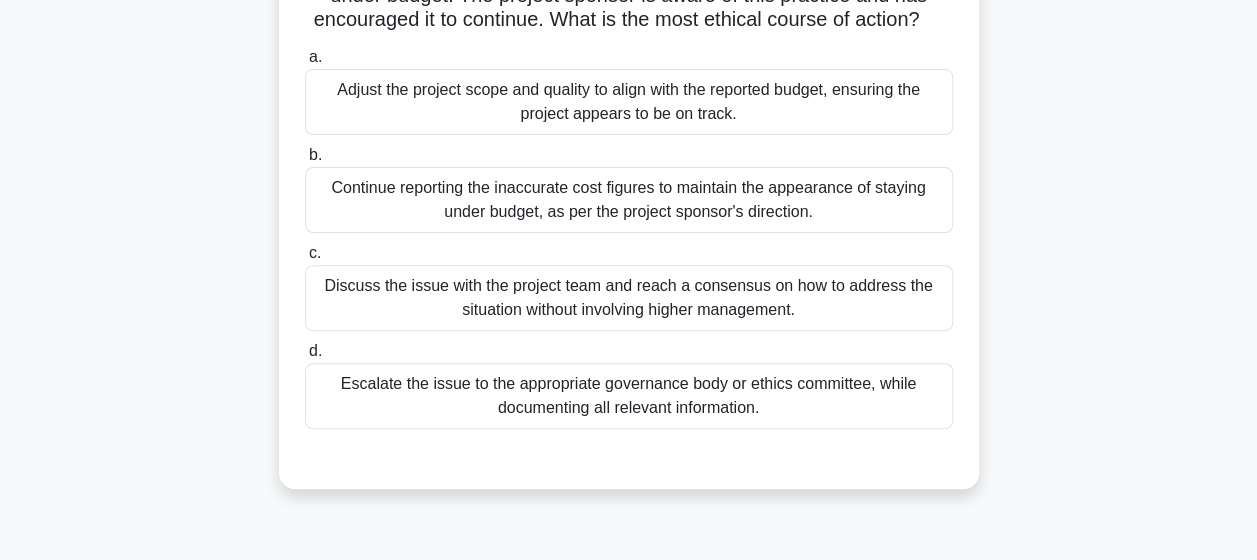 click on "Escalate the issue to the appropriate governance body or ethics committee, while documenting all relevant information." at bounding box center [629, 396] 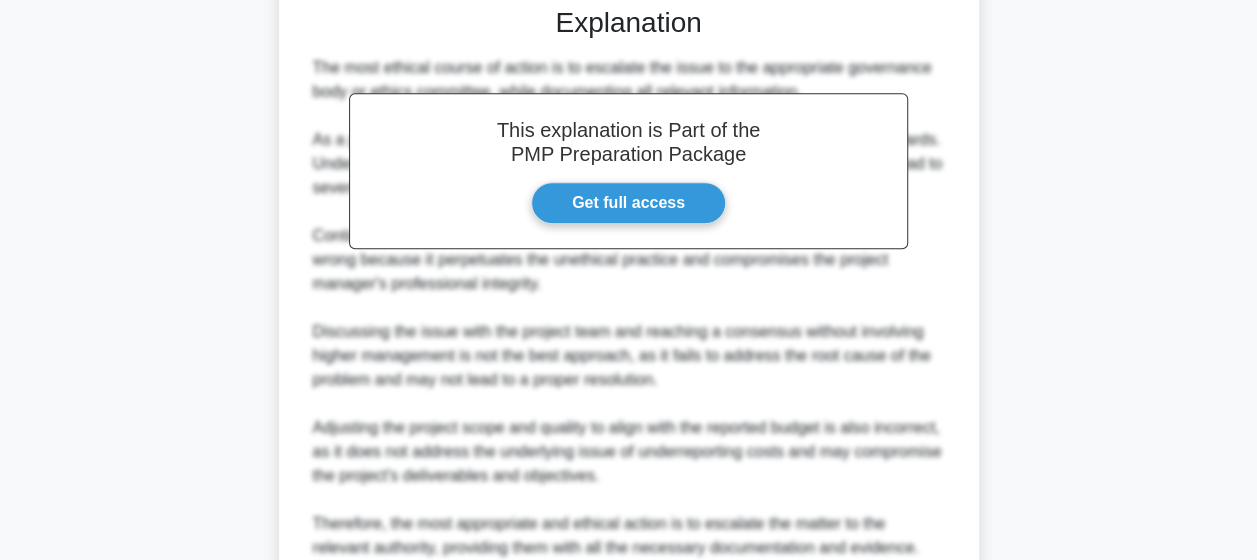 scroll, scrollTop: 910, scrollLeft: 0, axis: vertical 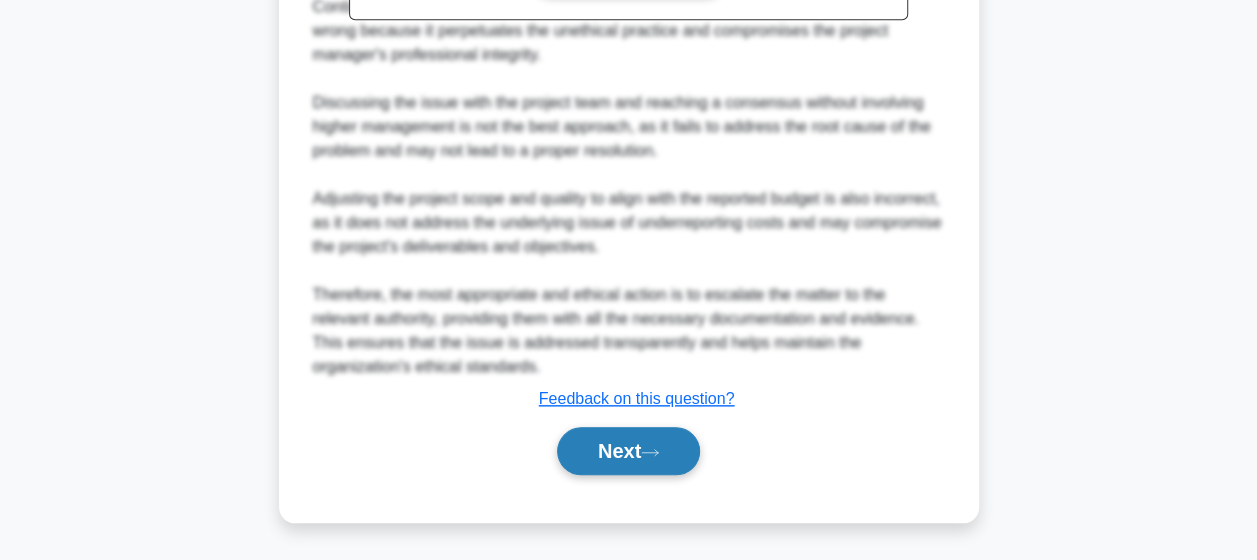 click on "Next" at bounding box center (628, 451) 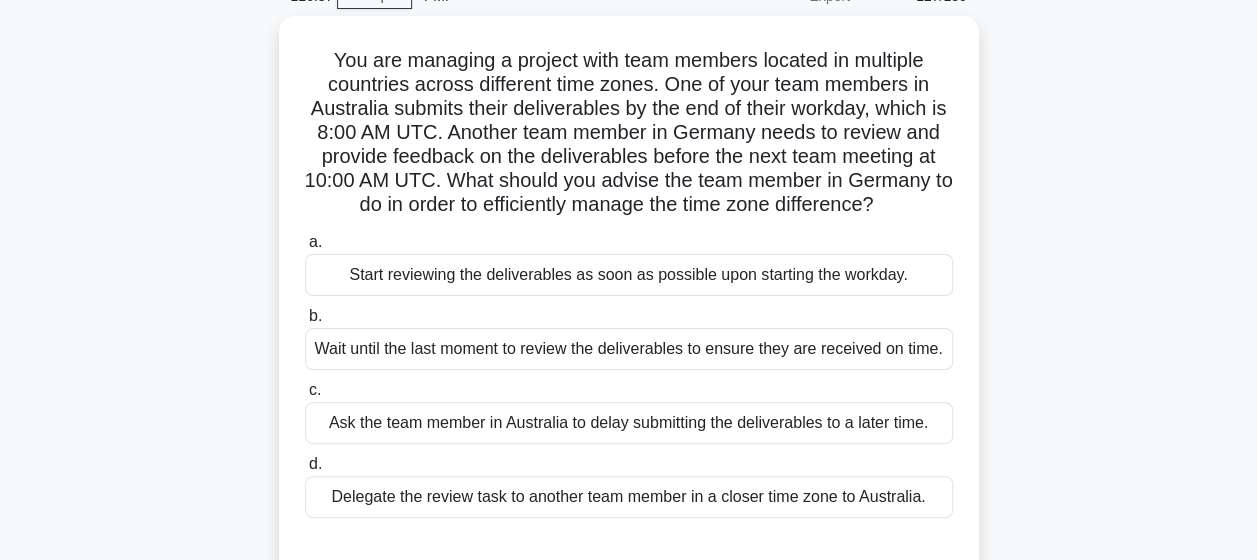 scroll, scrollTop: 102, scrollLeft: 0, axis: vertical 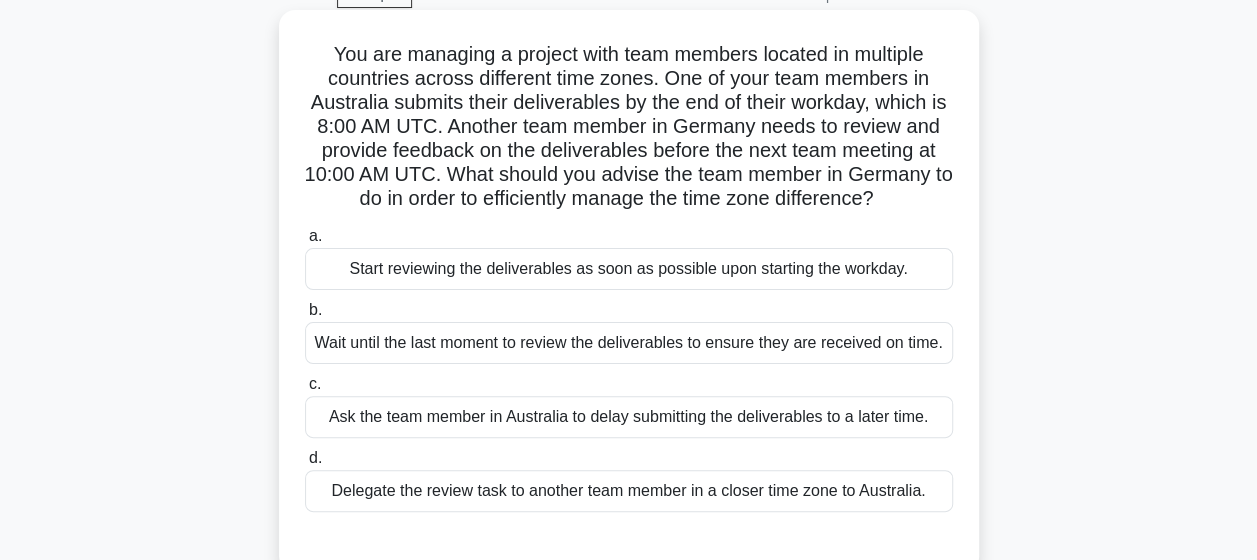 click on "Start reviewing the deliverables as soon as possible upon starting the workday." at bounding box center (629, 269) 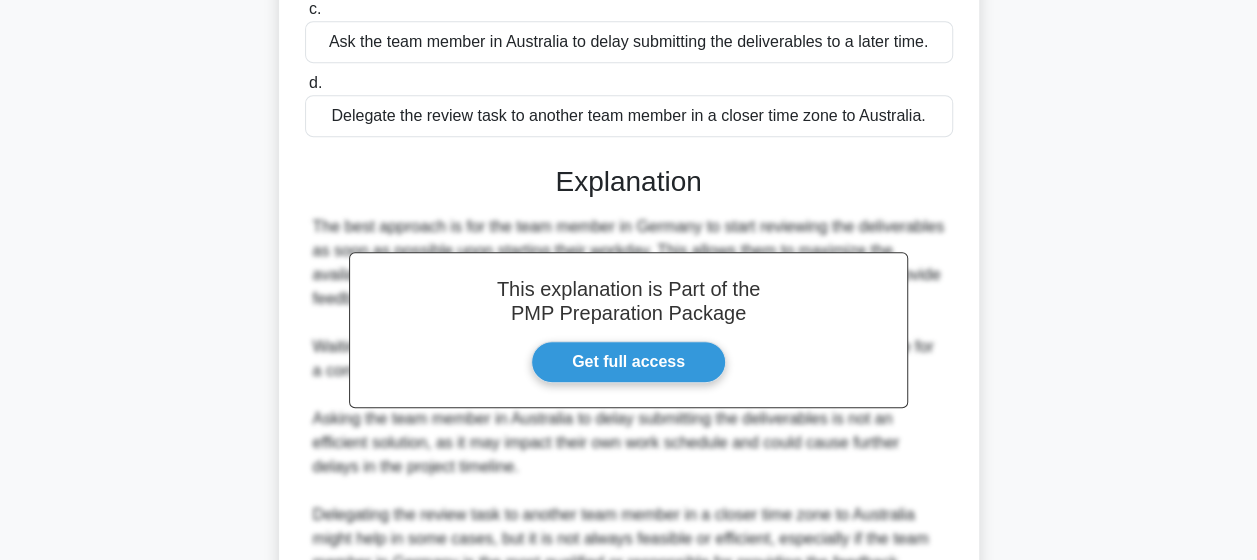 scroll, scrollTop: 670, scrollLeft: 0, axis: vertical 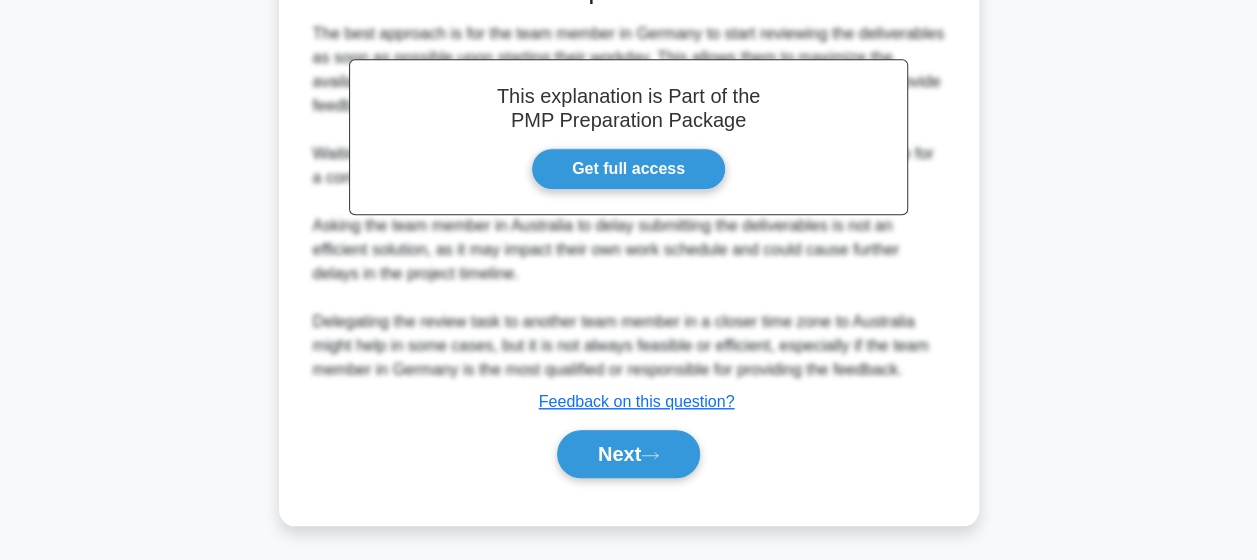 click on "Next" at bounding box center [629, 454] 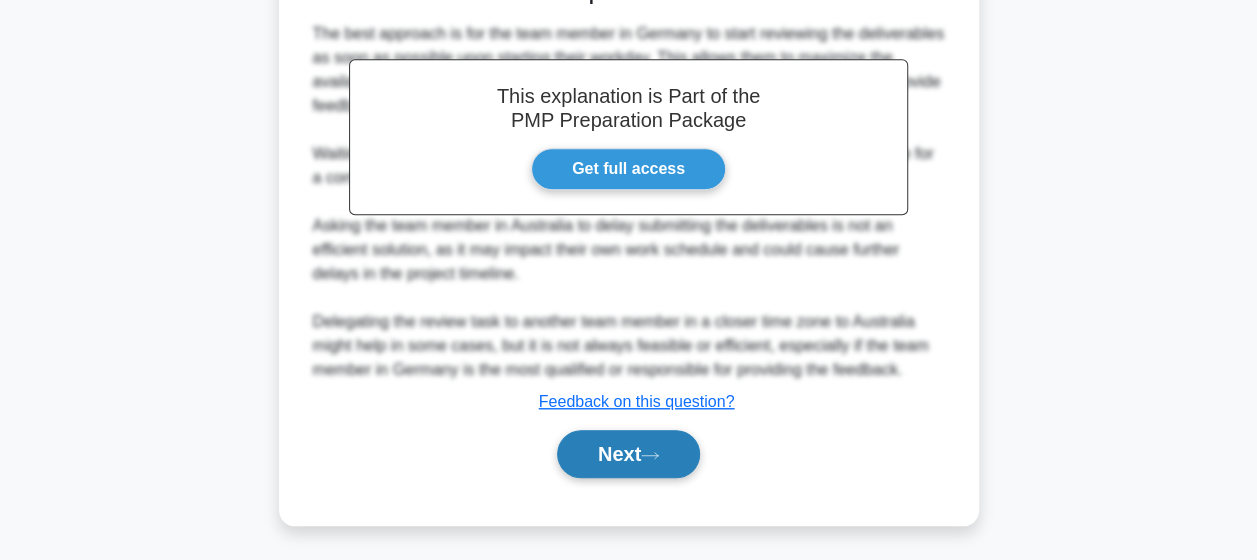 click on "Next" at bounding box center [628, 454] 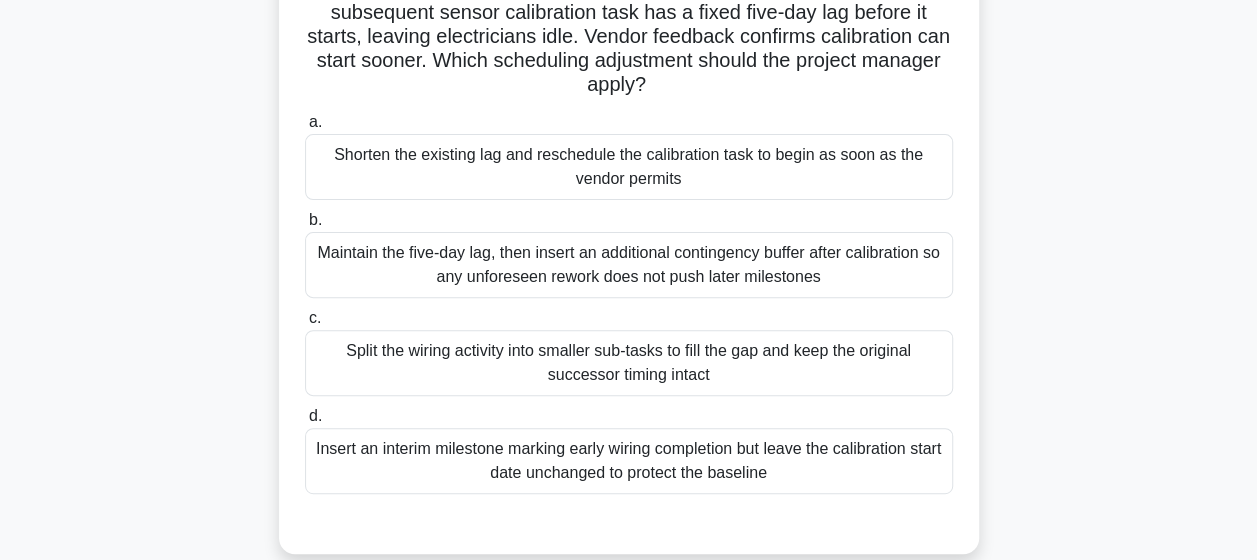 scroll, scrollTop: 194, scrollLeft: 0, axis: vertical 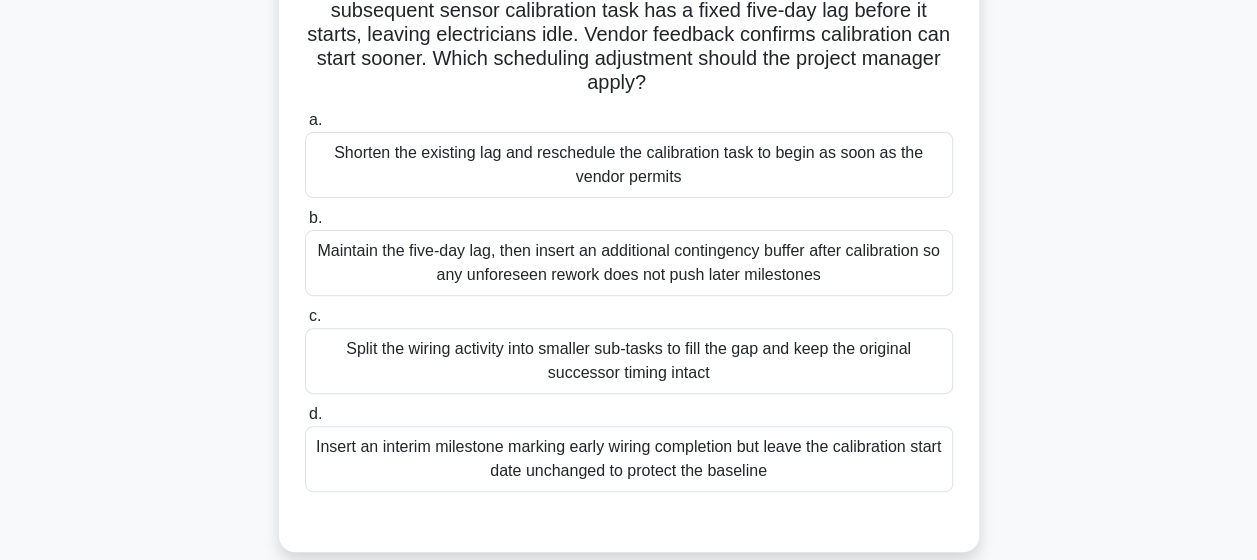 click on "Shorten the existing lag and reschedule the calibration task to begin as soon as the vendor permits" at bounding box center [629, 165] 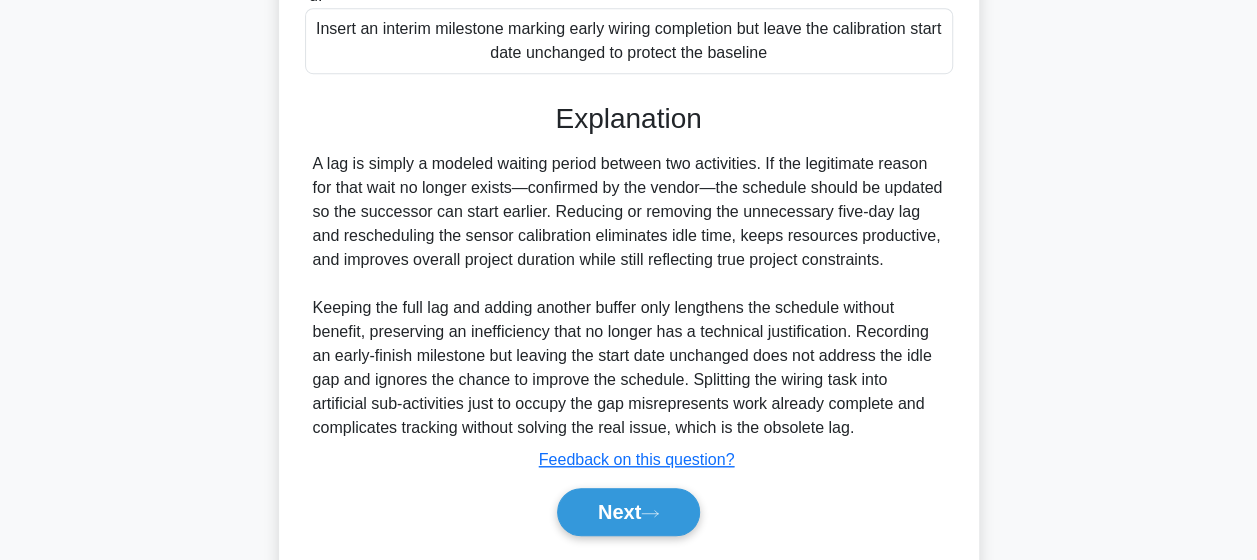 scroll, scrollTop: 654, scrollLeft: 0, axis: vertical 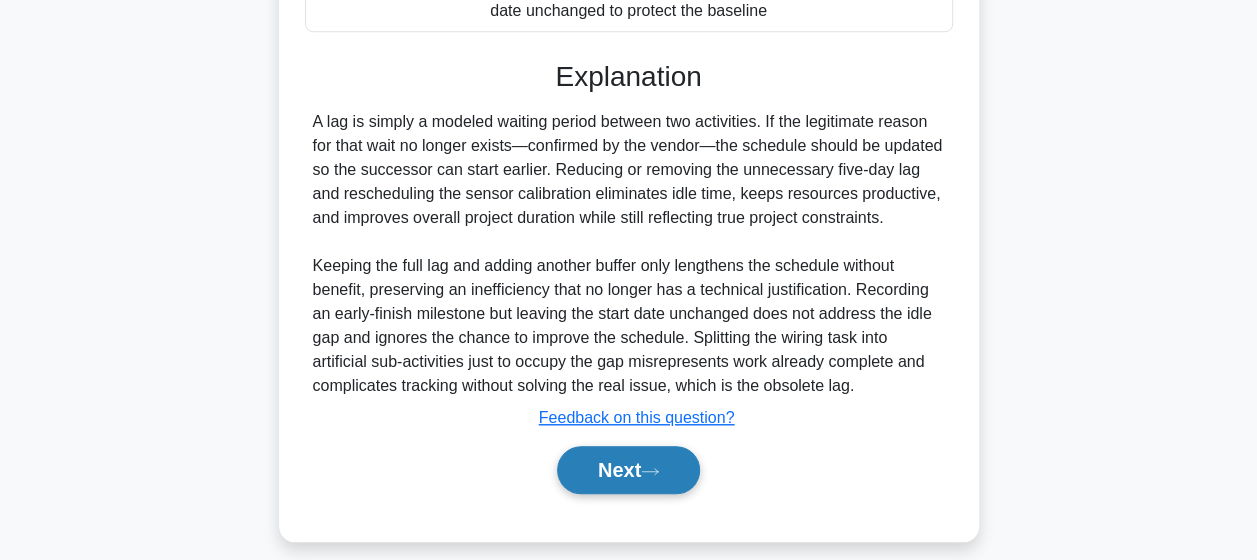 click on "Next" at bounding box center [628, 470] 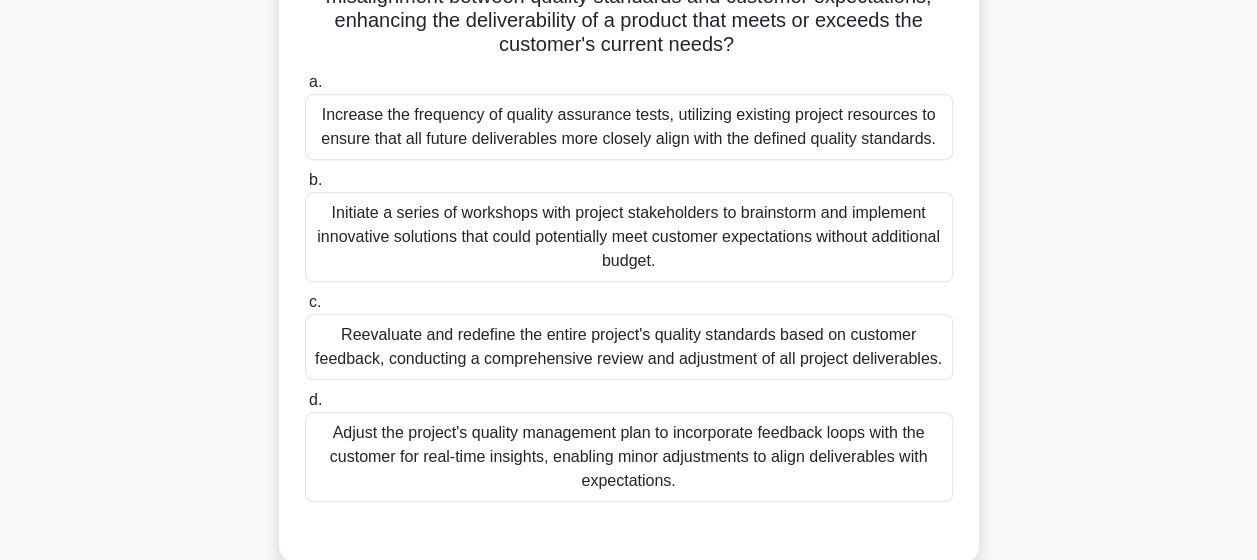 scroll, scrollTop: 406, scrollLeft: 0, axis: vertical 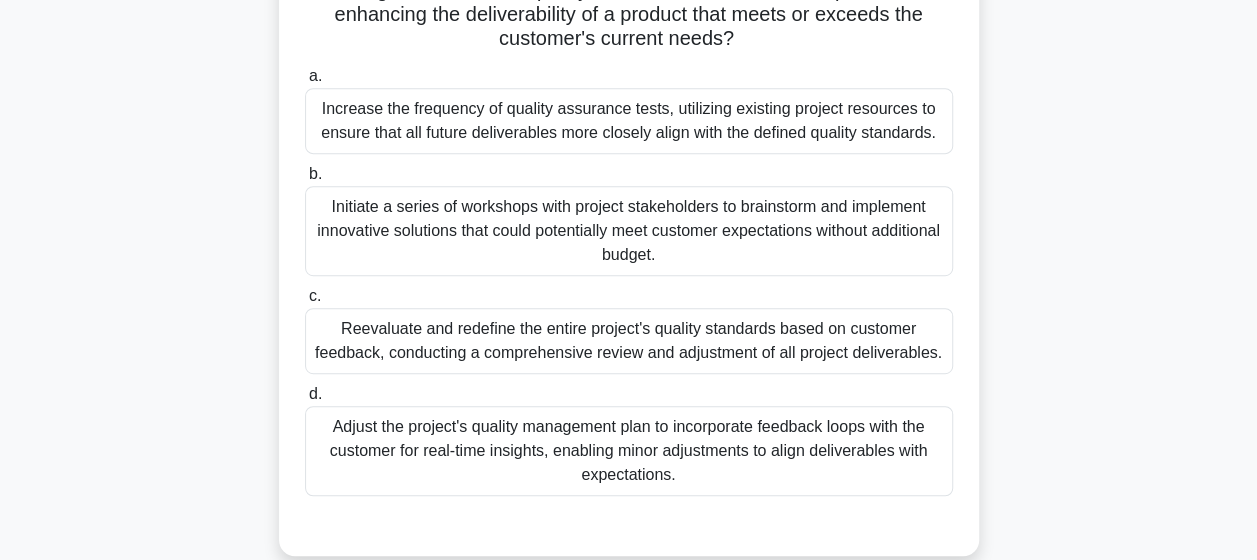 drag, startPoint x: 664, startPoint y: 474, endPoint x: 613, endPoint y: 457, distance: 53.75872 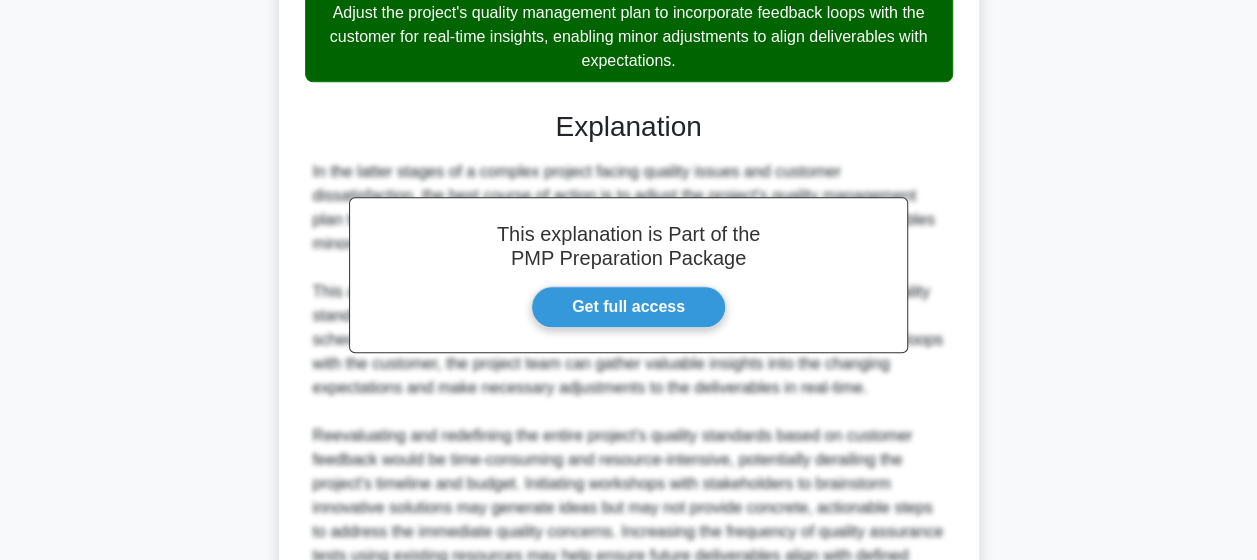 scroll, scrollTop: 1174, scrollLeft: 0, axis: vertical 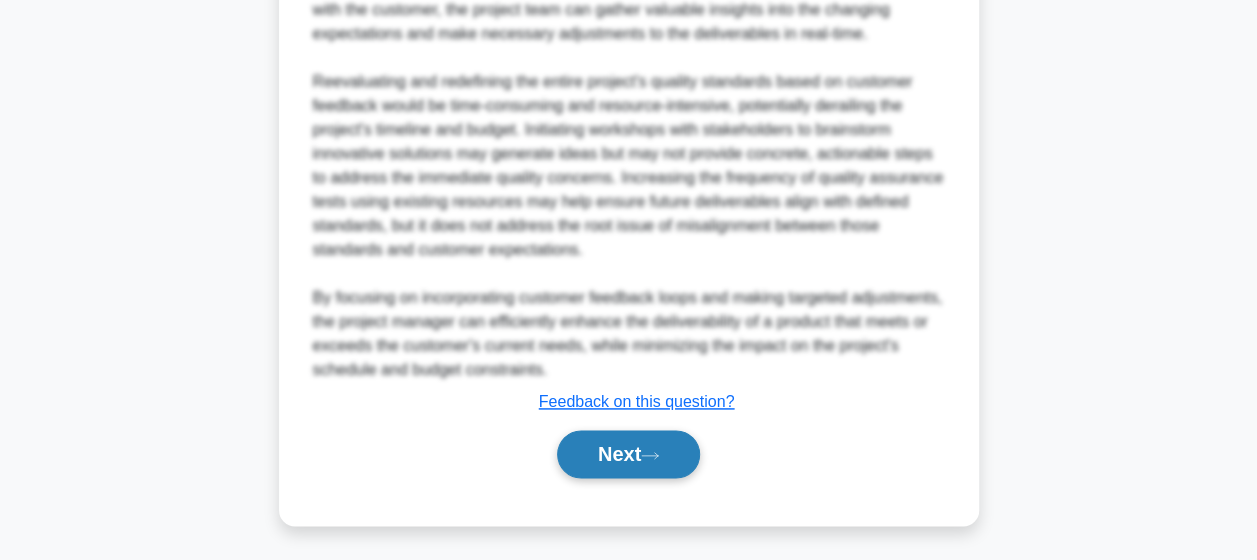 click on "Next" at bounding box center [628, 454] 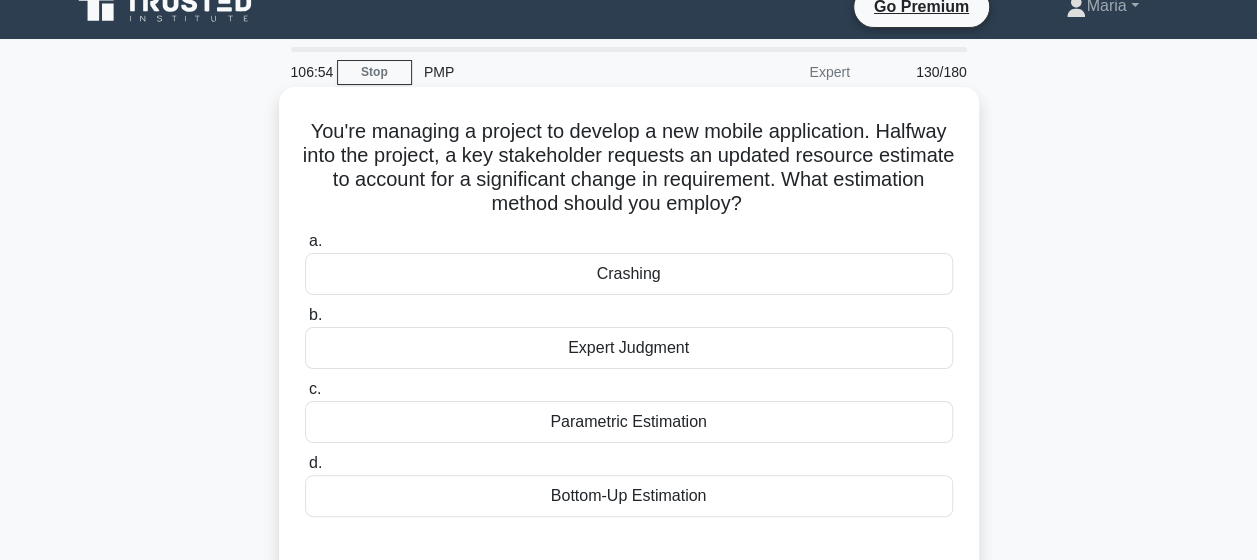 scroll, scrollTop: 29, scrollLeft: 0, axis: vertical 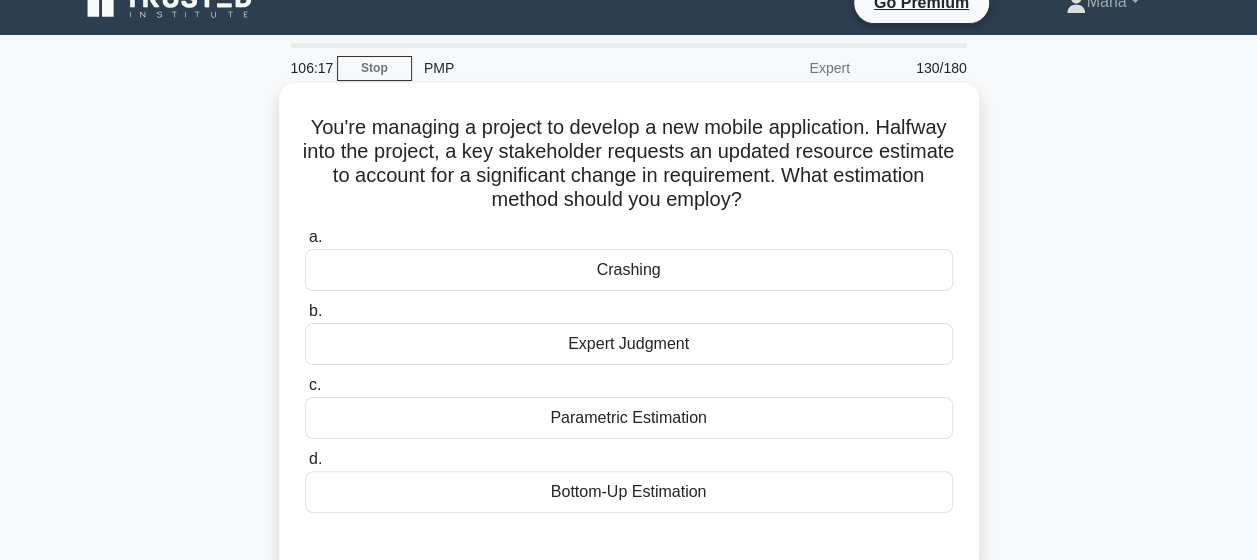 click on "Parametric Estimation" at bounding box center [629, 418] 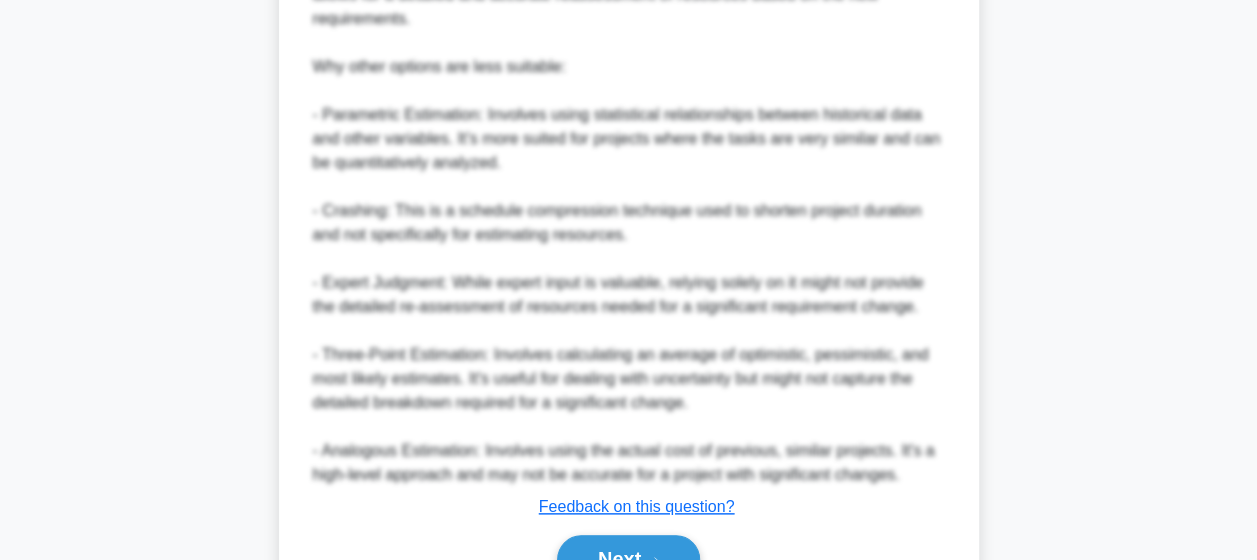 scroll, scrollTop: 961, scrollLeft: 0, axis: vertical 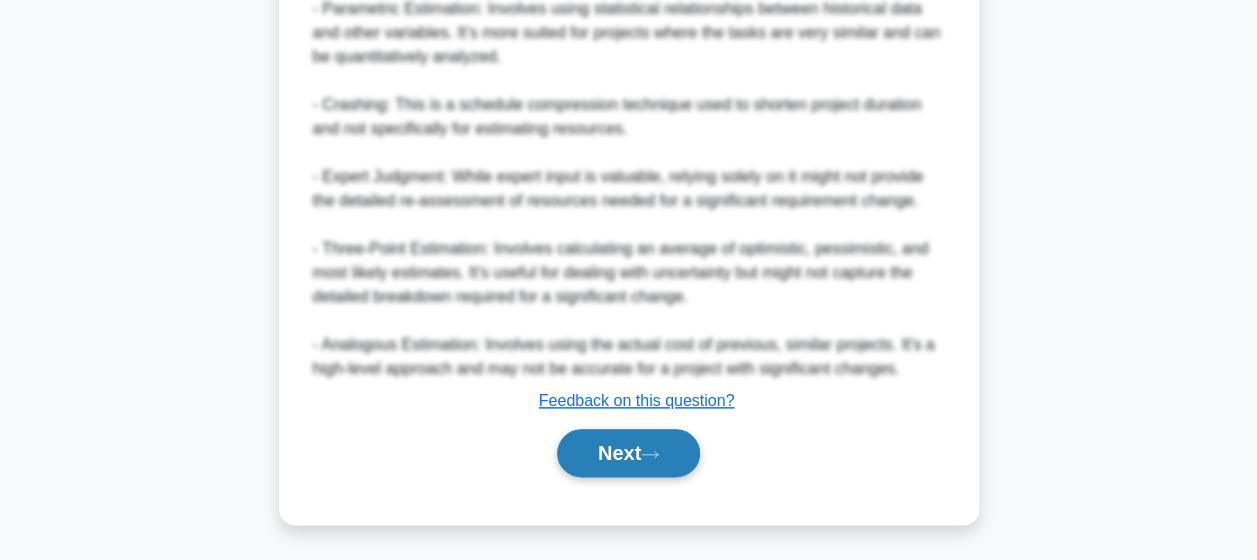 click on "Next" at bounding box center [628, 453] 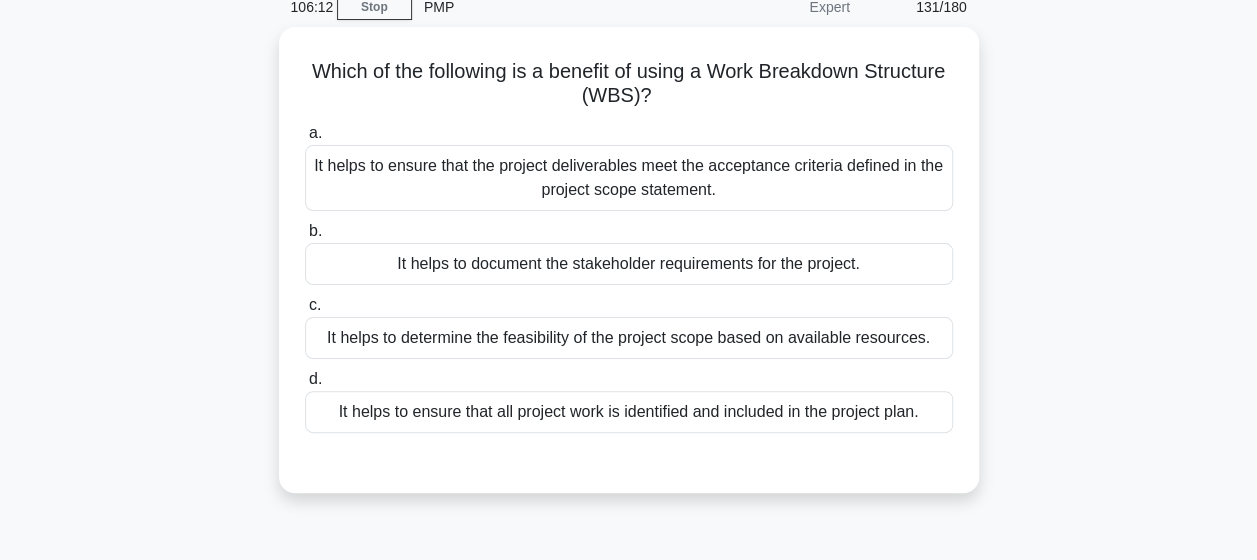 scroll, scrollTop: 86, scrollLeft: 0, axis: vertical 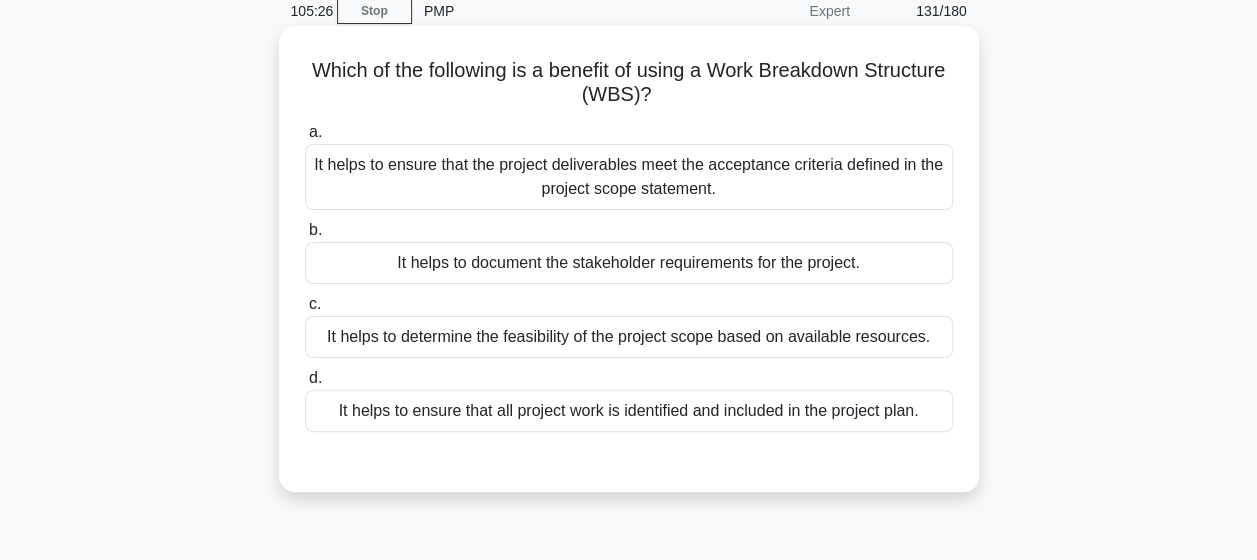click on "It helps to determine the feasibility of the project scope based on available resources." at bounding box center [629, 337] 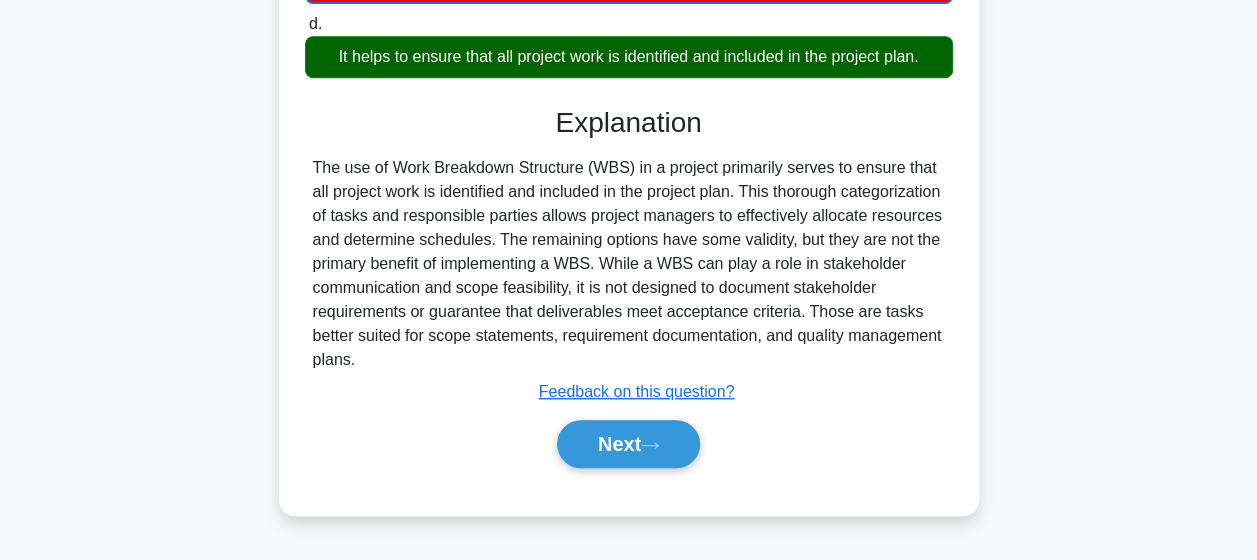 scroll, scrollTop: 446, scrollLeft: 0, axis: vertical 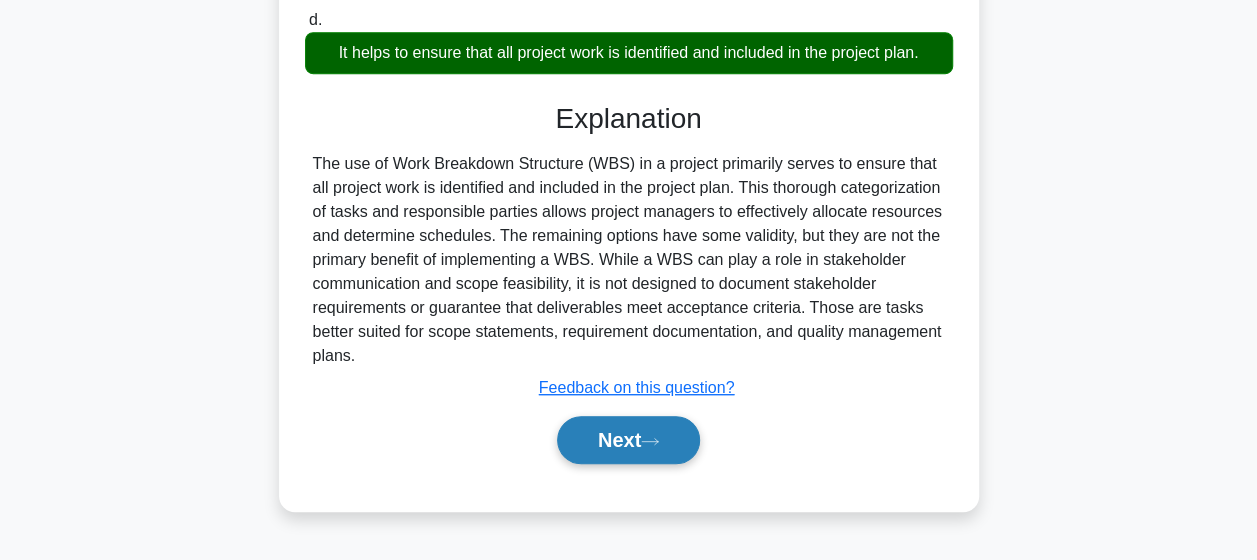 click on "Next" at bounding box center [628, 440] 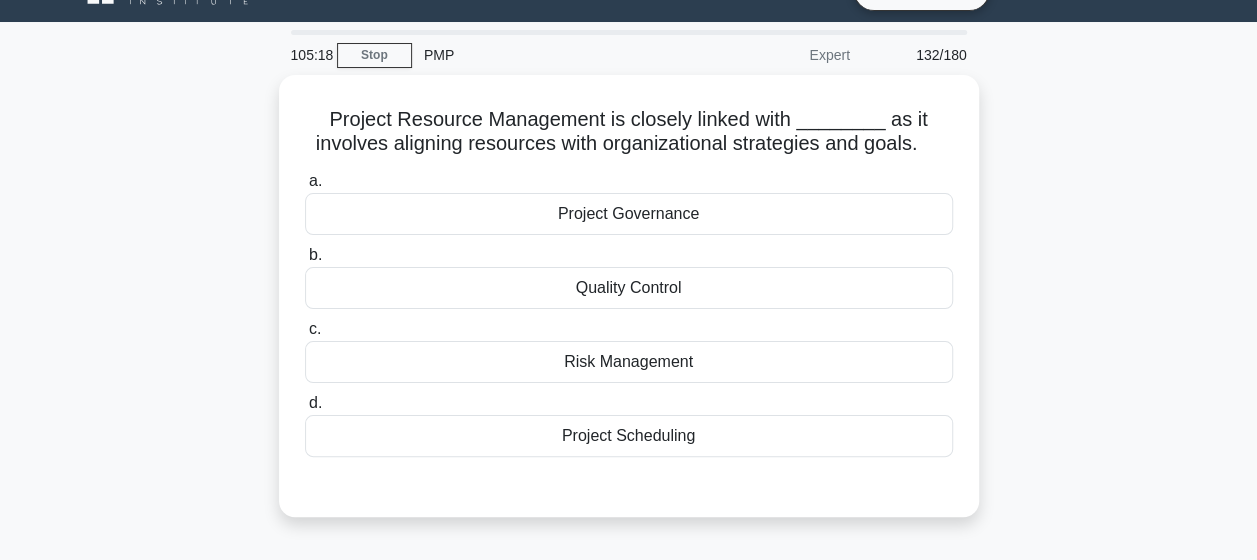 scroll, scrollTop: 45, scrollLeft: 0, axis: vertical 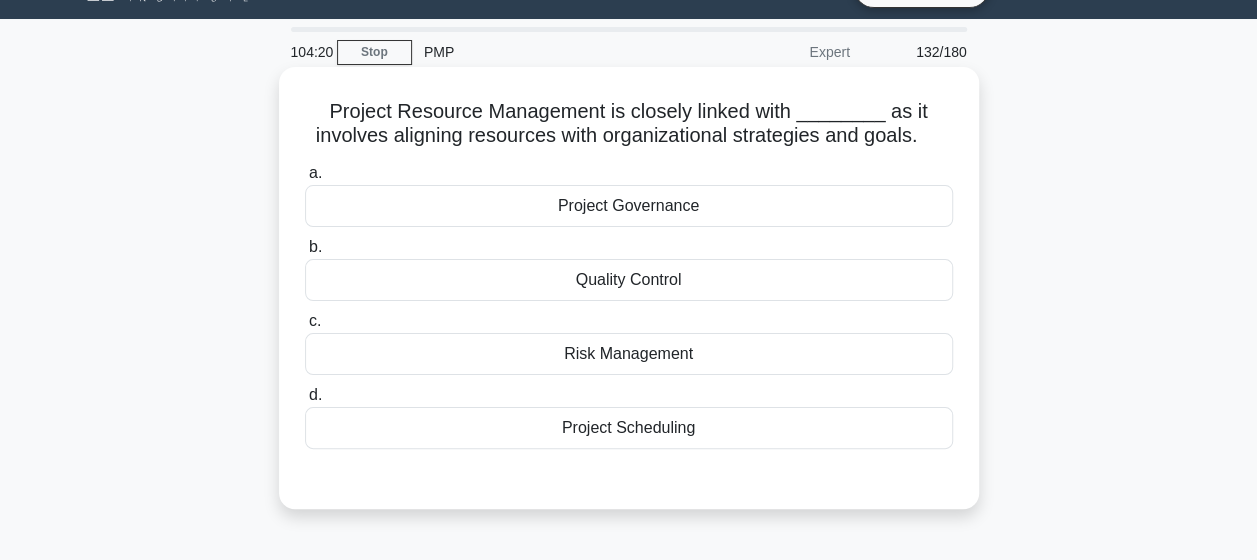 click on "Project Scheduling" at bounding box center (629, 428) 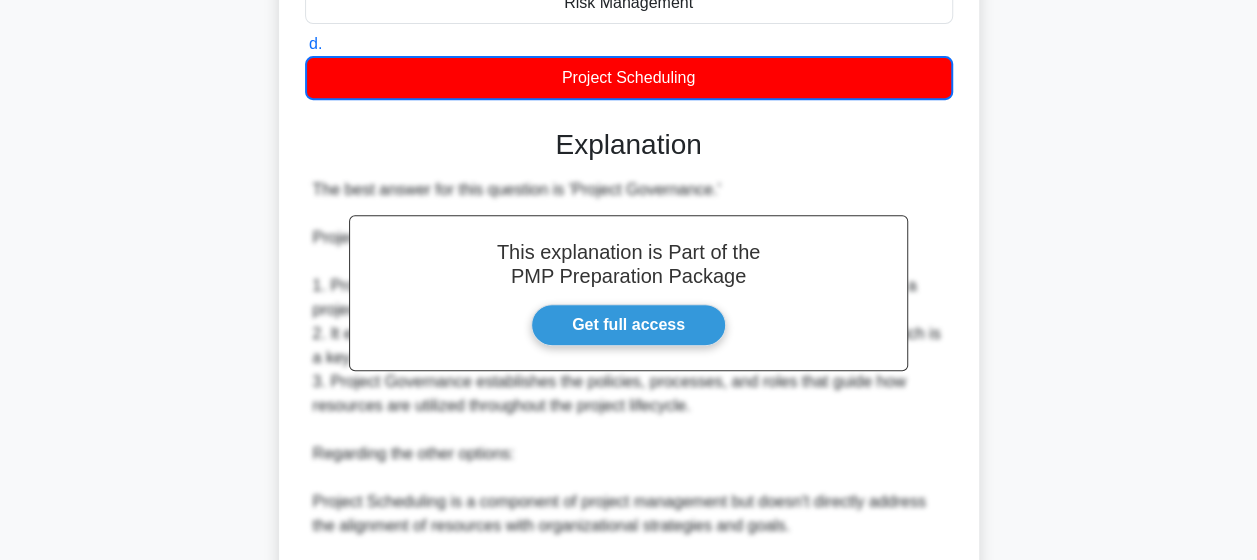 scroll, scrollTop: 793, scrollLeft: 0, axis: vertical 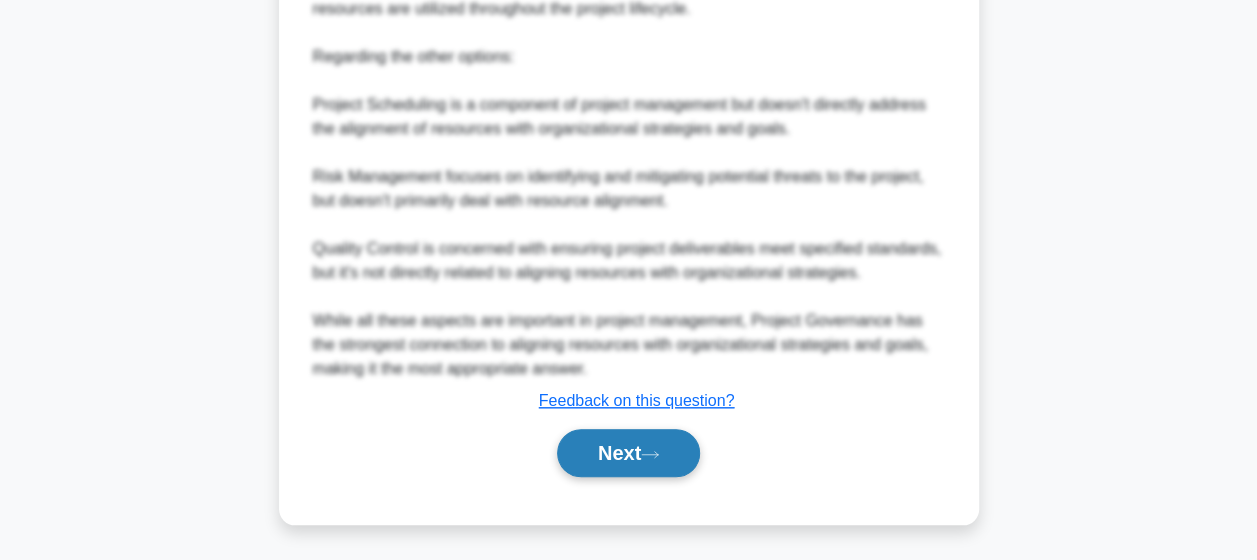 click on "Next" at bounding box center [628, 453] 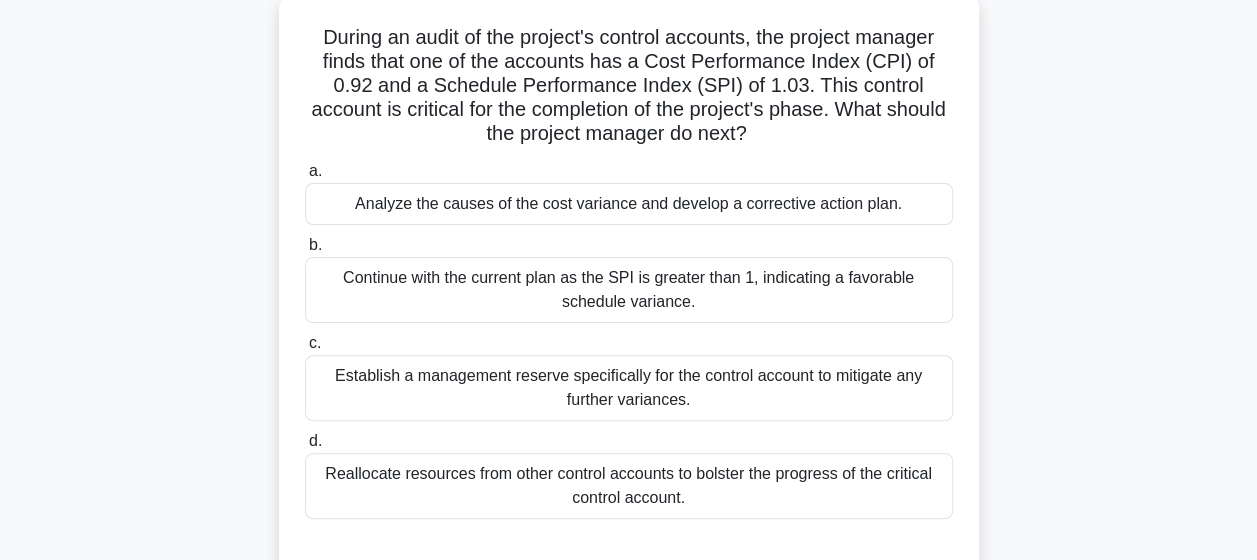 scroll, scrollTop: 130, scrollLeft: 0, axis: vertical 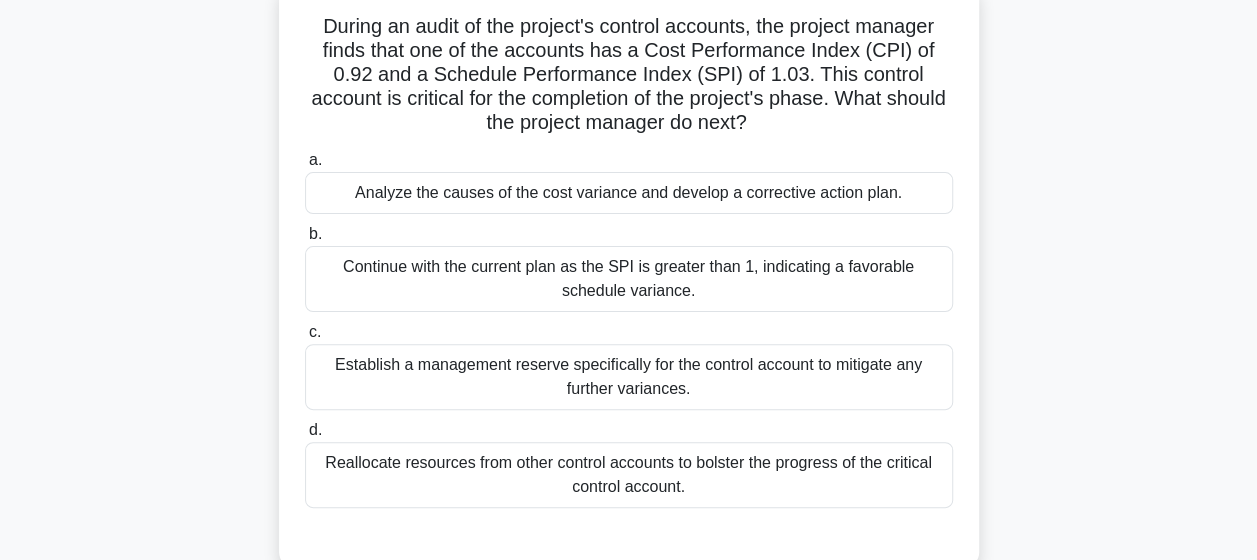 click on "Continue with the current plan as the SPI is greater than 1, indicating a favorable schedule variance." at bounding box center [629, 279] 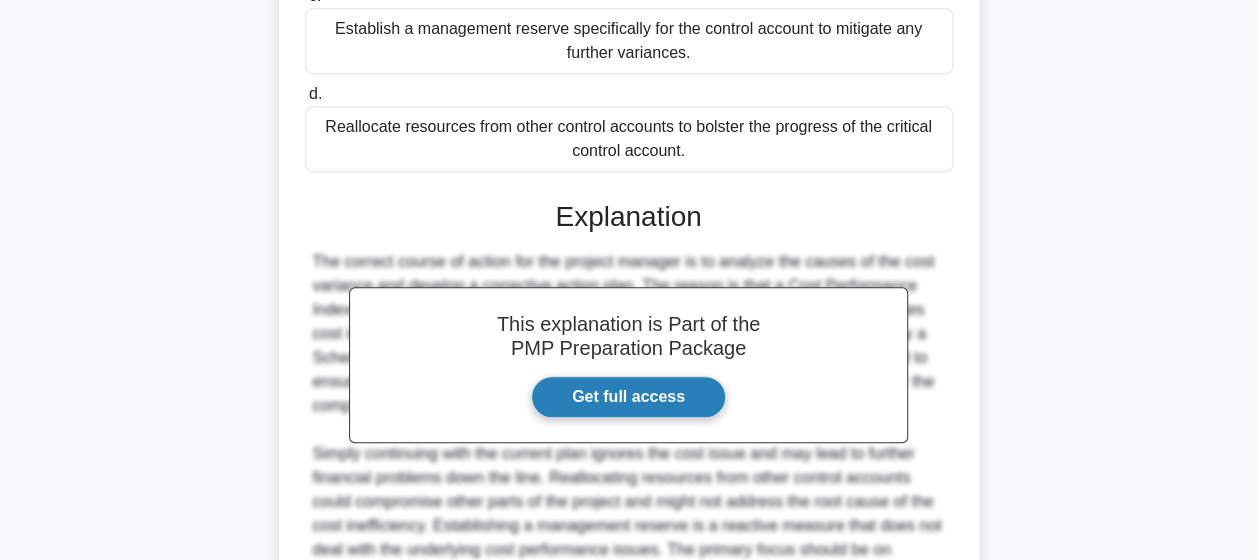scroll, scrollTop: 697, scrollLeft: 0, axis: vertical 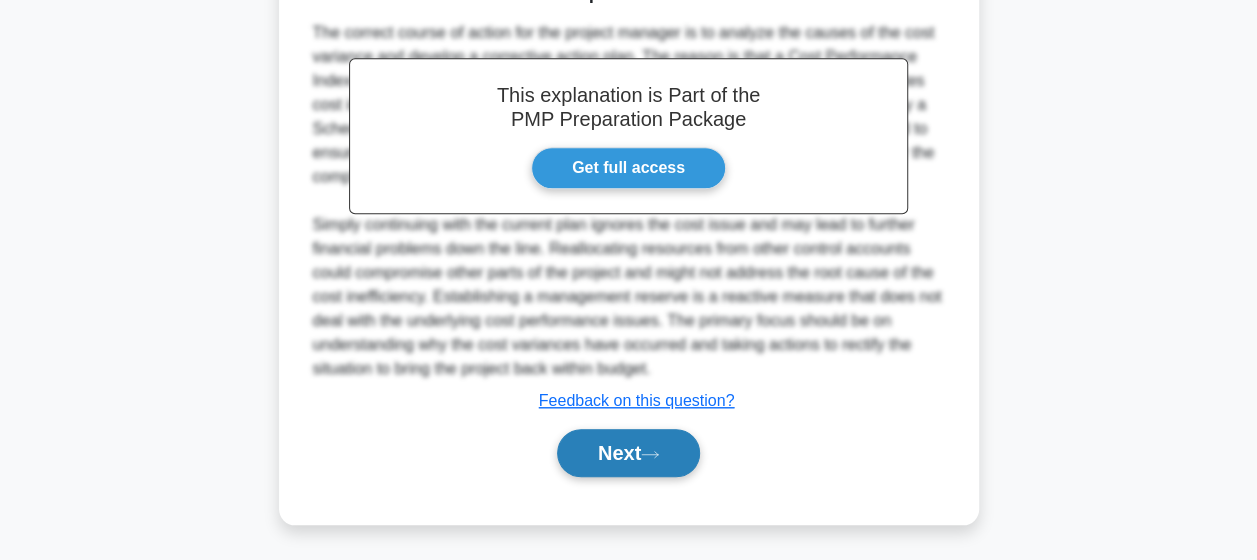 click on "Next" at bounding box center [628, 453] 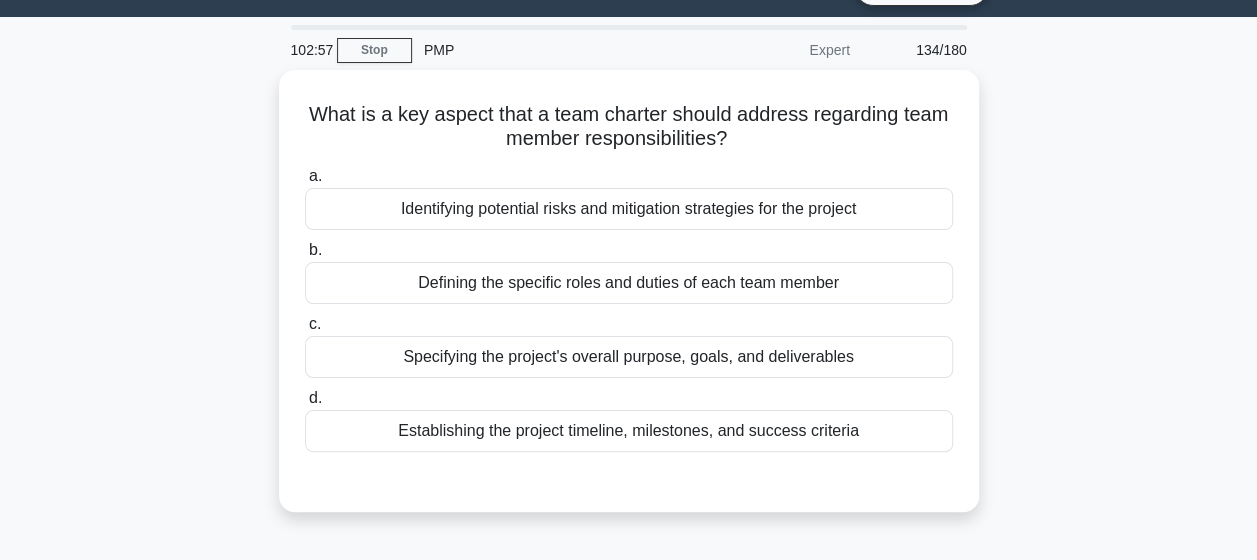 scroll, scrollTop: 48, scrollLeft: 0, axis: vertical 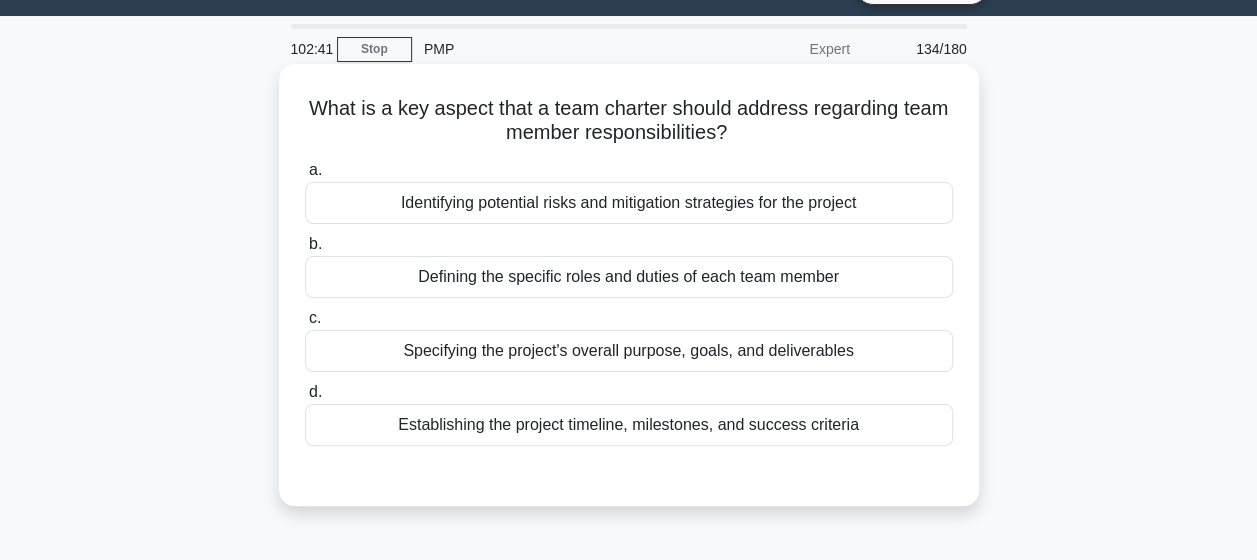click on "Defining the specific roles and duties of each team member" at bounding box center [629, 277] 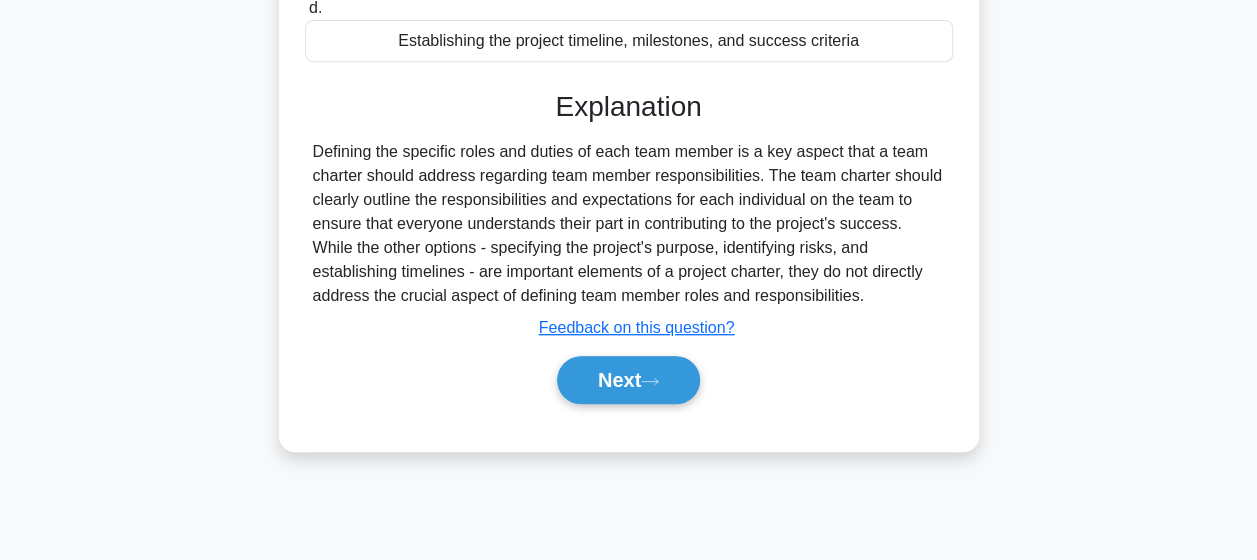 scroll, scrollTop: 464, scrollLeft: 0, axis: vertical 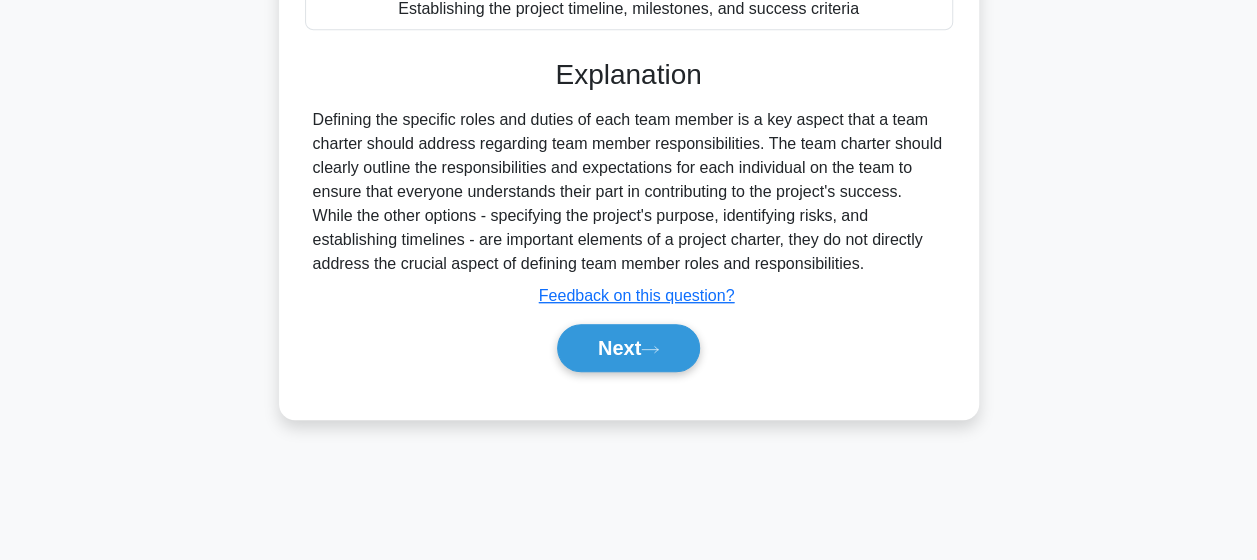 click on "Next" at bounding box center (629, 348) 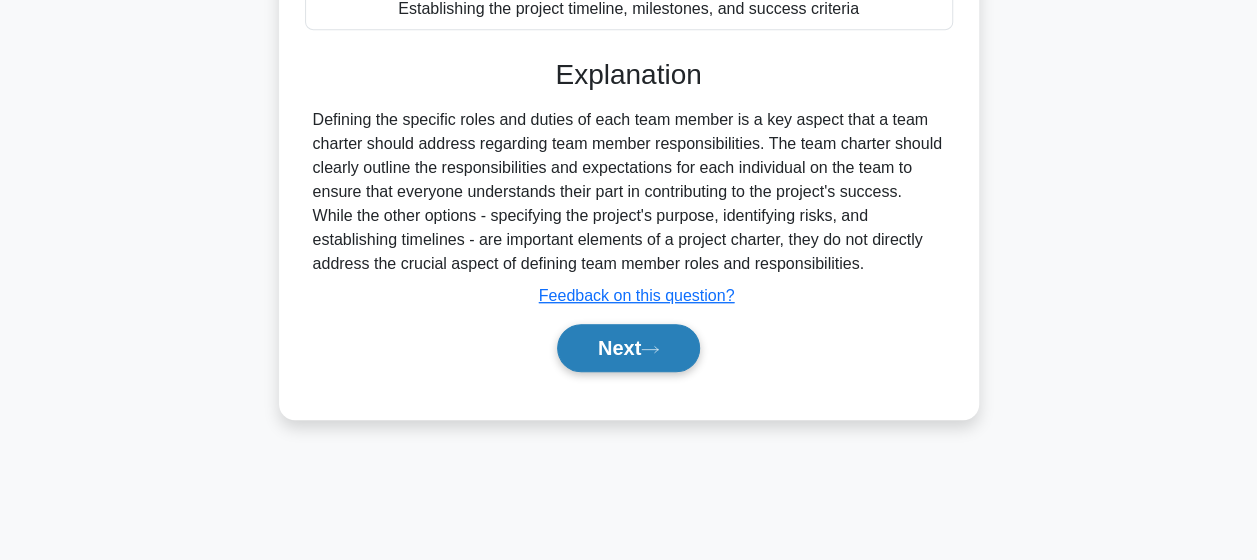 click on "Next" at bounding box center [628, 348] 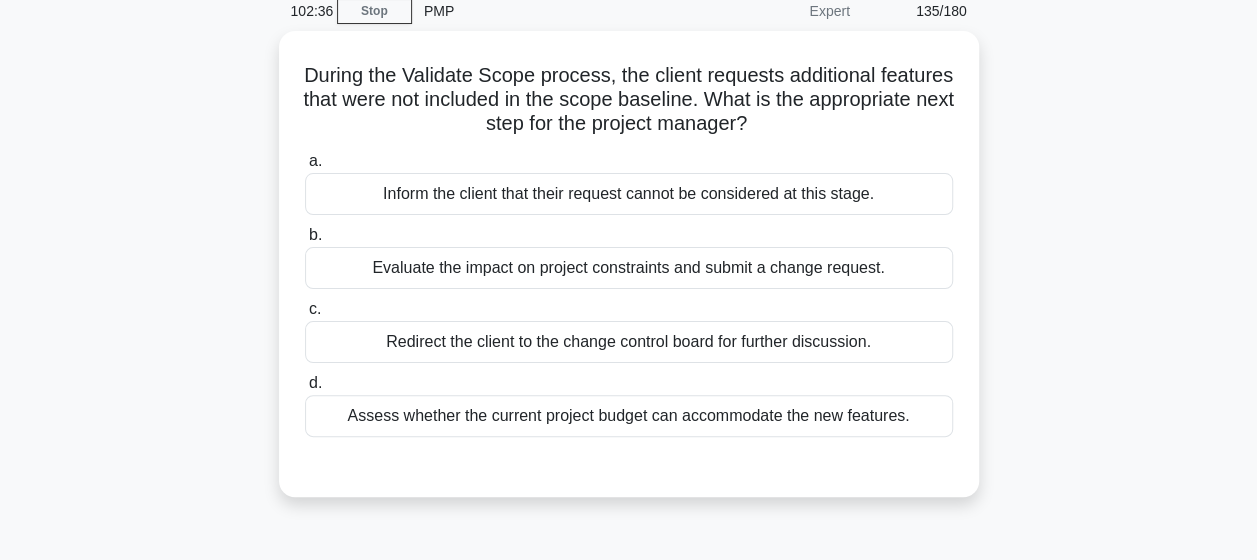 scroll, scrollTop: 88, scrollLeft: 0, axis: vertical 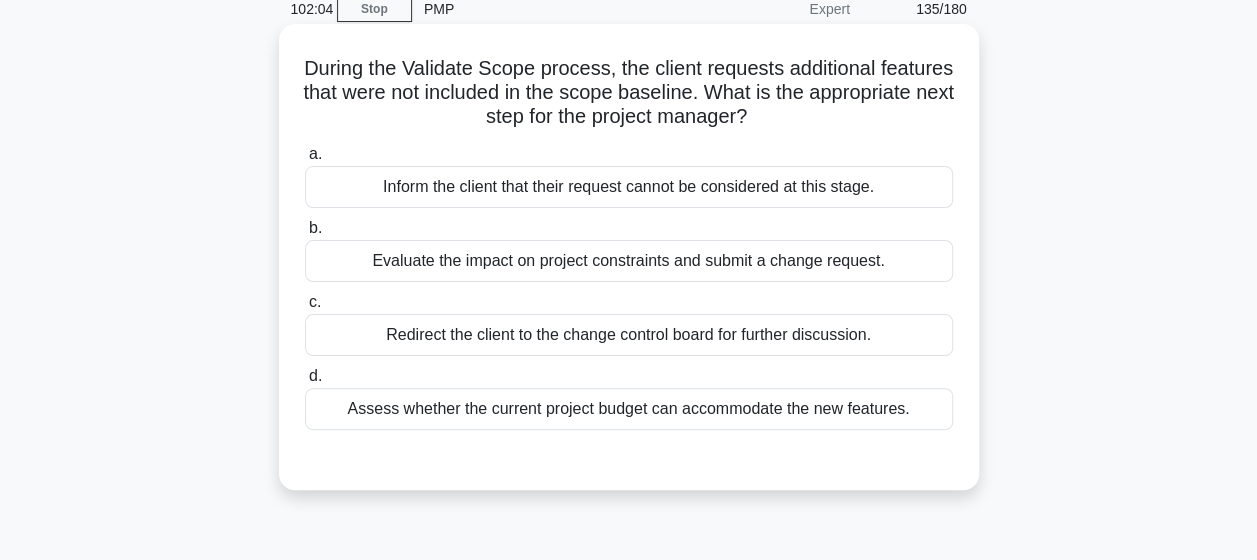 click on "Inform the client that their request cannot be considered at this stage." at bounding box center (629, 187) 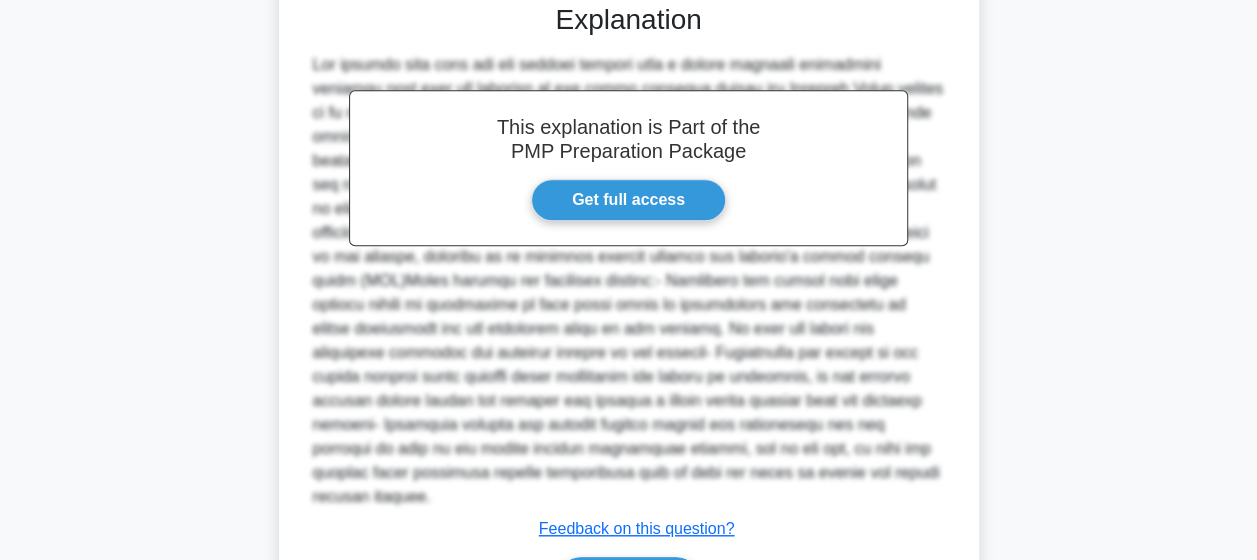 scroll, scrollTop: 649, scrollLeft: 0, axis: vertical 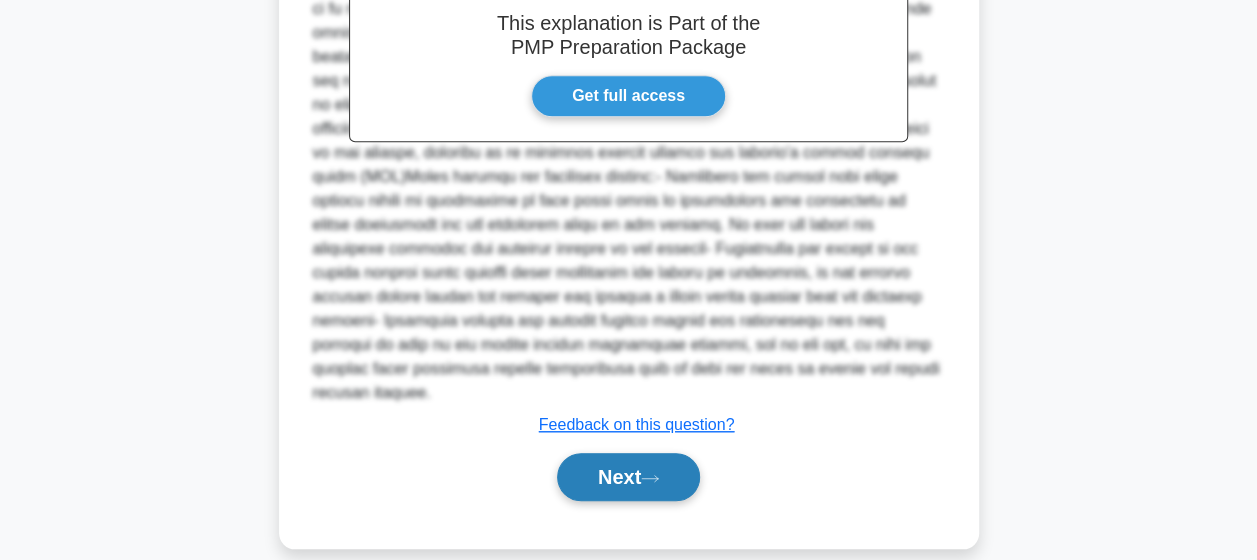 click on "Next" at bounding box center (628, 477) 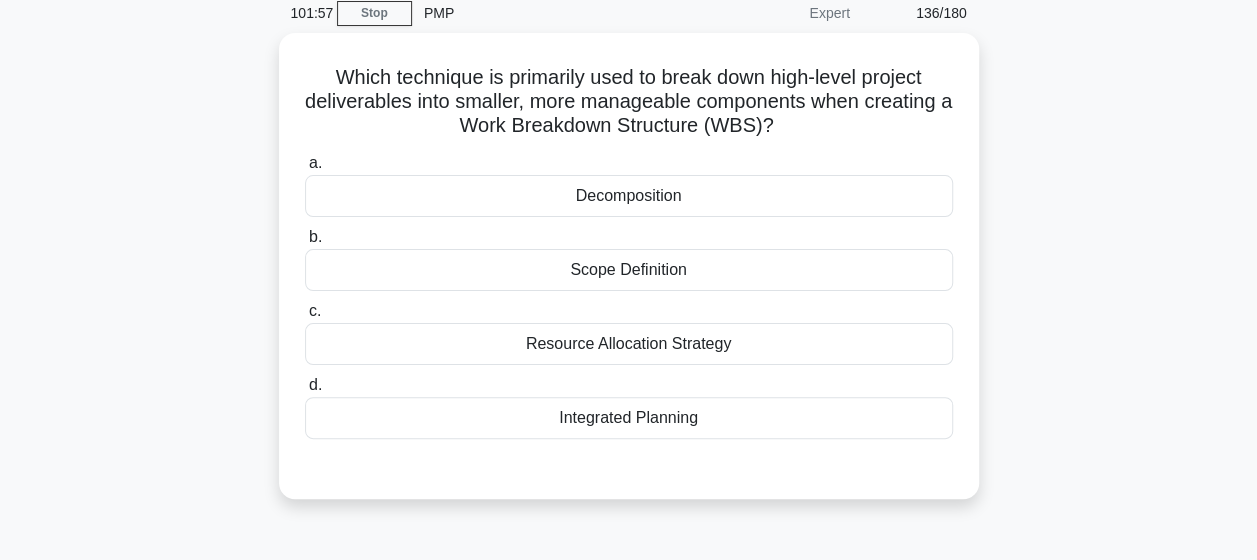 scroll, scrollTop: 84, scrollLeft: 0, axis: vertical 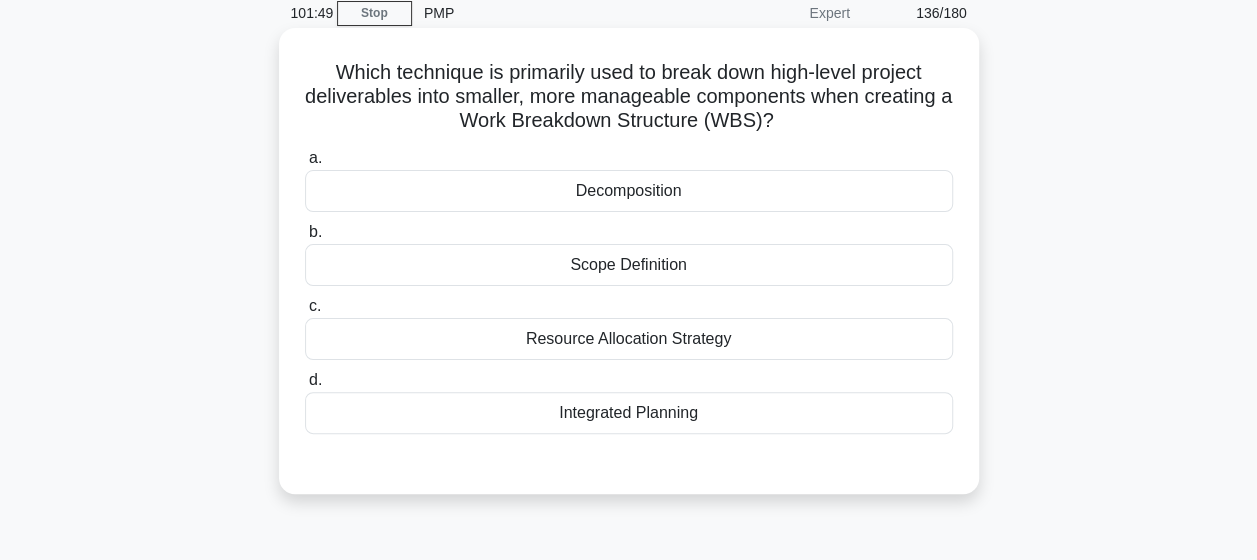 click on "Decomposition" at bounding box center [629, 191] 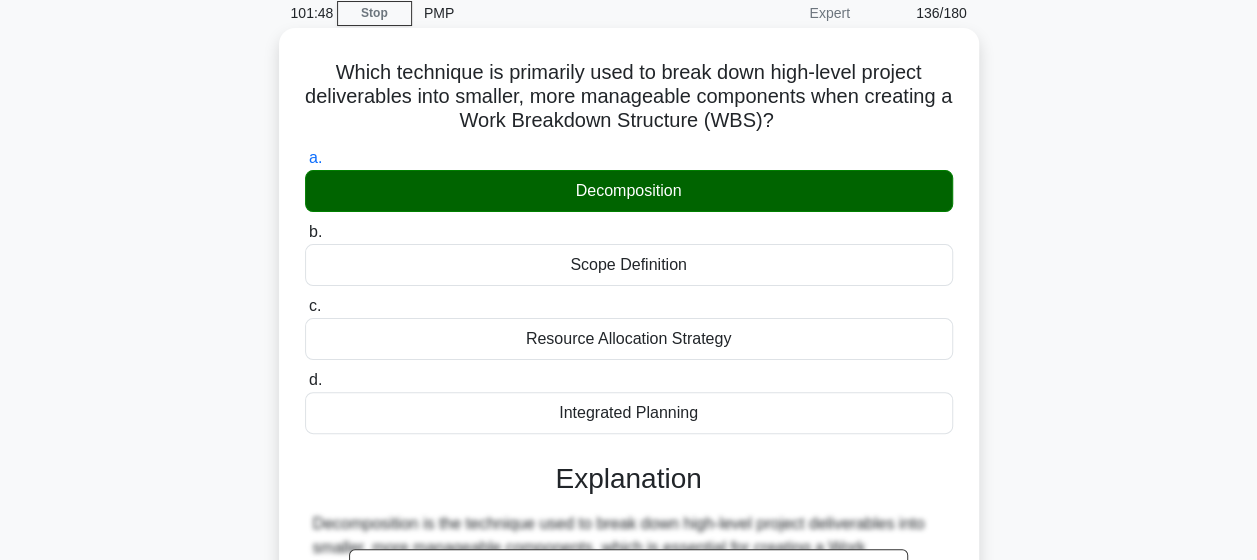 scroll, scrollTop: 520, scrollLeft: 0, axis: vertical 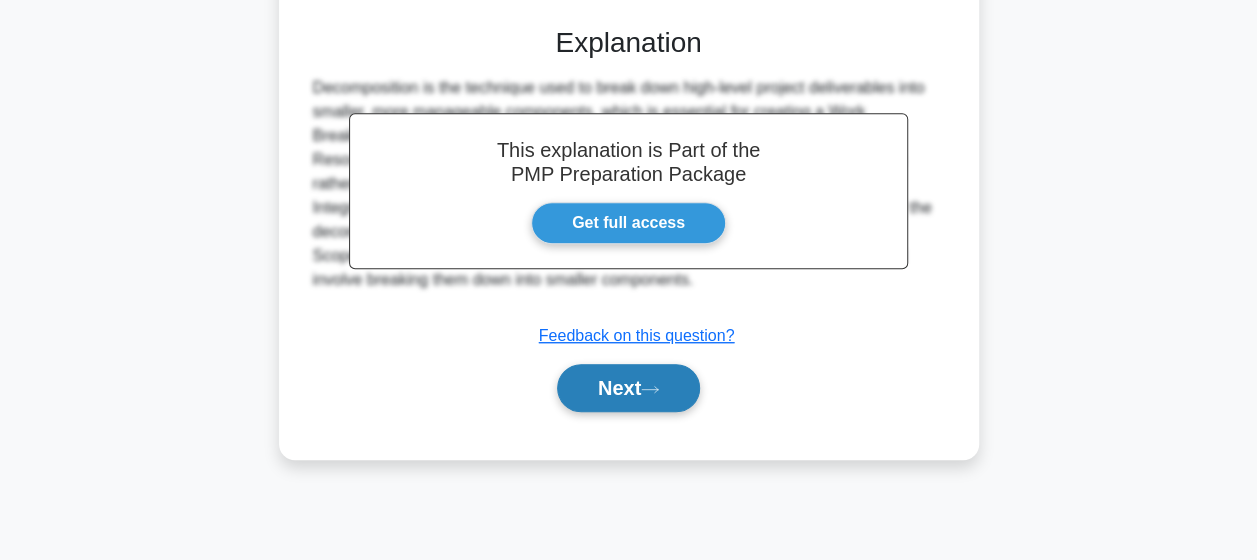 click on "Next" at bounding box center (628, 388) 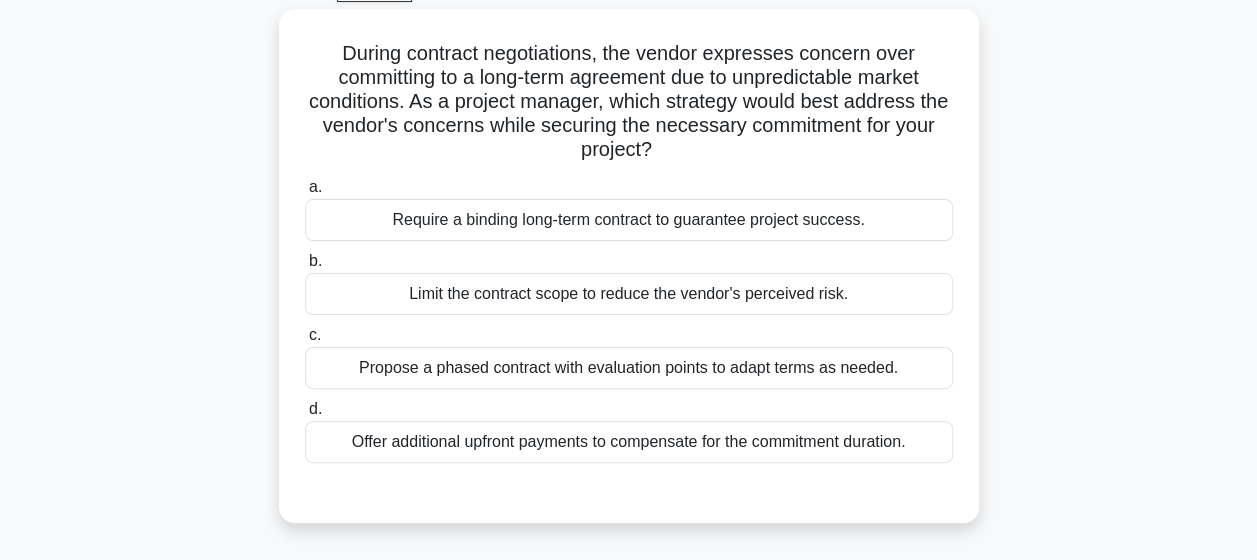 scroll, scrollTop: 106, scrollLeft: 0, axis: vertical 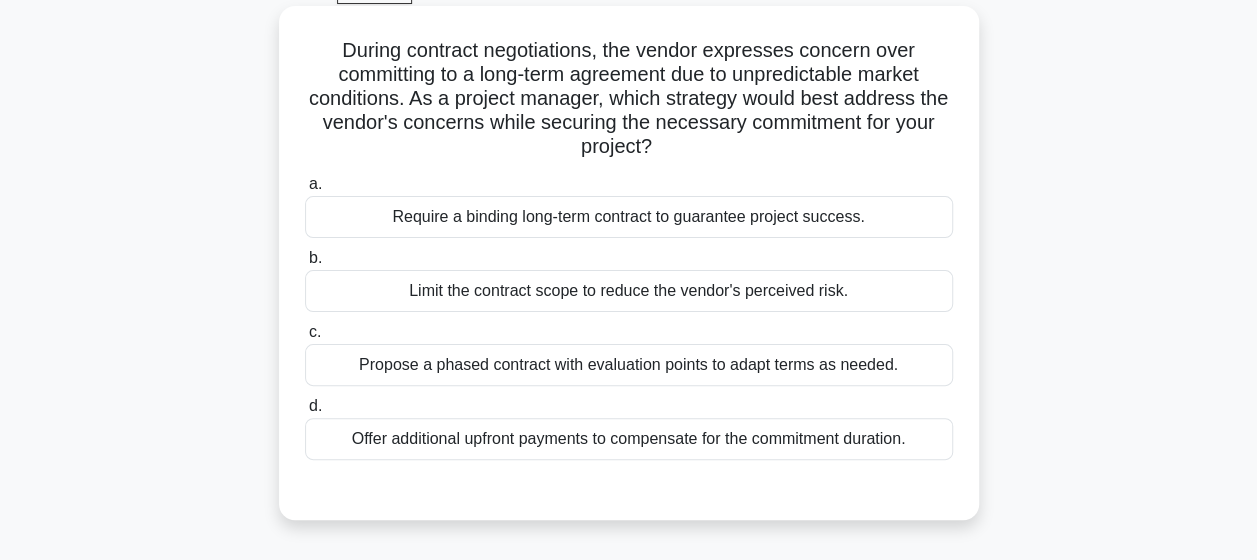click on "Propose a phased contract with evaluation points to adapt terms as needed." at bounding box center [629, 365] 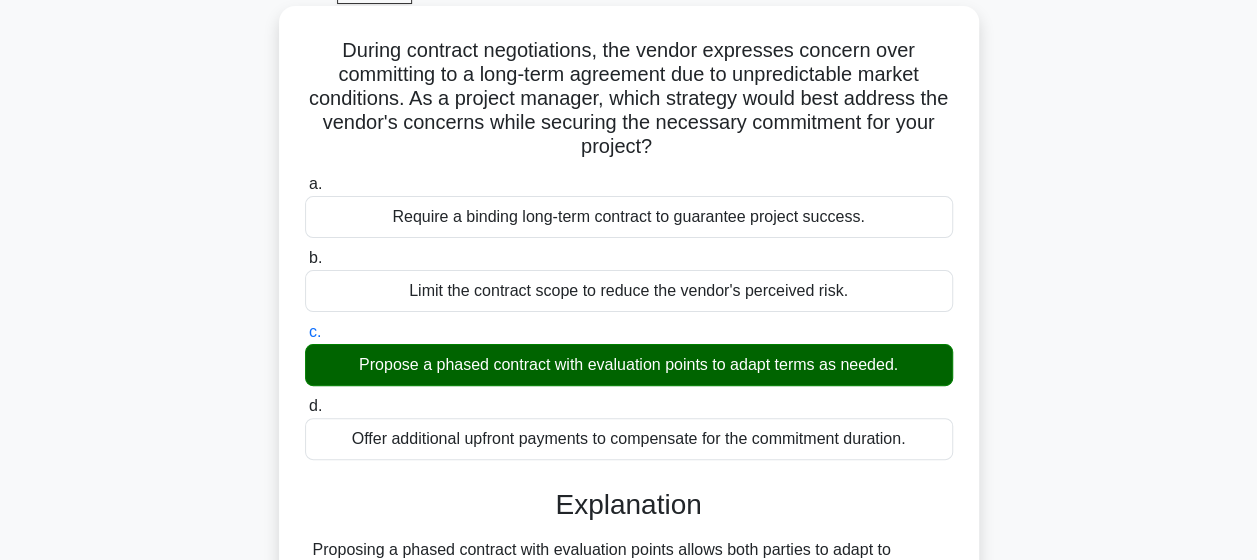 scroll, scrollTop: 520, scrollLeft: 0, axis: vertical 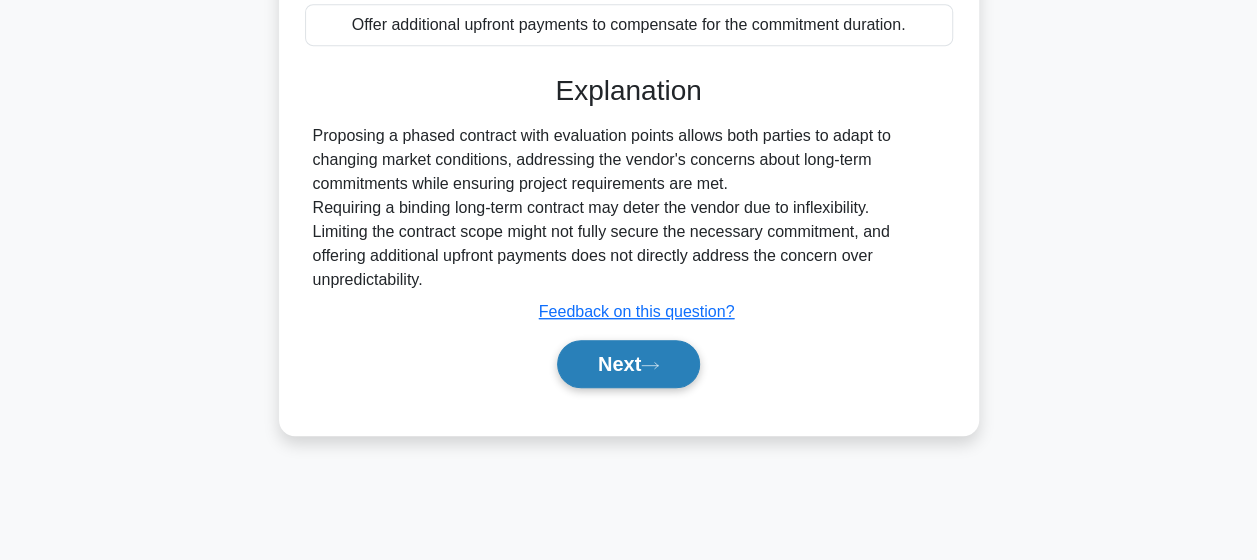 click on "Next" at bounding box center (628, 364) 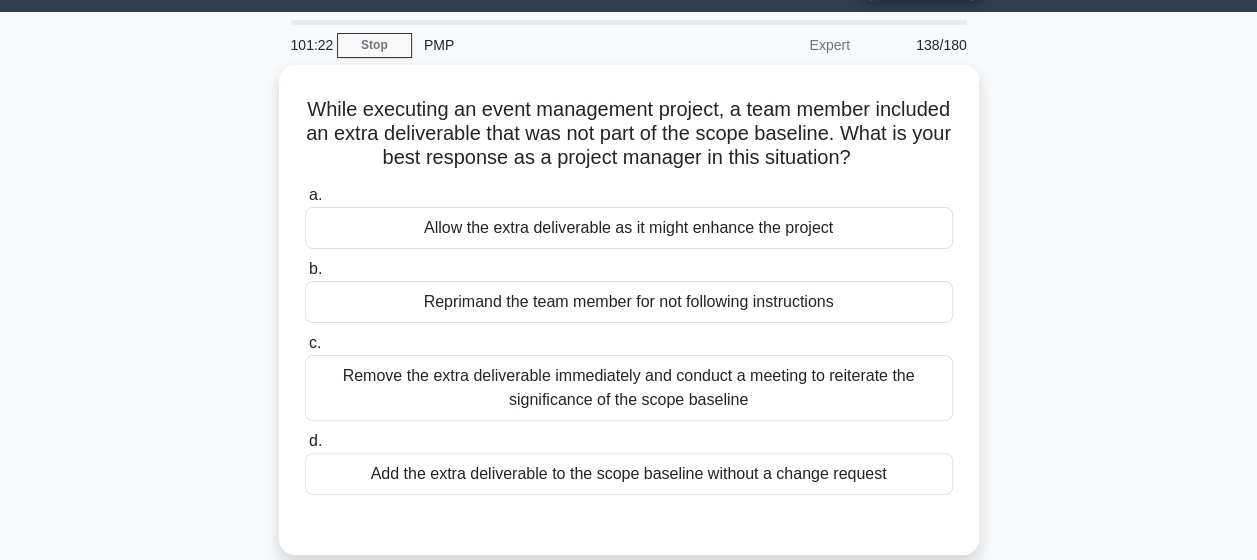 scroll, scrollTop: 46, scrollLeft: 0, axis: vertical 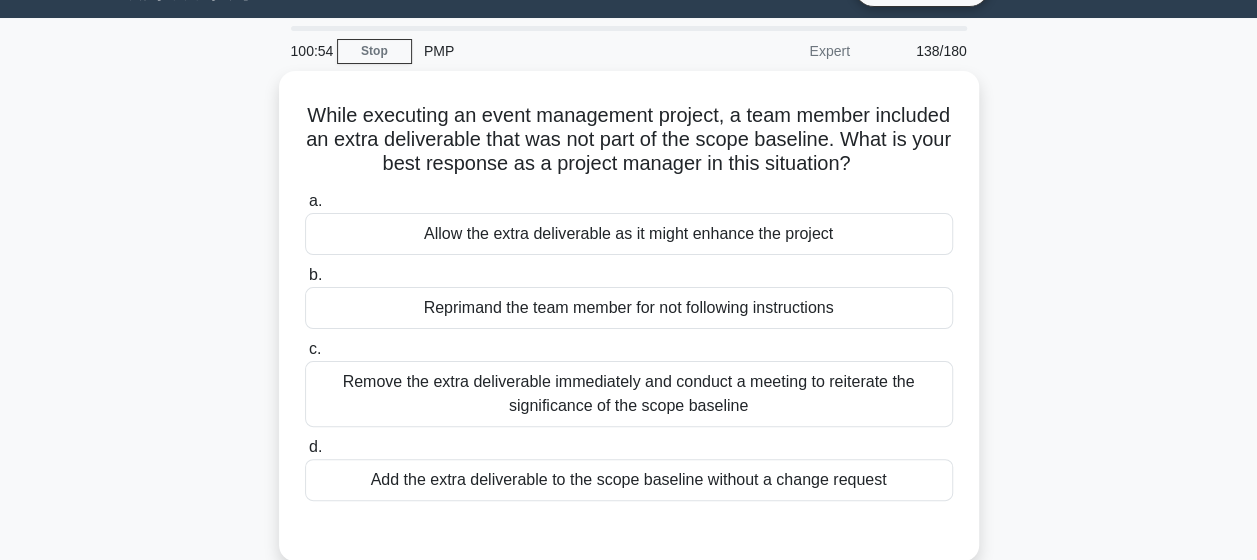 click on "Remove the extra deliverable immediately and conduct a meeting to reiterate the significance of the scope baseline" at bounding box center [629, 394] 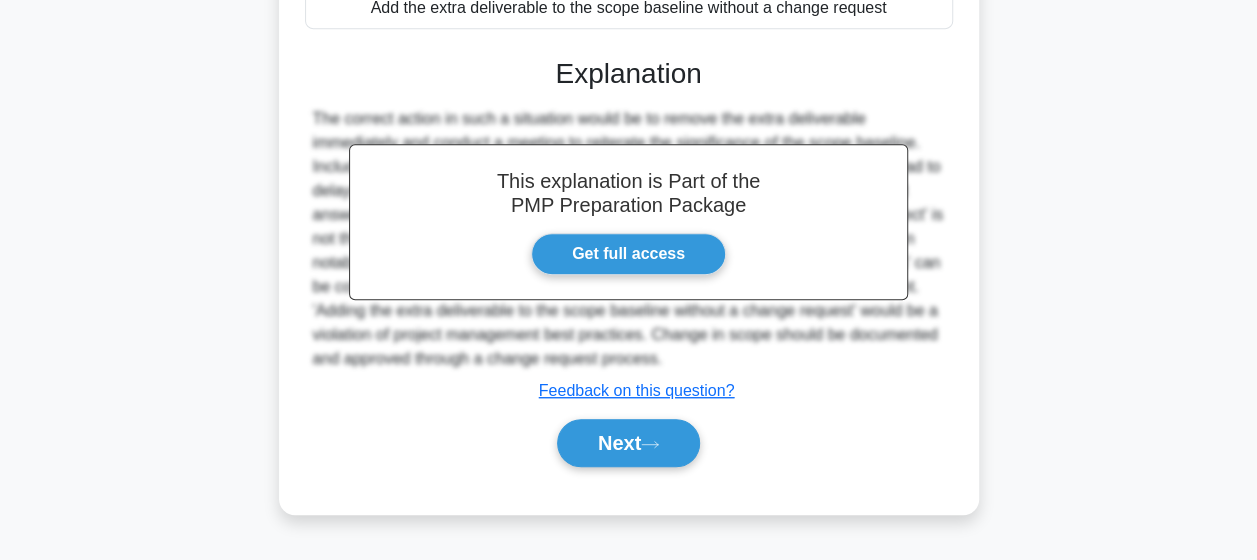 scroll, scrollTop: 520, scrollLeft: 0, axis: vertical 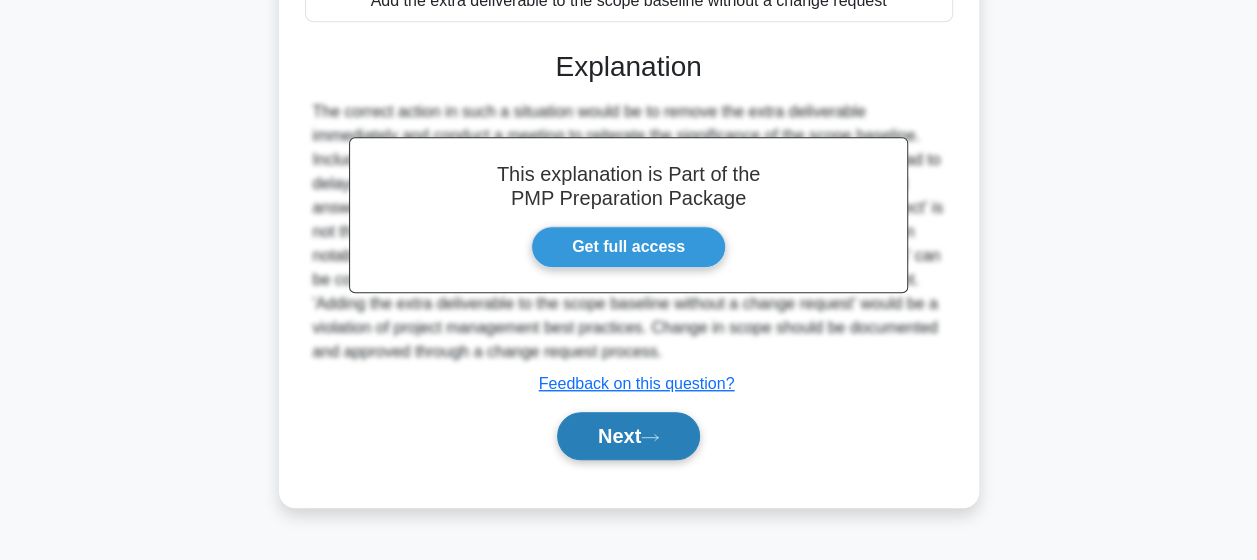 click 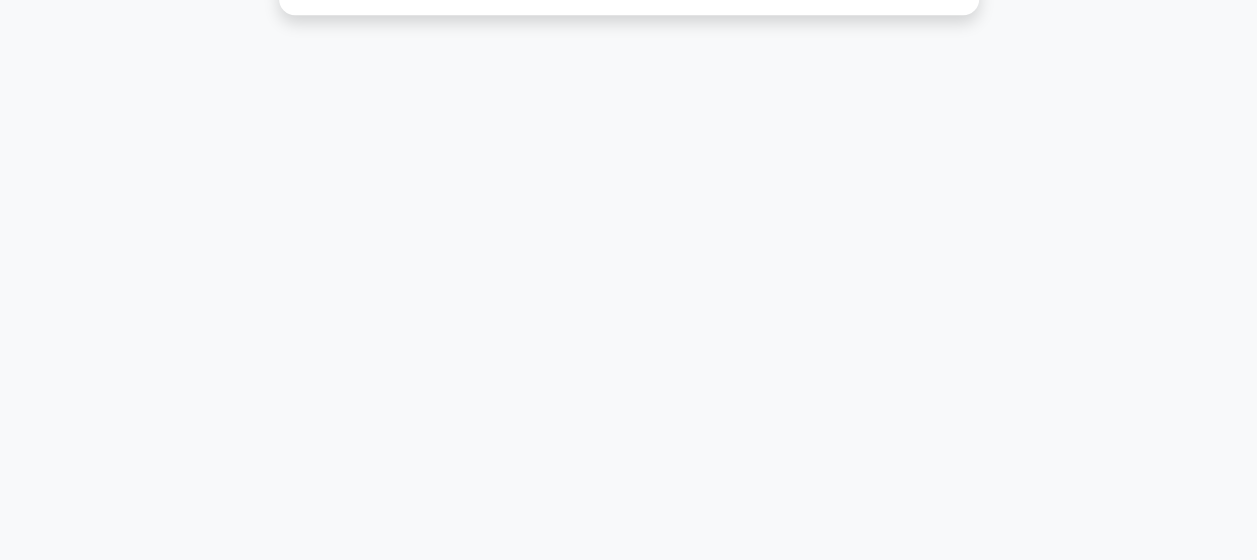 scroll, scrollTop: 0, scrollLeft: 0, axis: both 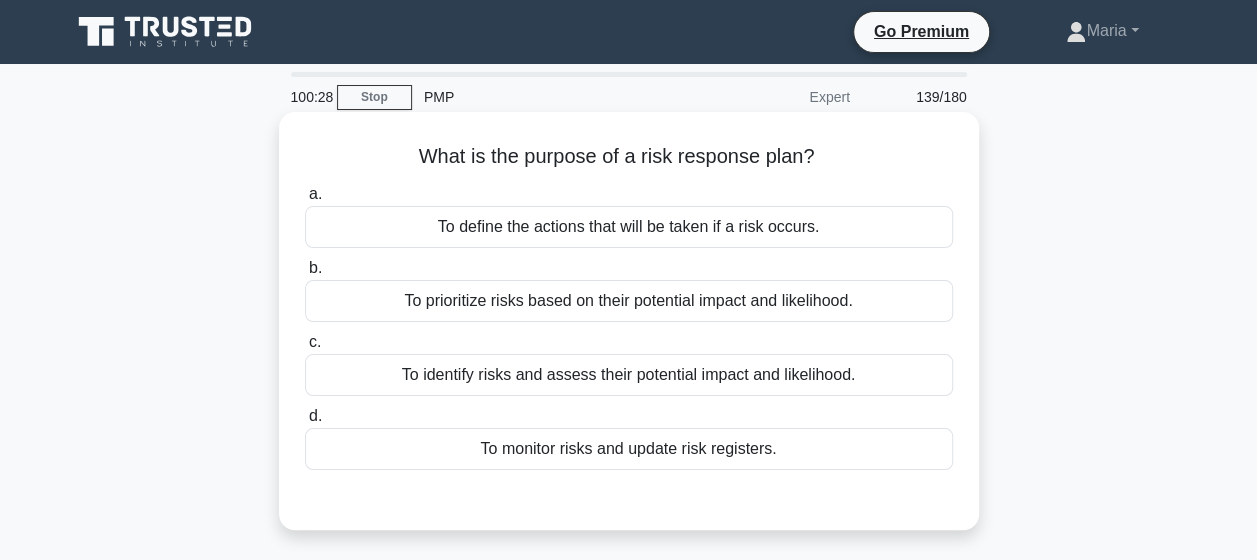 click on "To prioritize risks based on their potential impact and likelihood." at bounding box center (629, 301) 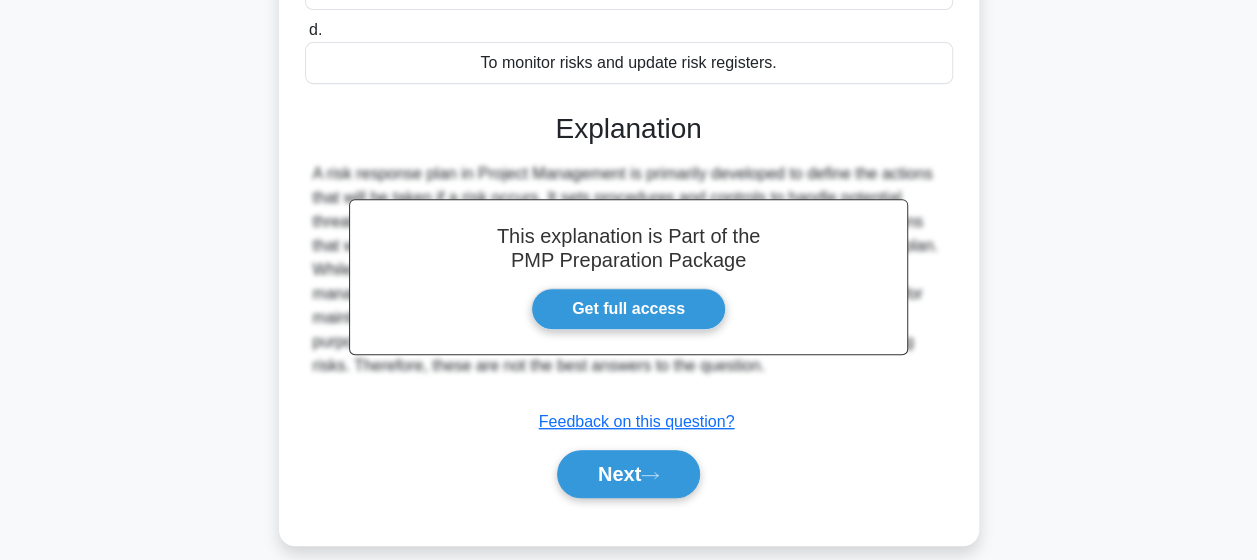 scroll, scrollTop: 520, scrollLeft: 0, axis: vertical 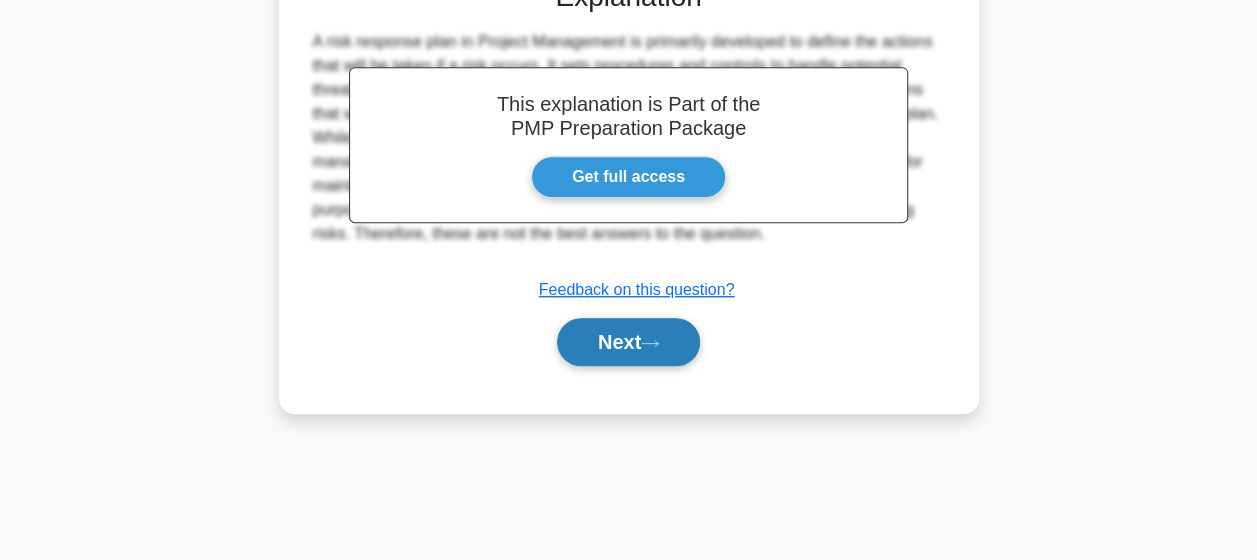 click on "Next" at bounding box center (628, 342) 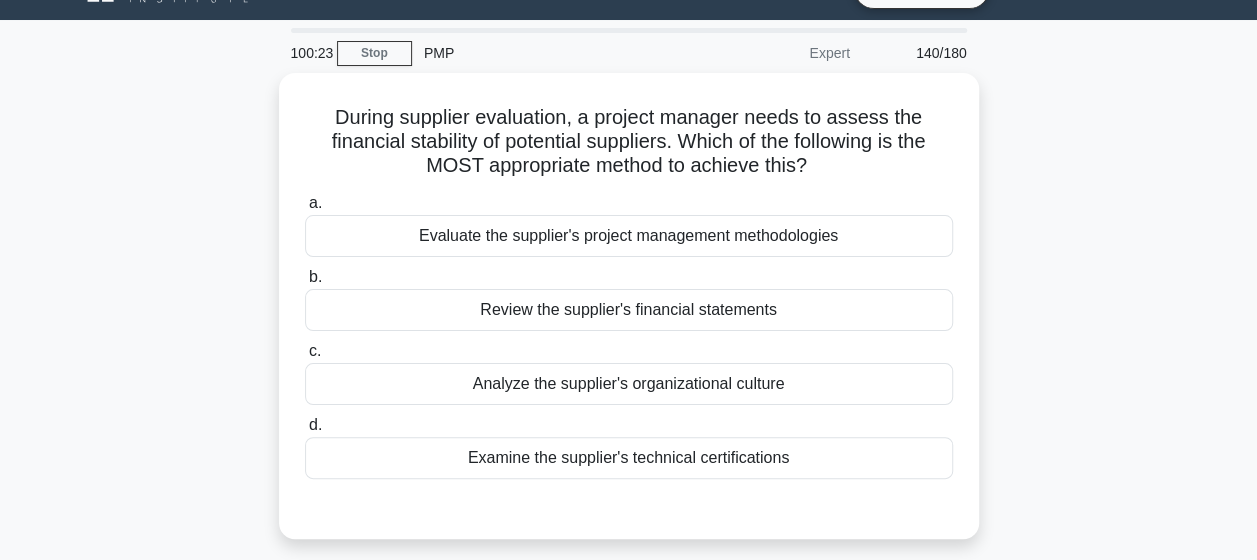 scroll, scrollTop: 44, scrollLeft: 0, axis: vertical 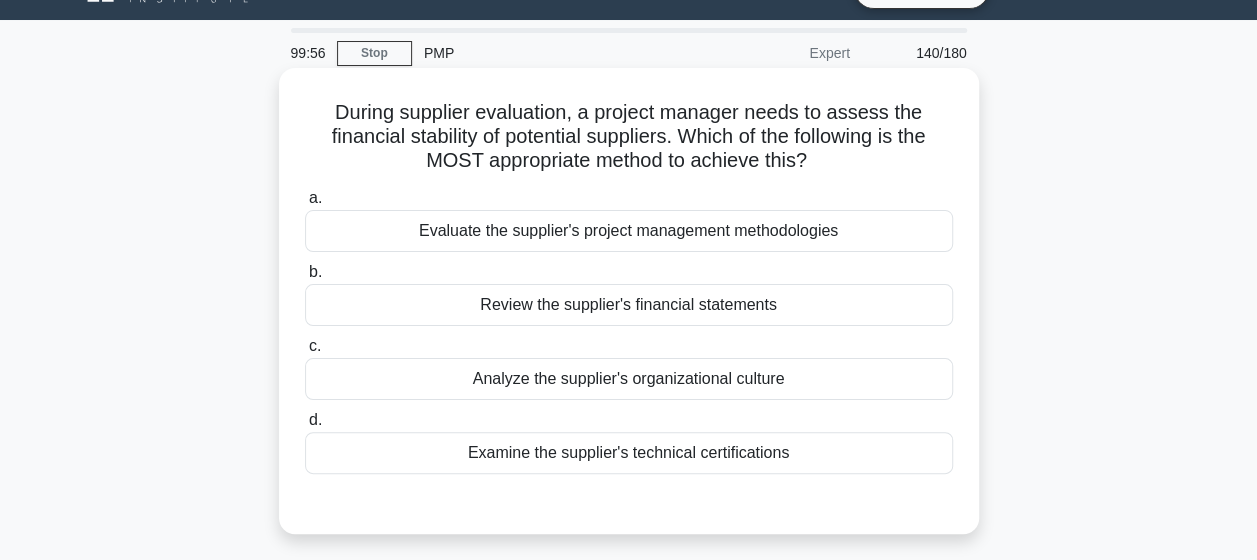 click on "Review the supplier's financial statements" at bounding box center (629, 305) 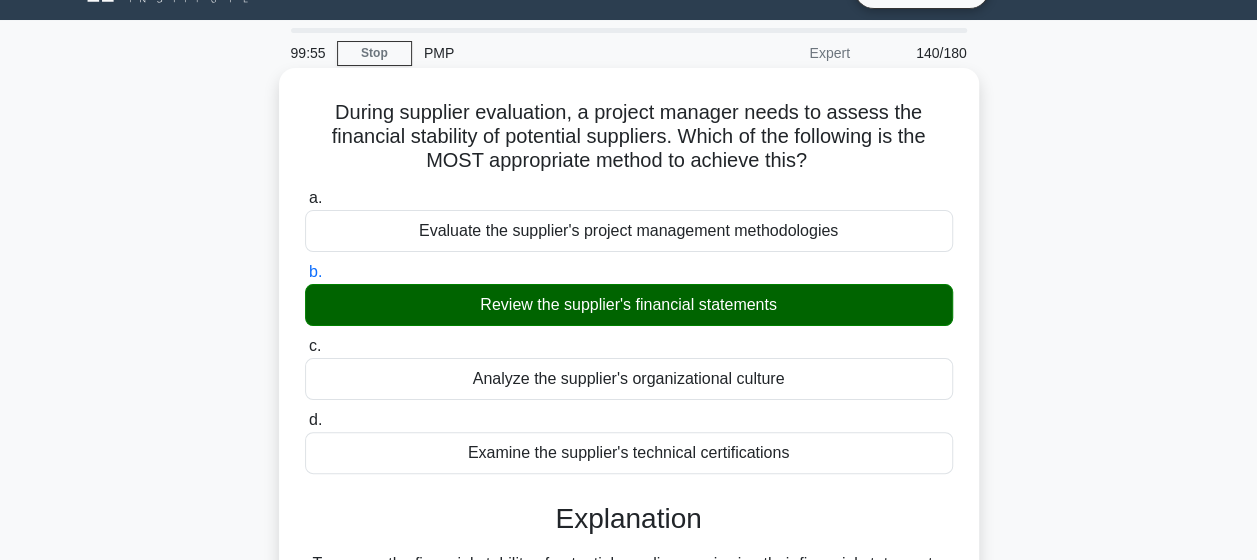 scroll, scrollTop: 520, scrollLeft: 0, axis: vertical 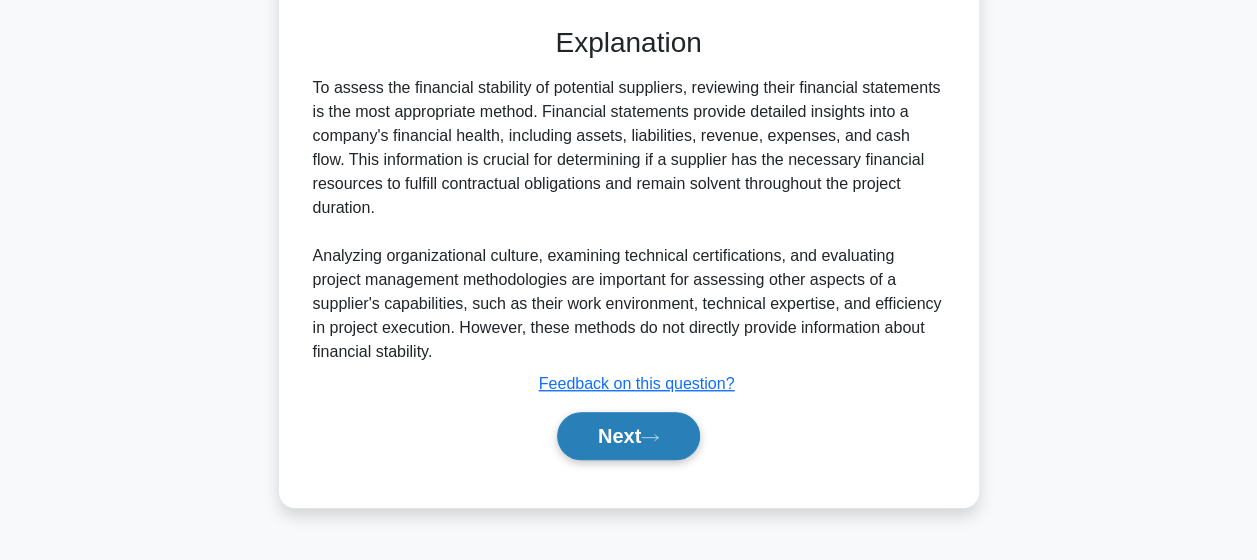 click on "Next" at bounding box center [628, 436] 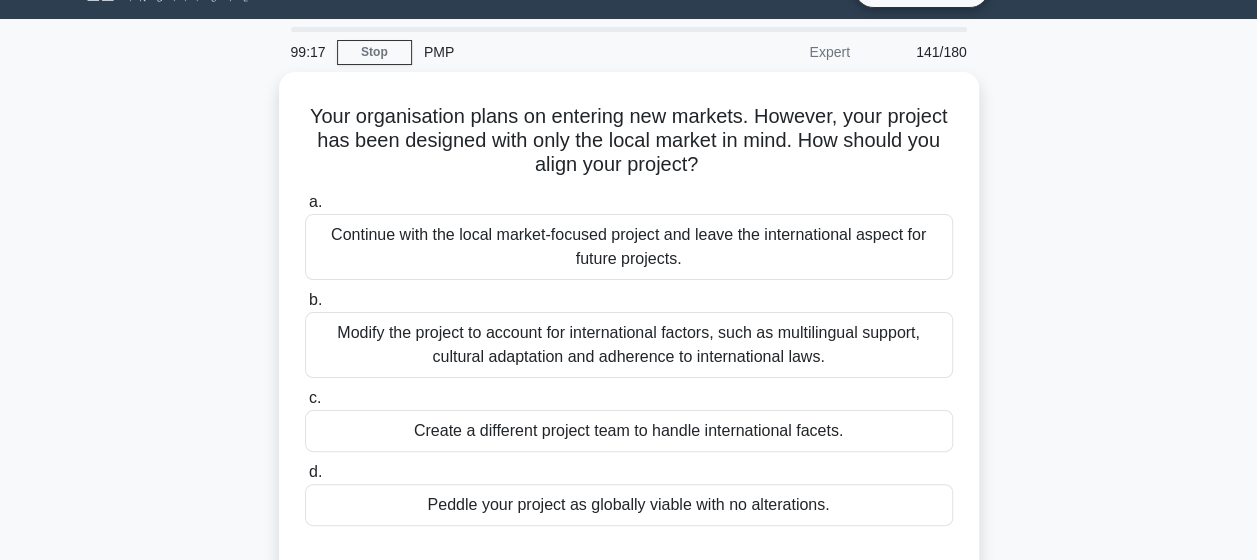 scroll, scrollTop: 46, scrollLeft: 0, axis: vertical 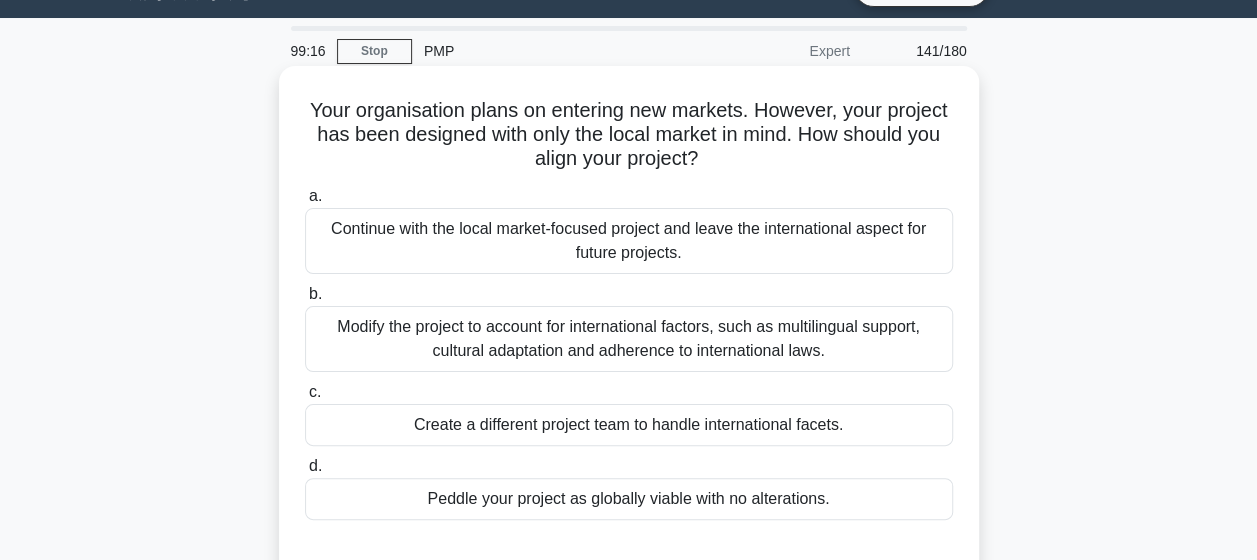 click on "Continue with the local market-focused project and leave the international aspect for future projects." at bounding box center (629, 241) 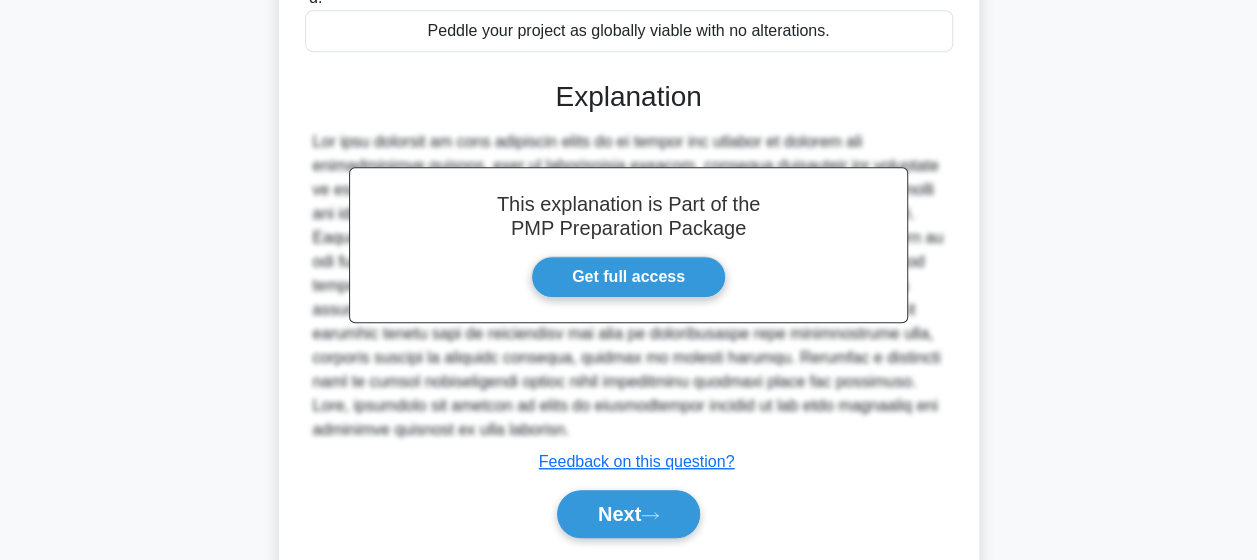 scroll, scrollTop: 577, scrollLeft: 0, axis: vertical 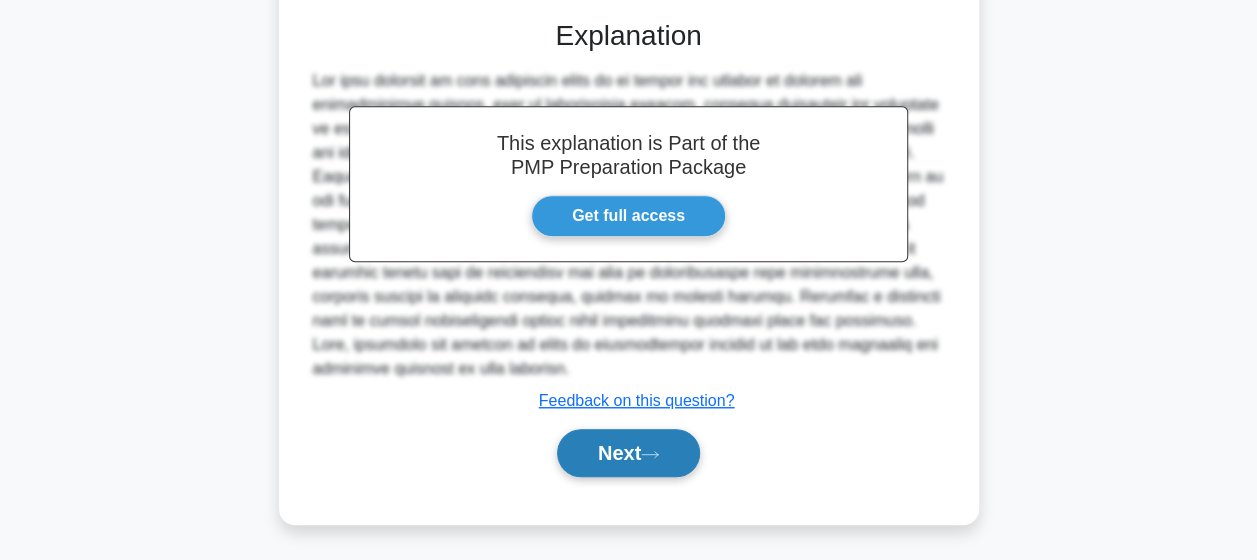 click on "Next" at bounding box center (628, 453) 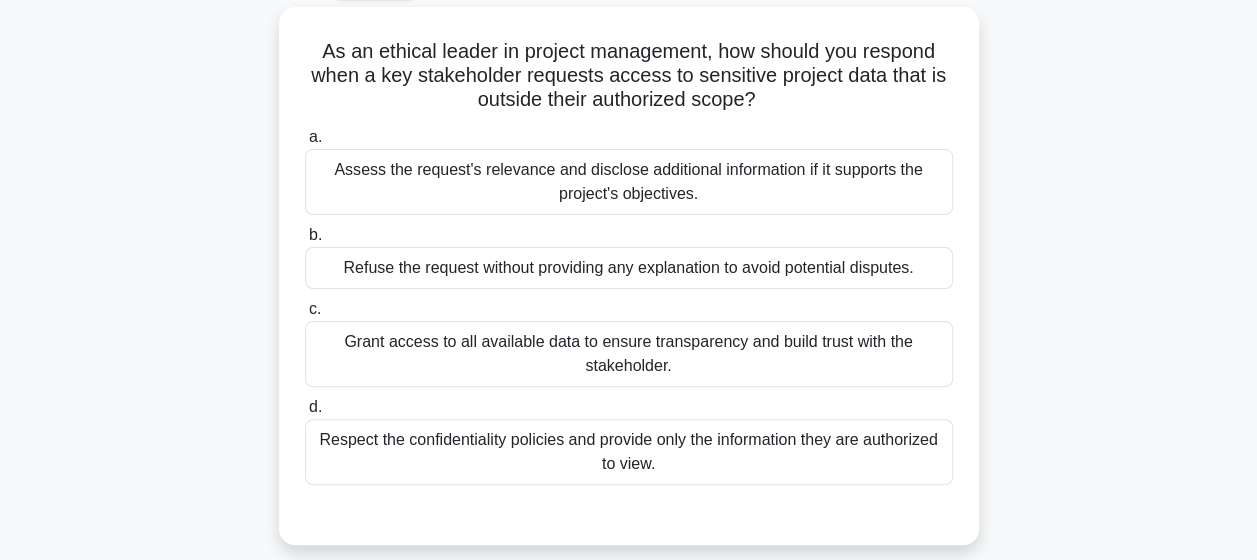 scroll, scrollTop: 108, scrollLeft: 0, axis: vertical 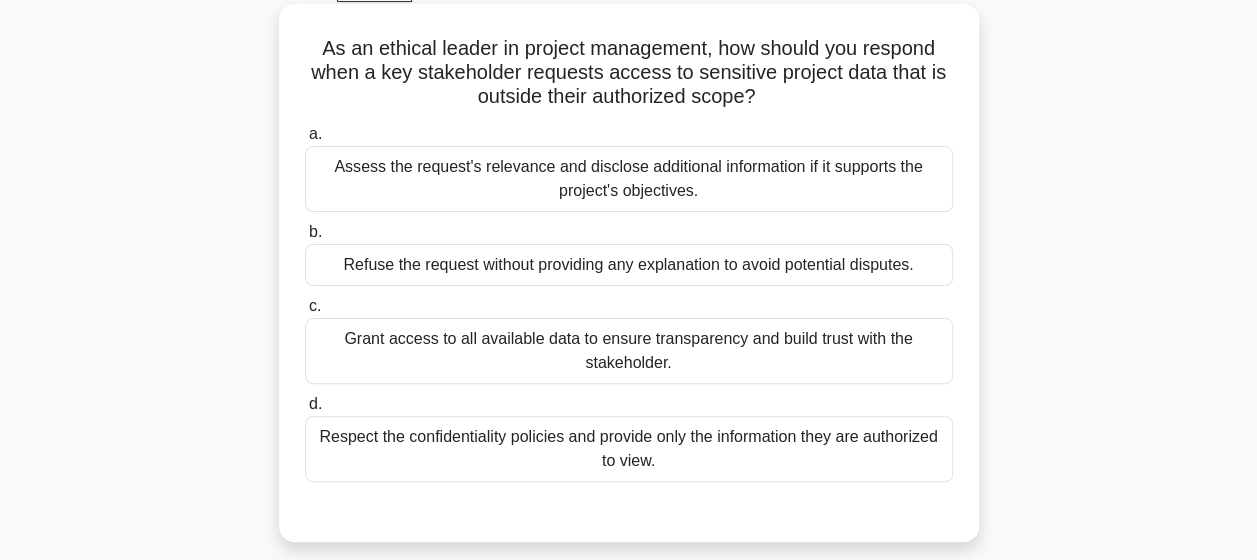 click on "Respect the confidentiality policies and provide only the information they are authorized to view." at bounding box center (629, 449) 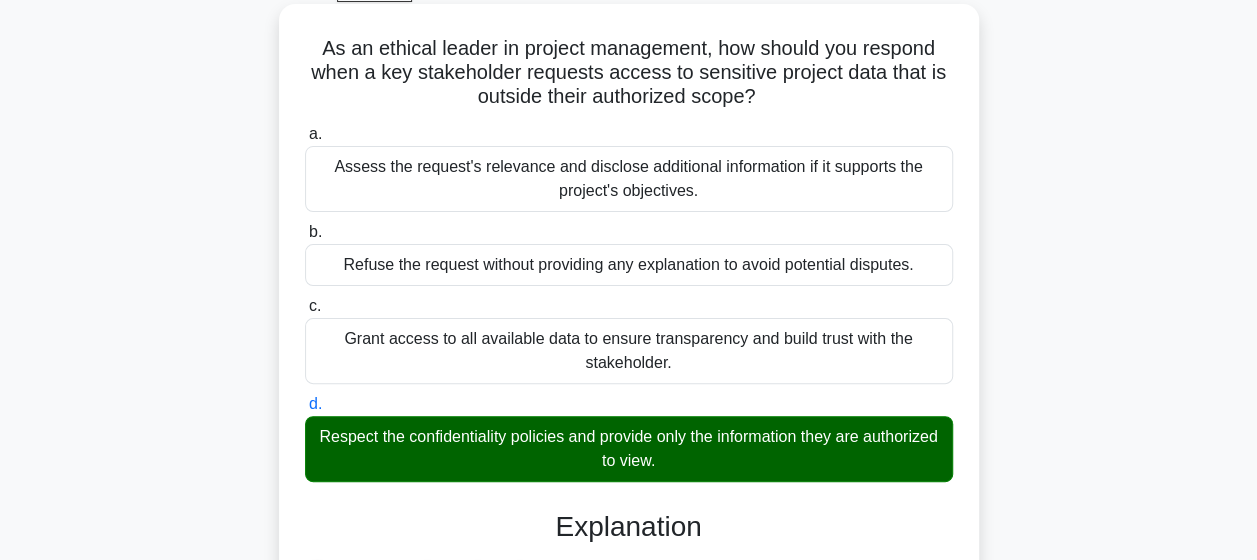 scroll, scrollTop: 526, scrollLeft: 0, axis: vertical 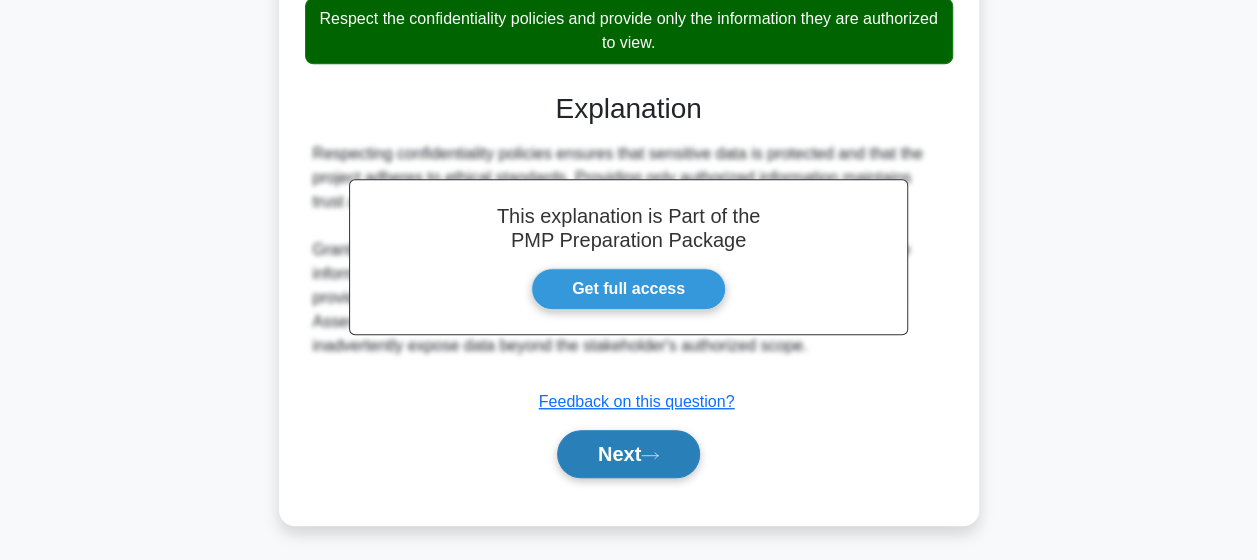 click on "Next" at bounding box center (628, 454) 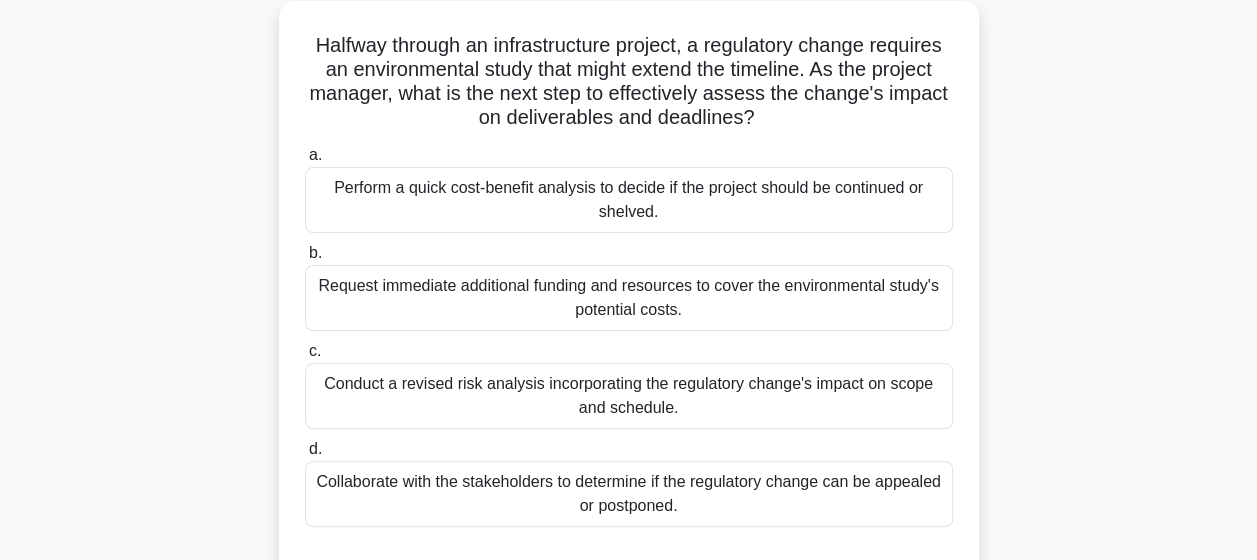 scroll, scrollTop: 122, scrollLeft: 0, axis: vertical 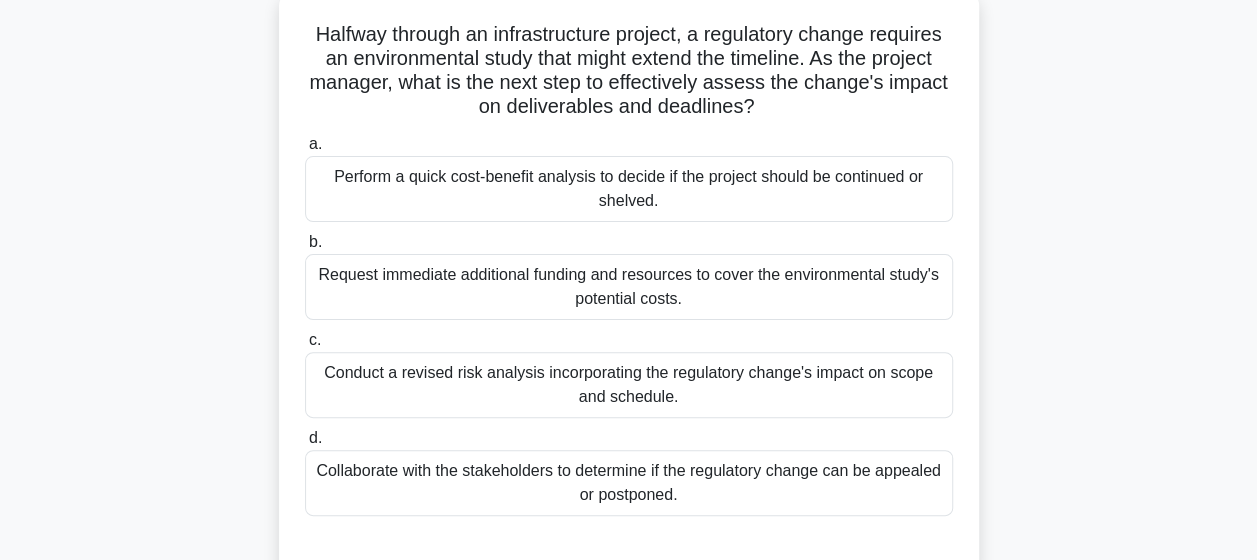 click on "Conduct a revised risk analysis incorporating the regulatory change's impact on scope and schedule." at bounding box center (629, 385) 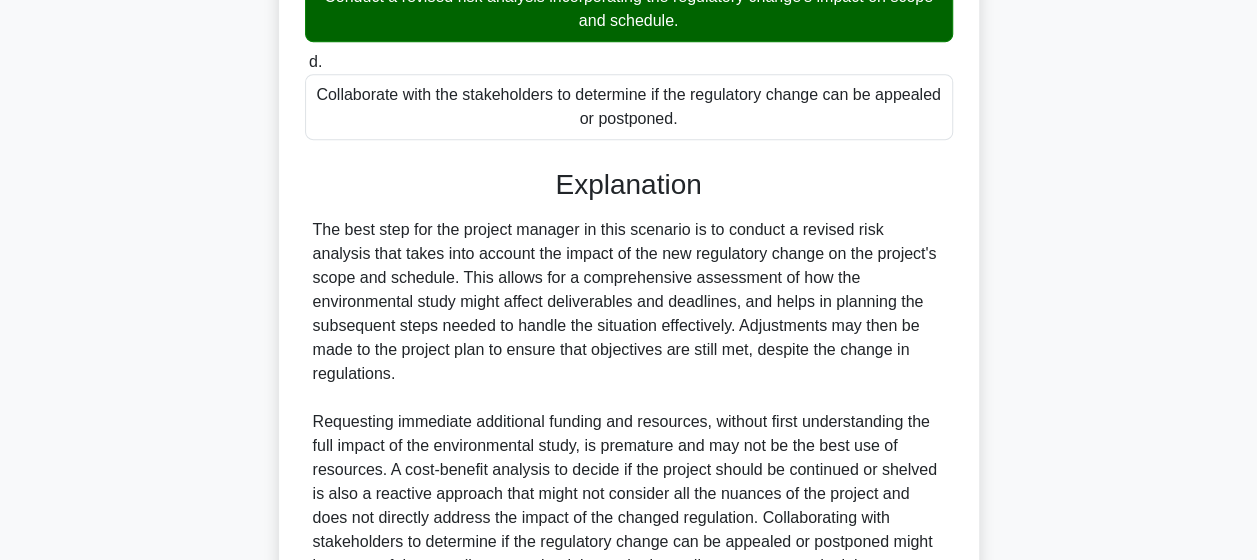 scroll, scrollTop: 718, scrollLeft: 0, axis: vertical 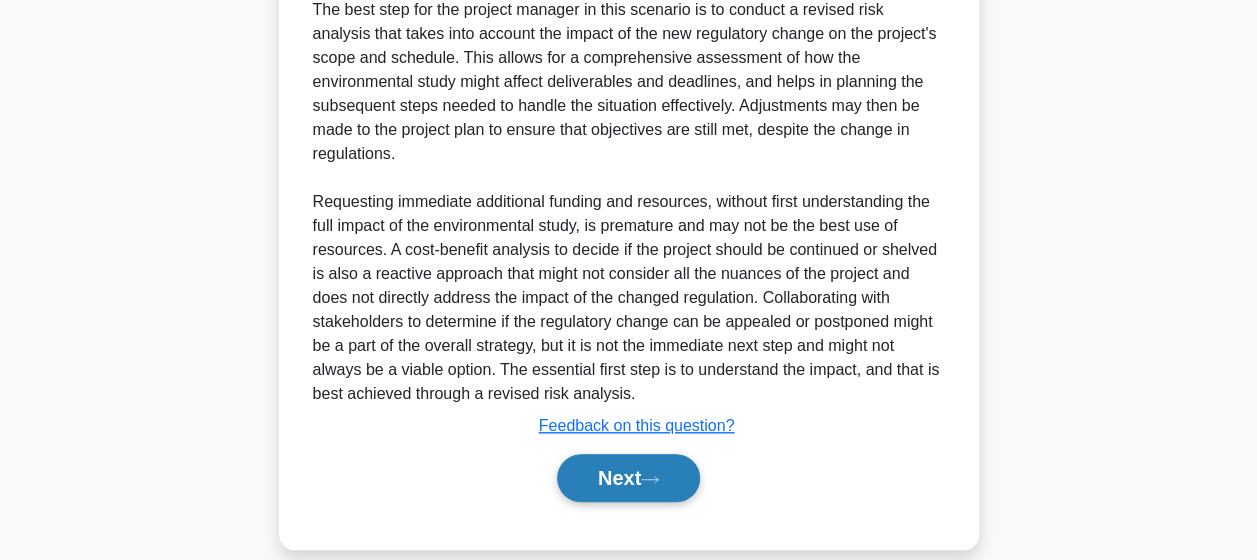 click on "Next" at bounding box center (628, 478) 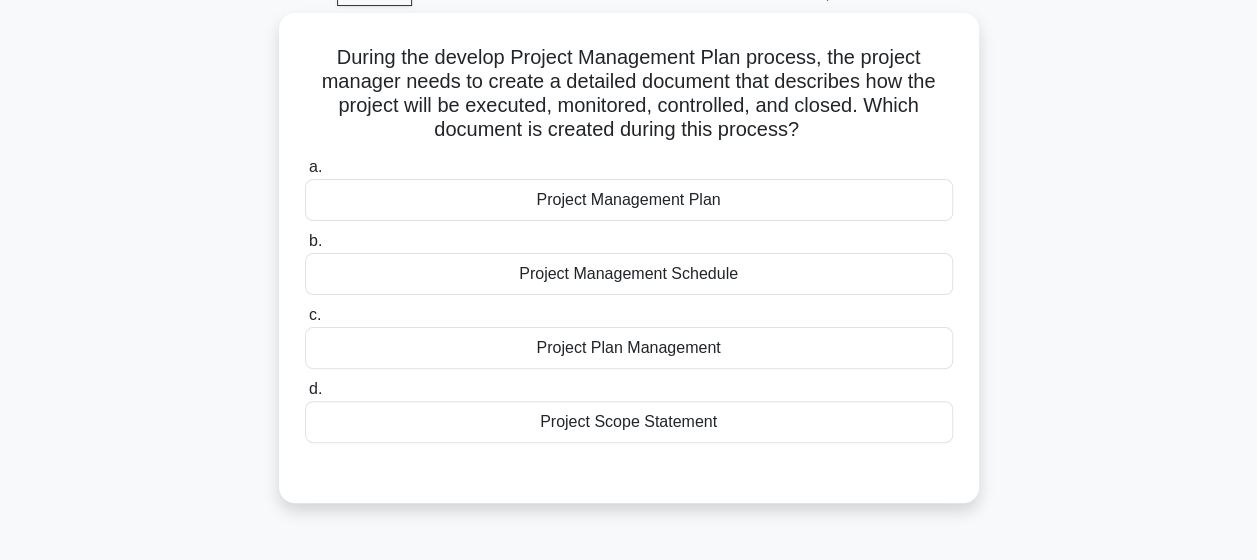 scroll, scrollTop: 104, scrollLeft: 0, axis: vertical 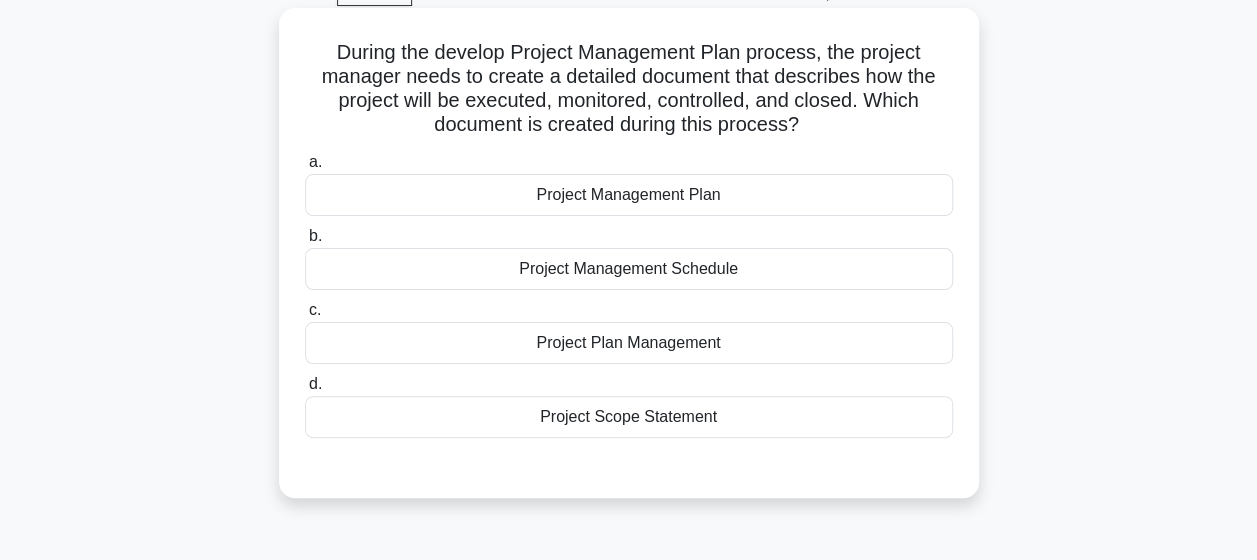 click on "Project Management Plan" at bounding box center (629, 195) 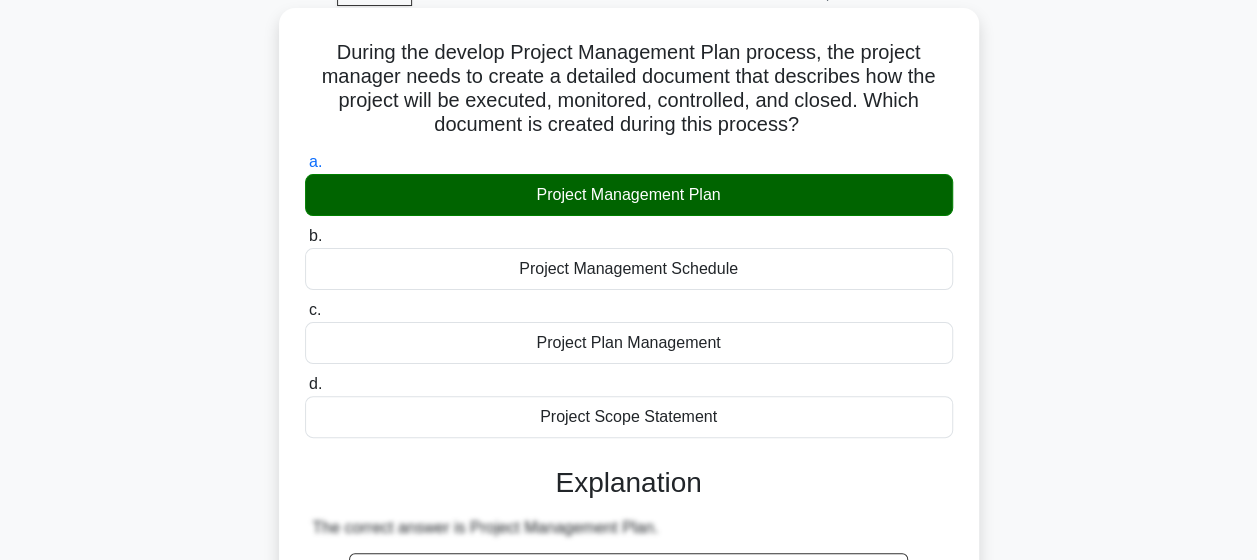 scroll, scrollTop: 574, scrollLeft: 0, axis: vertical 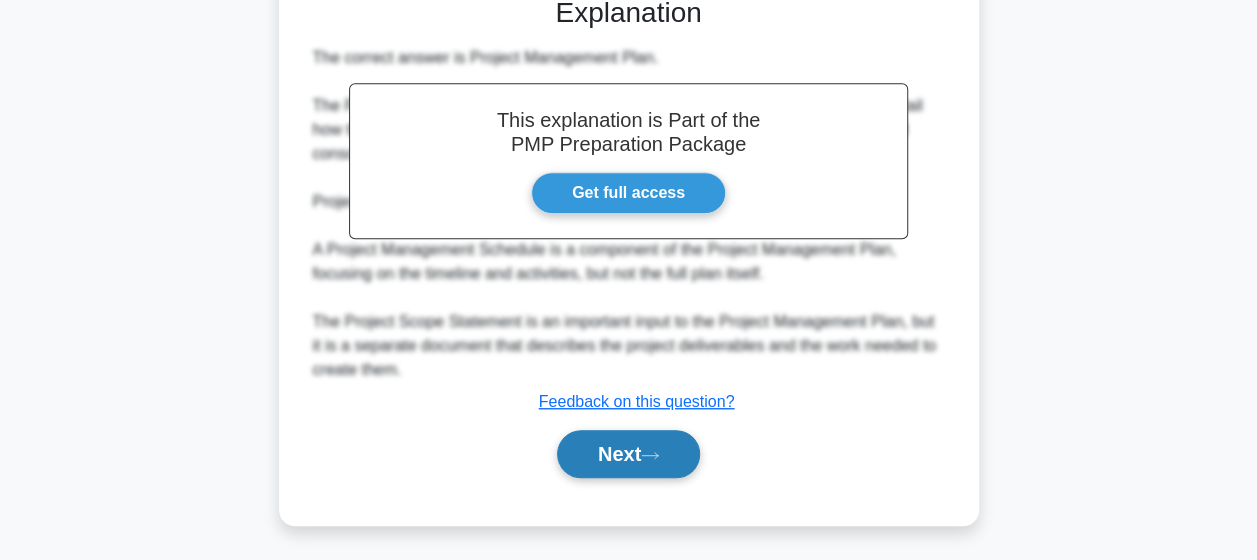 click on "Next" at bounding box center (628, 454) 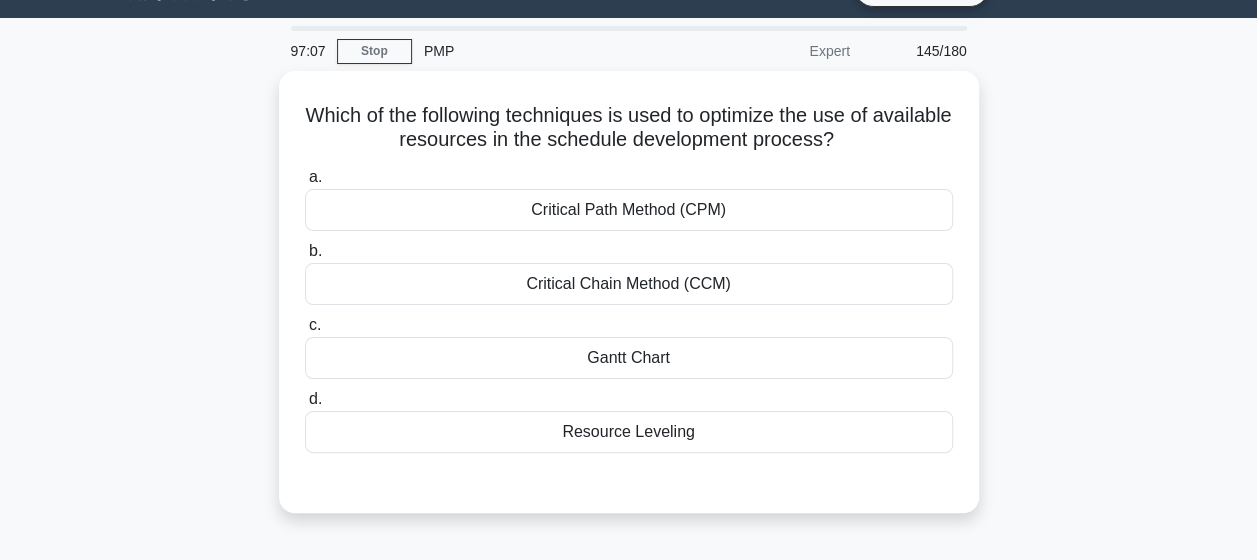 scroll, scrollTop: 50, scrollLeft: 0, axis: vertical 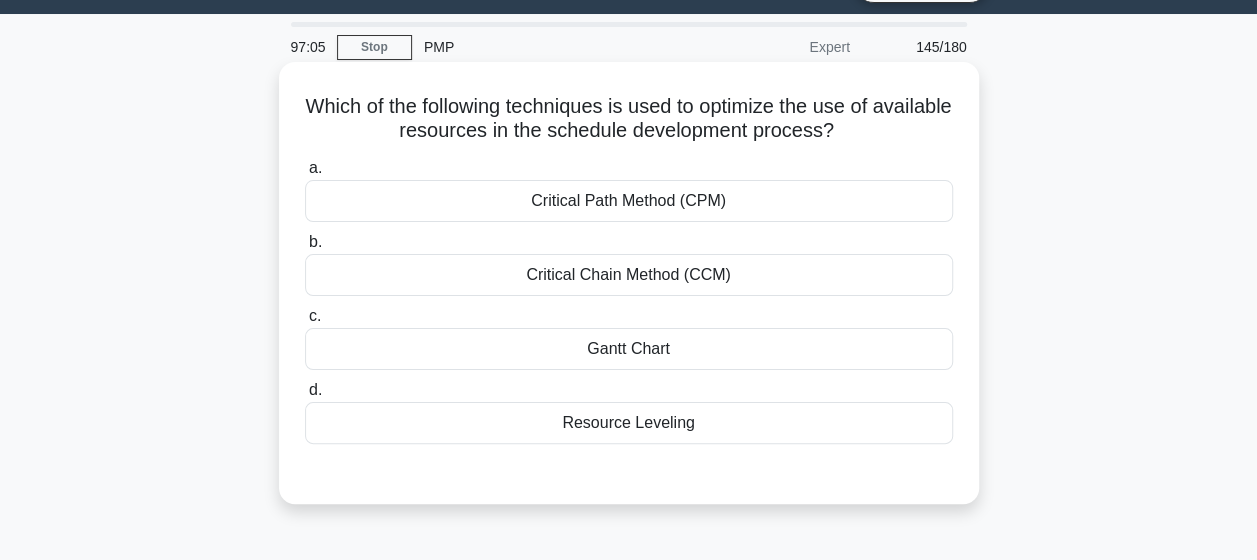 click on "Resource Leveling" at bounding box center [629, 423] 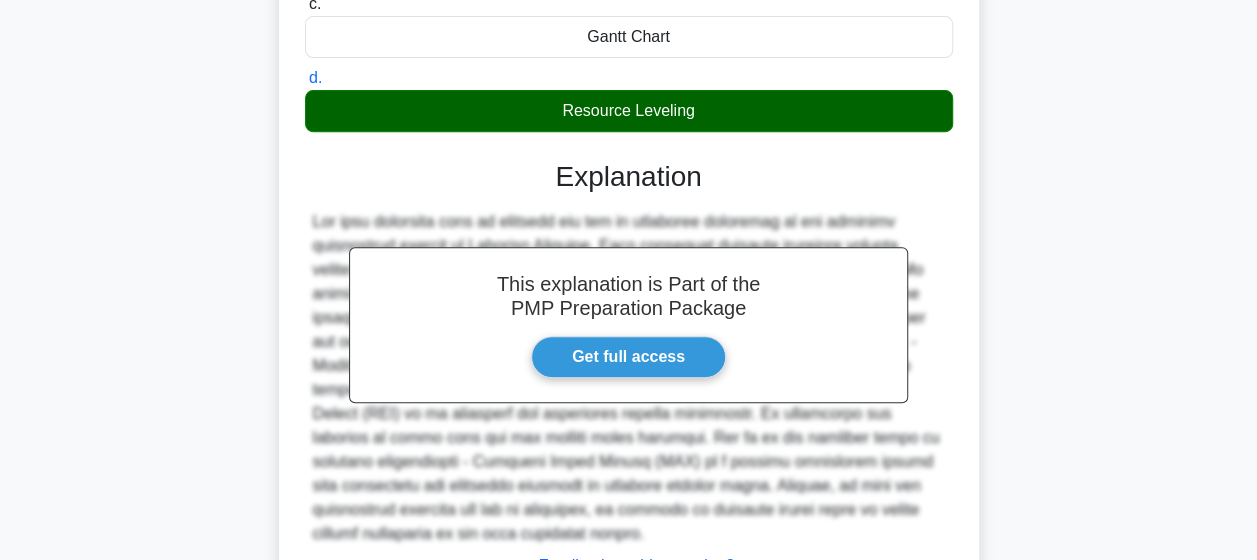 scroll, scrollTop: 526, scrollLeft: 0, axis: vertical 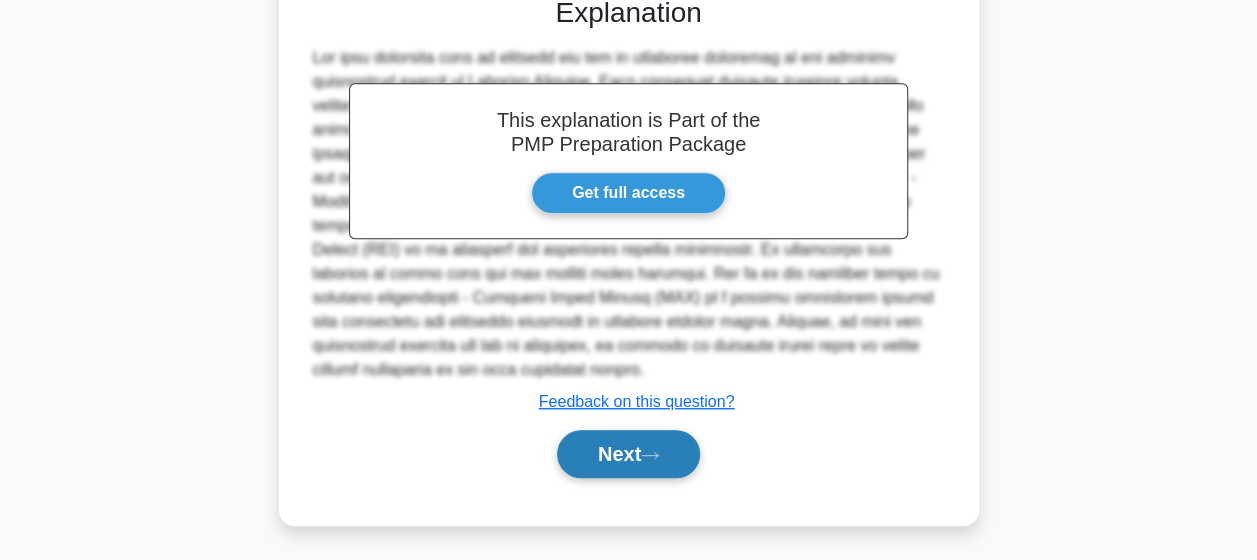 click on "Next" at bounding box center (628, 454) 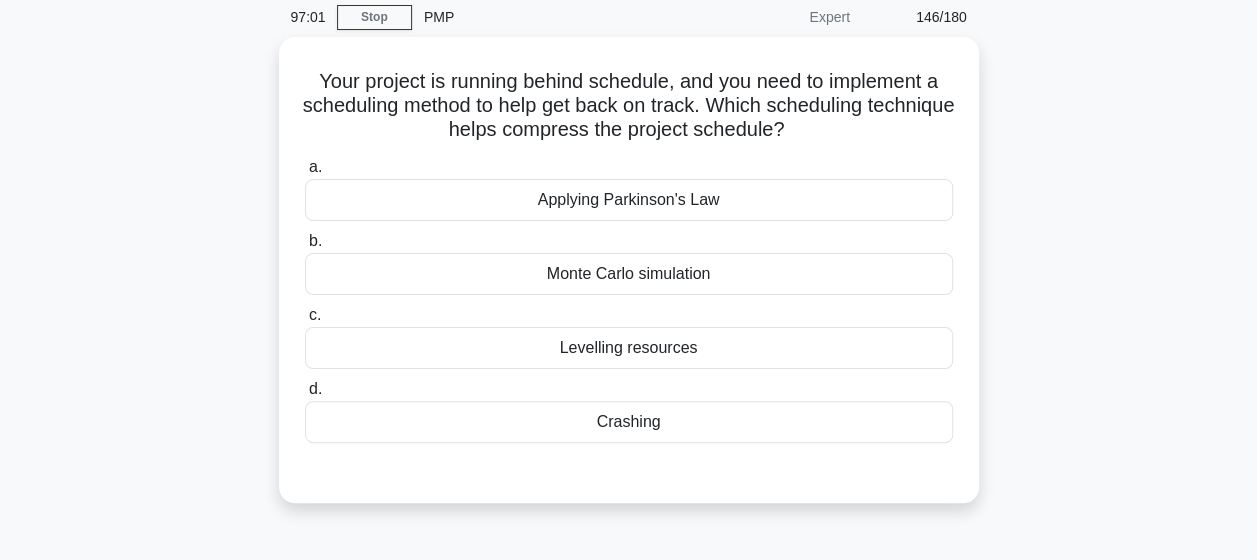 scroll, scrollTop: 78, scrollLeft: 0, axis: vertical 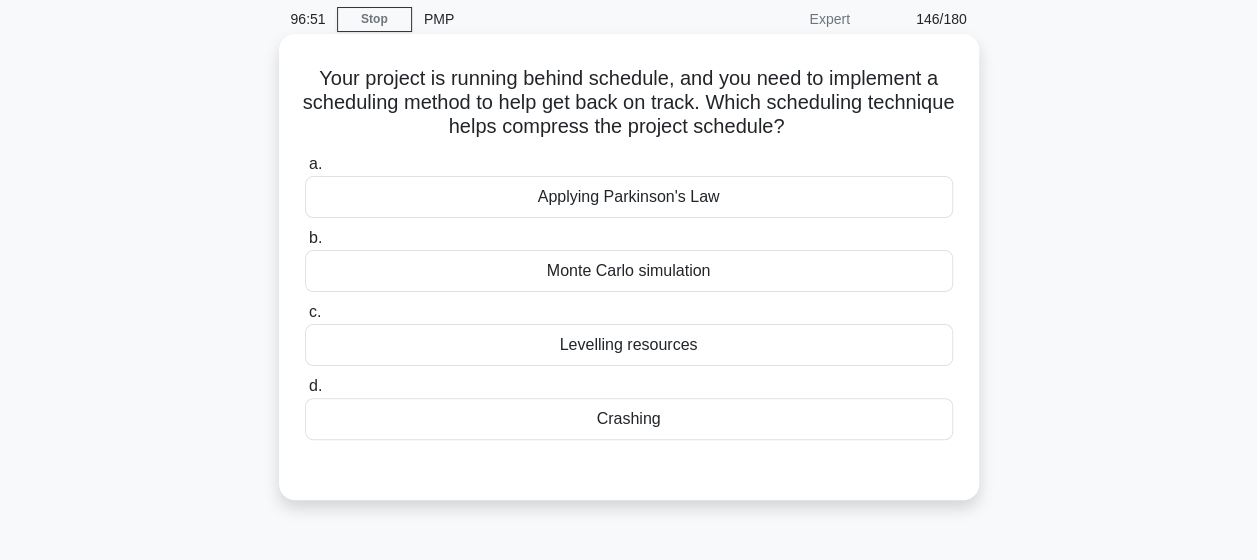 click on "Crashing" at bounding box center [629, 419] 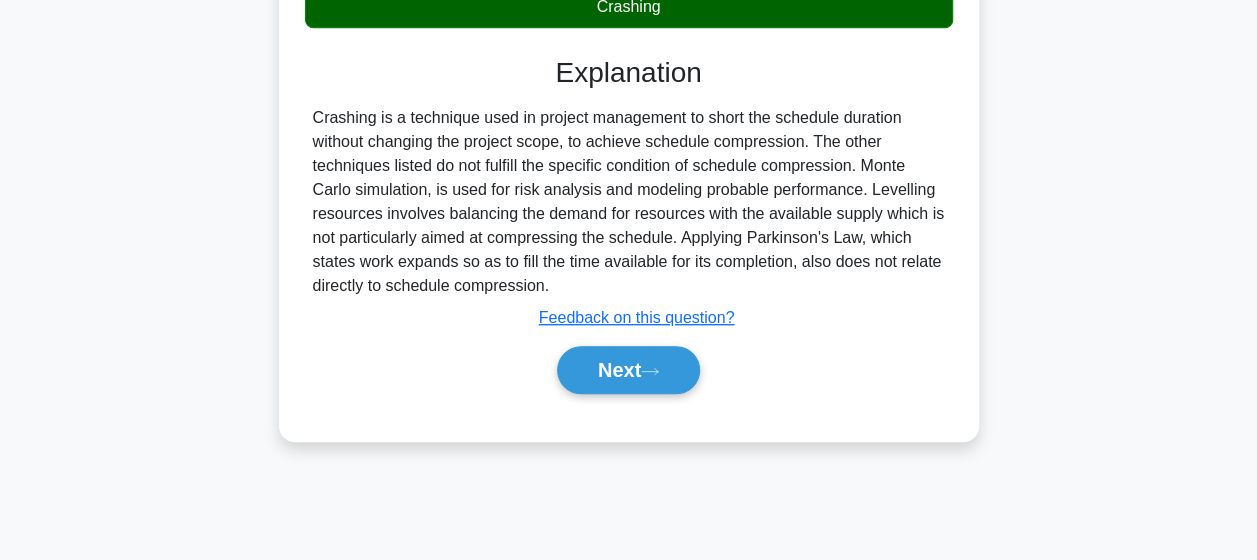 scroll, scrollTop: 520, scrollLeft: 0, axis: vertical 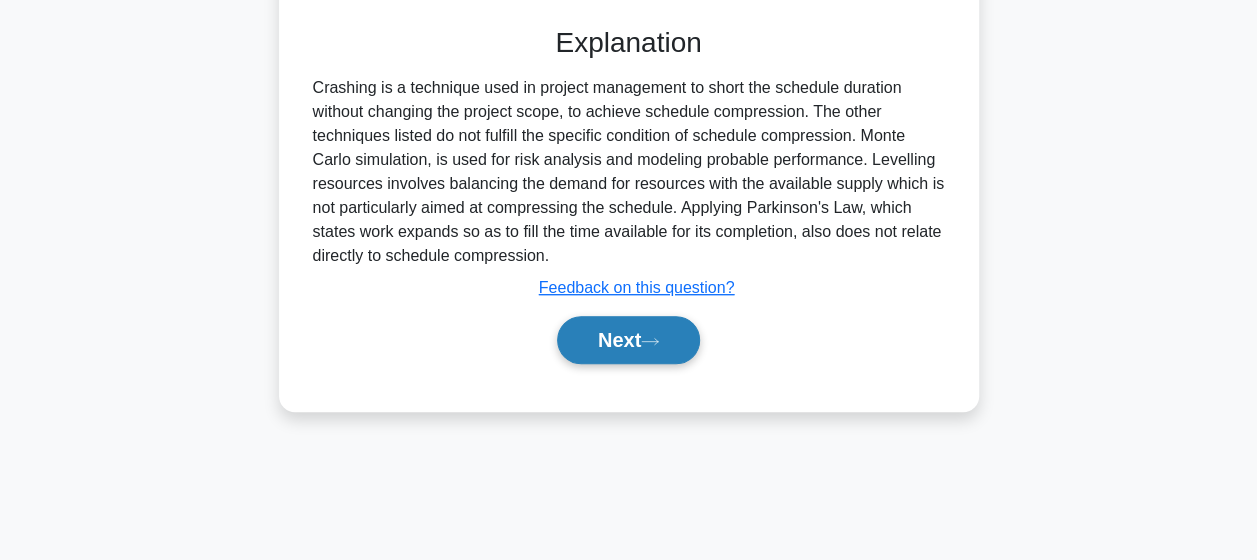 click on "Next" at bounding box center (628, 340) 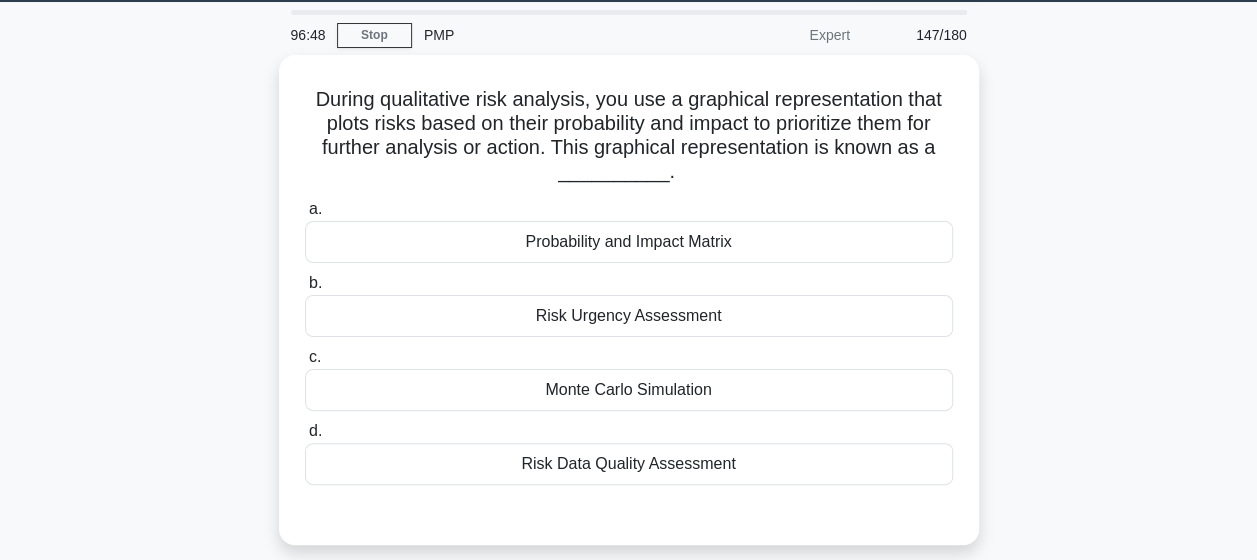 scroll, scrollTop: 62, scrollLeft: 0, axis: vertical 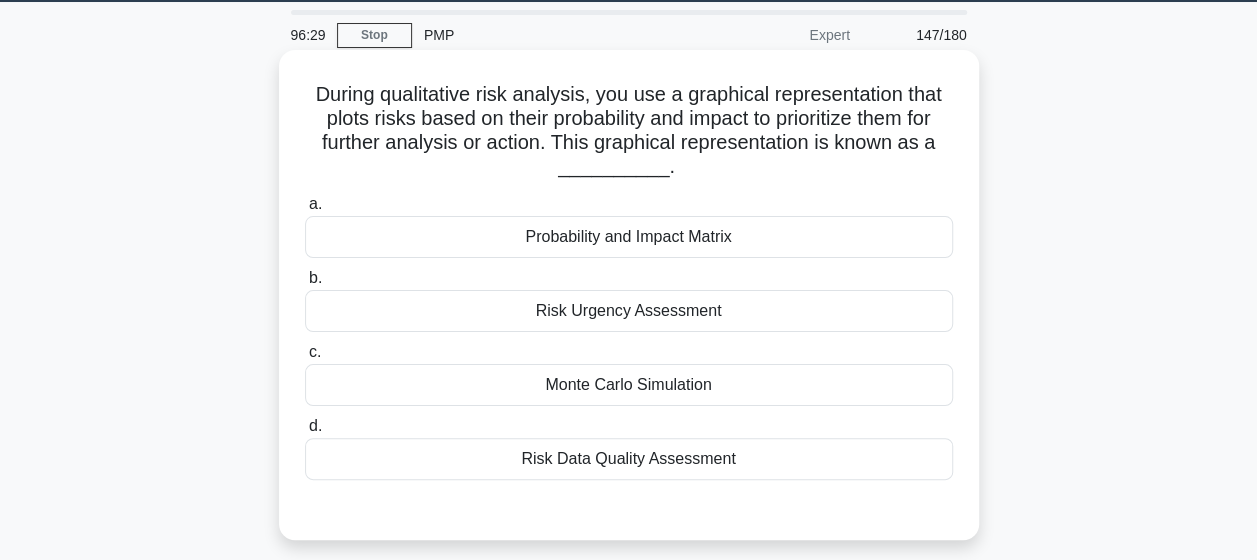 click on "Probability and Impact Matrix" at bounding box center (629, 237) 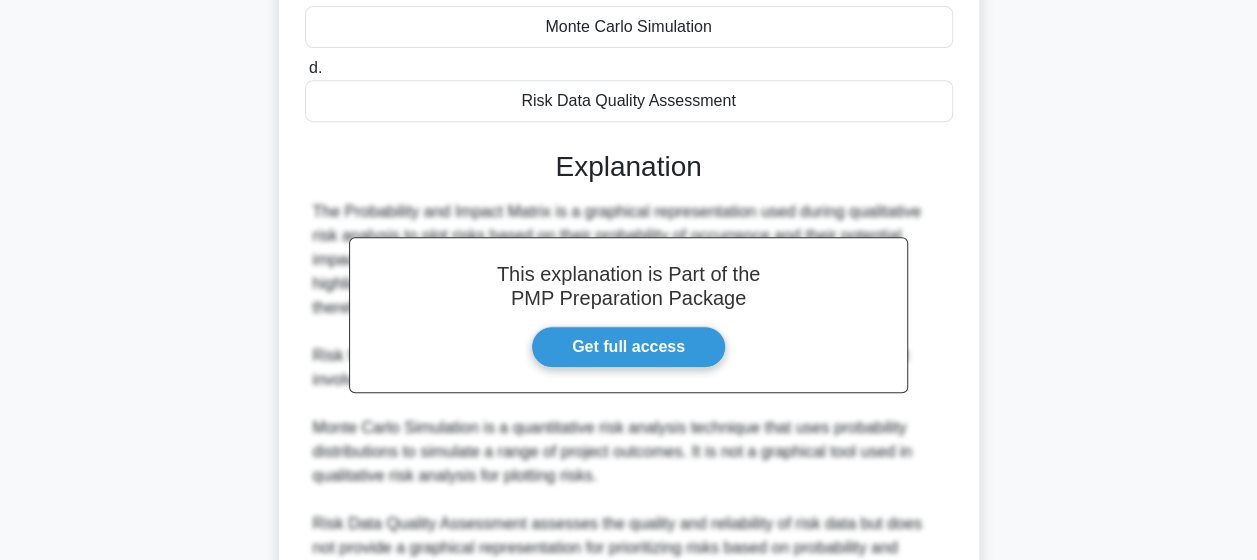 scroll, scrollTop: 598, scrollLeft: 0, axis: vertical 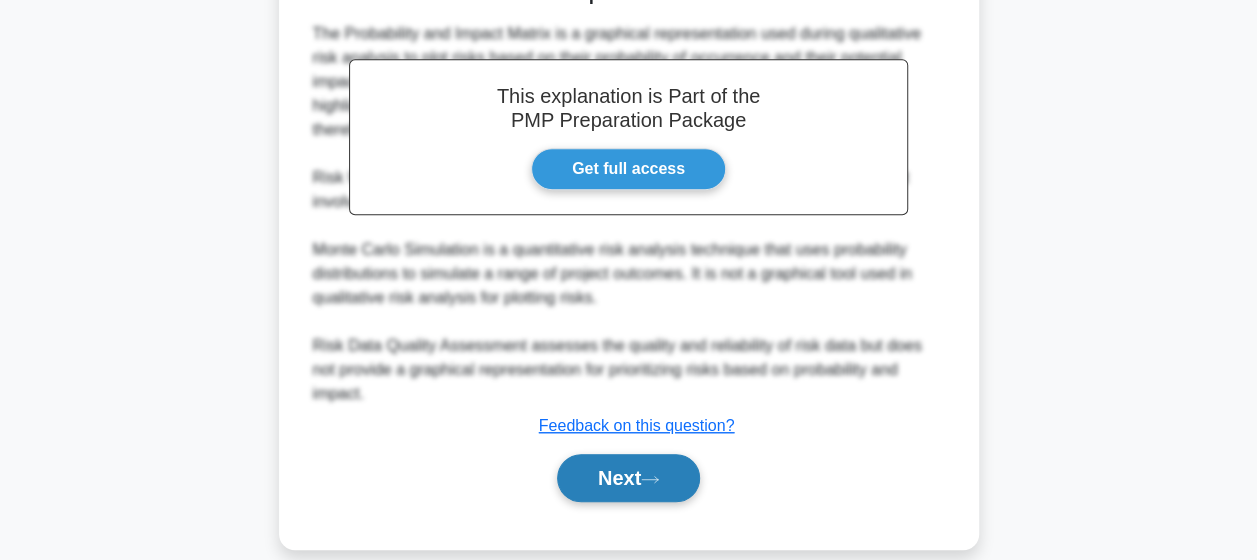 click on "Next" at bounding box center [628, 478] 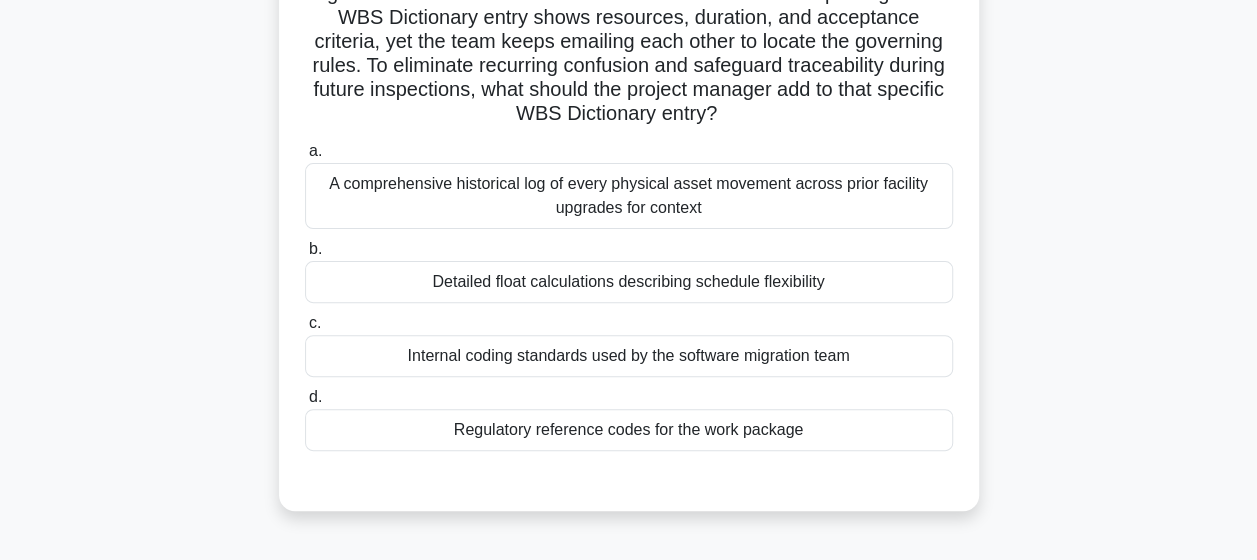 scroll, scrollTop: 193, scrollLeft: 0, axis: vertical 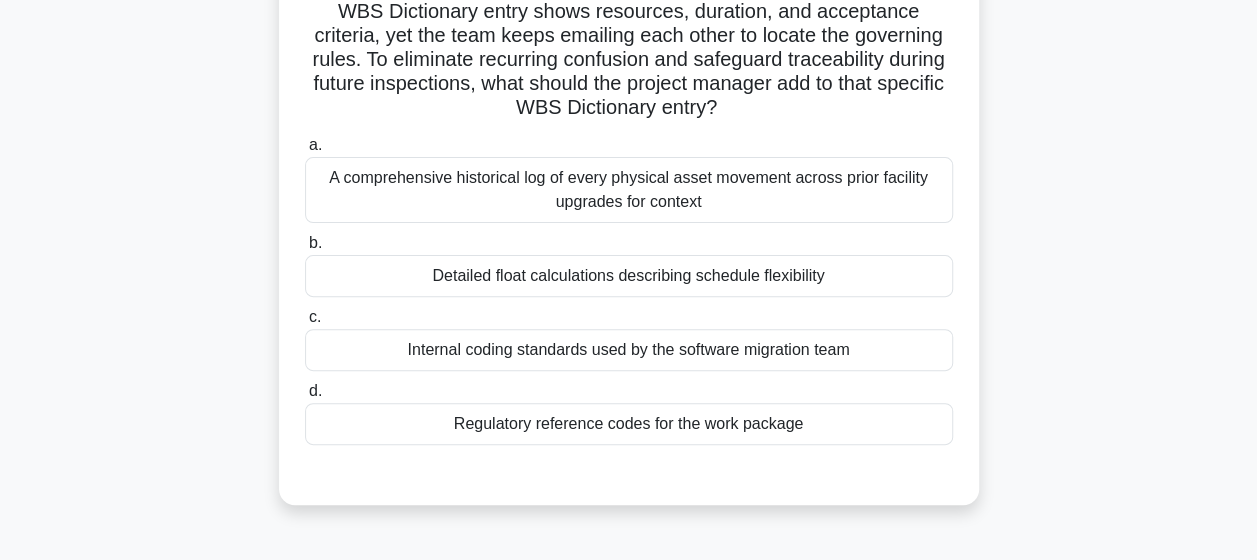 click on "Regulatory reference codes for the work package" at bounding box center (629, 424) 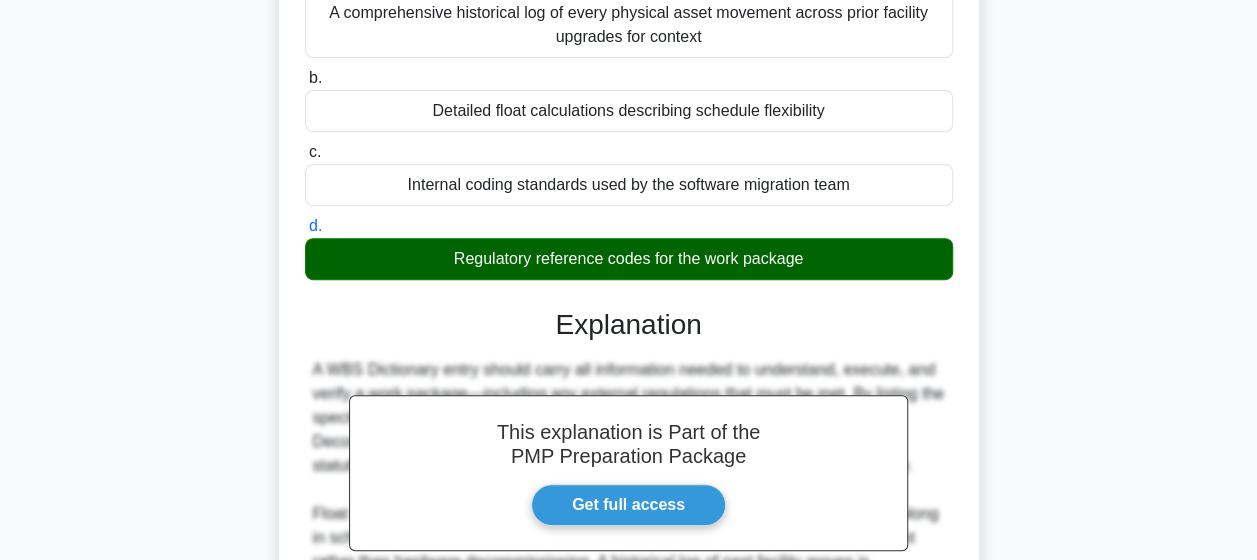 scroll, scrollTop: 598, scrollLeft: 0, axis: vertical 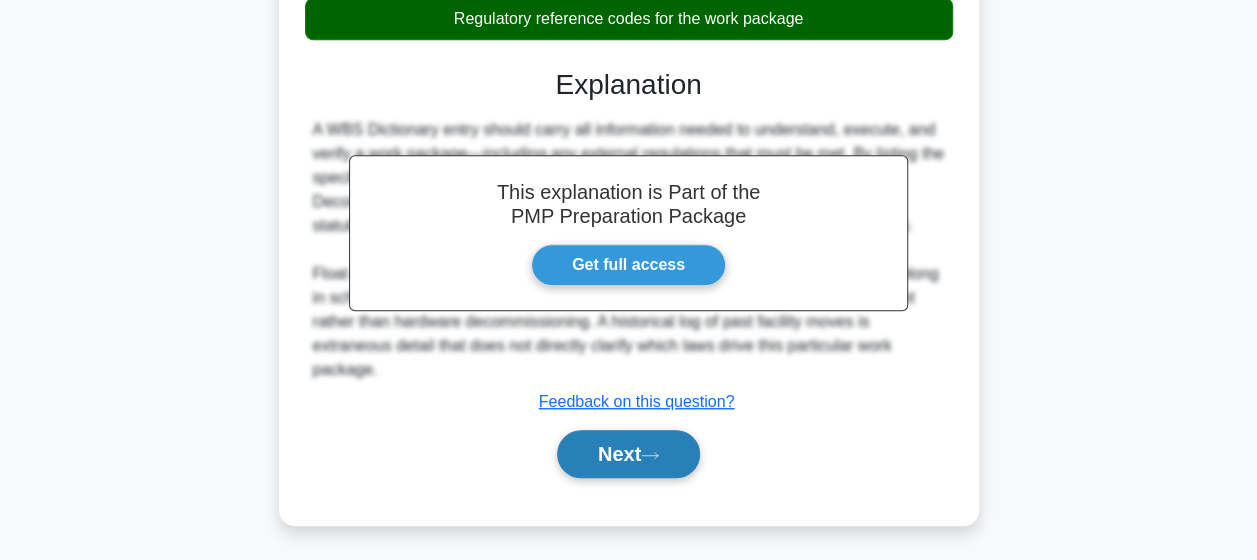 click on "Next" at bounding box center [628, 454] 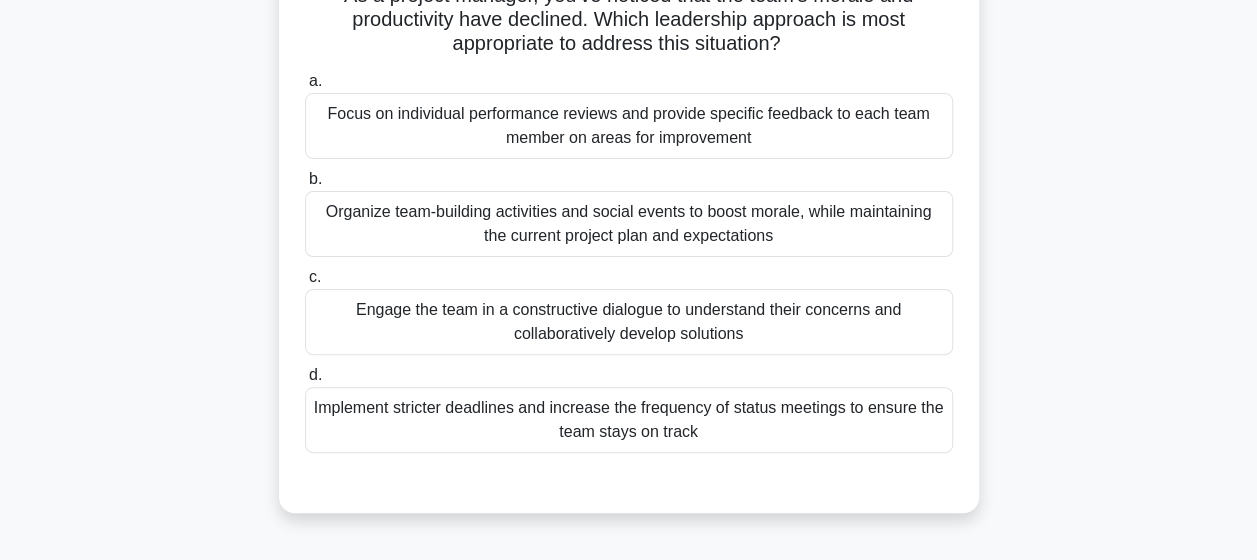 scroll, scrollTop: 167, scrollLeft: 0, axis: vertical 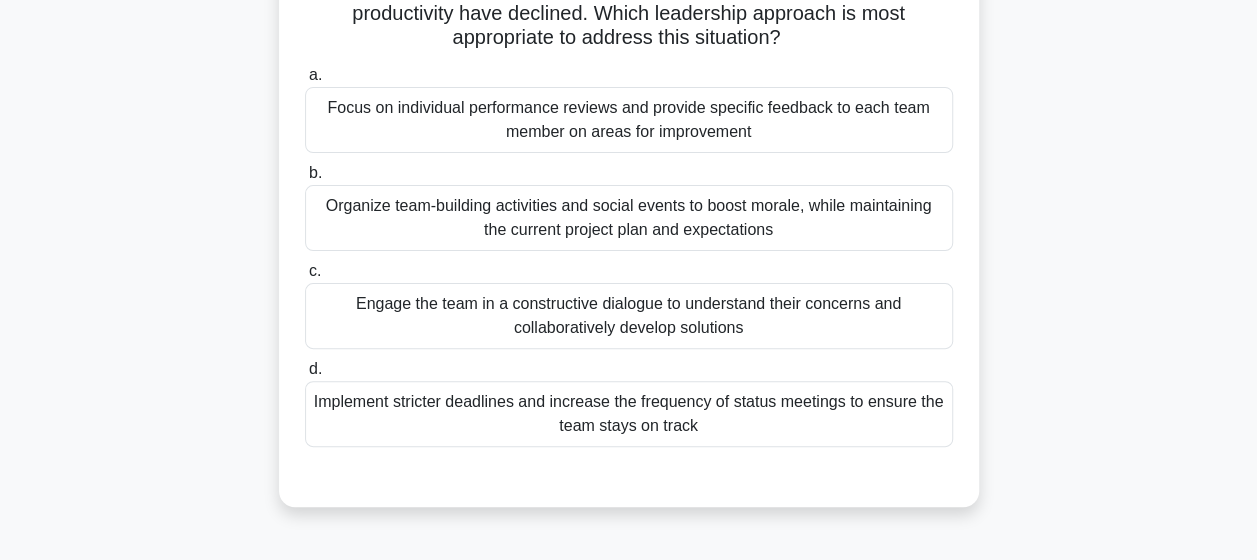 click on "Organize team-building activities and social events to boost morale, while maintaining the current project plan and expectations" at bounding box center (629, 218) 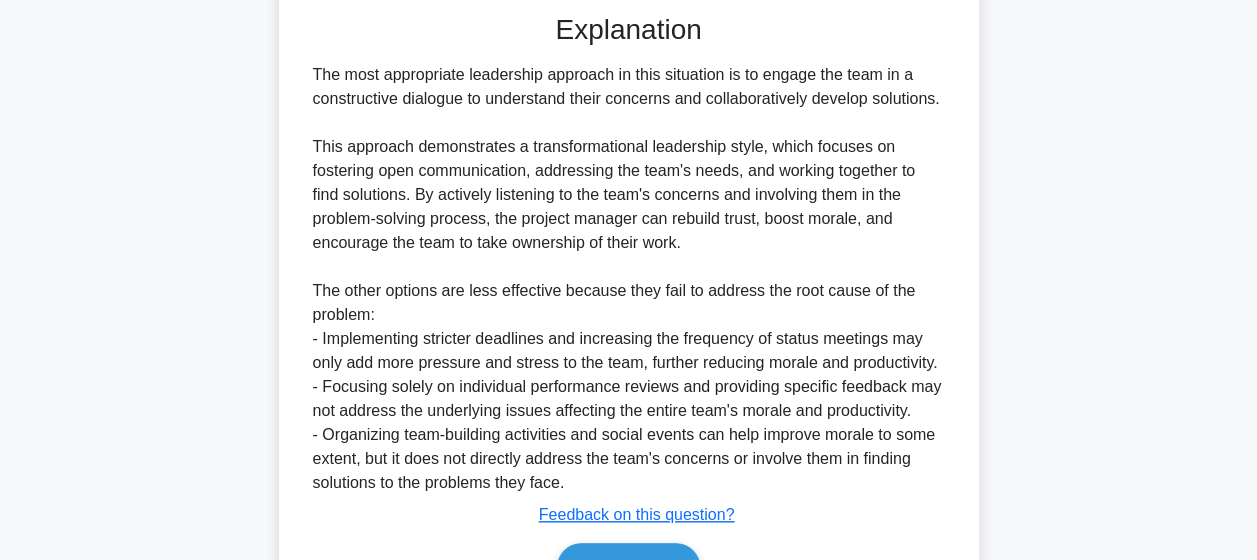 scroll, scrollTop: 745, scrollLeft: 0, axis: vertical 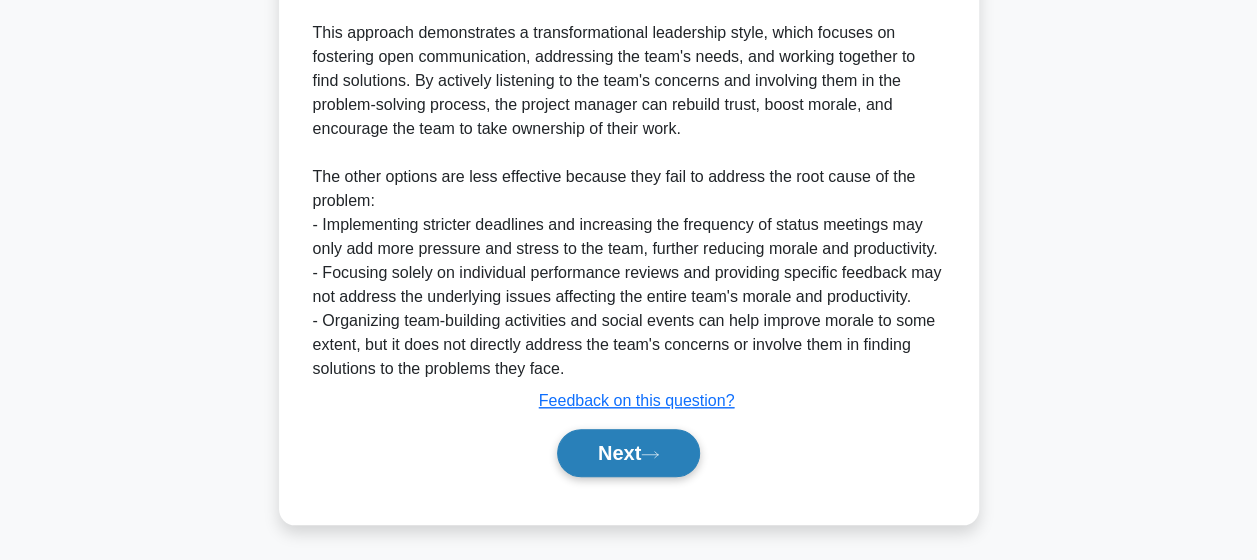 click on "Next" at bounding box center [628, 453] 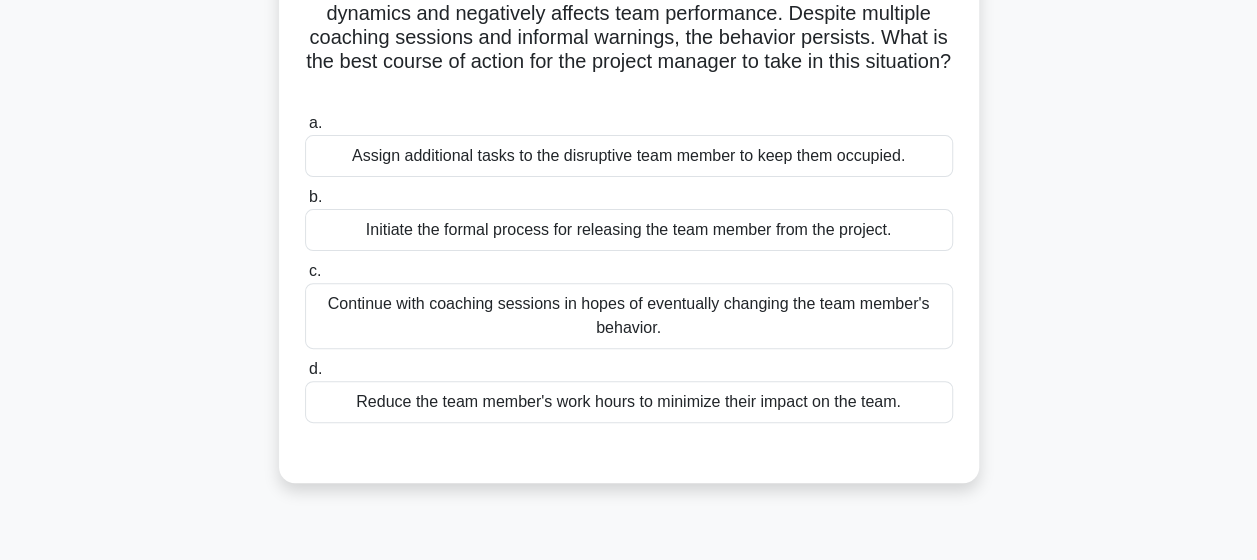 scroll, scrollTop: 198, scrollLeft: 0, axis: vertical 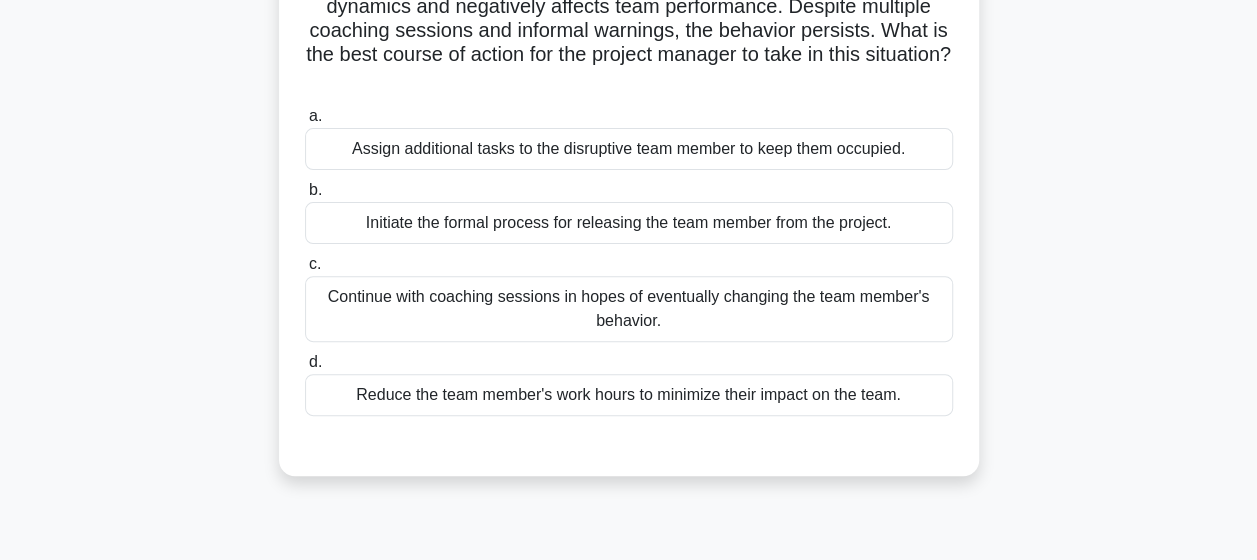 click on "Initiate the formal process for releasing the team member from the project." at bounding box center [629, 223] 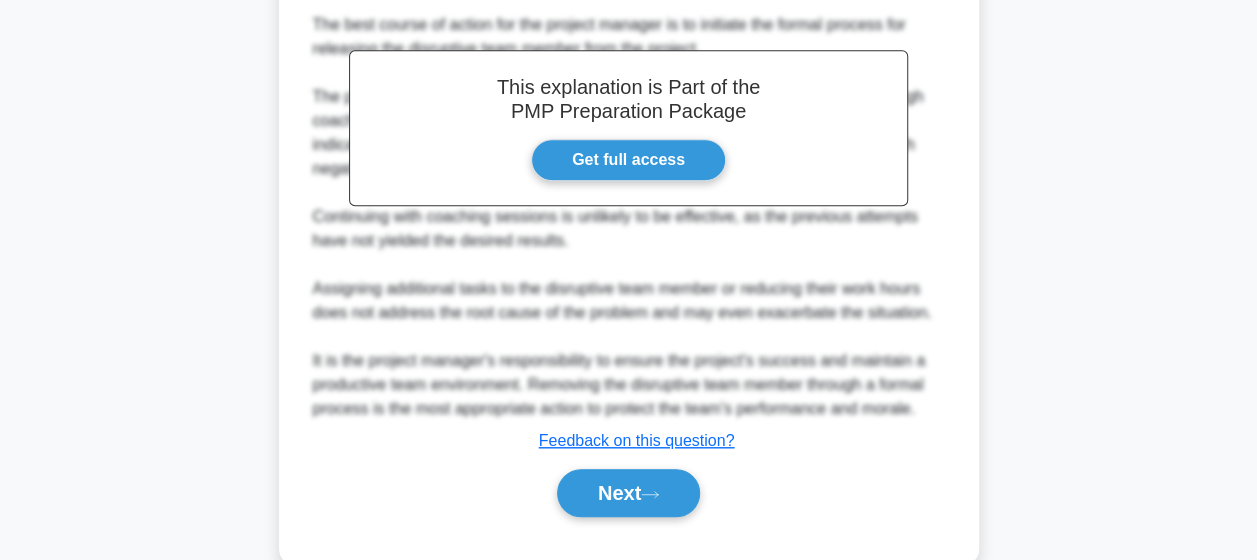 scroll, scrollTop: 718, scrollLeft: 0, axis: vertical 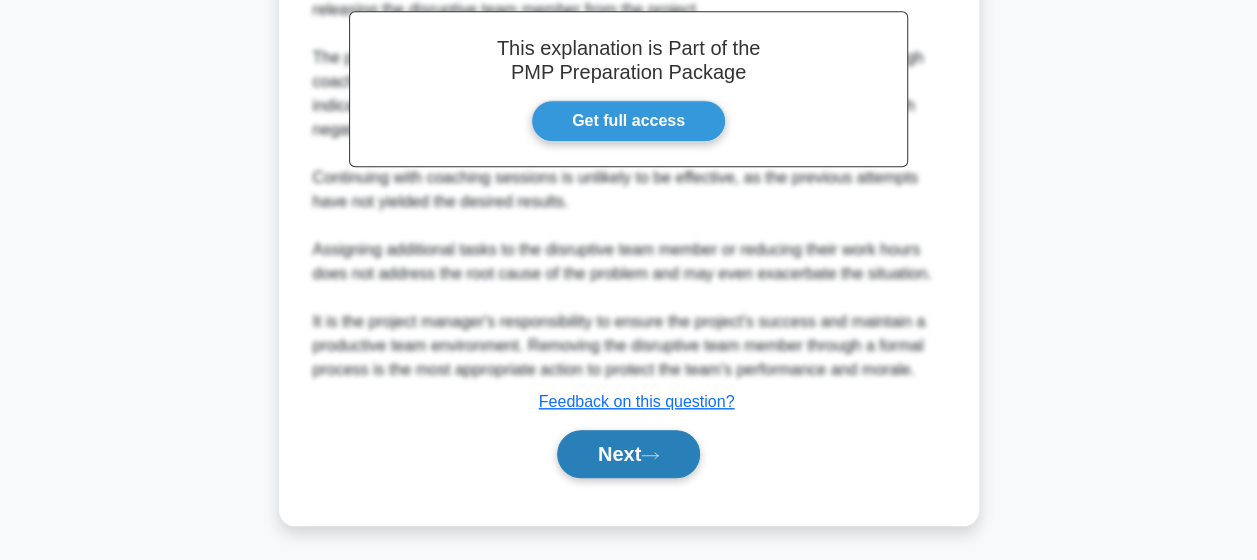 click on "Next" at bounding box center (628, 454) 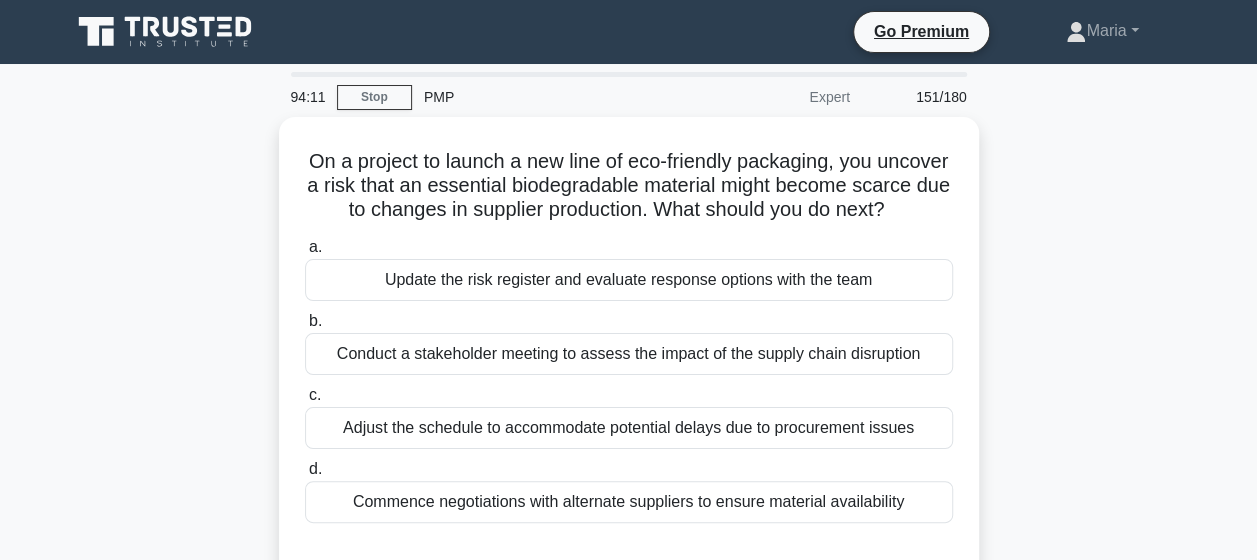 scroll, scrollTop: 96, scrollLeft: 0, axis: vertical 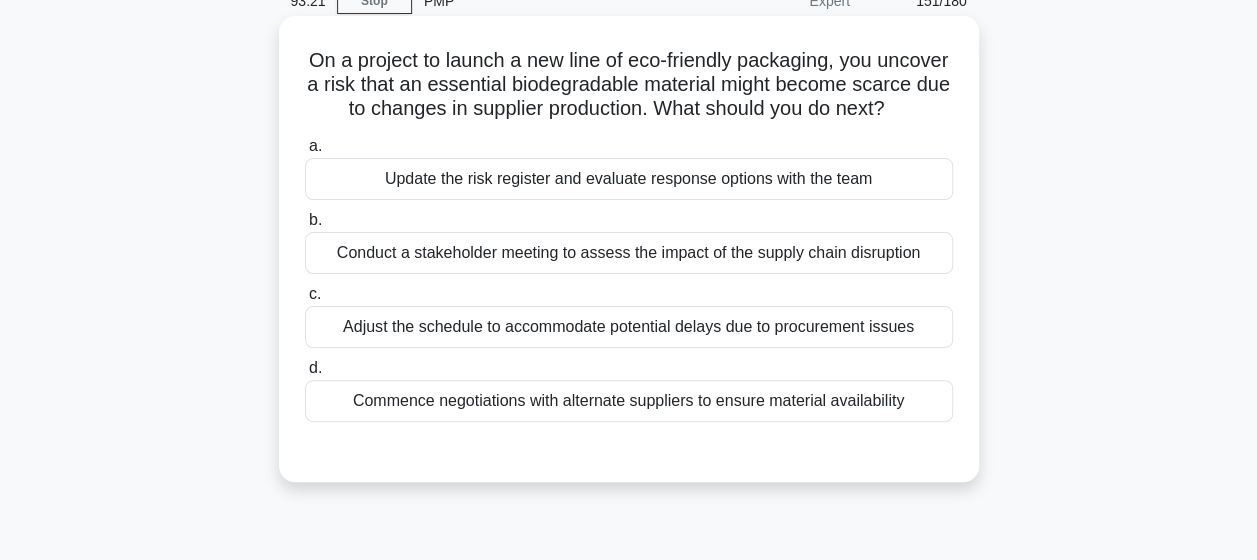 click on "Commence negotiations with alternate suppliers to ensure material availability" at bounding box center (629, 401) 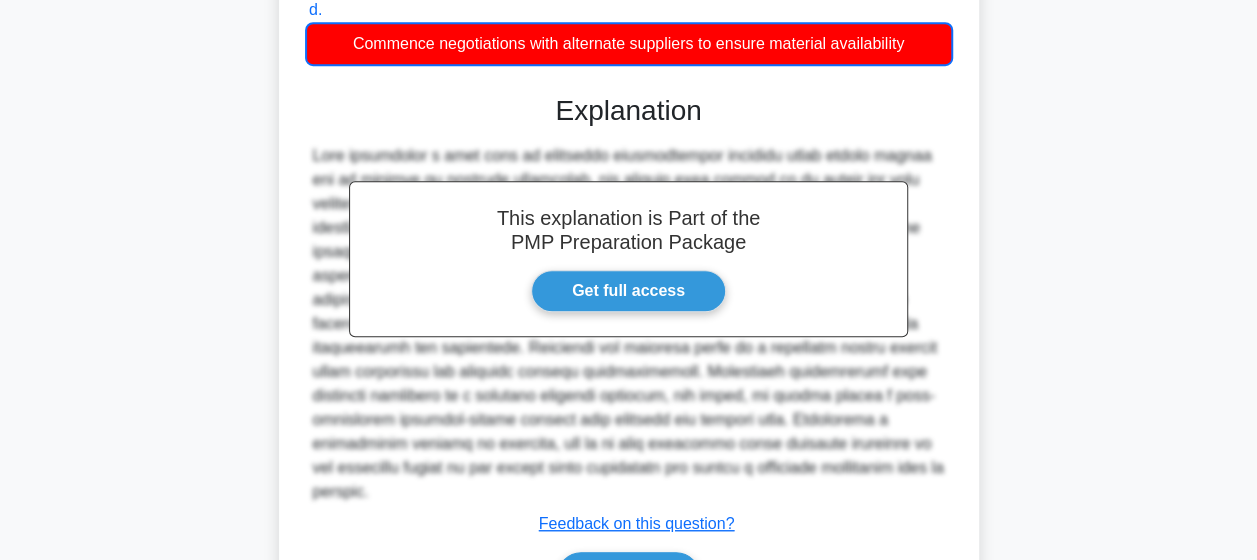 scroll, scrollTop: 577, scrollLeft: 0, axis: vertical 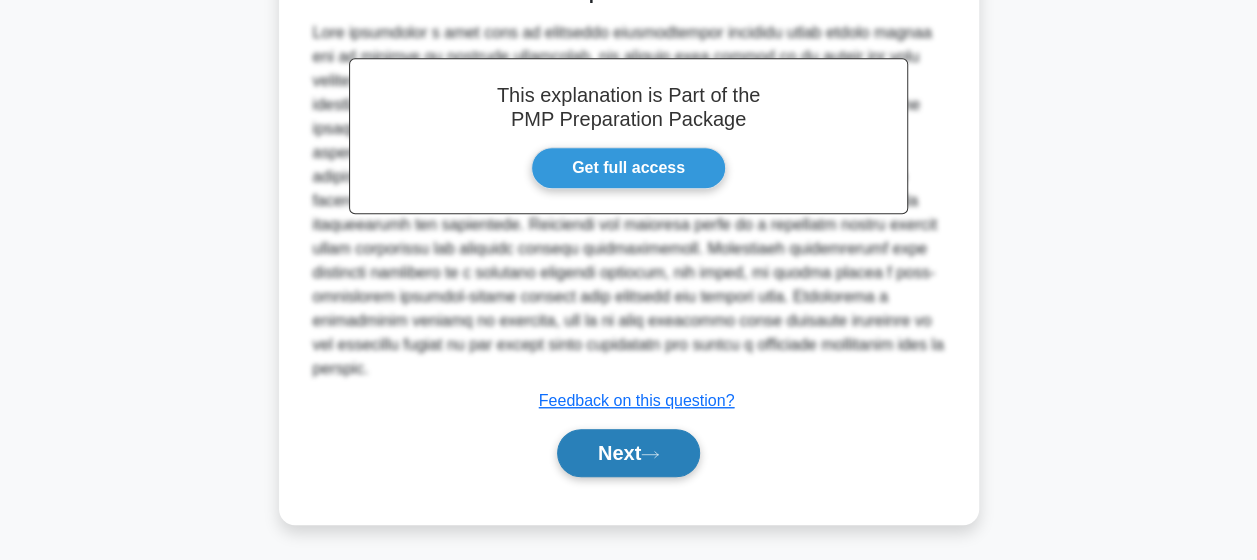 click on "Next" at bounding box center [628, 453] 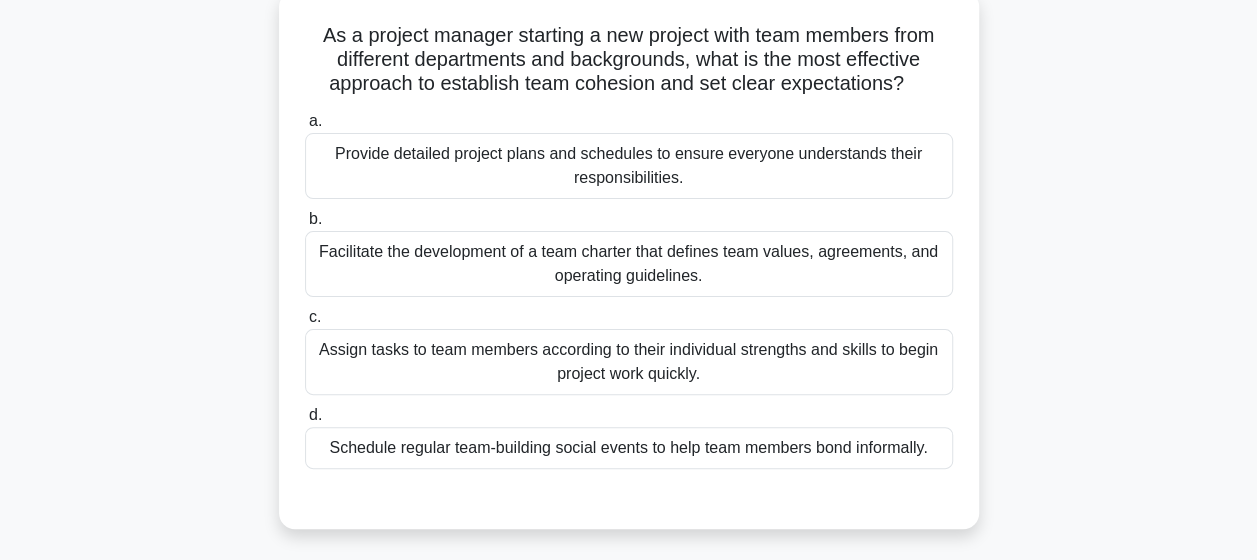 scroll, scrollTop: 121, scrollLeft: 0, axis: vertical 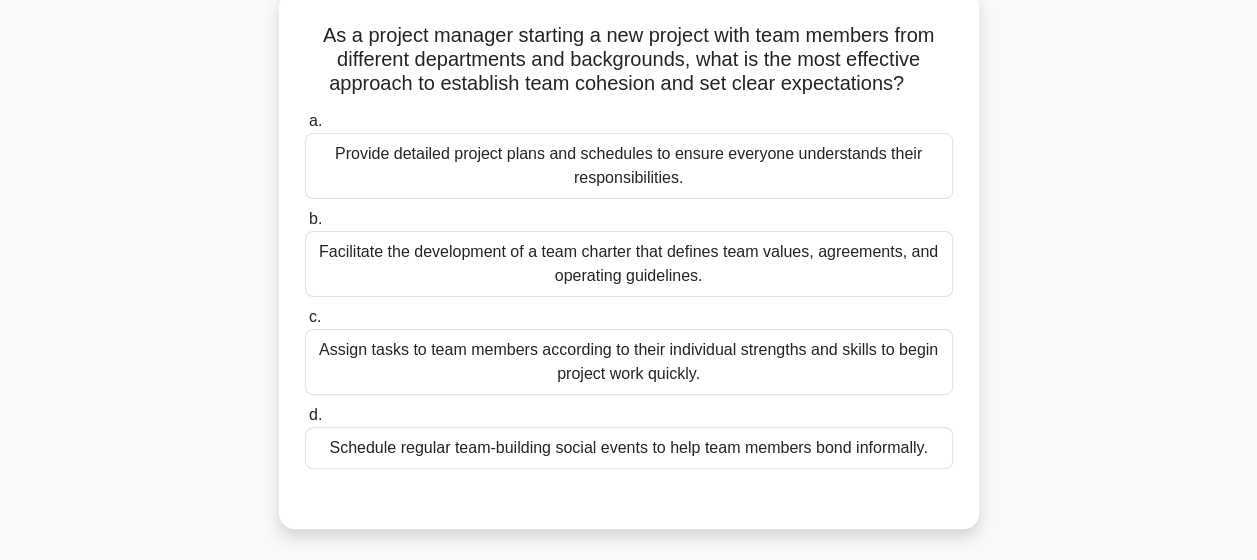 click on "Facilitate the development of a team charter that defines team values, agreements, and operating guidelines." at bounding box center [629, 264] 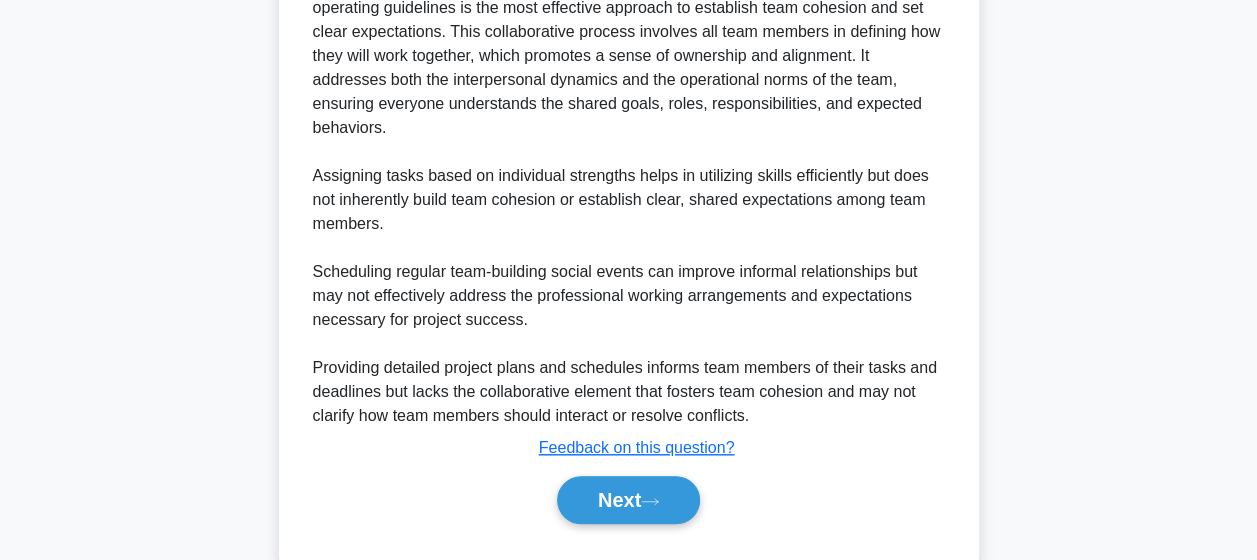 scroll, scrollTop: 742, scrollLeft: 0, axis: vertical 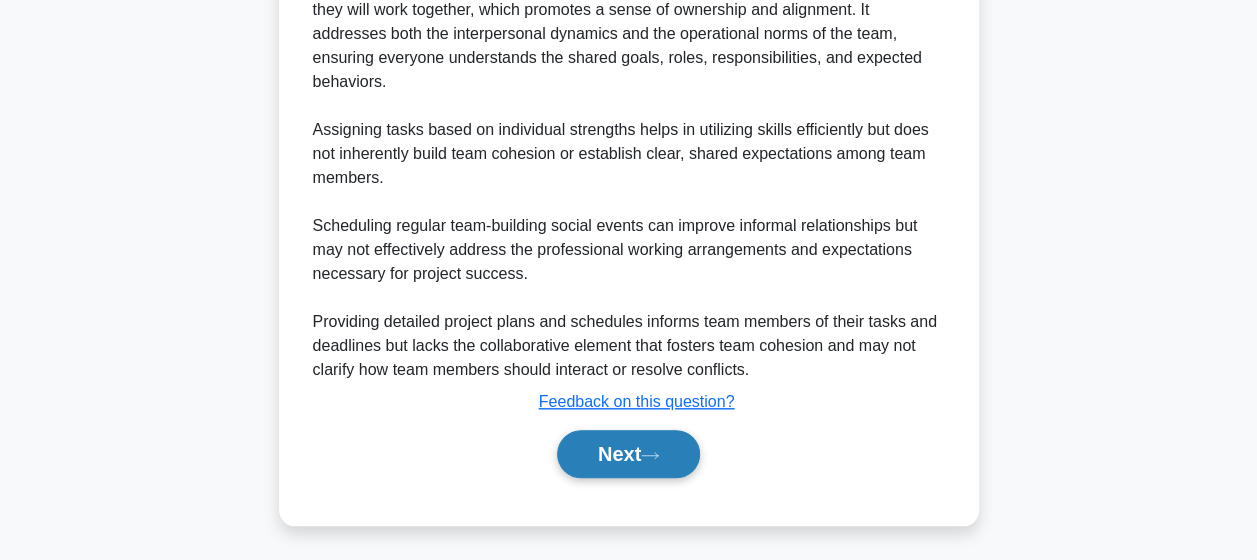 click on "Next" at bounding box center (628, 454) 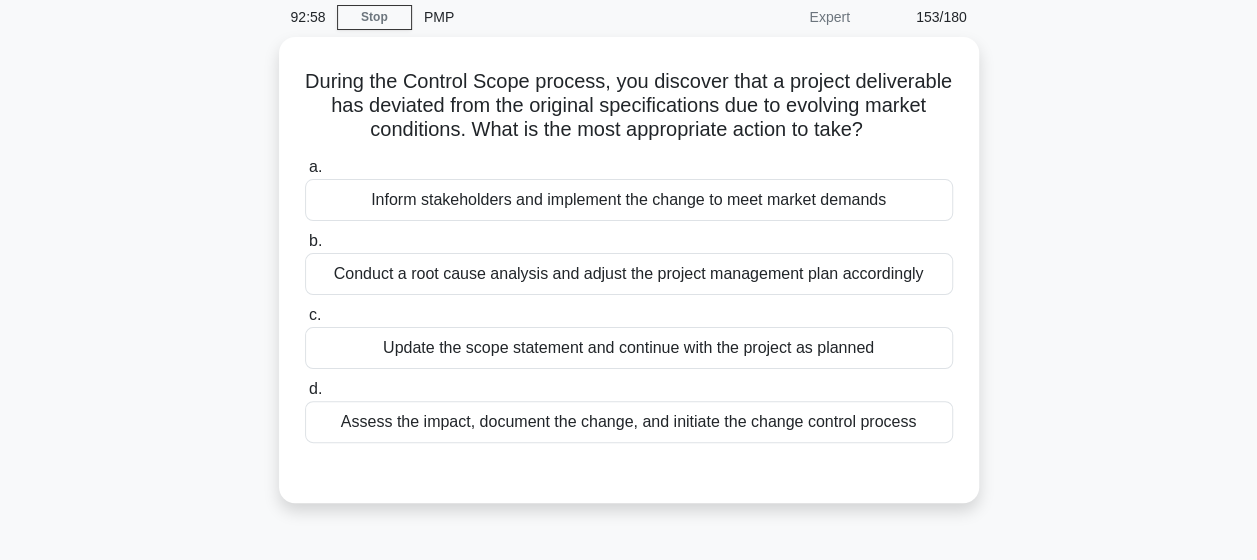 scroll, scrollTop: 66, scrollLeft: 0, axis: vertical 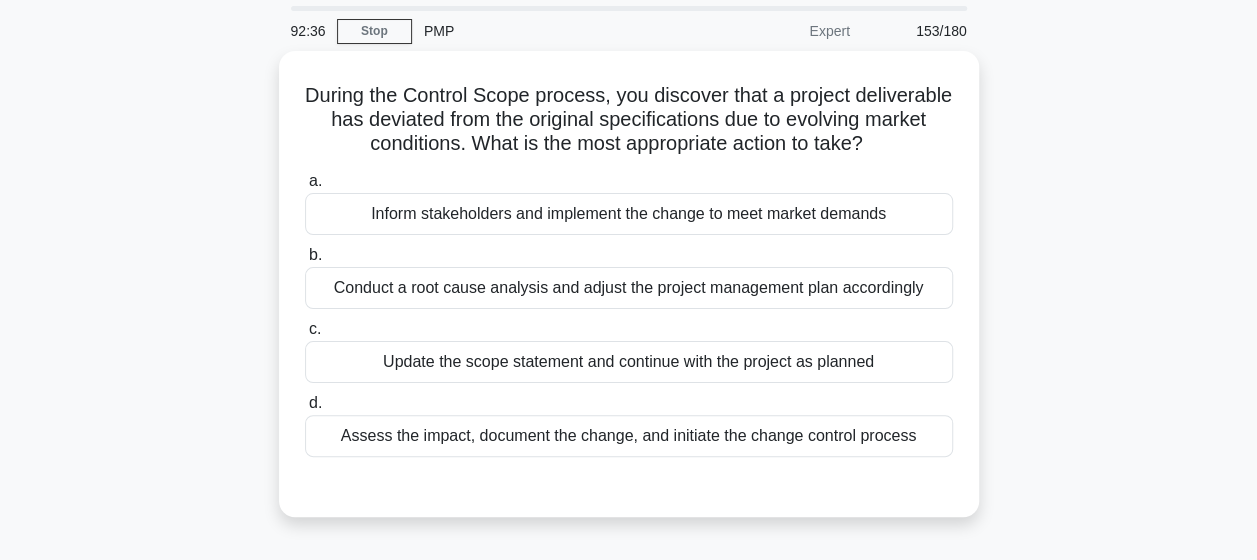 click on "Assess the impact, document the change, and initiate the change control process" at bounding box center [629, 436] 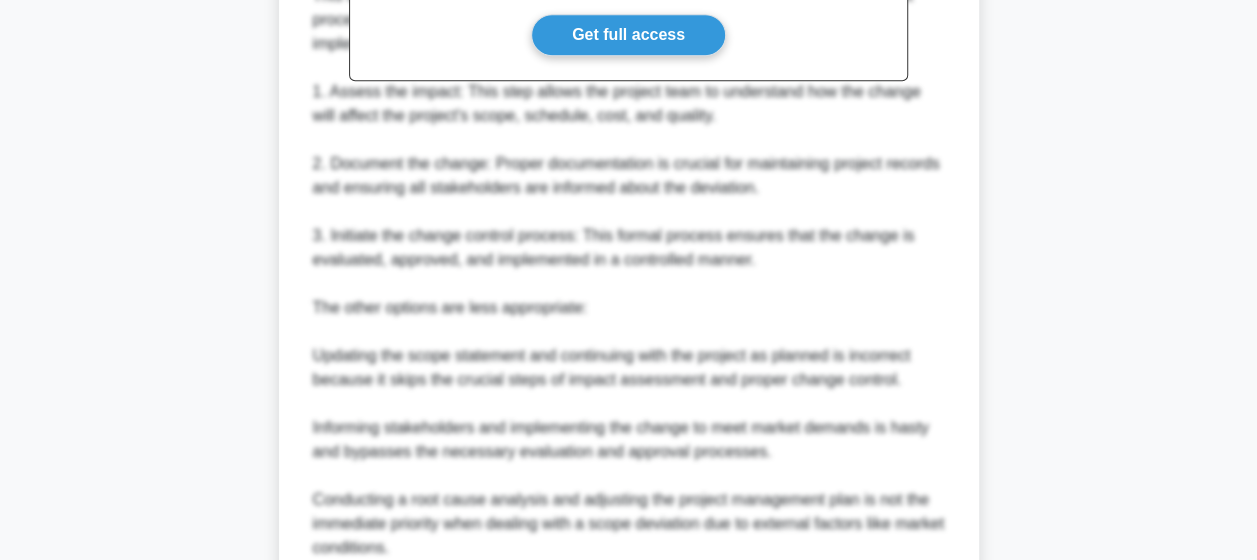 scroll, scrollTop: 866, scrollLeft: 0, axis: vertical 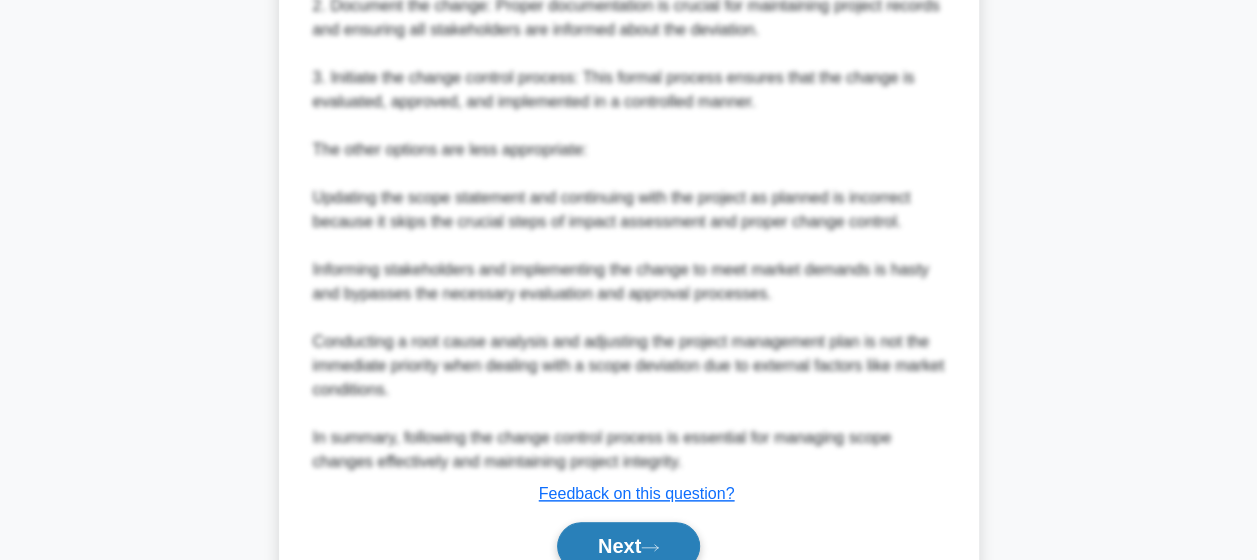 click on "Next" at bounding box center (628, 546) 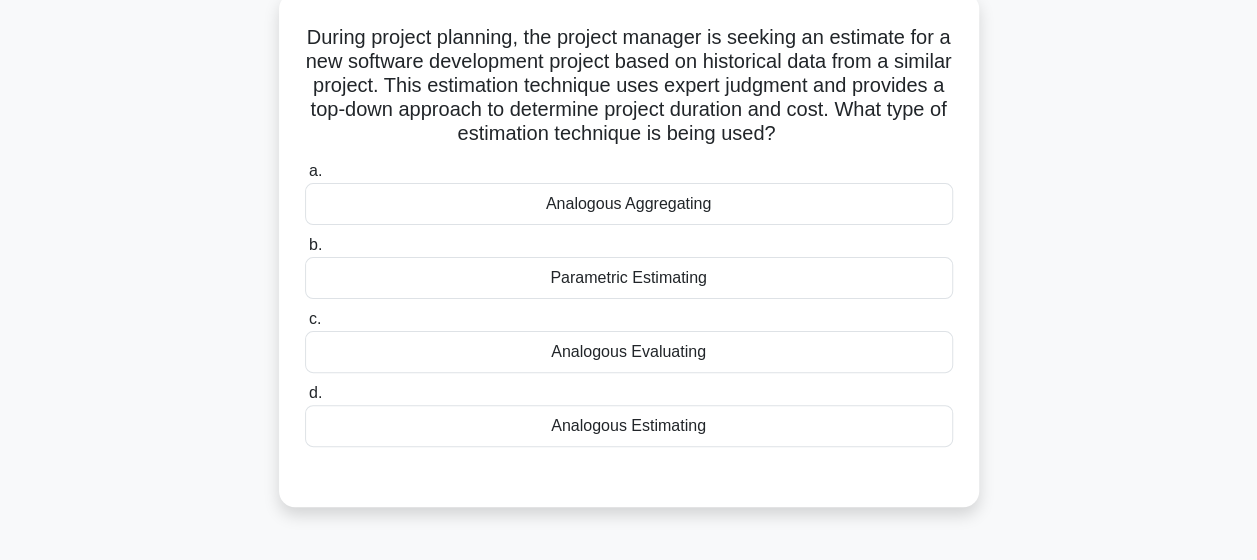scroll, scrollTop: 123, scrollLeft: 0, axis: vertical 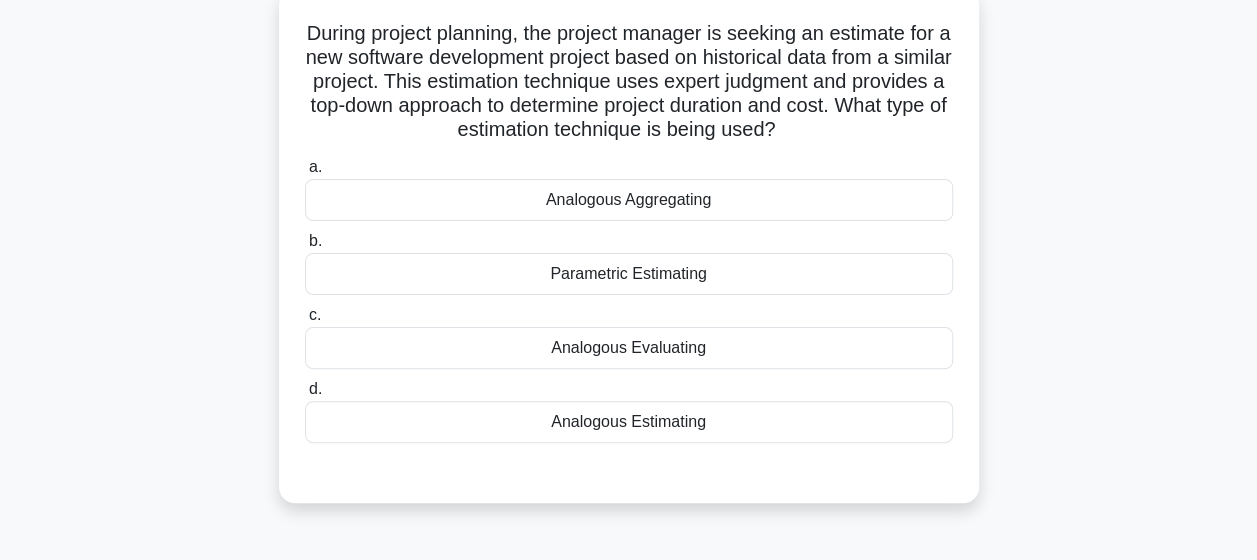 click on "Parametric Estimating" at bounding box center (629, 274) 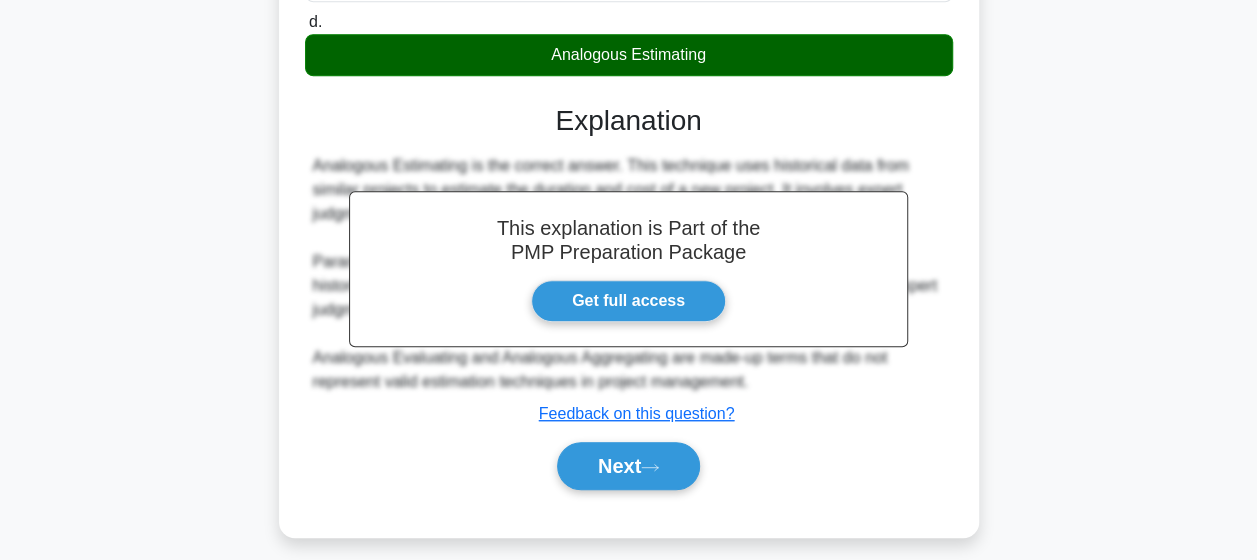 scroll, scrollTop: 509, scrollLeft: 0, axis: vertical 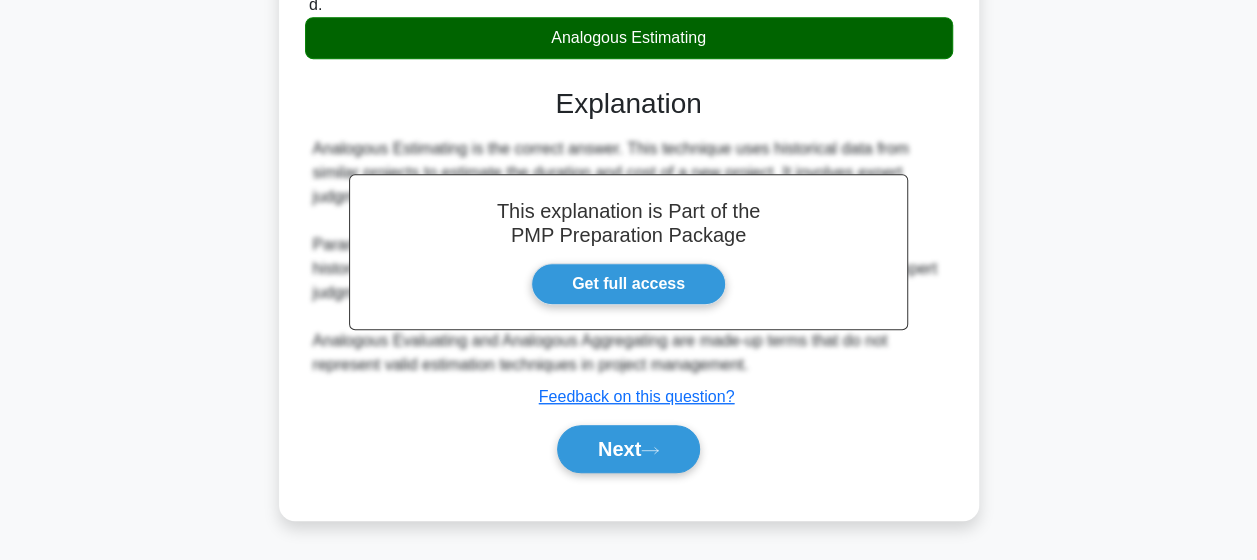 click on "Next" at bounding box center (629, 449) 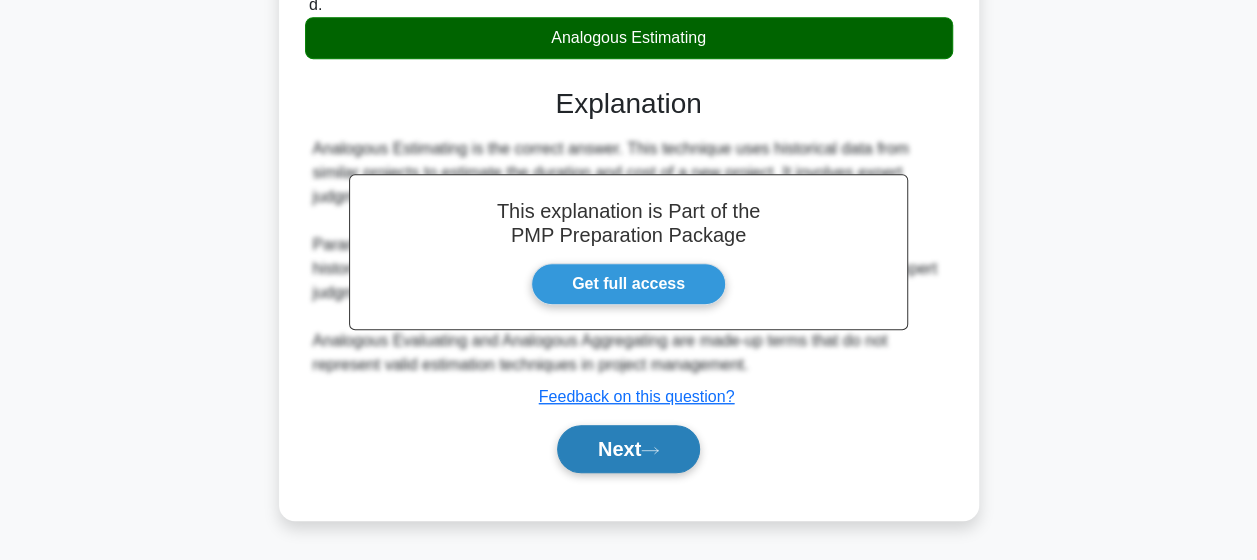 click 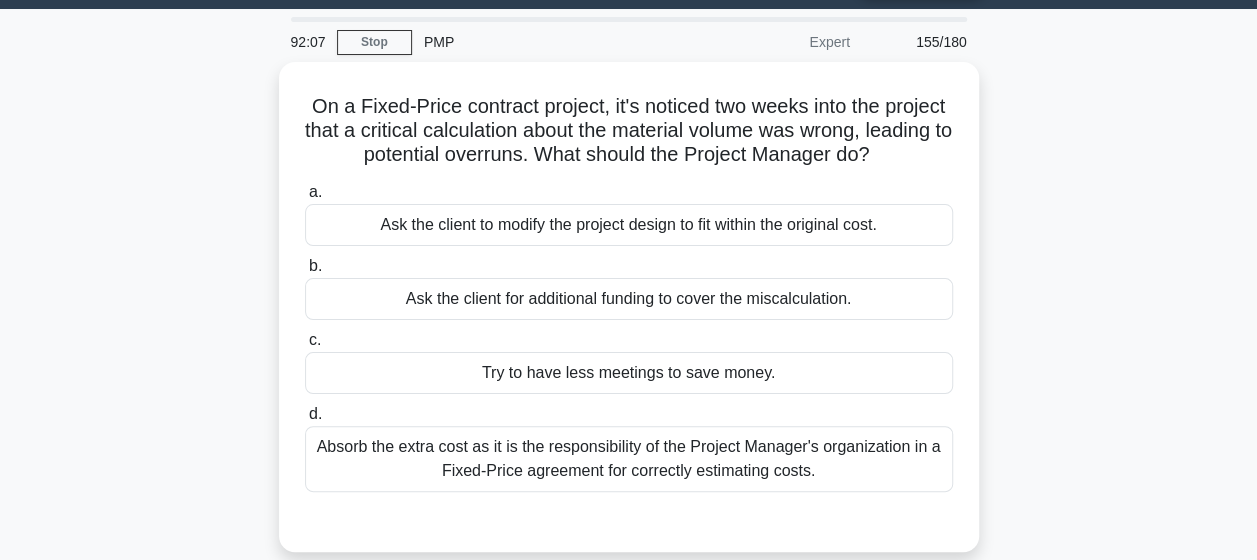 scroll, scrollTop: 53, scrollLeft: 0, axis: vertical 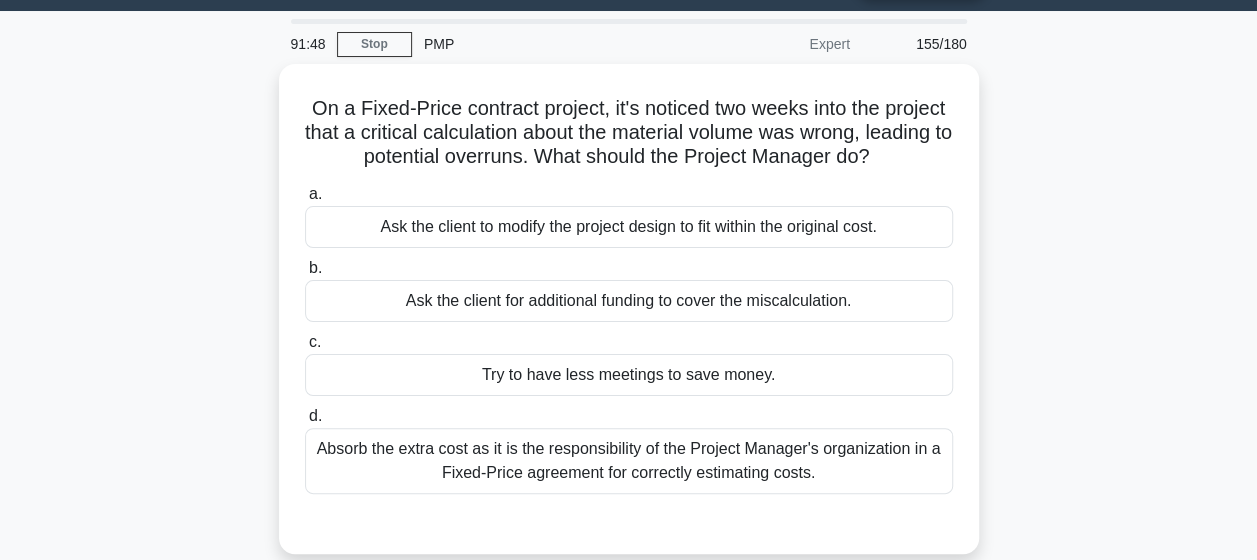 click on "Absorb the extra cost as it is the responsibility of the Project Manager's organization in a Fixed-Price agreement for correctly estimating costs." at bounding box center [629, 461] 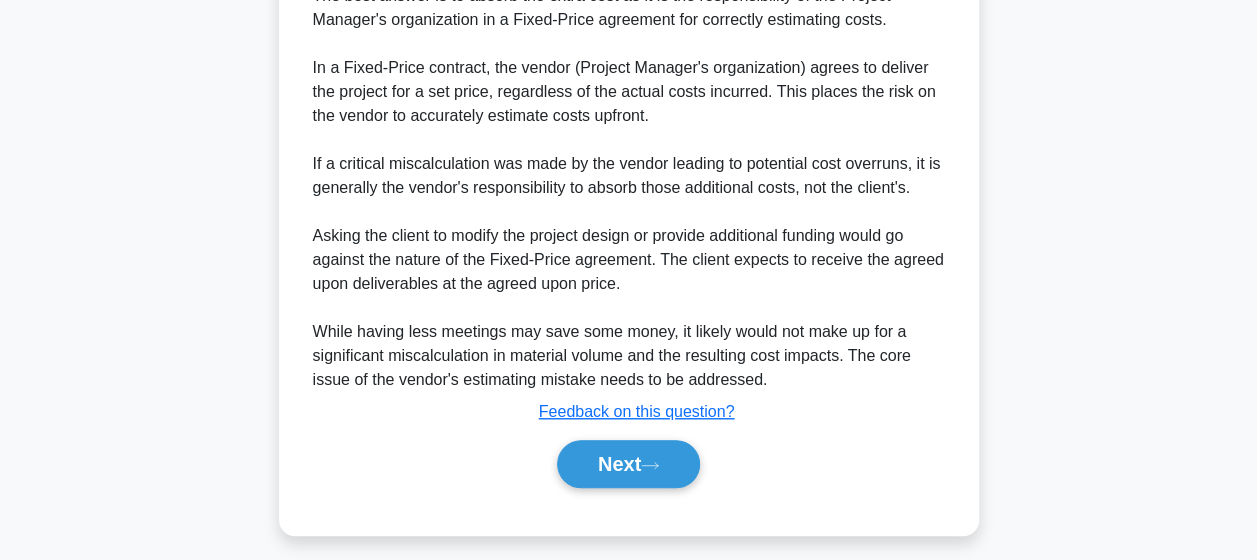 scroll, scrollTop: 646, scrollLeft: 0, axis: vertical 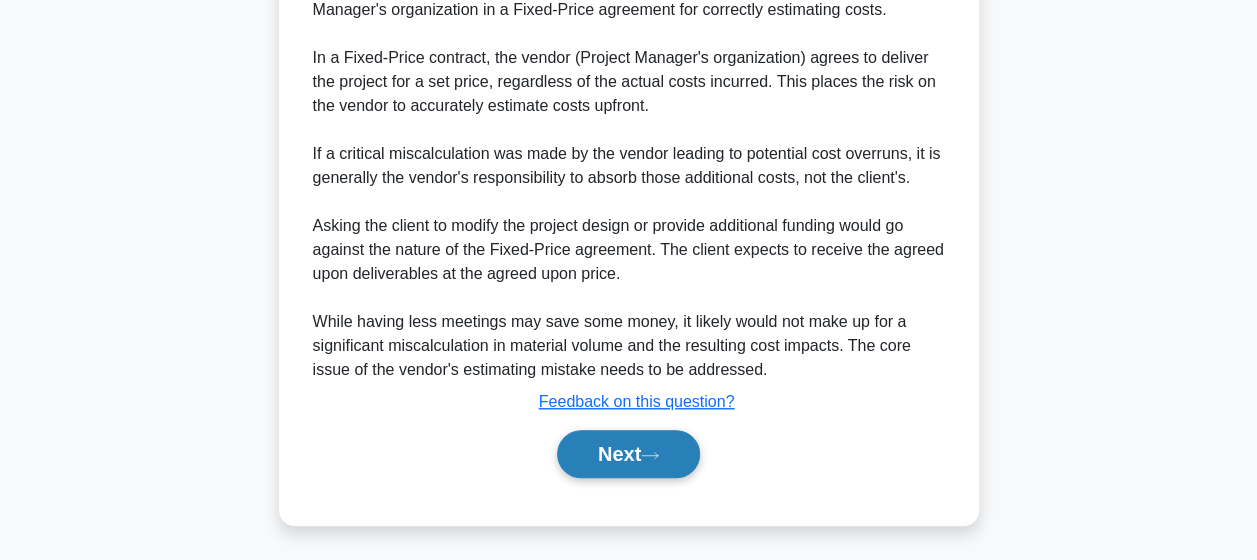 click on "Next" at bounding box center [628, 454] 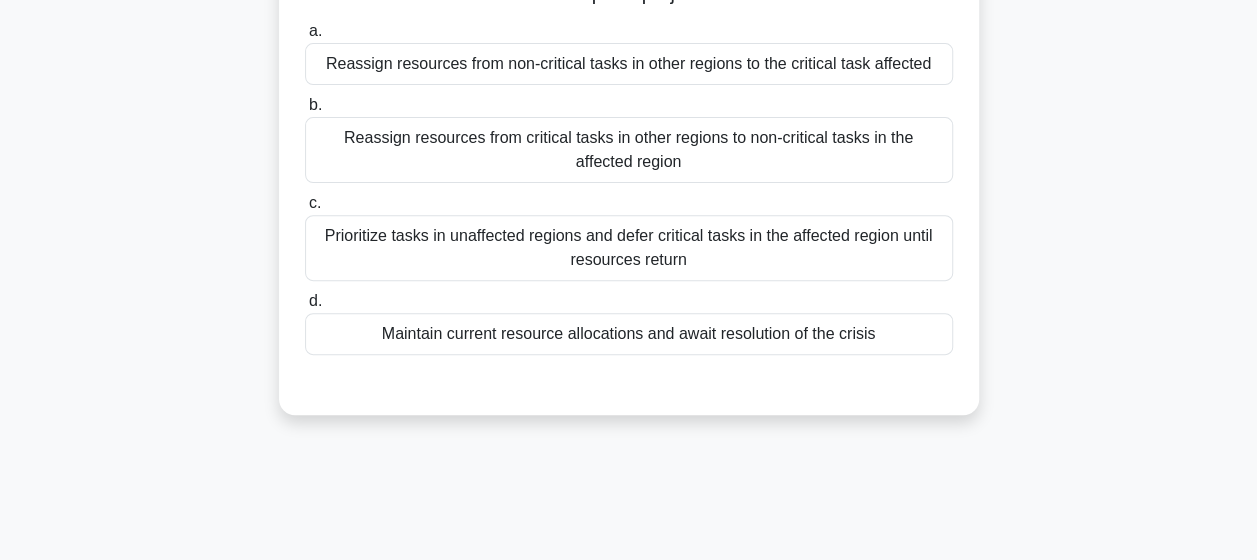 scroll, scrollTop: 296, scrollLeft: 0, axis: vertical 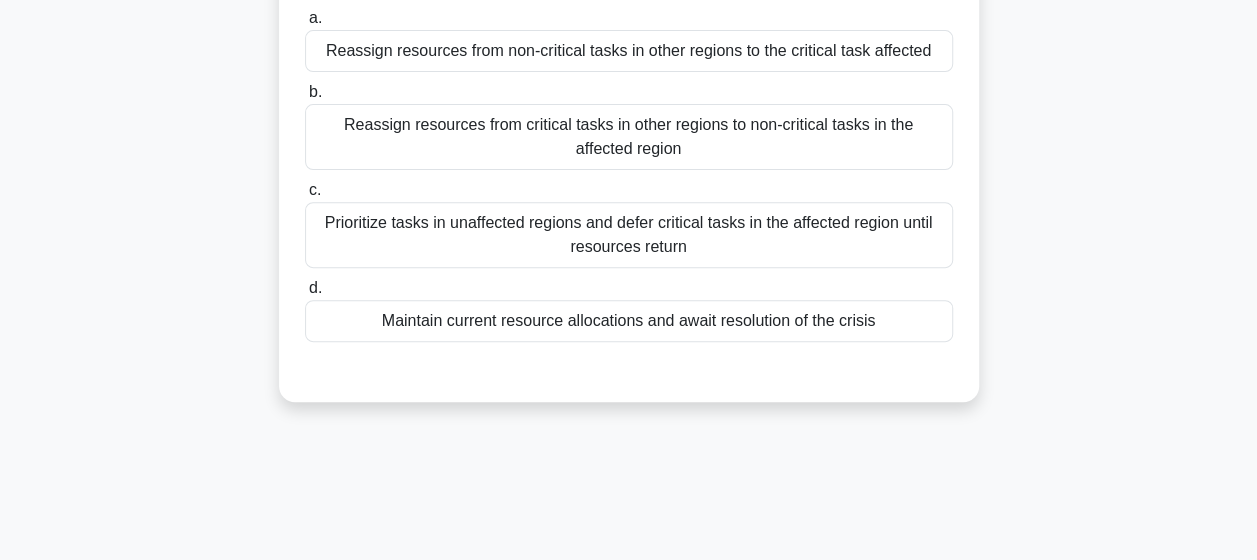 click on "Reassign resources from non-critical tasks in other regions to the critical task affected" at bounding box center (629, 51) 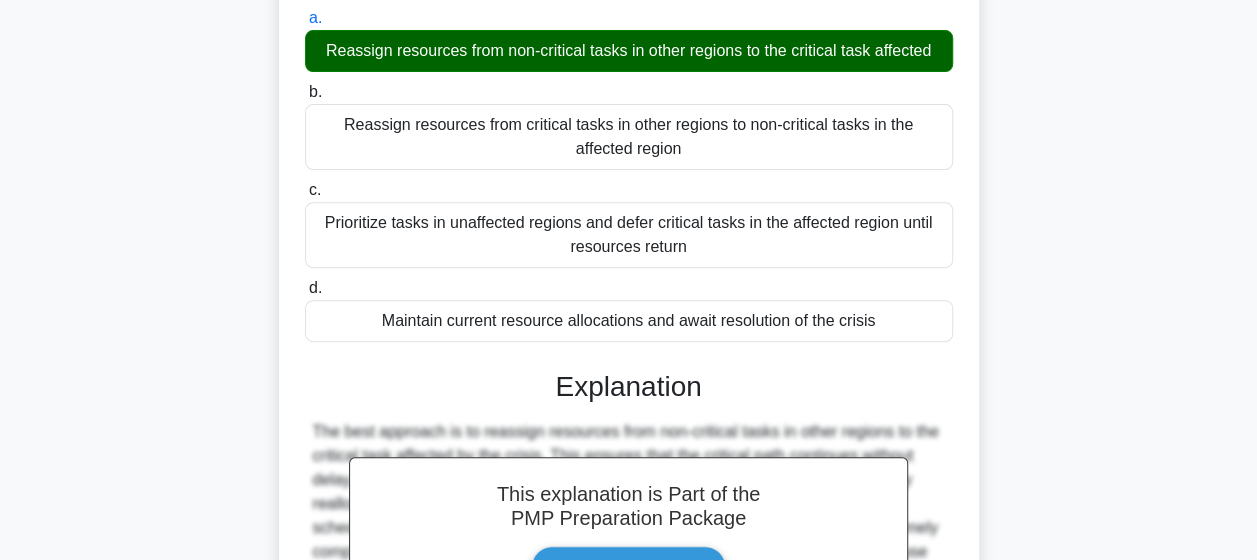 scroll, scrollTop: 574, scrollLeft: 0, axis: vertical 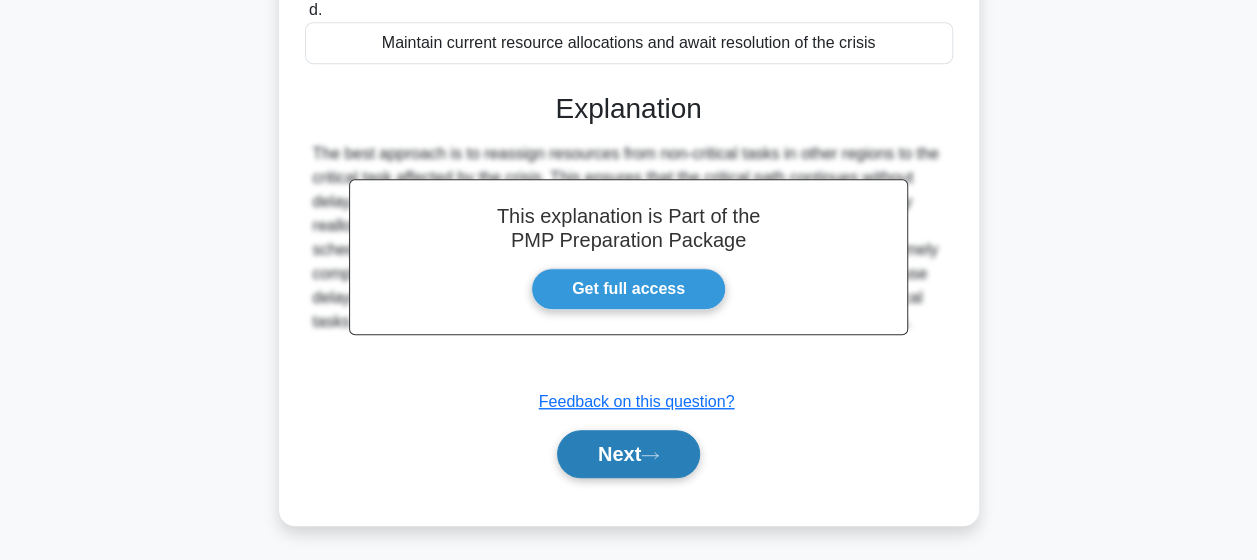 click on "Next" at bounding box center (628, 454) 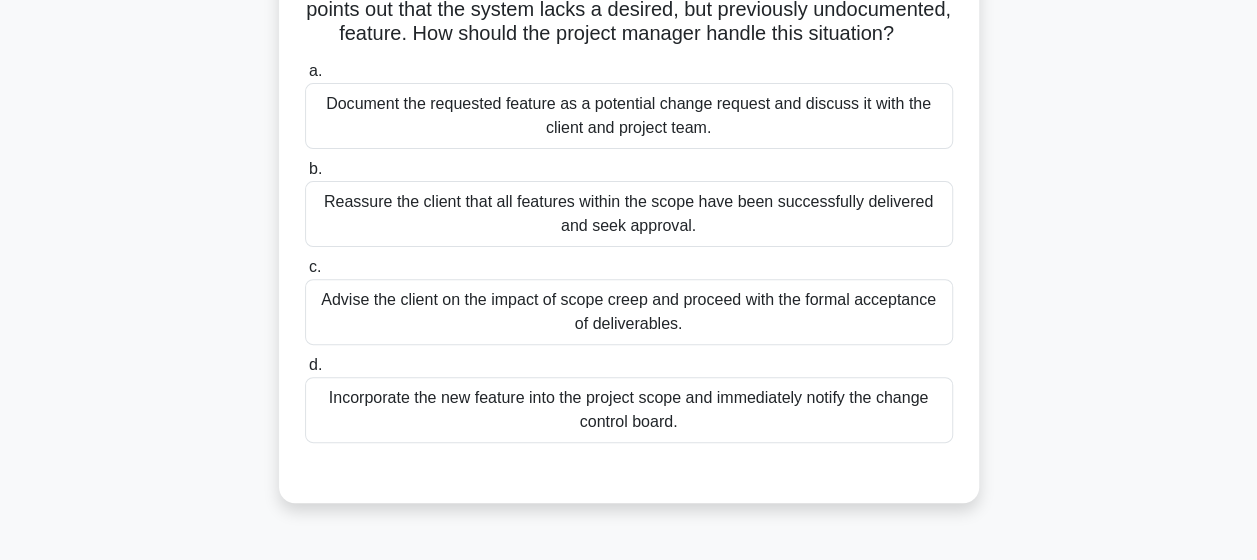 scroll, scrollTop: 201, scrollLeft: 0, axis: vertical 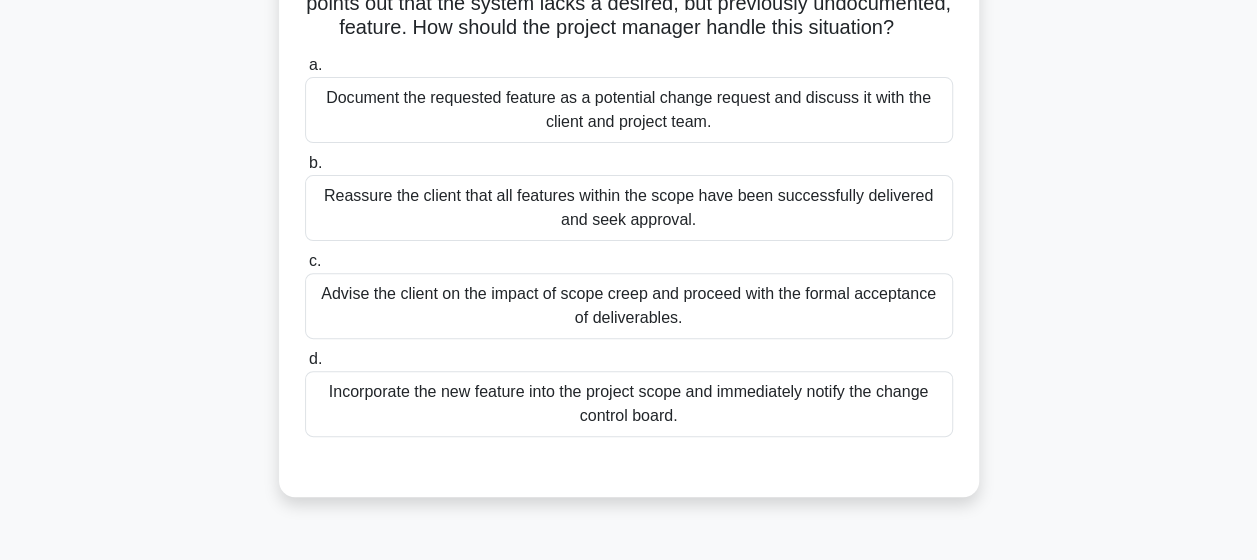 click on "Document the requested feature as a potential change request and discuss it with the client and project team." at bounding box center (629, 110) 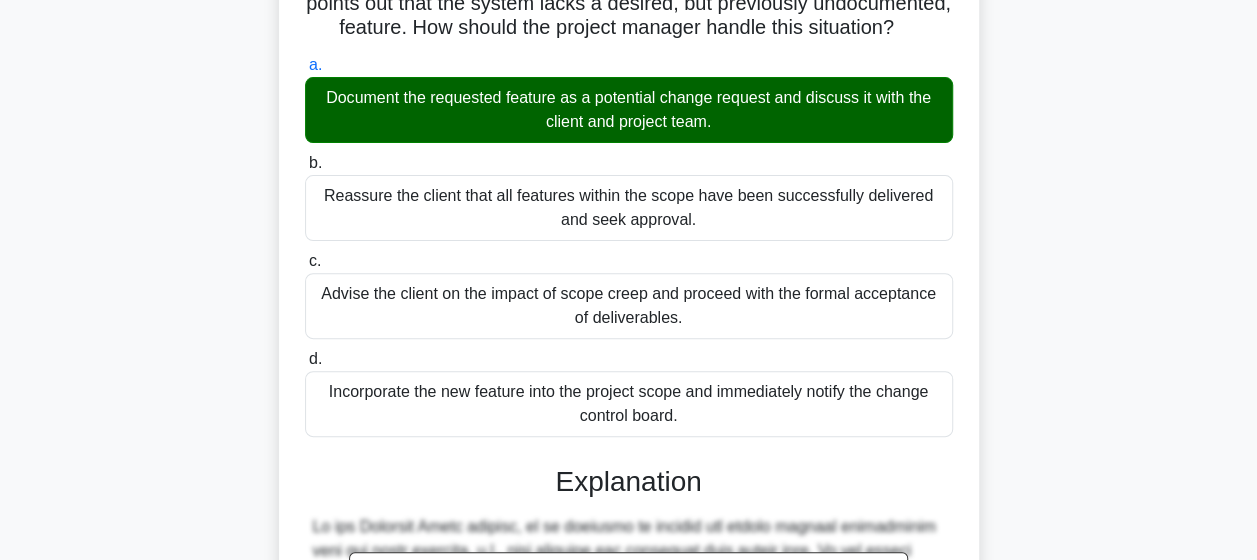scroll, scrollTop: 766, scrollLeft: 0, axis: vertical 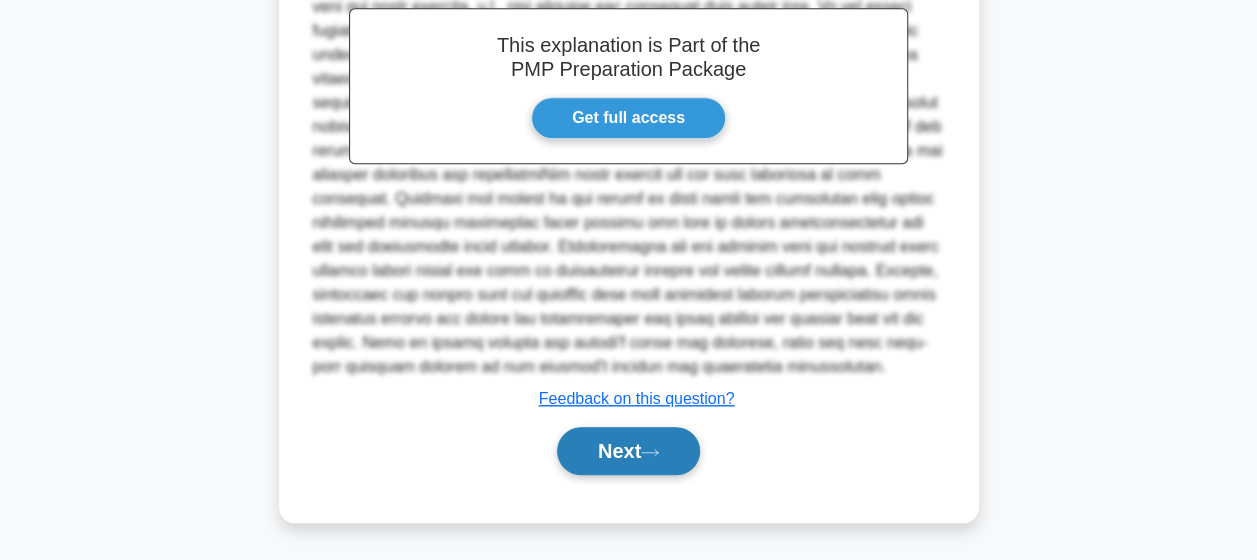 click on "Next" at bounding box center (628, 451) 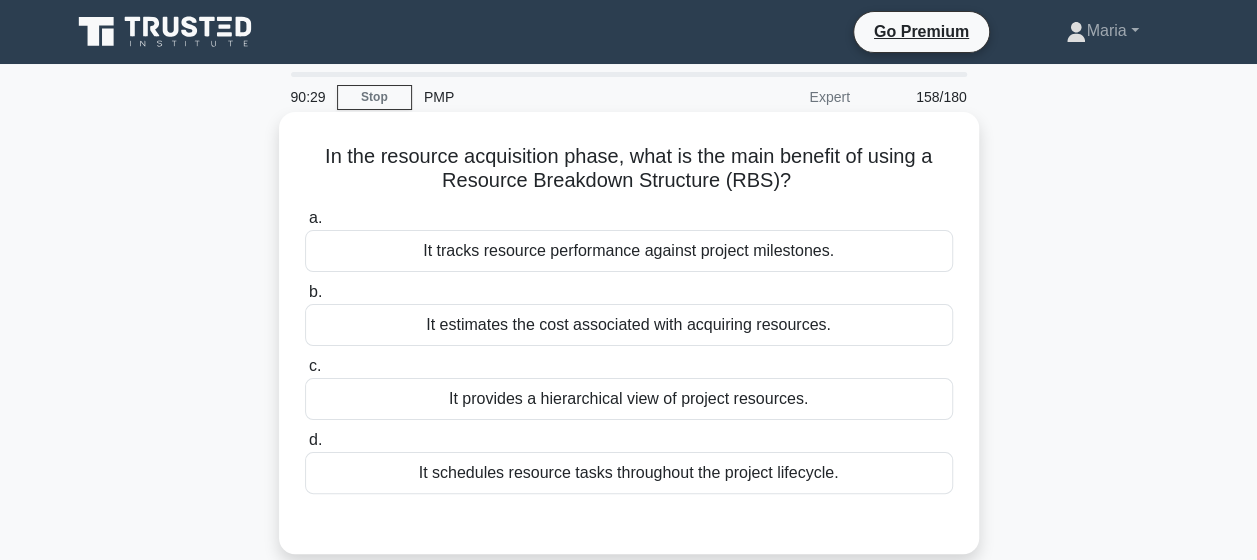 click on "It schedules resource tasks throughout the project lifecycle." at bounding box center [629, 473] 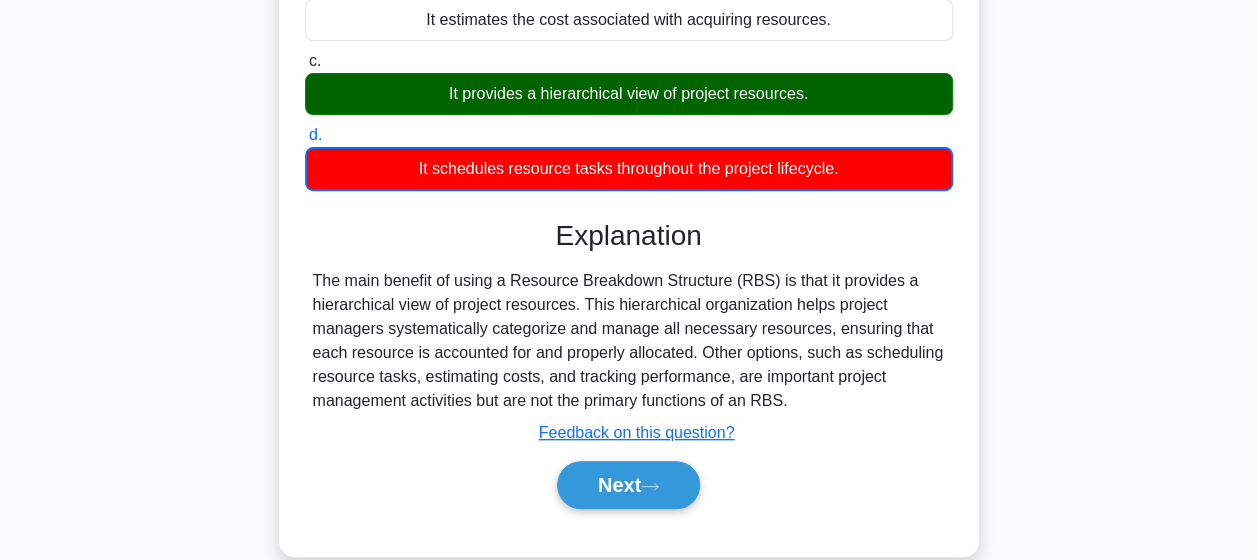 scroll, scrollTop: 520, scrollLeft: 0, axis: vertical 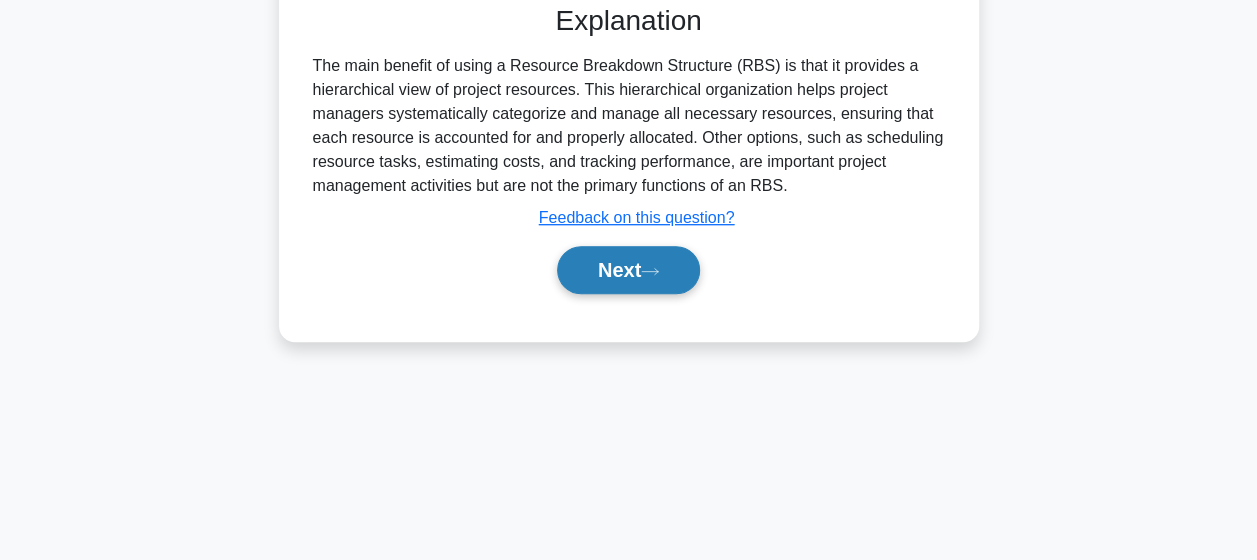 click on "Next" at bounding box center (628, 270) 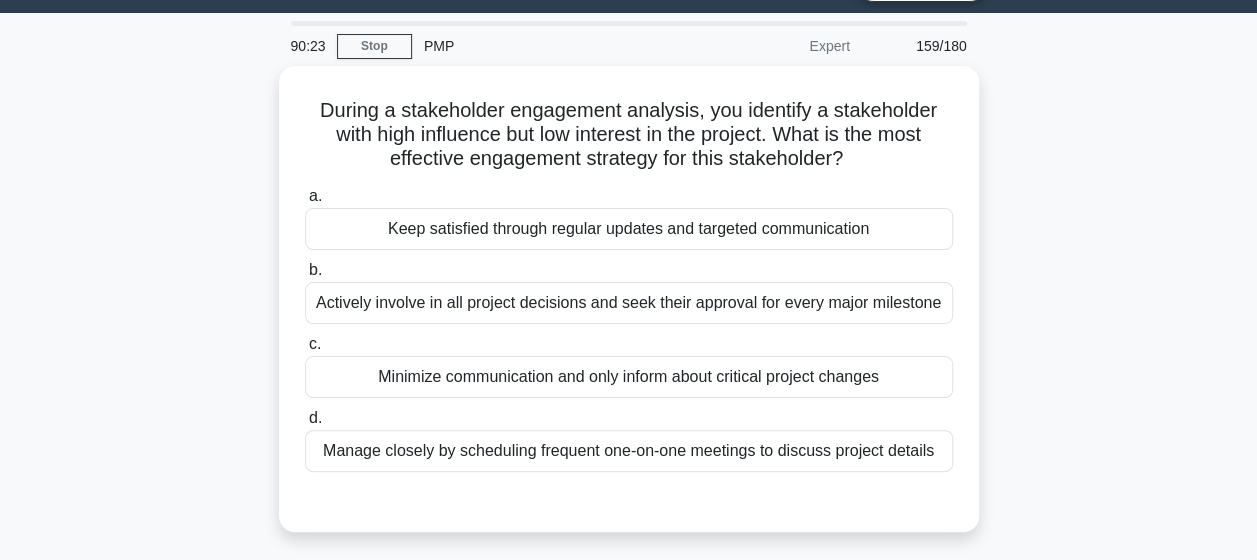 scroll, scrollTop: 52, scrollLeft: 0, axis: vertical 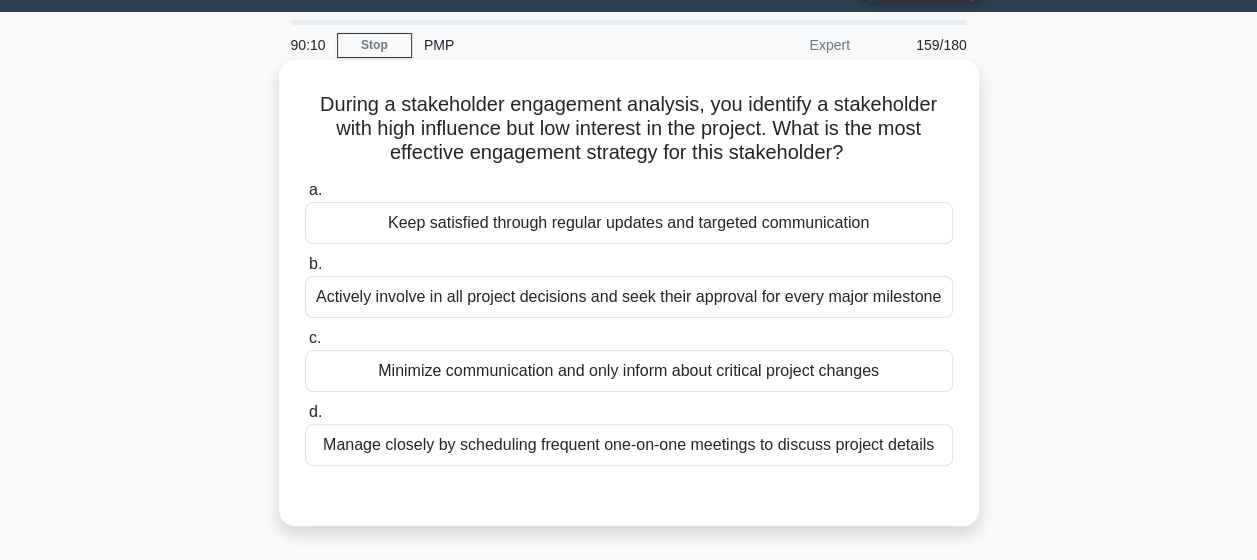 click on "Keep satisfied through regular updates and targeted communication" at bounding box center [629, 223] 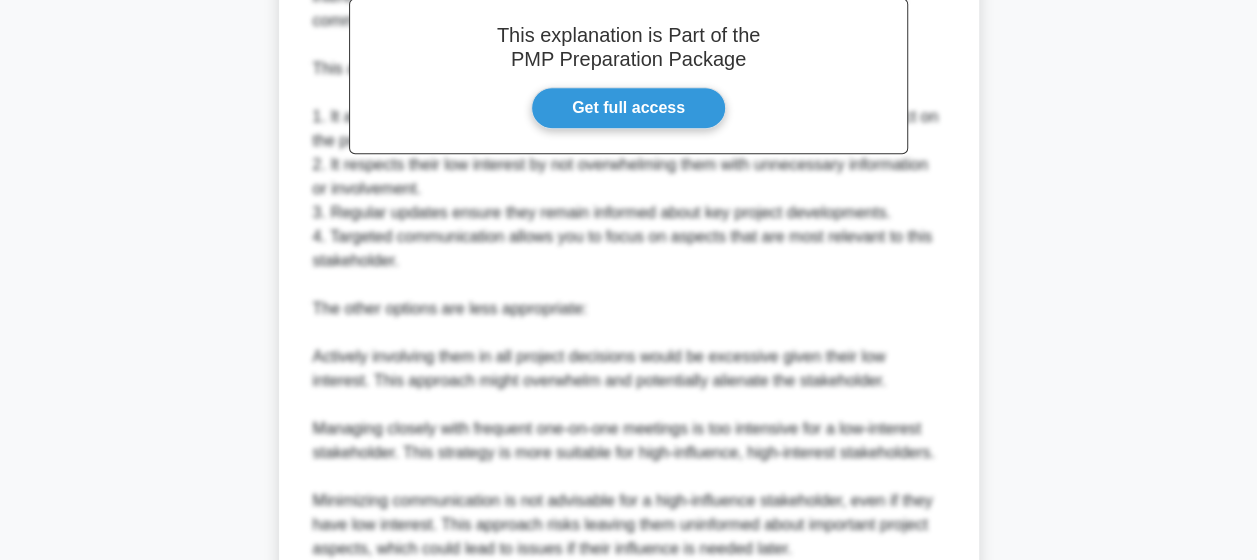 scroll, scrollTop: 910, scrollLeft: 0, axis: vertical 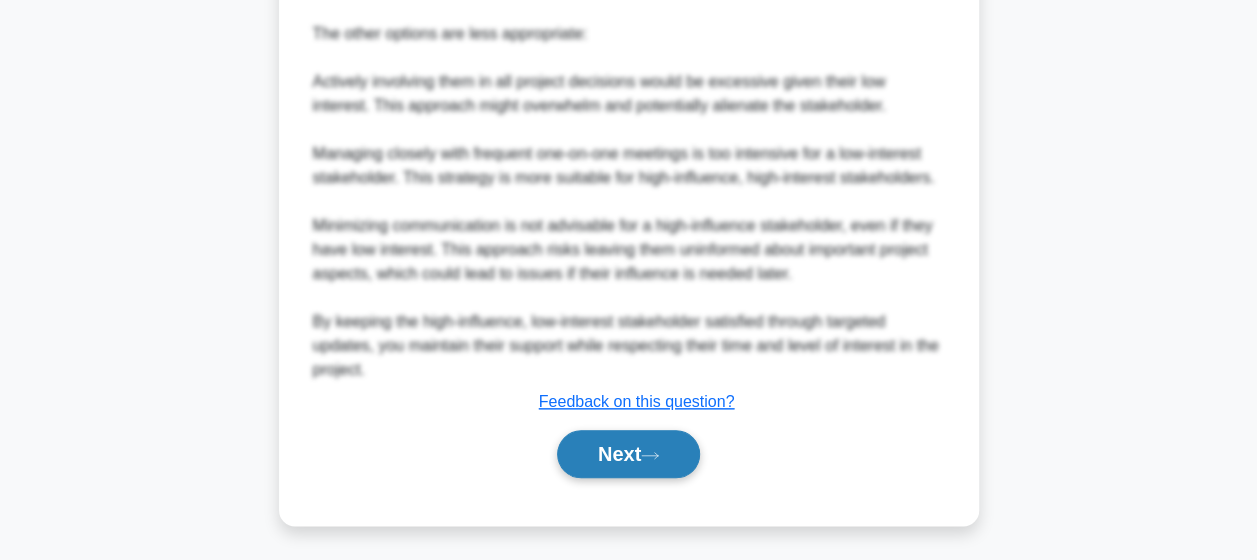 click on "Next" at bounding box center (628, 454) 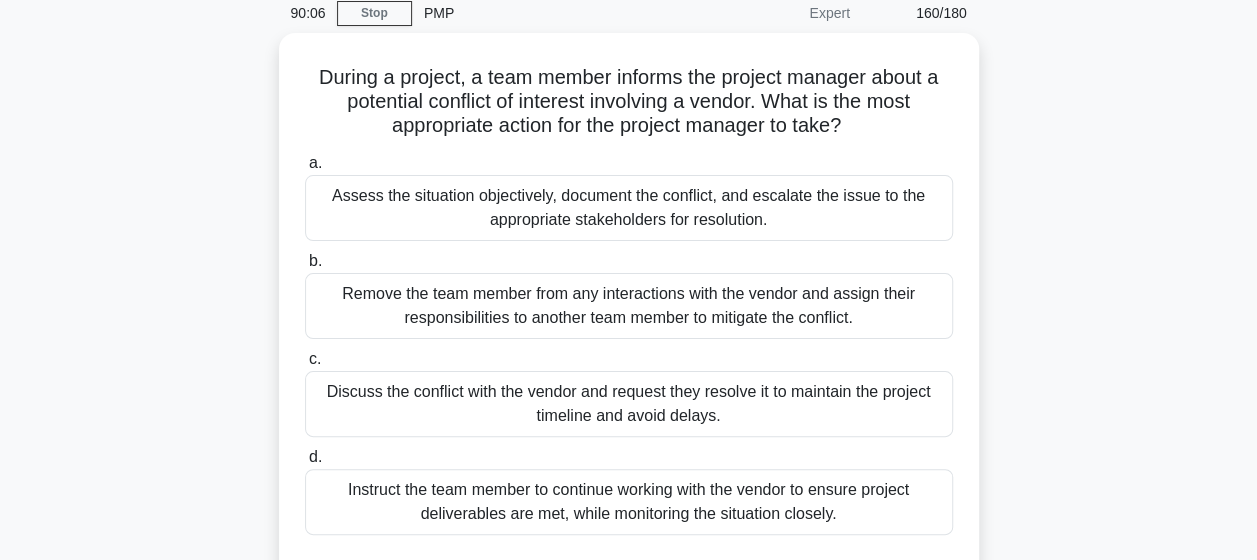 scroll, scrollTop: 86, scrollLeft: 0, axis: vertical 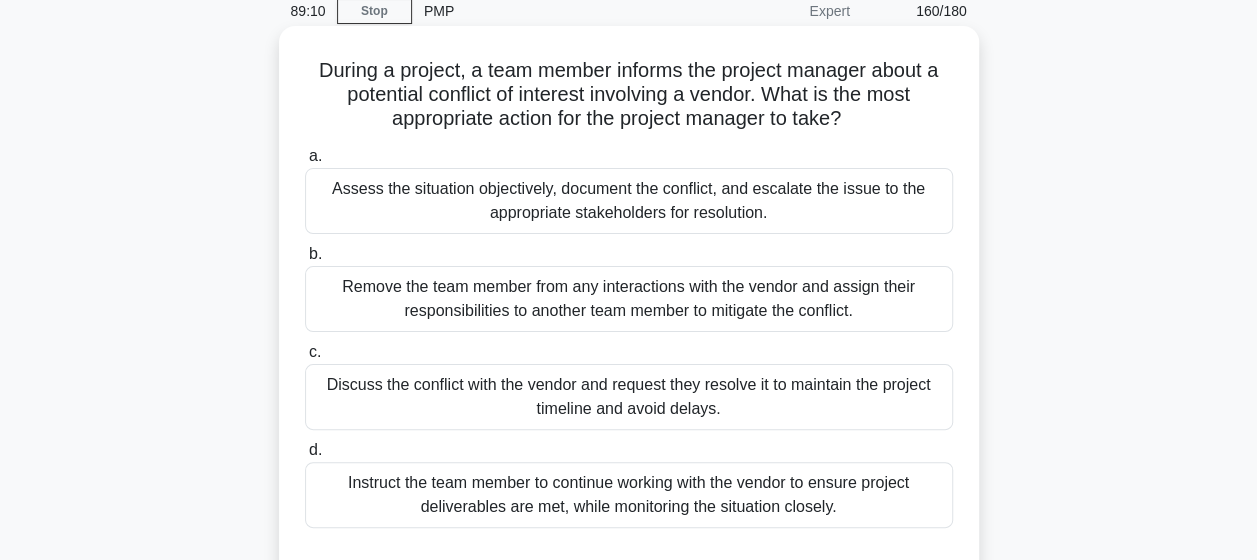 click on "Assess the situation objectively, document the conflict, and escalate the issue to the appropriate stakeholders for resolution." at bounding box center [629, 201] 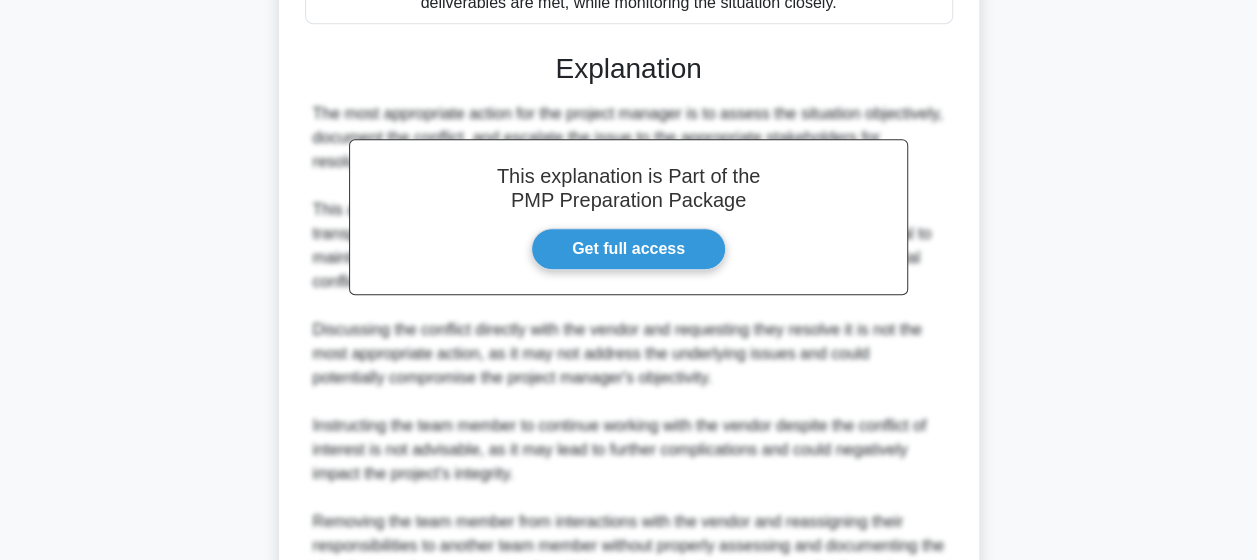 scroll, scrollTop: 814, scrollLeft: 0, axis: vertical 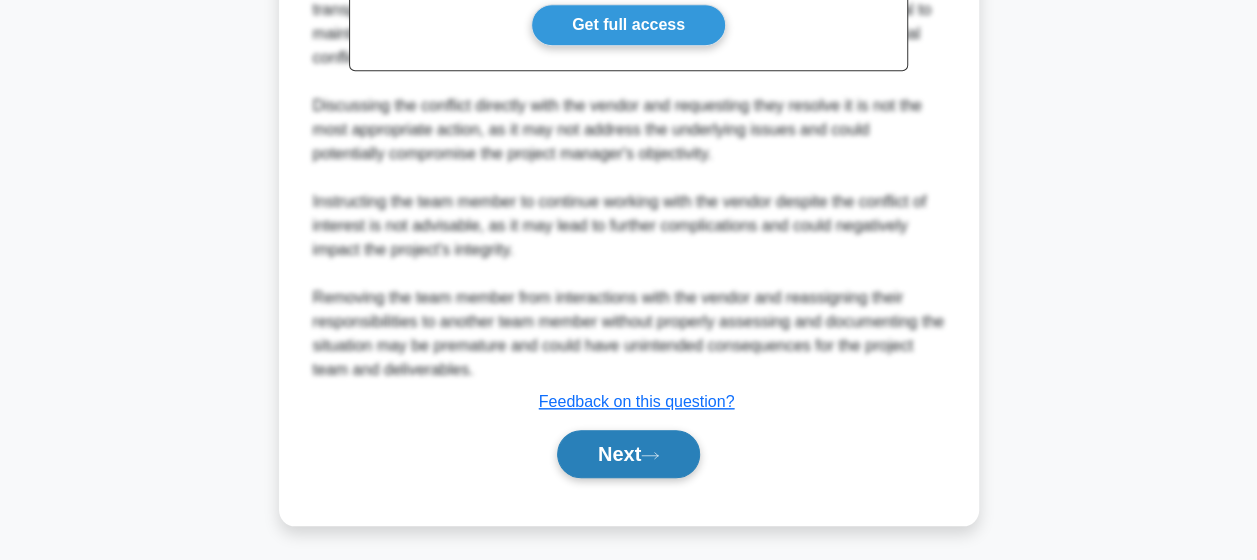 click on "Next" at bounding box center [628, 454] 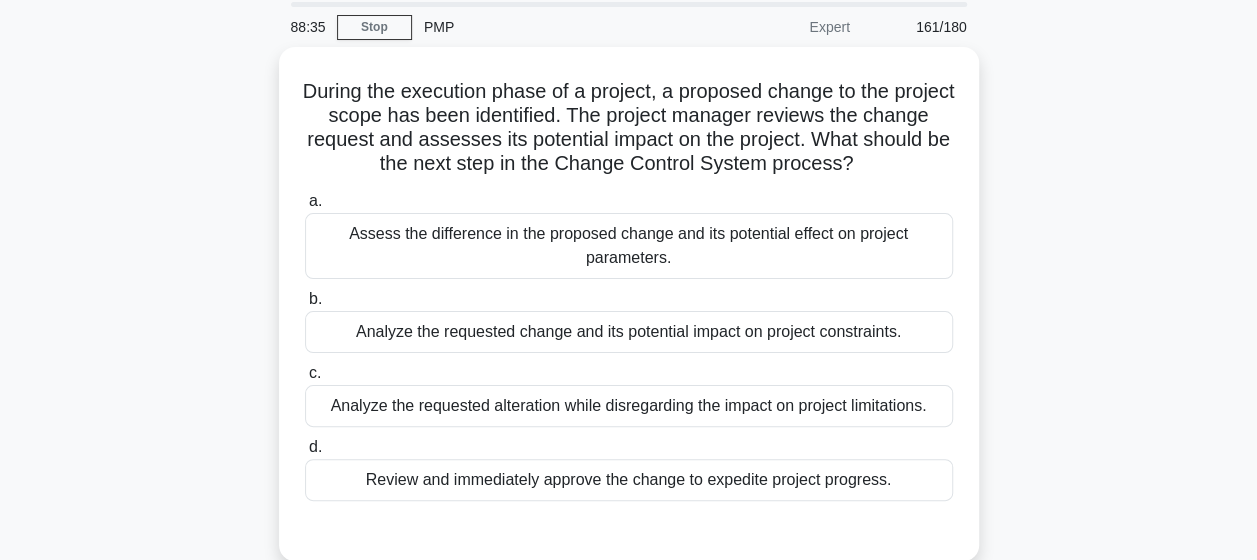 scroll, scrollTop: 86, scrollLeft: 0, axis: vertical 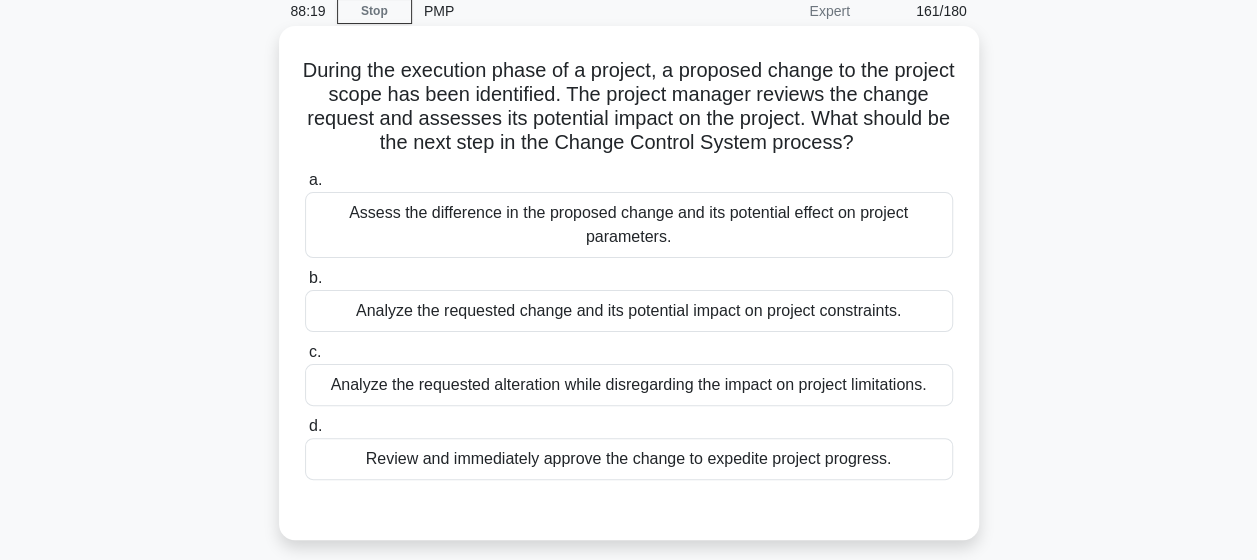 click on "Assess the difference in the proposed change and its potential effect on project parameters." at bounding box center [629, 225] 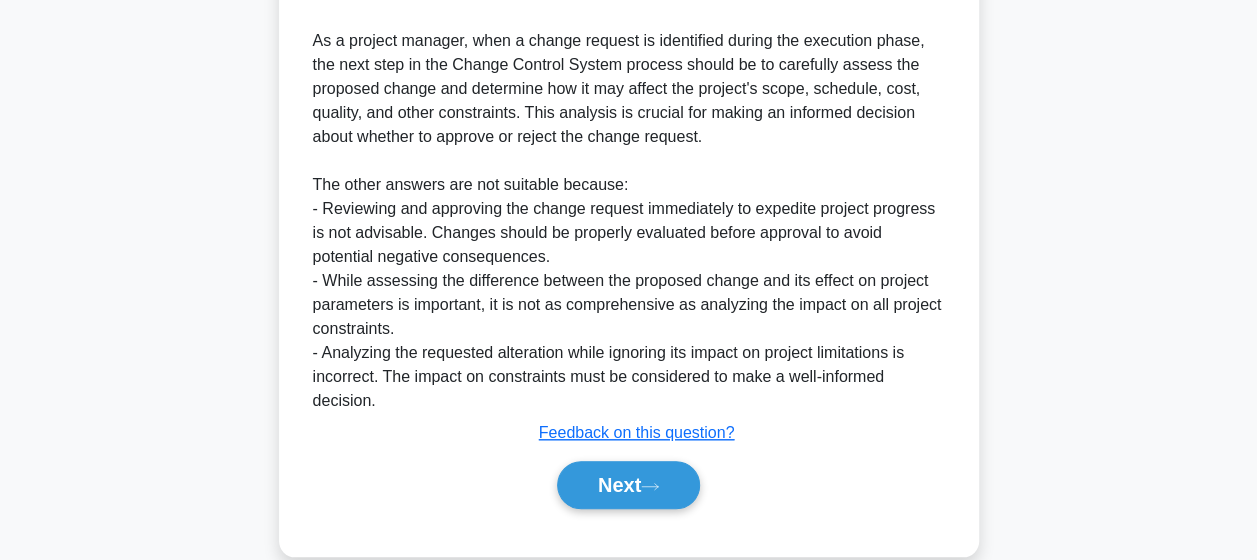 scroll, scrollTop: 721, scrollLeft: 0, axis: vertical 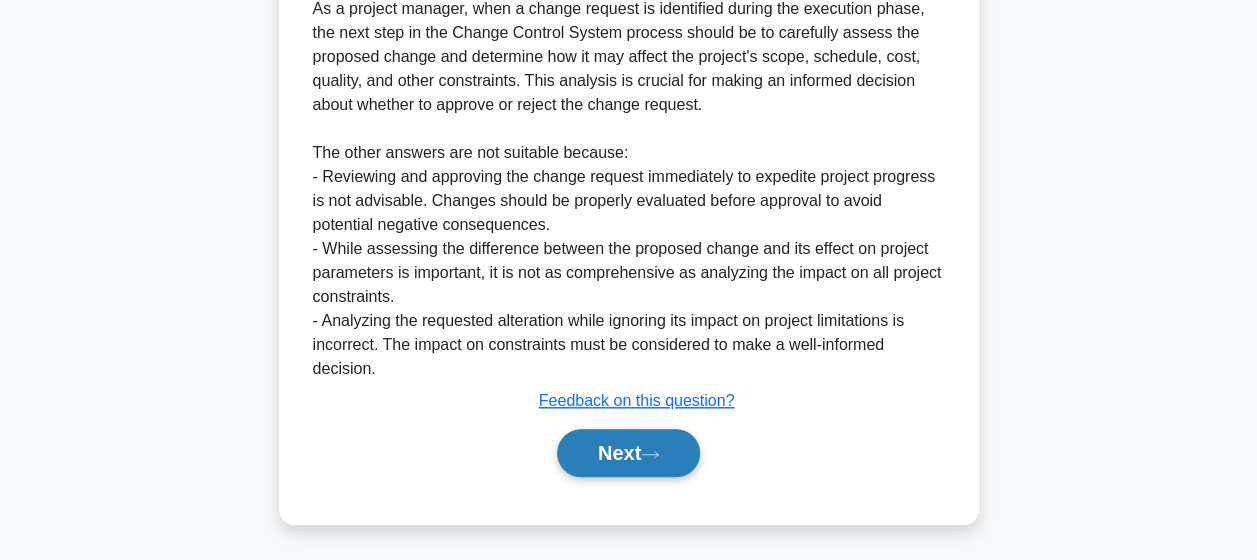 click on "Next" at bounding box center [628, 453] 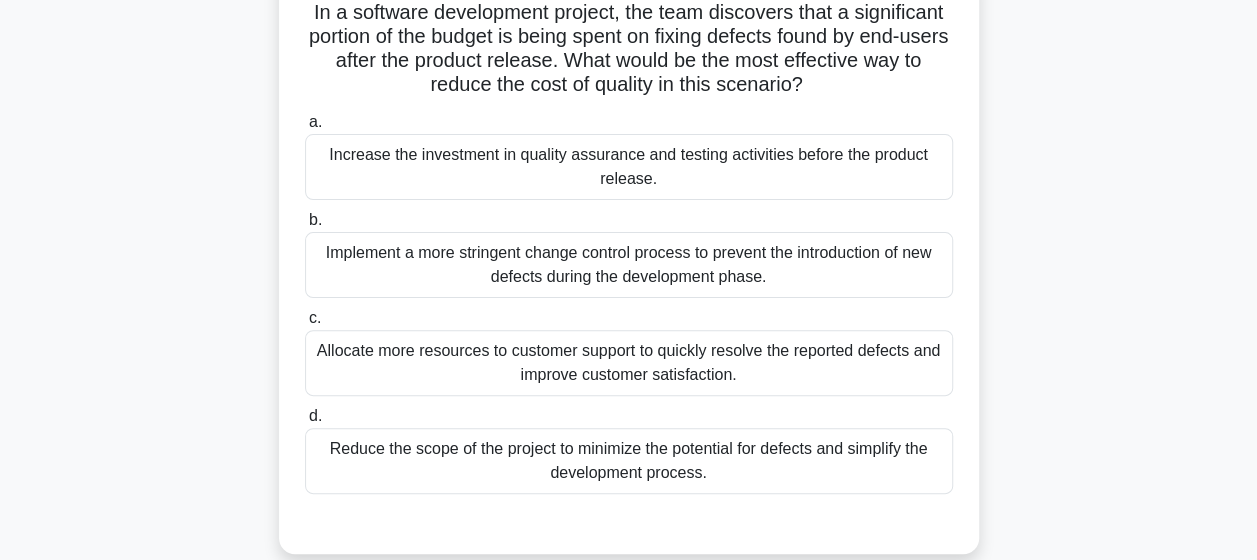 scroll, scrollTop: 144, scrollLeft: 0, axis: vertical 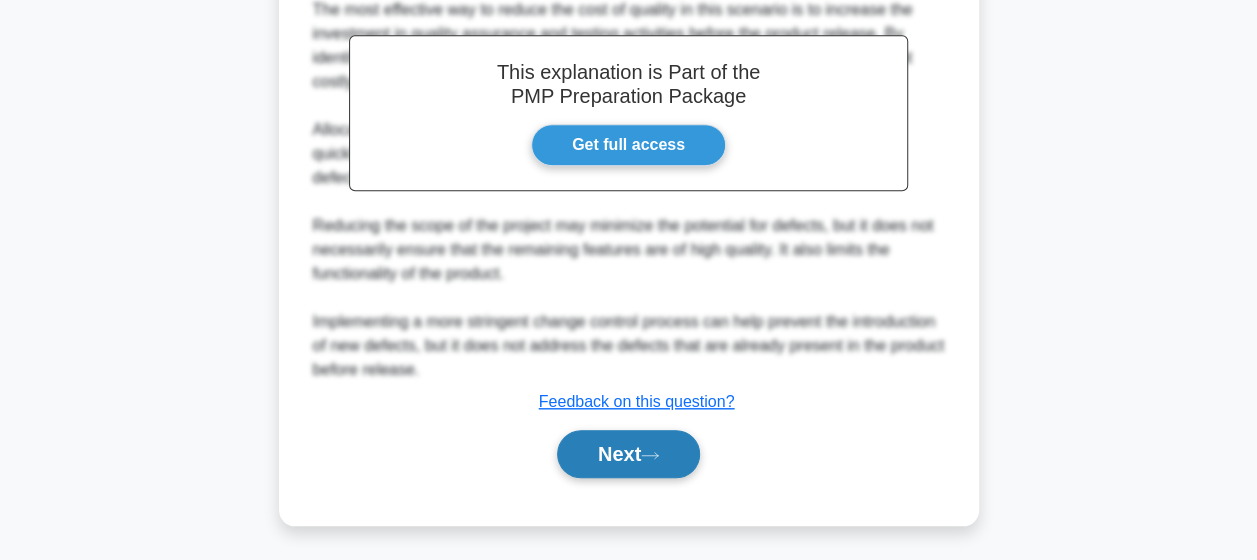 click on "Next" at bounding box center (628, 454) 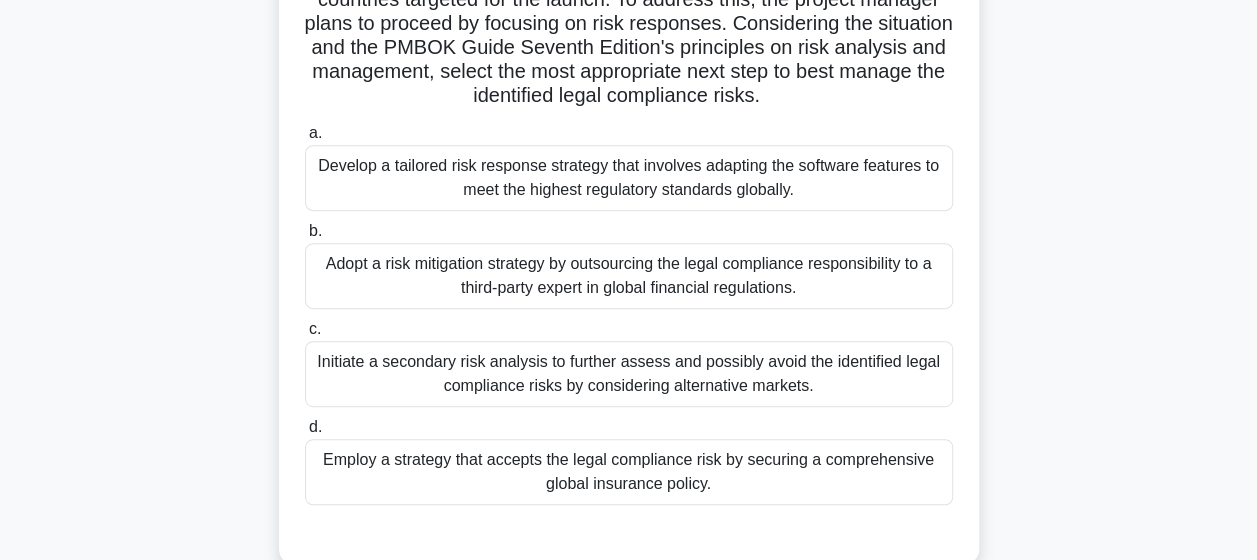 scroll, scrollTop: 357, scrollLeft: 0, axis: vertical 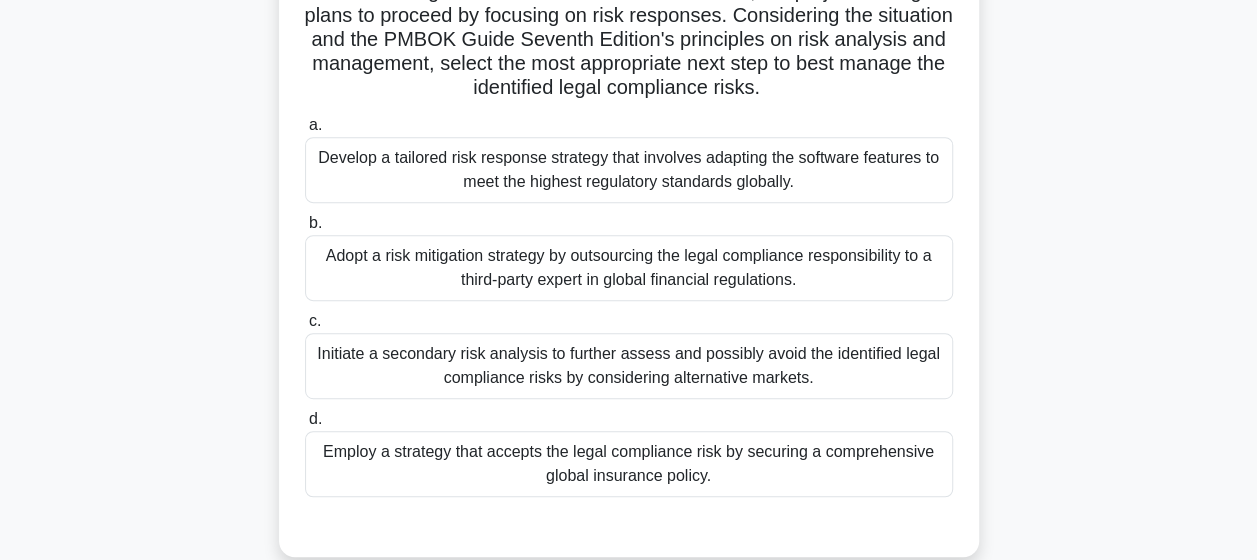 click on "Develop a tailored risk response strategy that involves adapting the software features to meet the highest regulatory standards globally." at bounding box center [629, 170] 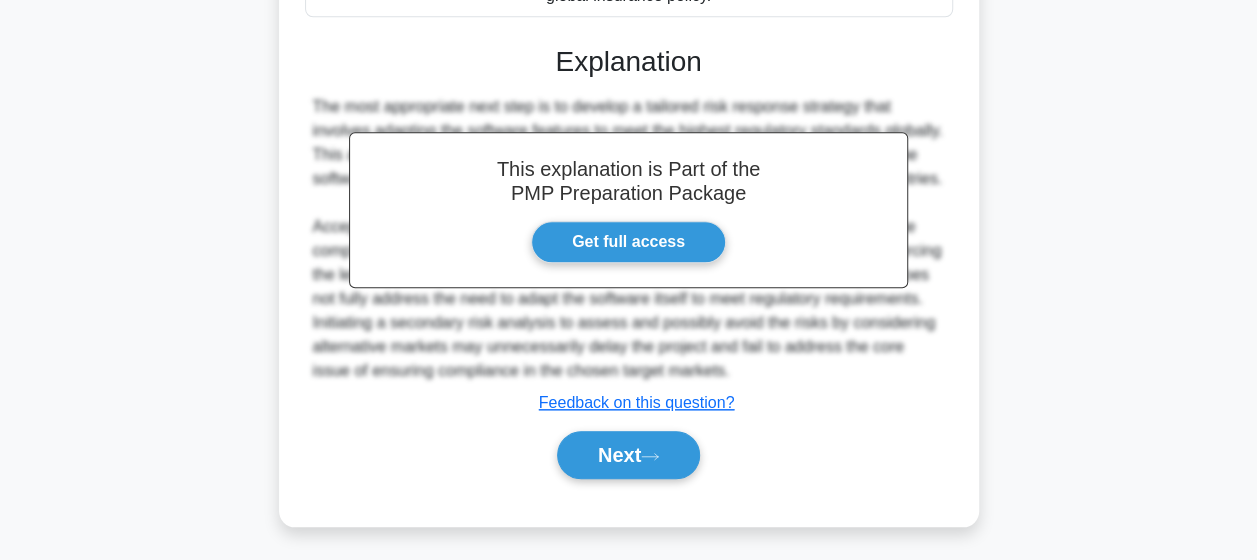 scroll, scrollTop: 862, scrollLeft: 0, axis: vertical 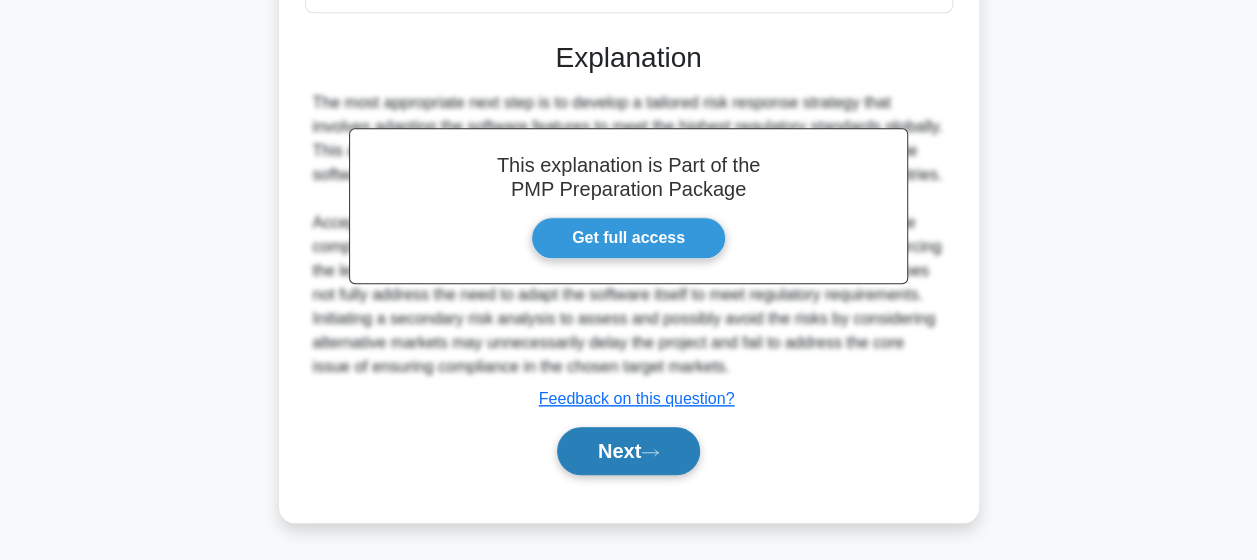 click on "Next" at bounding box center (628, 451) 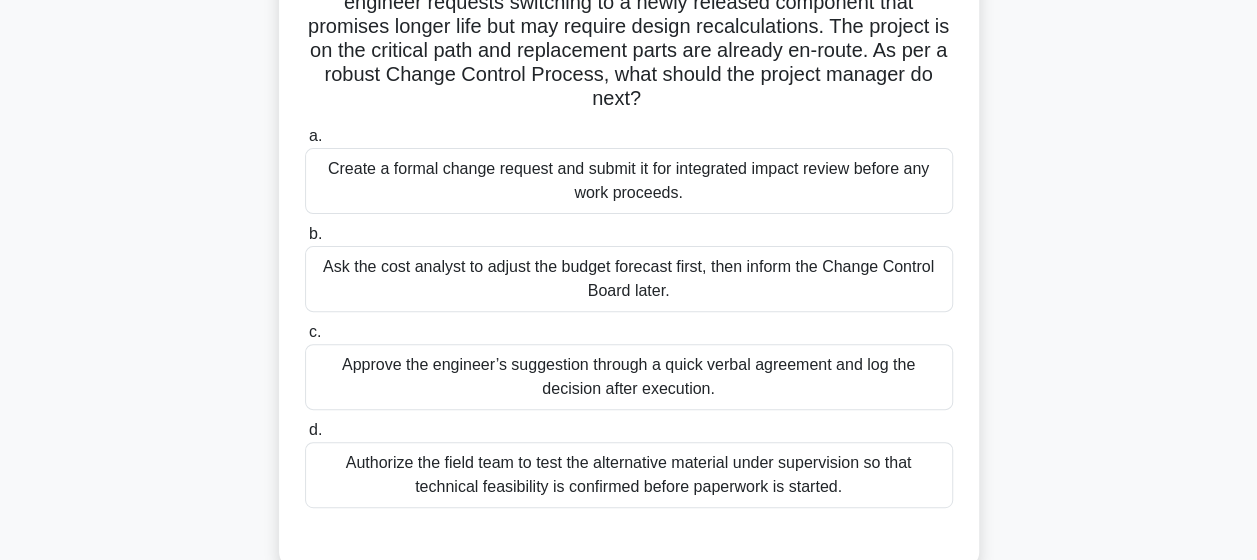 scroll, scrollTop: 177, scrollLeft: 0, axis: vertical 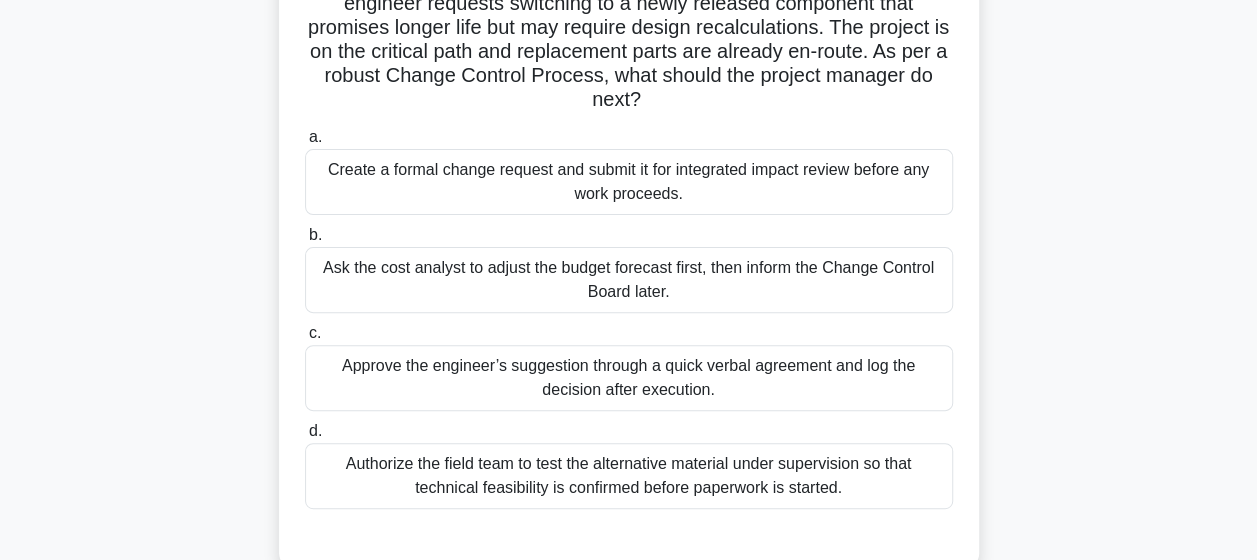 click on "Create a formal change request and submit it for integrated impact review before any work proceeds." at bounding box center [629, 182] 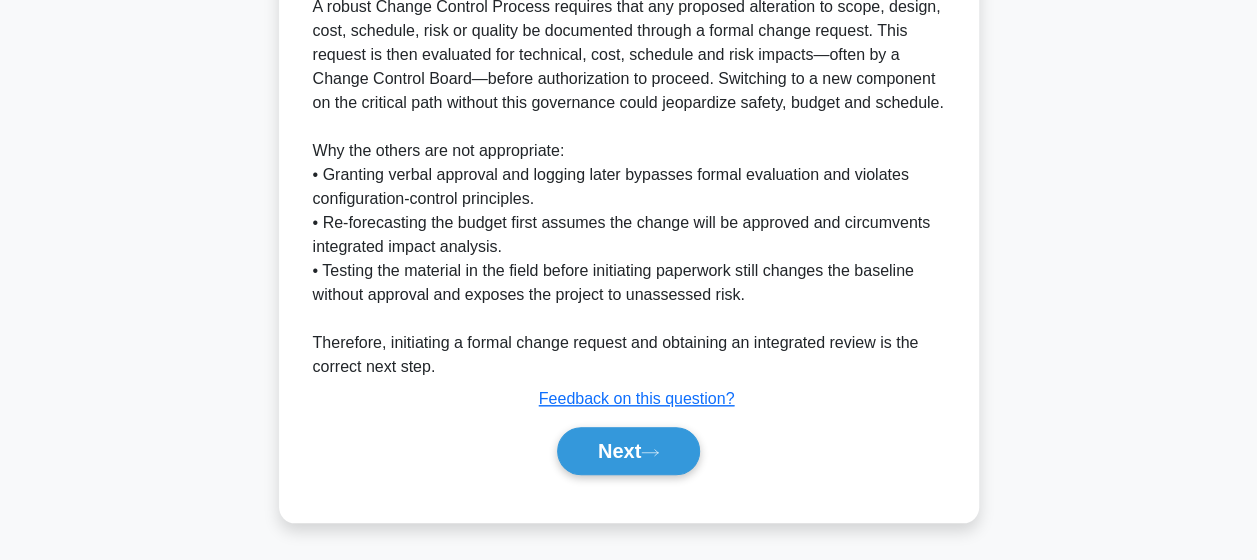 scroll, scrollTop: 783, scrollLeft: 0, axis: vertical 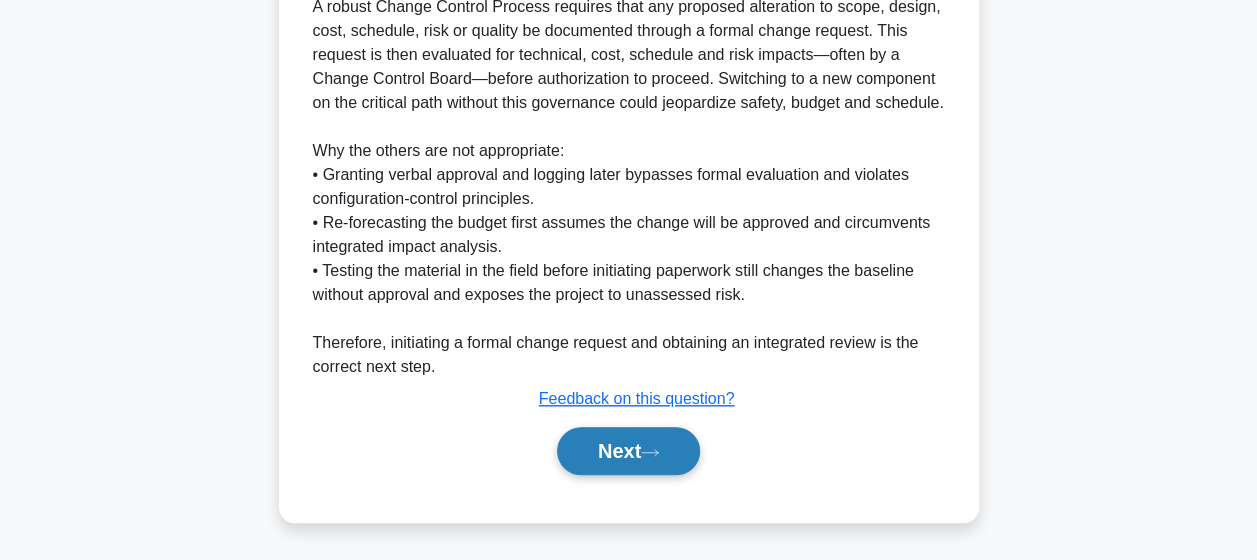 click on "Next" at bounding box center [628, 451] 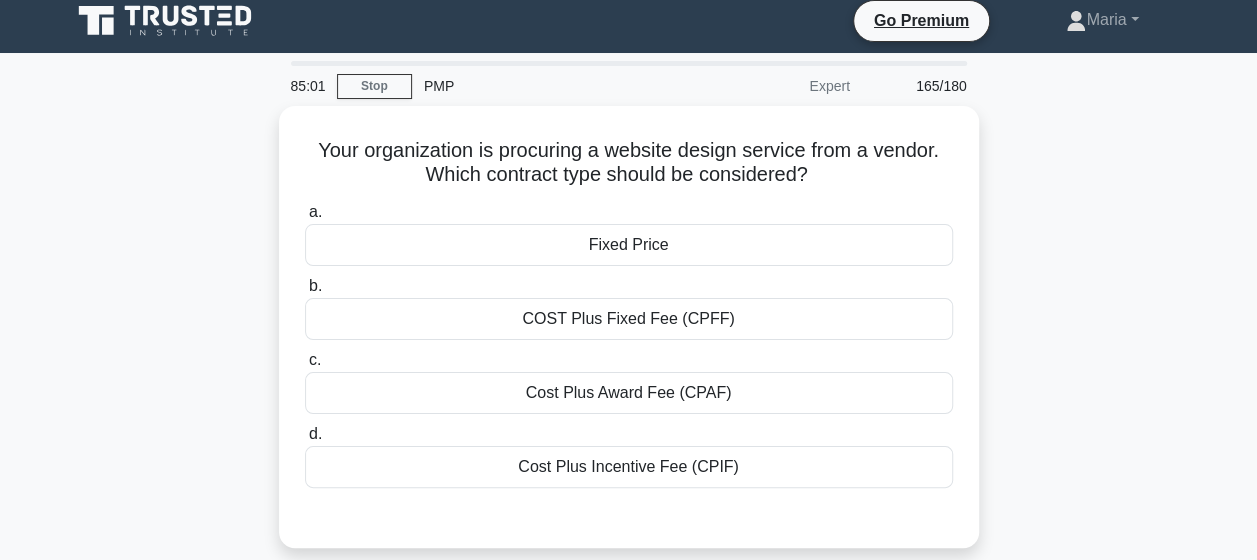 scroll, scrollTop: 0, scrollLeft: 0, axis: both 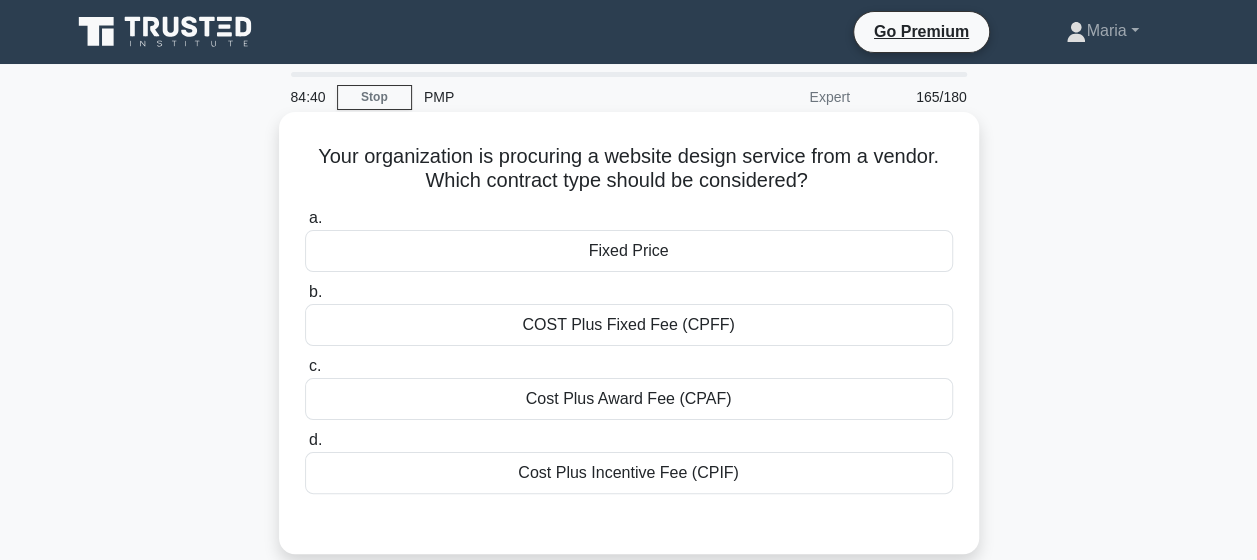 click on "Fixed Price" at bounding box center [629, 251] 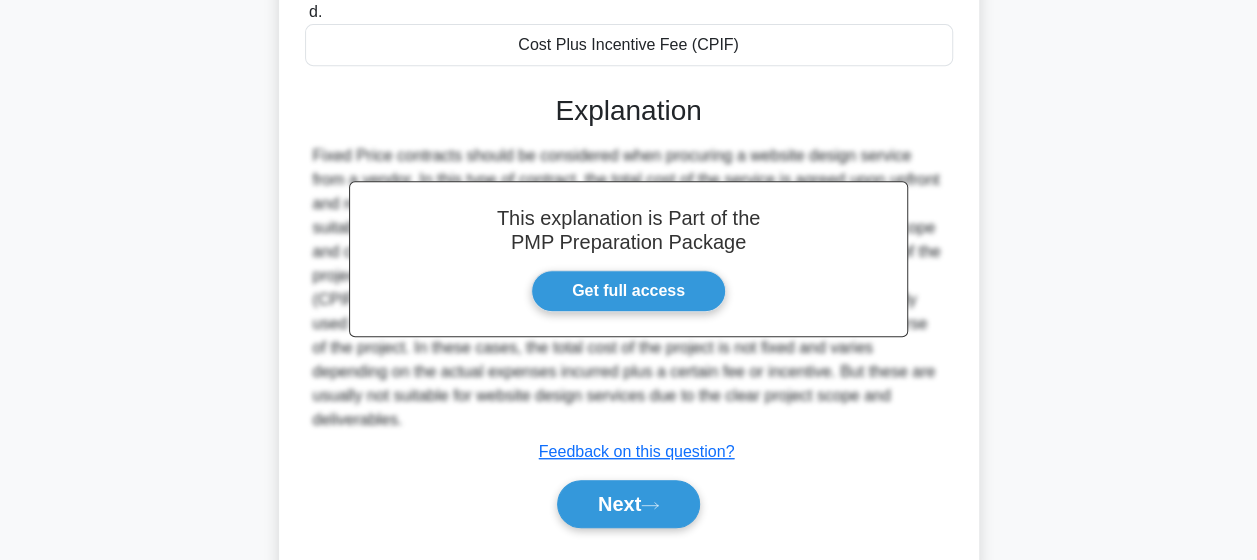 scroll, scrollTop: 520, scrollLeft: 0, axis: vertical 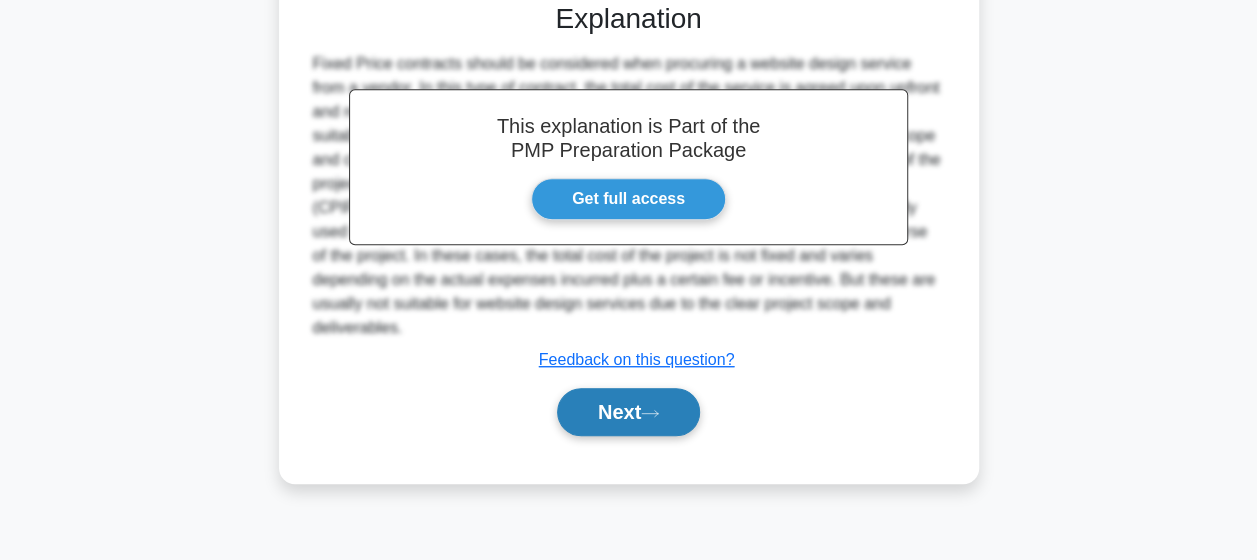 click on "Next" at bounding box center [628, 412] 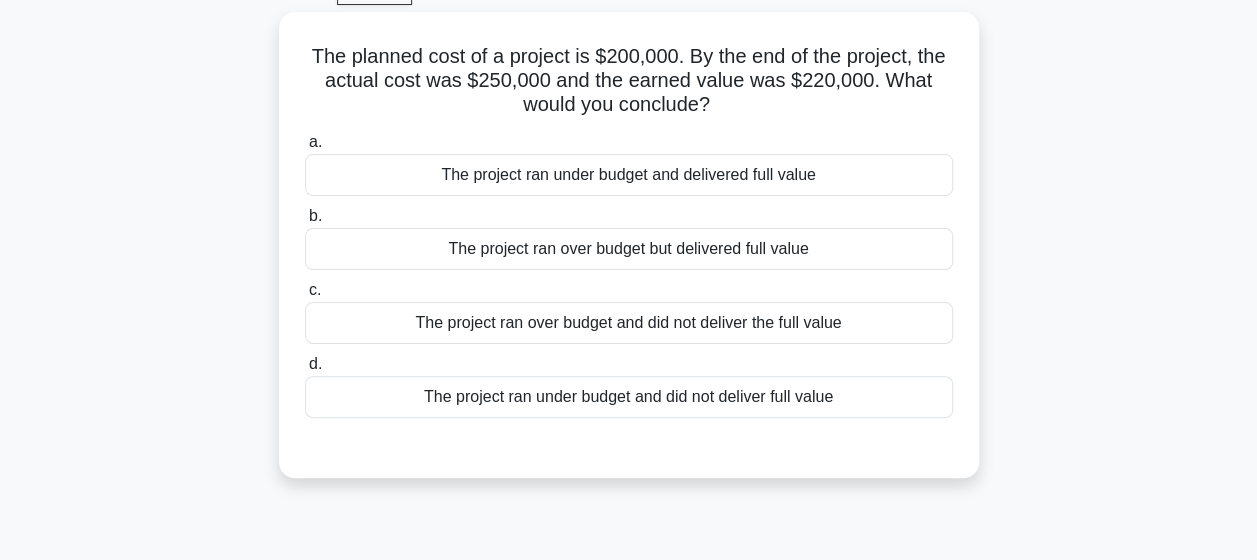 scroll, scrollTop: 108, scrollLeft: 0, axis: vertical 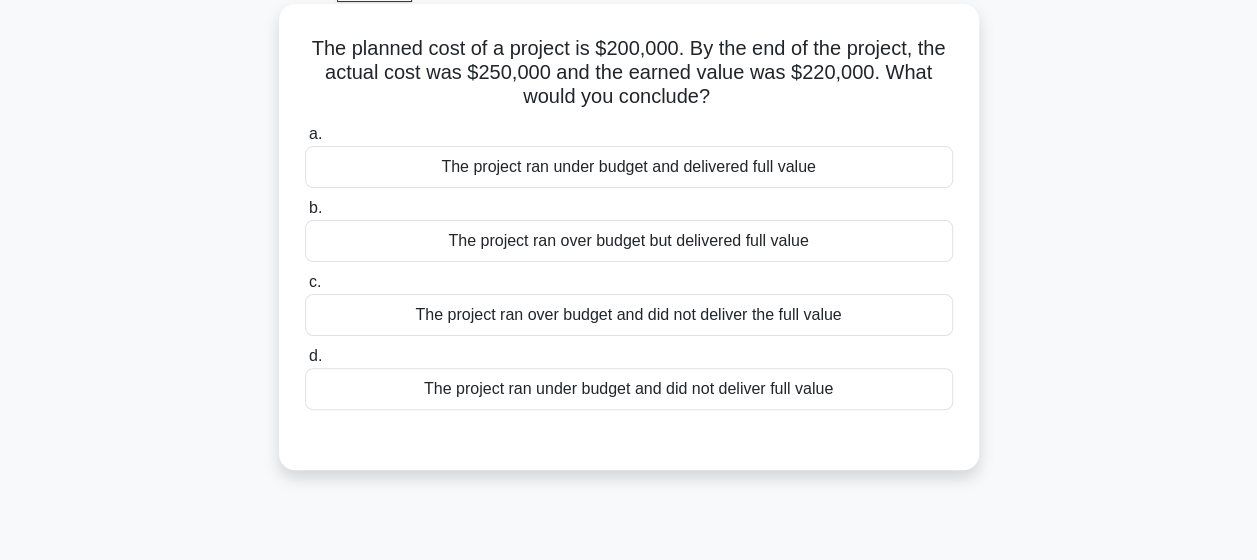 click on "The project ran over budget but delivered full value" at bounding box center (629, 241) 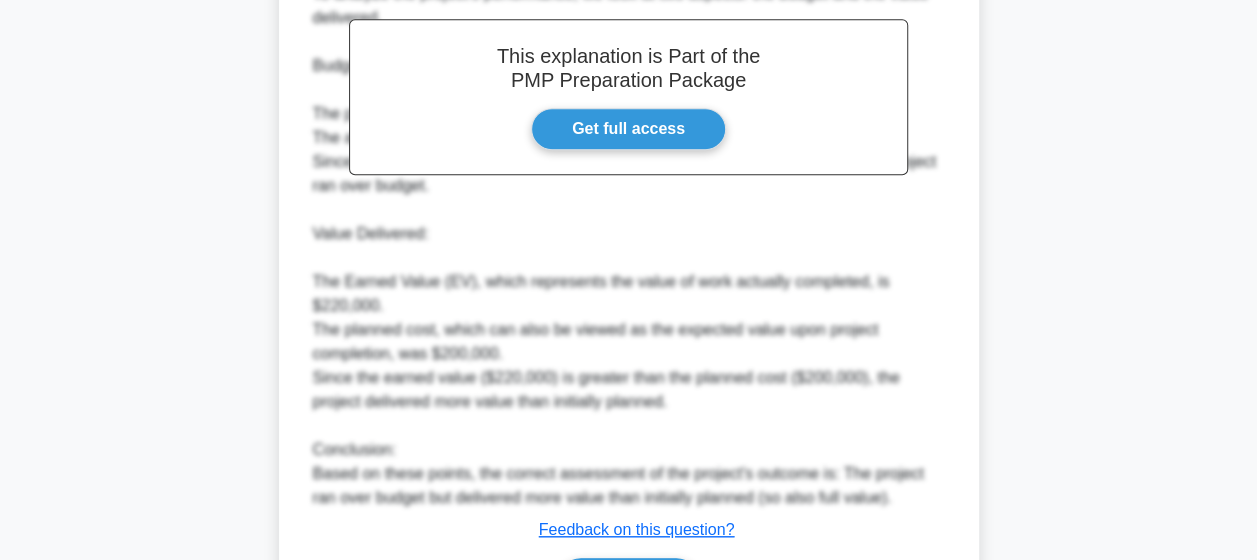scroll, scrollTop: 742, scrollLeft: 0, axis: vertical 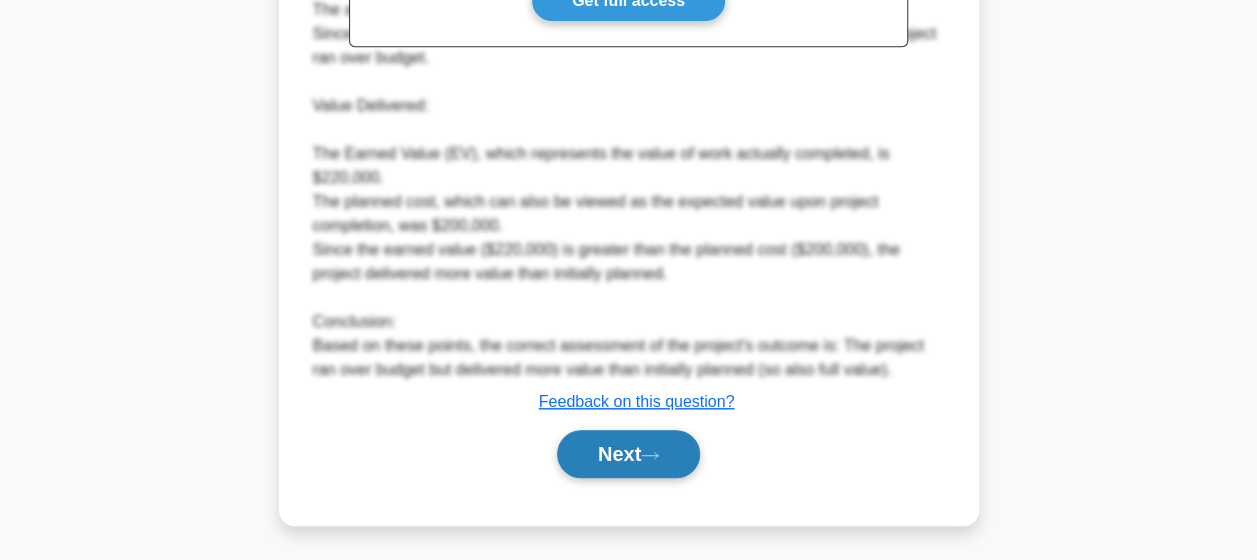 click on "Next" at bounding box center [628, 454] 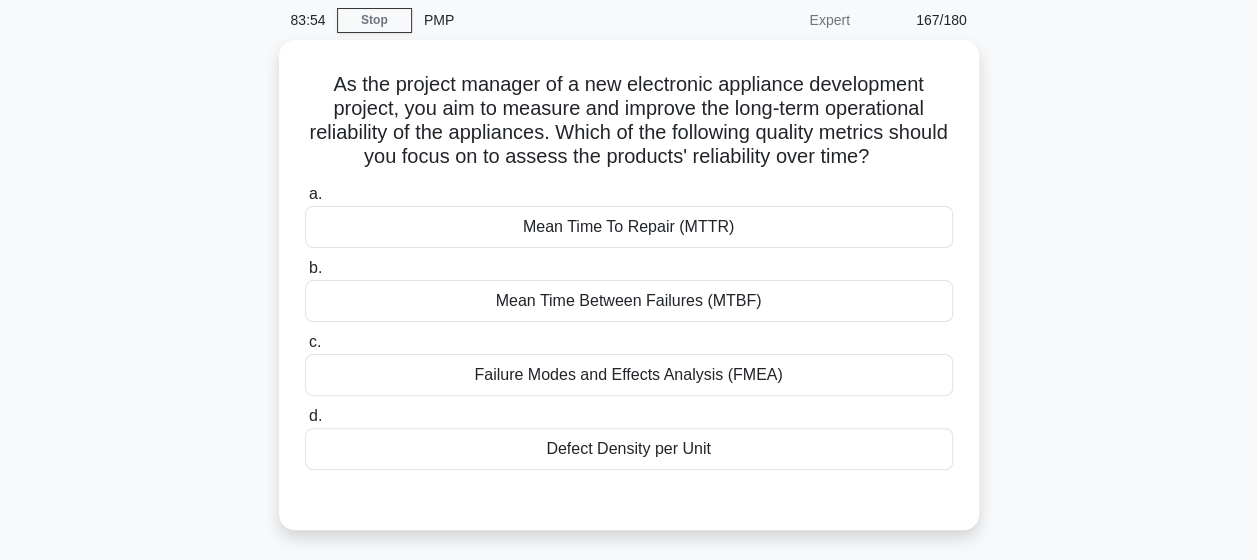 scroll, scrollTop: 81, scrollLeft: 0, axis: vertical 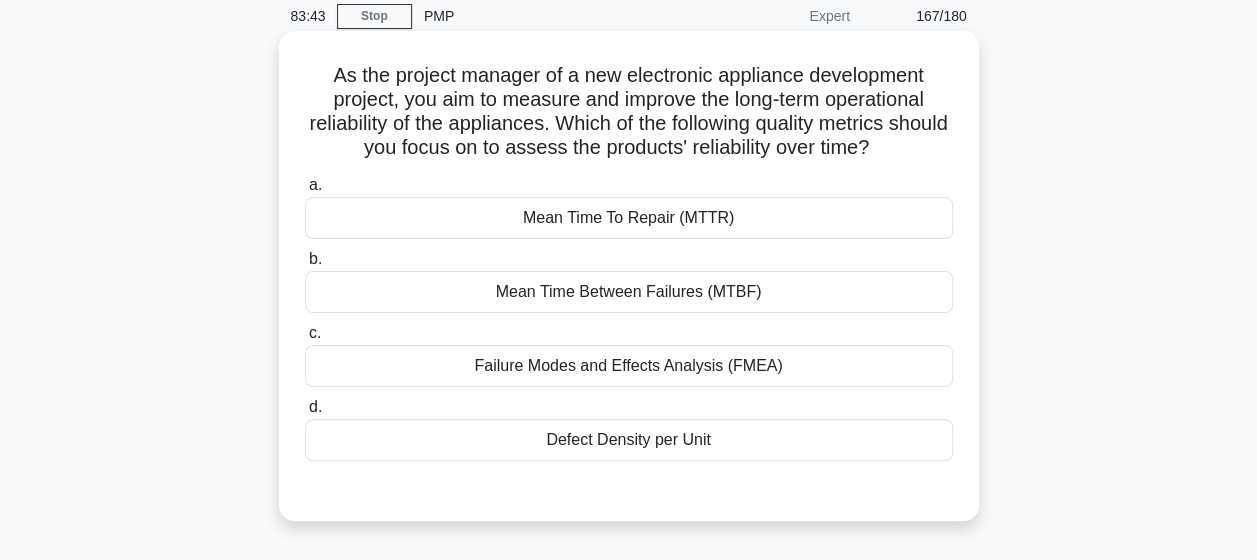 click on "Mean Time Between Failures (MTBF)" at bounding box center [629, 292] 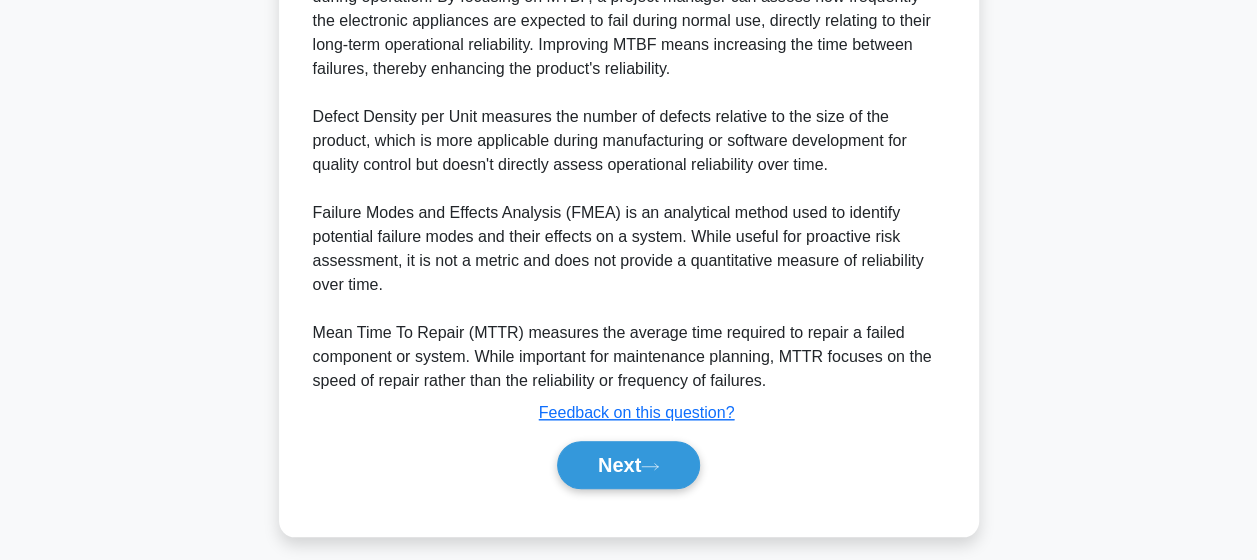 scroll, scrollTop: 687, scrollLeft: 0, axis: vertical 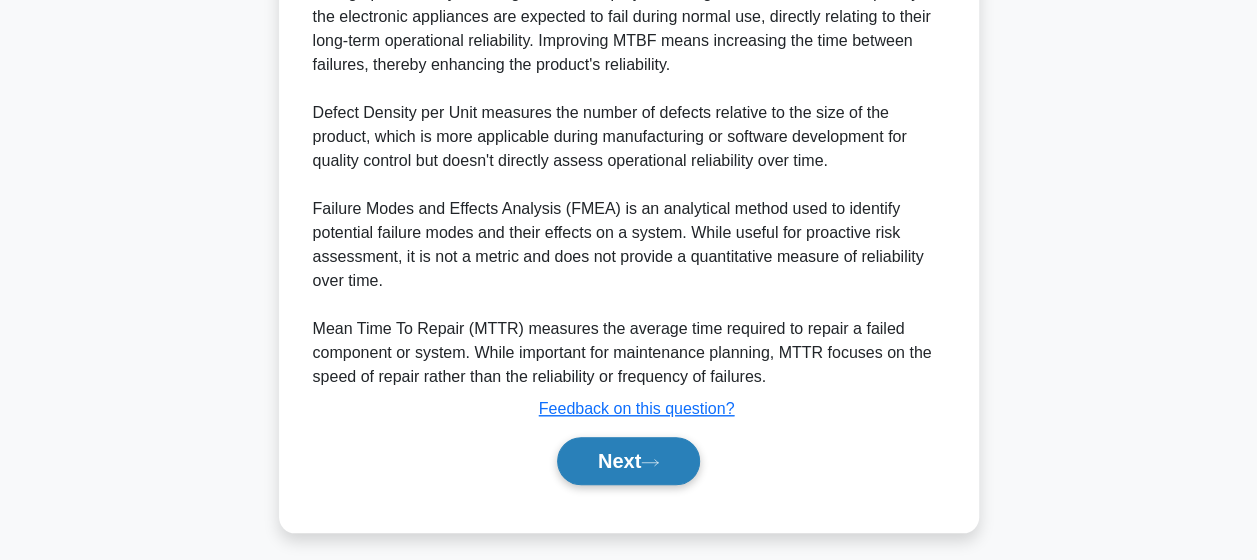 click on "Next" at bounding box center [628, 461] 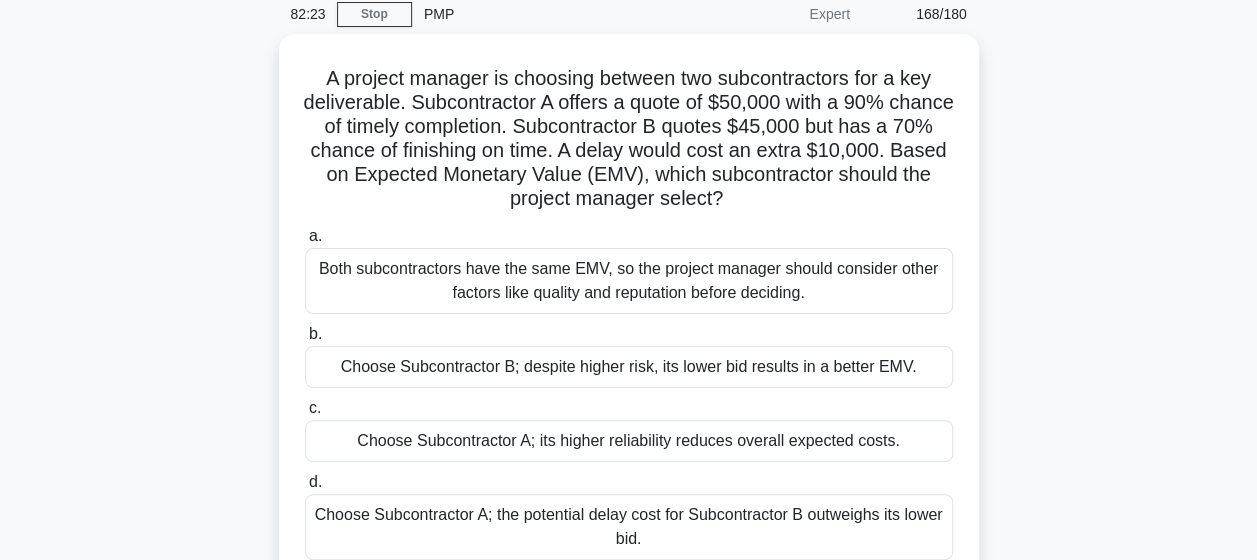 scroll, scrollTop: 85, scrollLeft: 0, axis: vertical 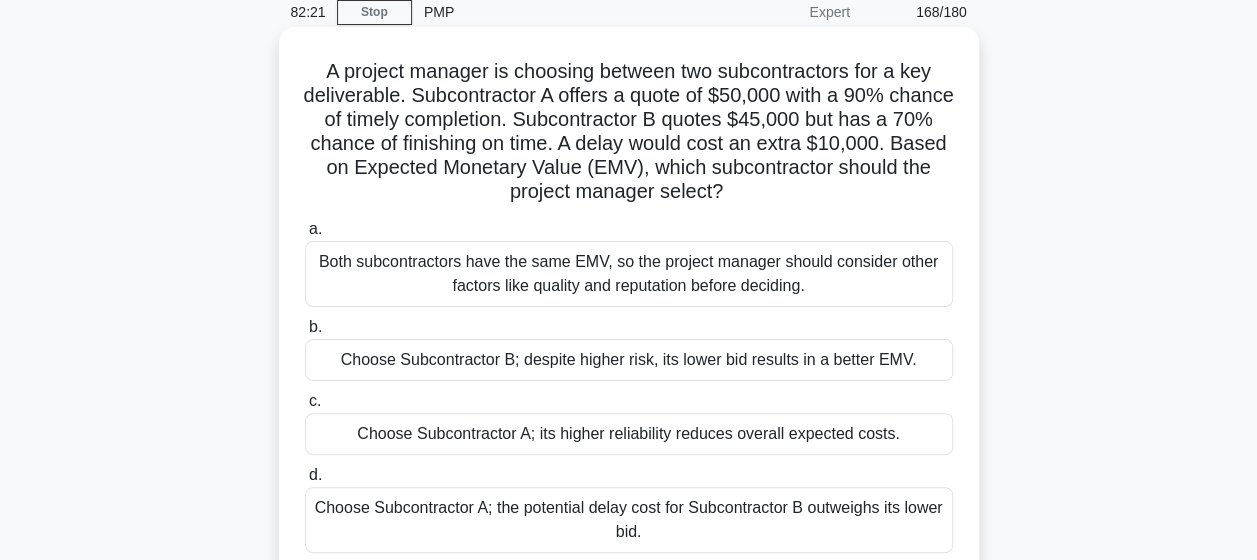 click on "Choose Subcontractor B; despite higher risk, its lower bid results in a better EMV." at bounding box center [629, 360] 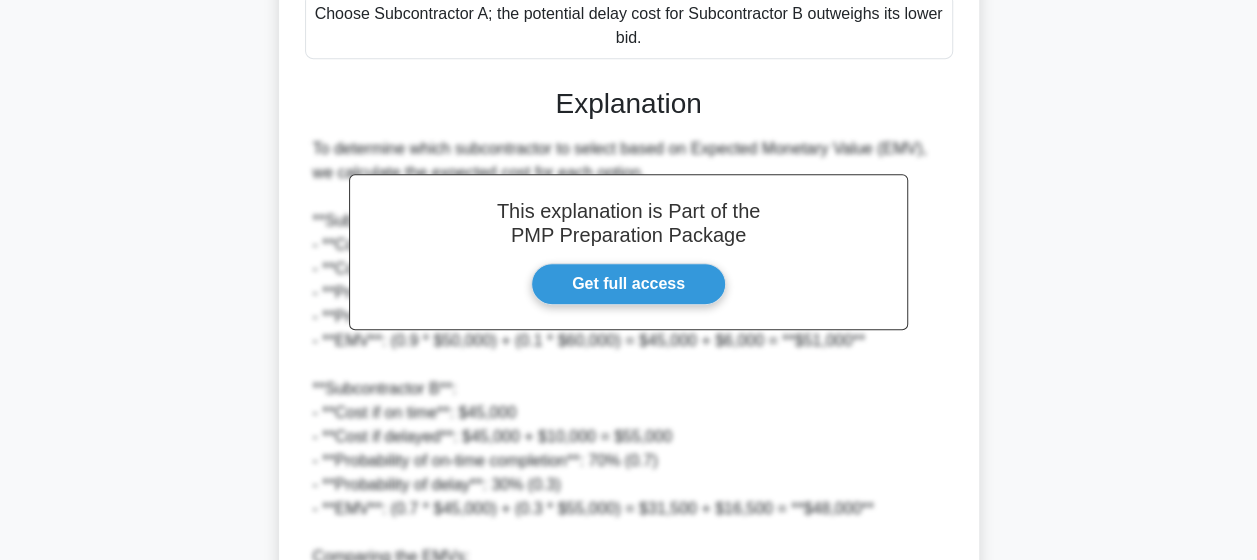 scroll, scrollTop: 910, scrollLeft: 0, axis: vertical 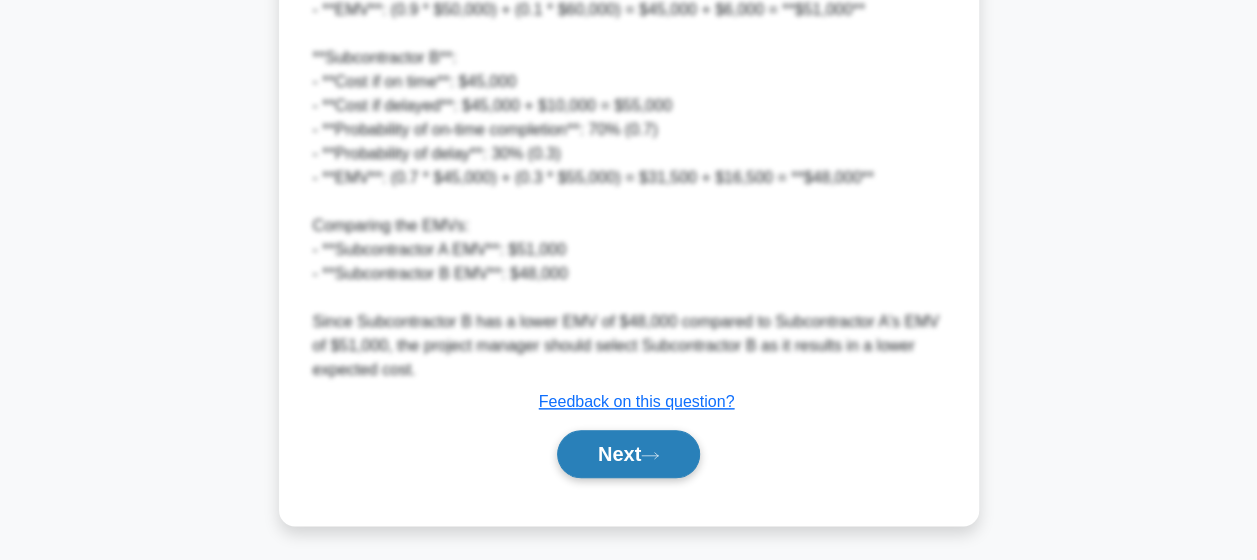 click on "Next" at bounding box center (628, 454) 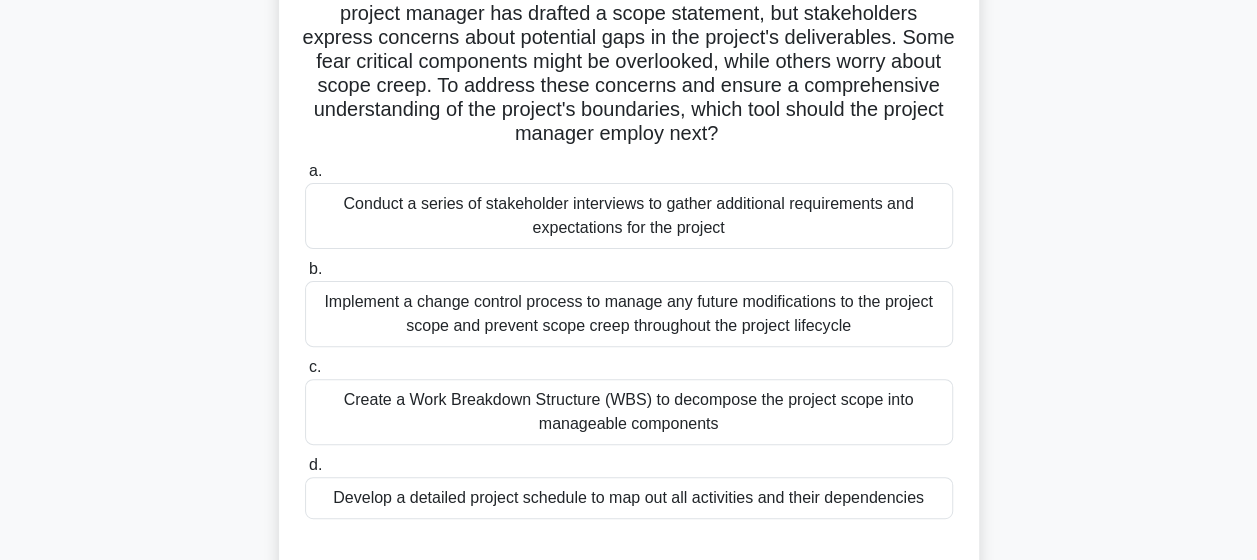 scroll, scrollTop: 176, scrollLeft: 0, axis: vertical 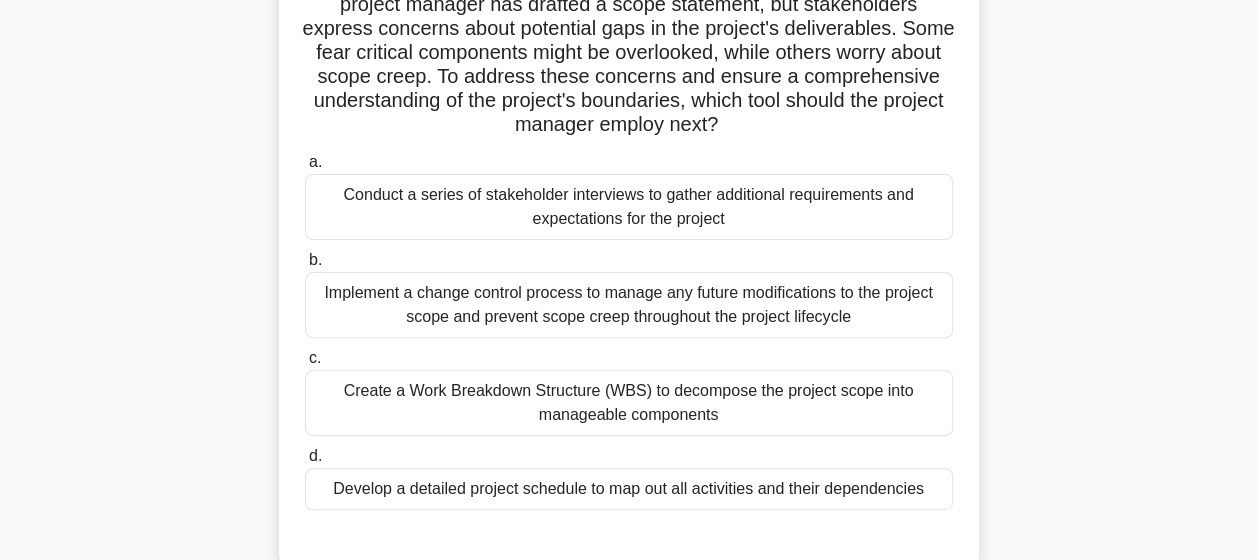 click on "Conduct a series of stakeholder interviews to gather additional requirements and expectations for the project" at bounding box center (629, 207) 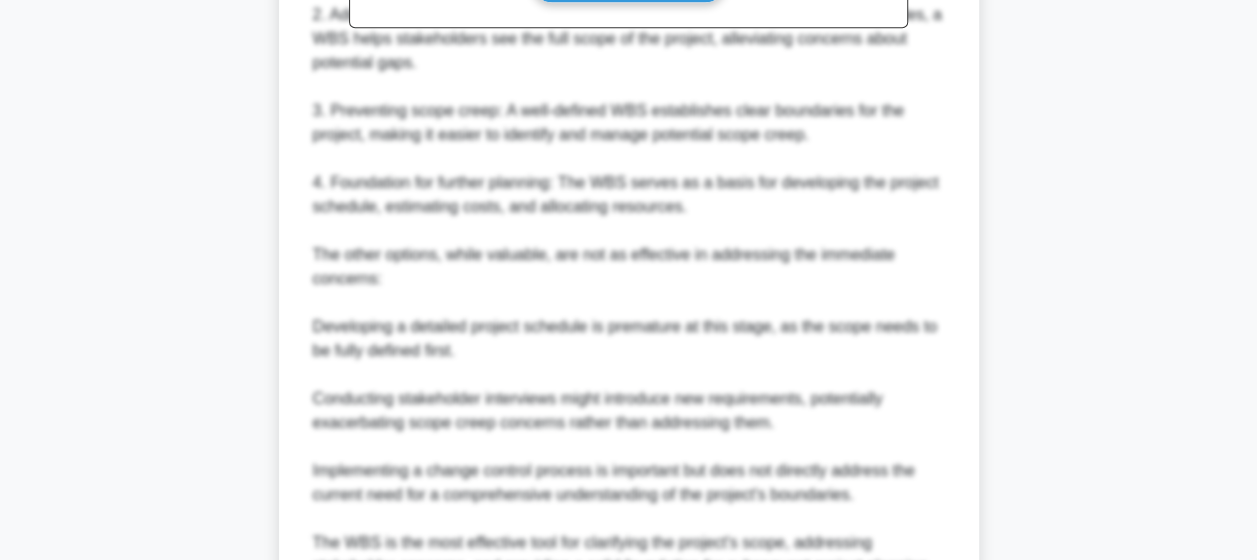 scroll, scrollTop: 1153, scrollLeft: 0, axis: vertical 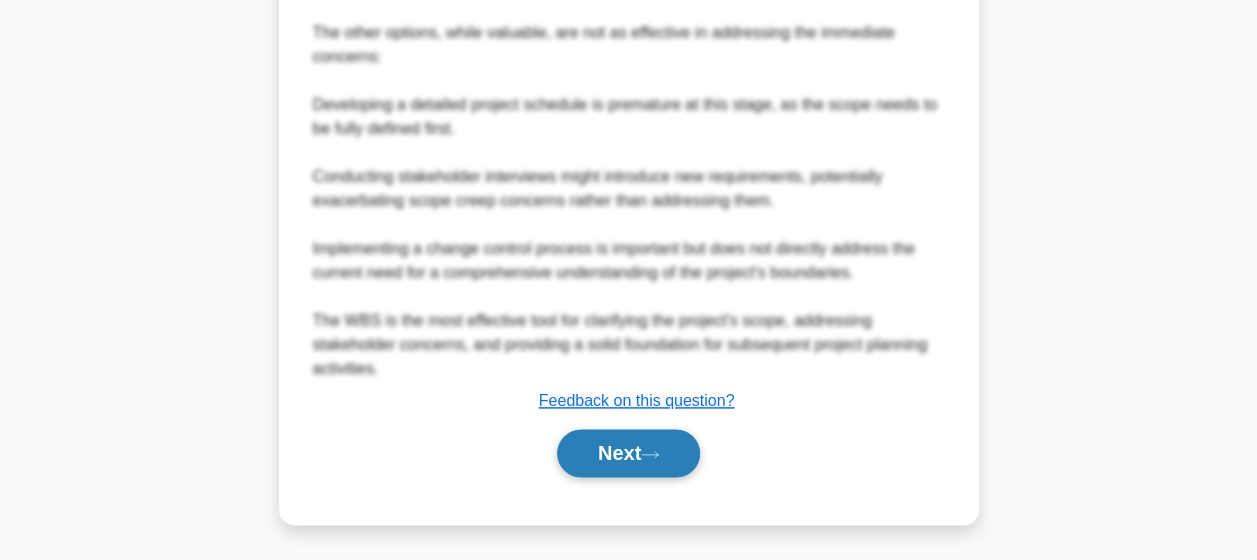click on "Next" at bounding box center (628, 453) 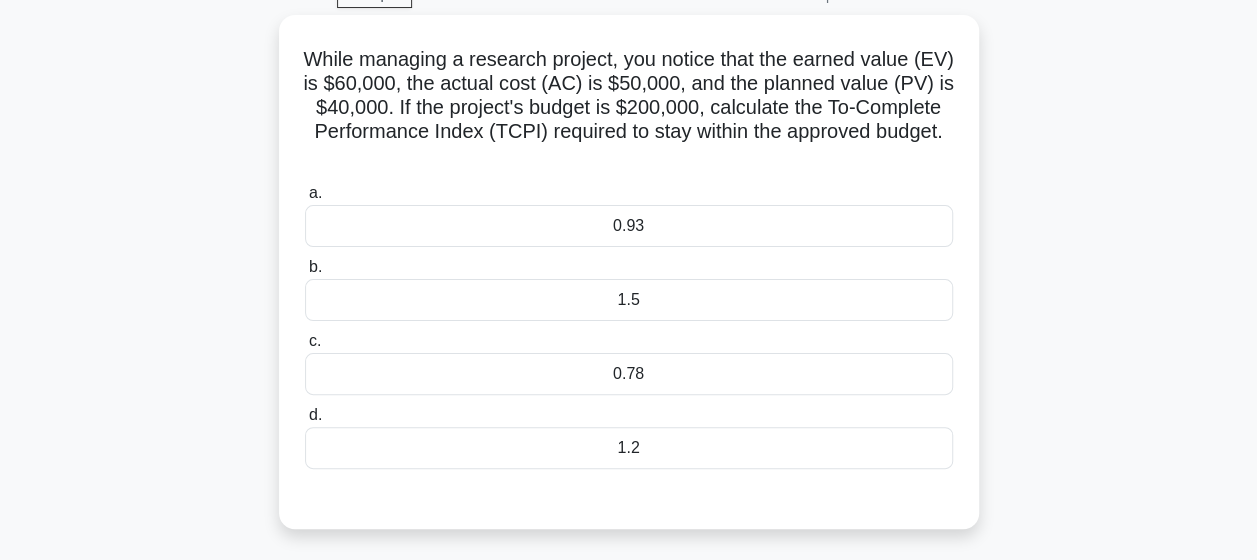 scroll, scrollTop: 50, scrollLeft: 0, axis: vertical 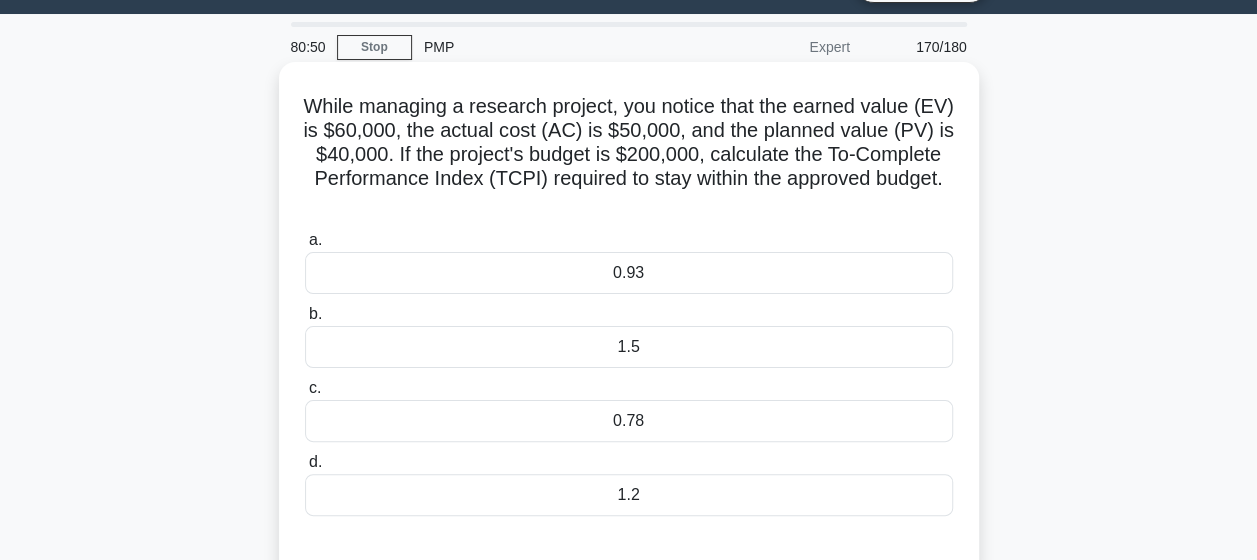 click on "0.93" at bounding box center [629, 273] 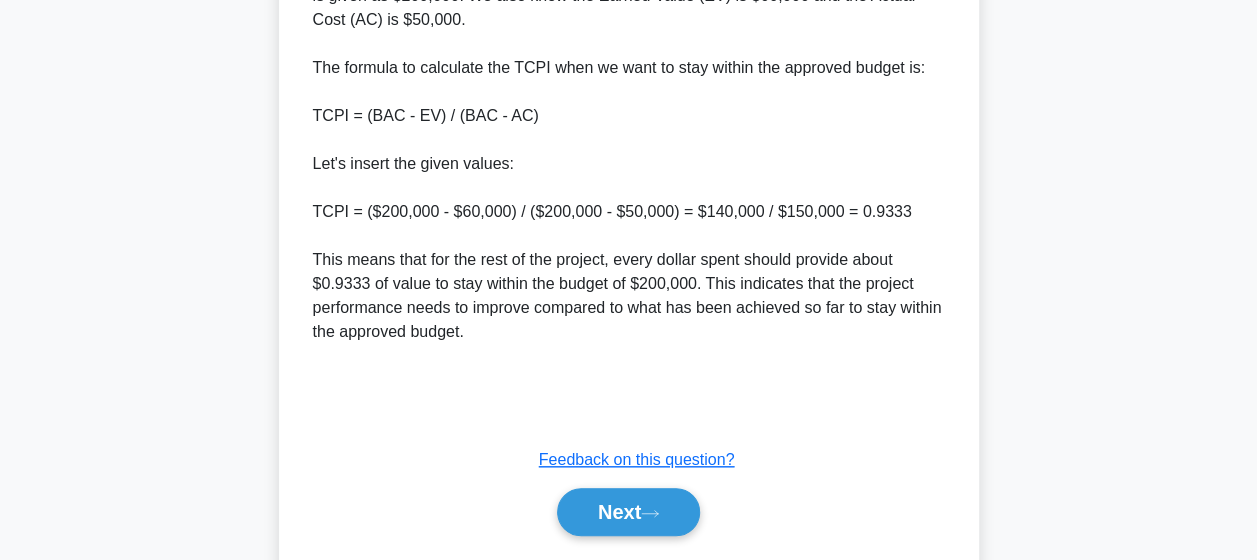 scroll, scrollTop: 814, scrollLeft: 0, axis: vertical 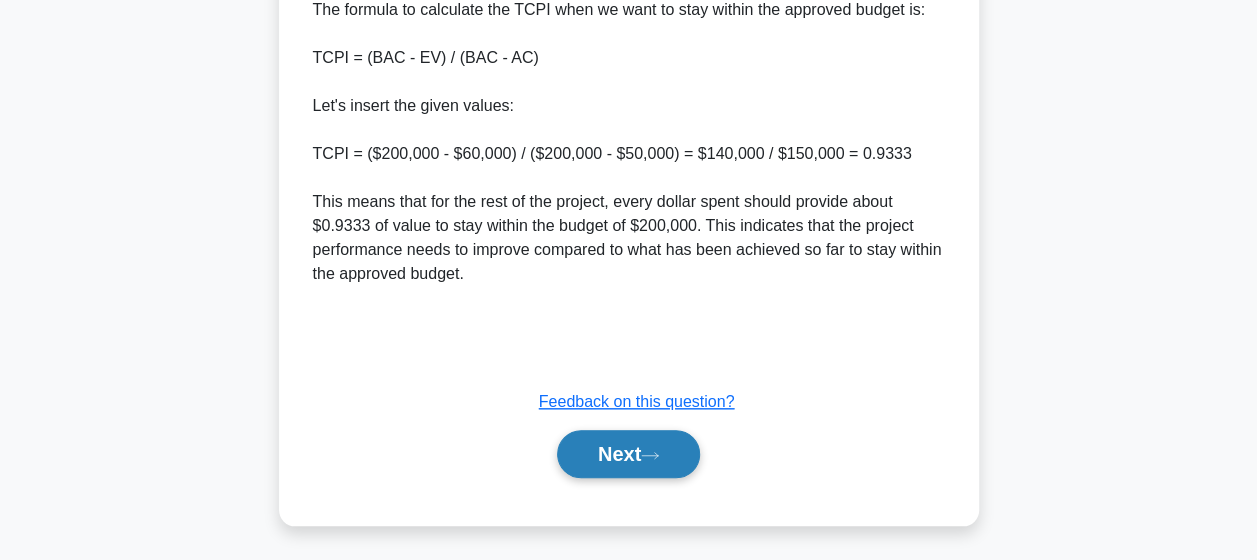 click on "Next" at bounding box center [628, 454] 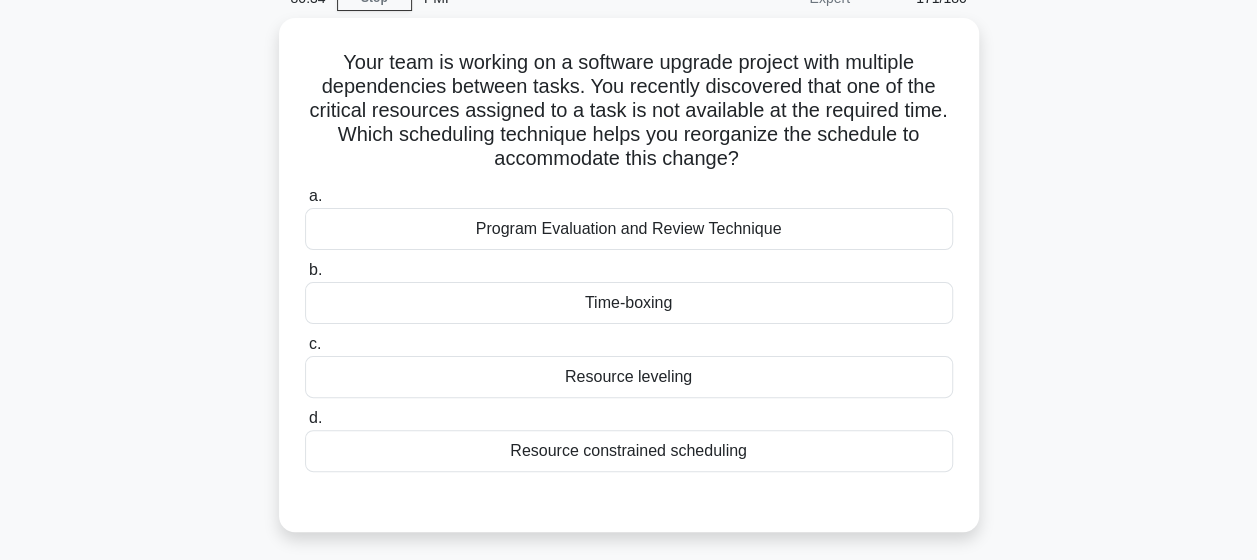 scroll, scrollTop: 102, scrollLeft: 0, axis: vertical 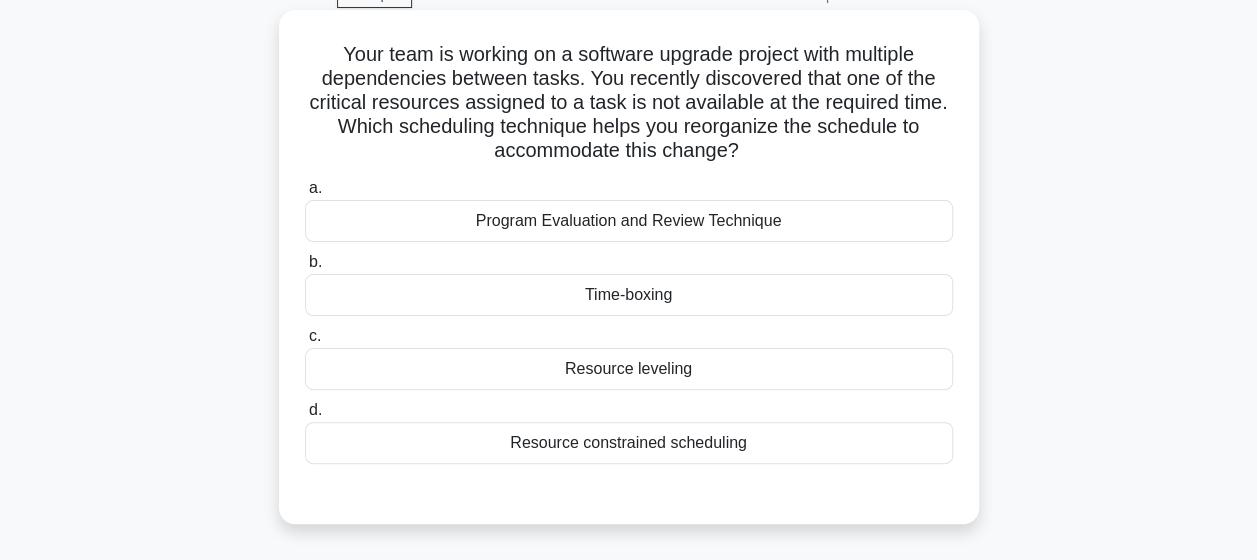 click on "Resource leveling" at bounding box center (629, 369) 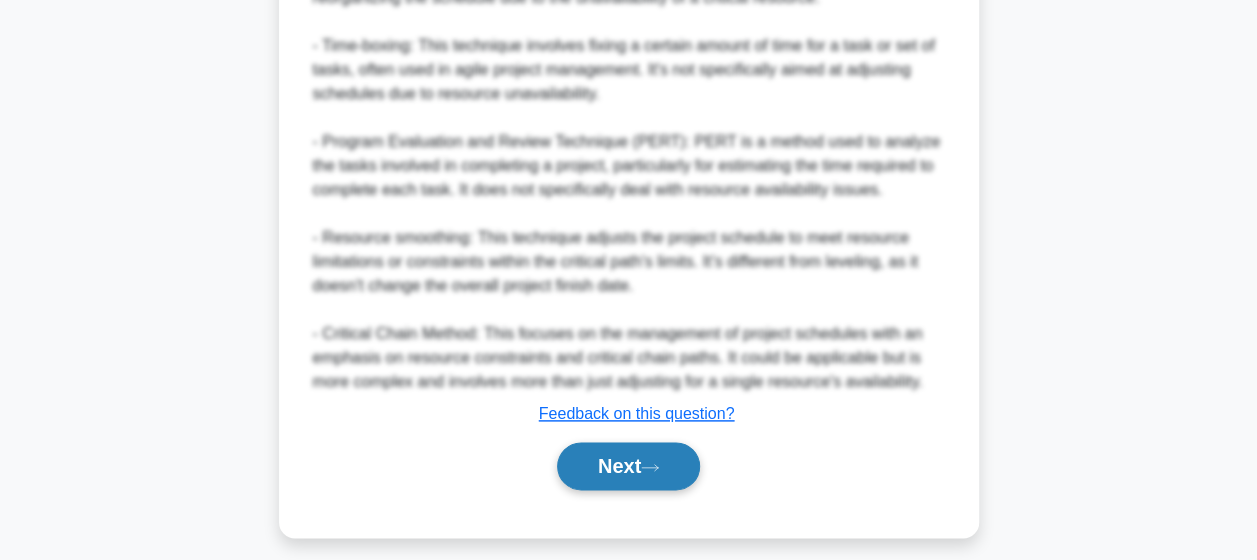drag, startPoint x: 578, startPoint y: 448, endPoint x: 591, endPoint y: 452, distance: 13.601471 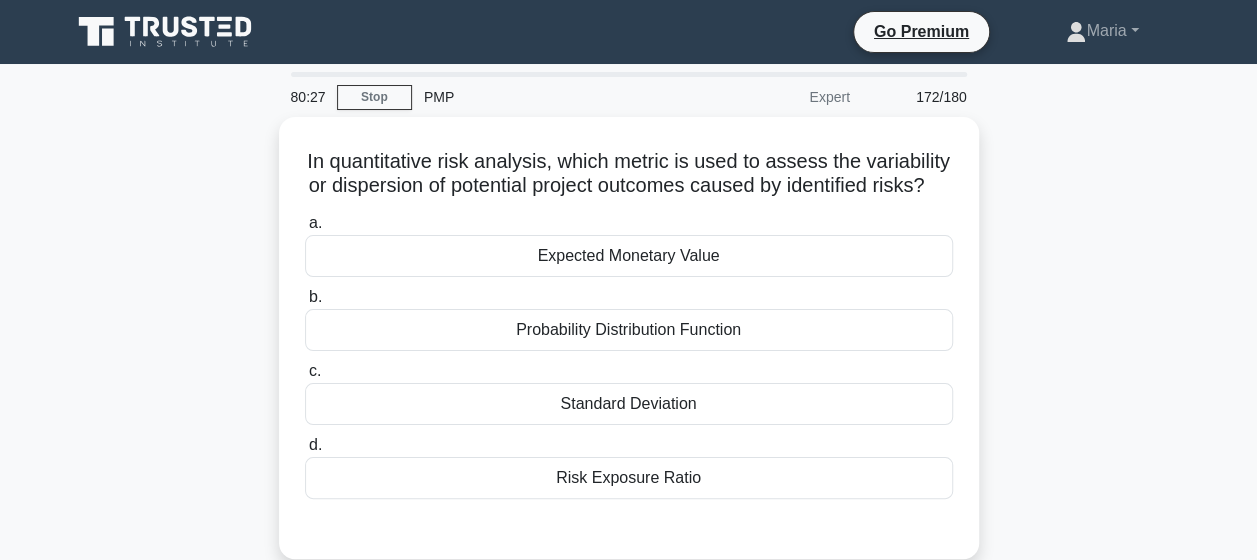 scroll, scrollTop: 51, scrollLeft: 0, axis: vertical 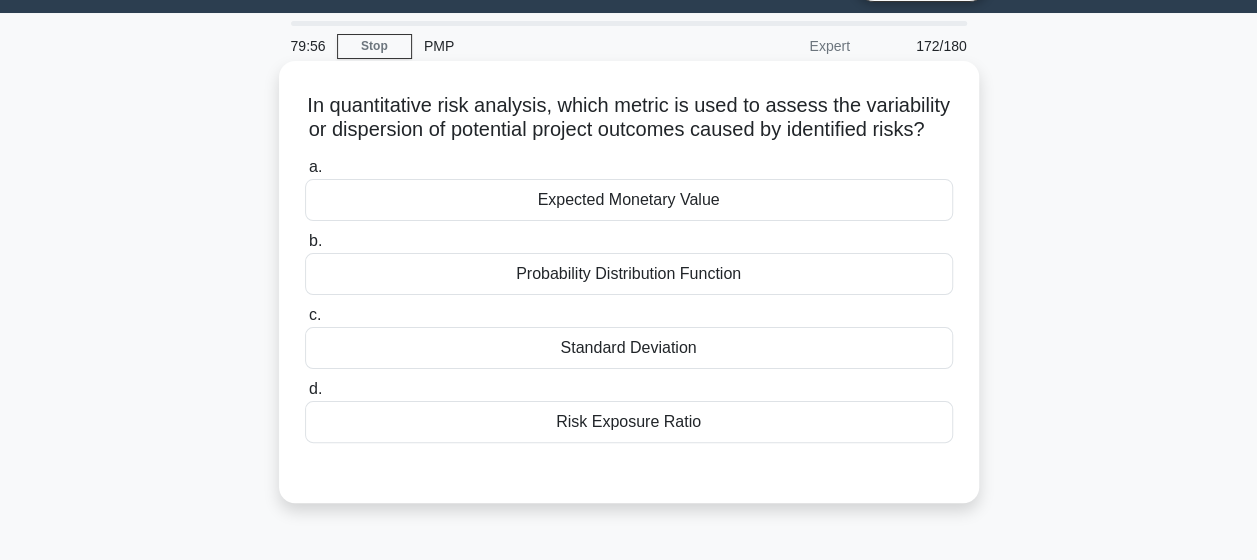 click on "Standard Deviation" at bounding box center (629, 348) 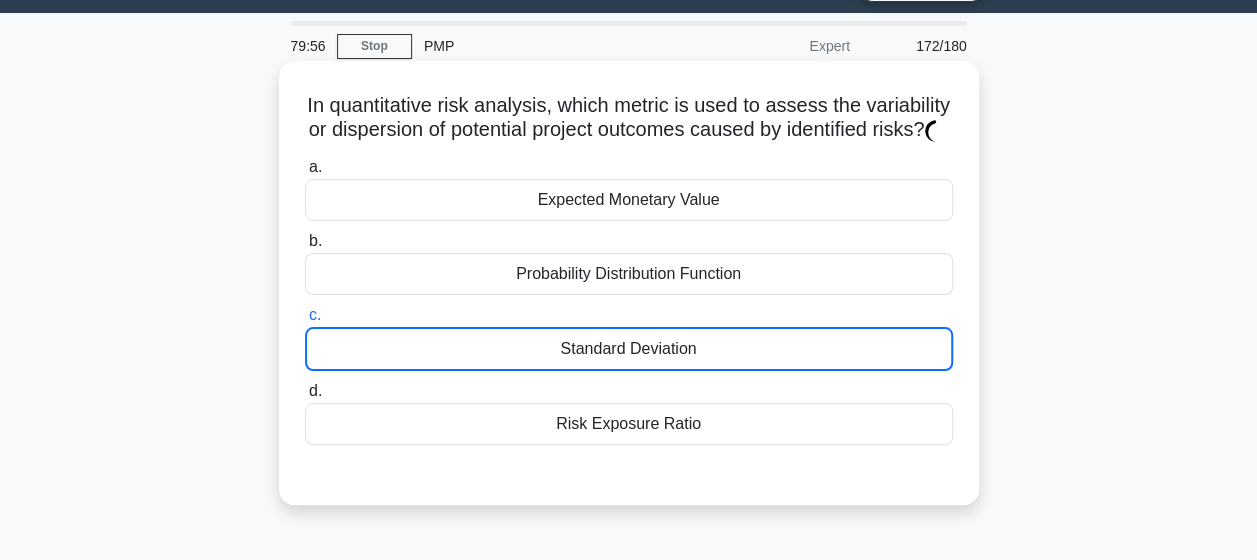 click on "Standard Deviation" at bounding box center [629, 349] 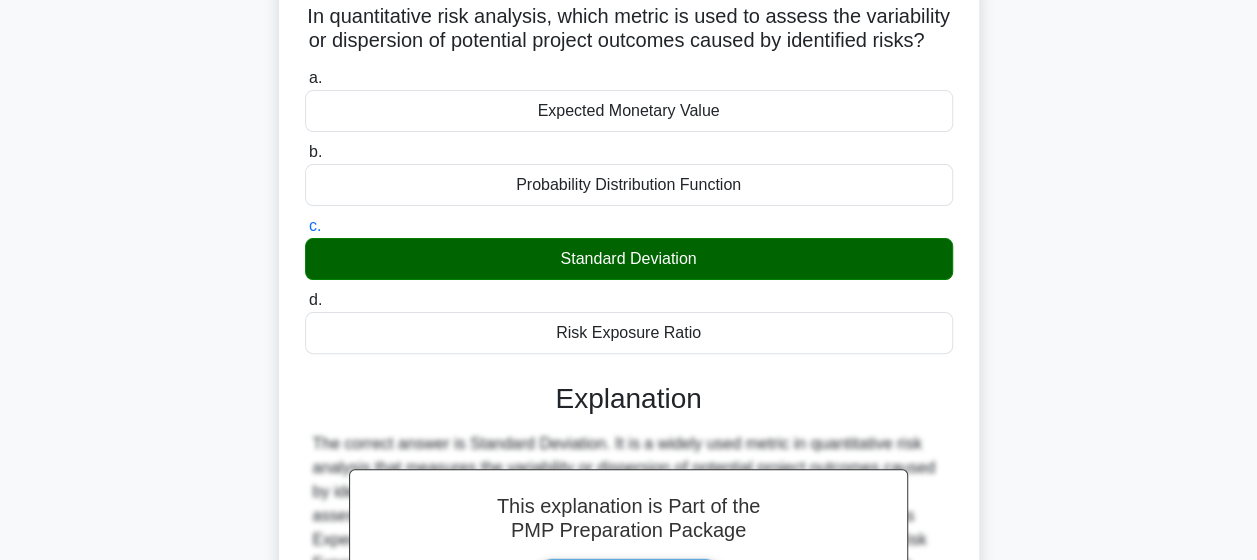 scroll, scrollTop: 520, scrollLeft: 0, axis: vertical 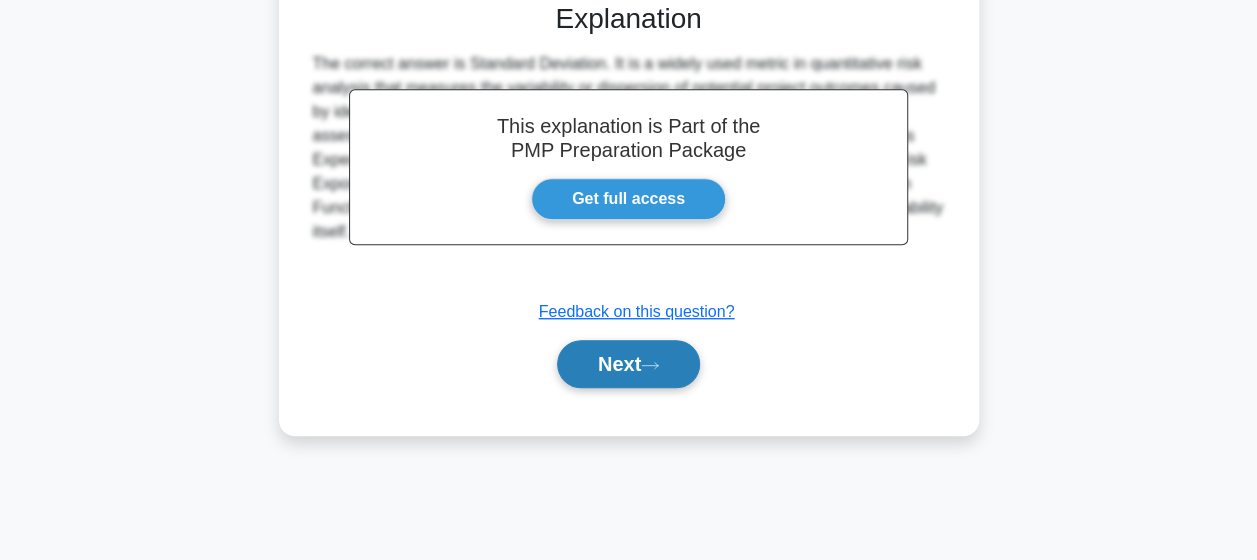 click on "Next" at bounding box center [628, 364] 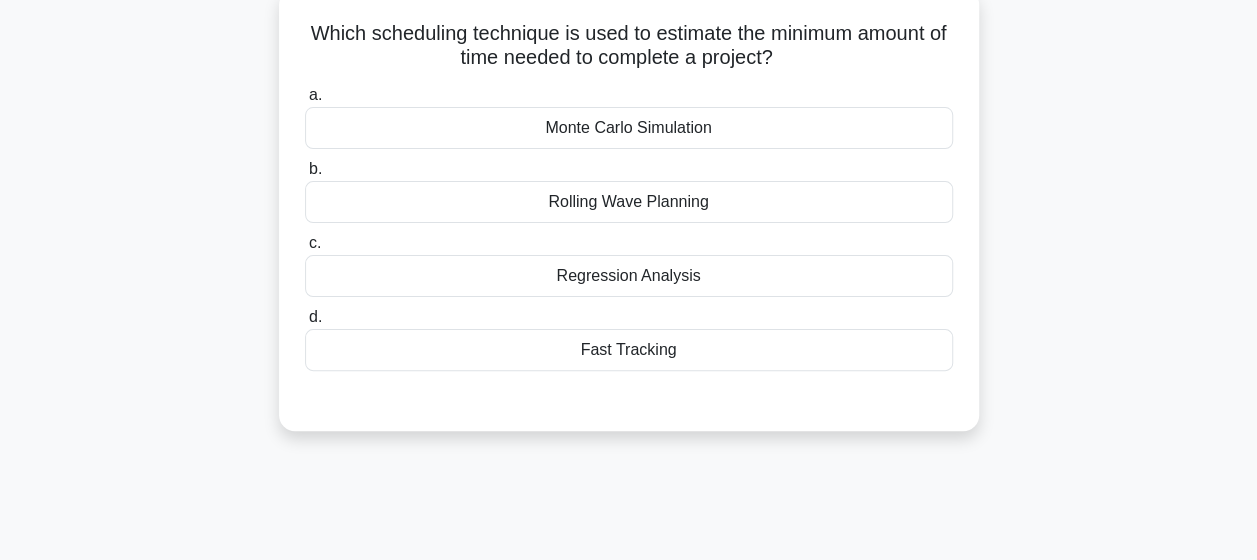 scroll, scrollTop: 0, scrollLeft: 0, axis: both 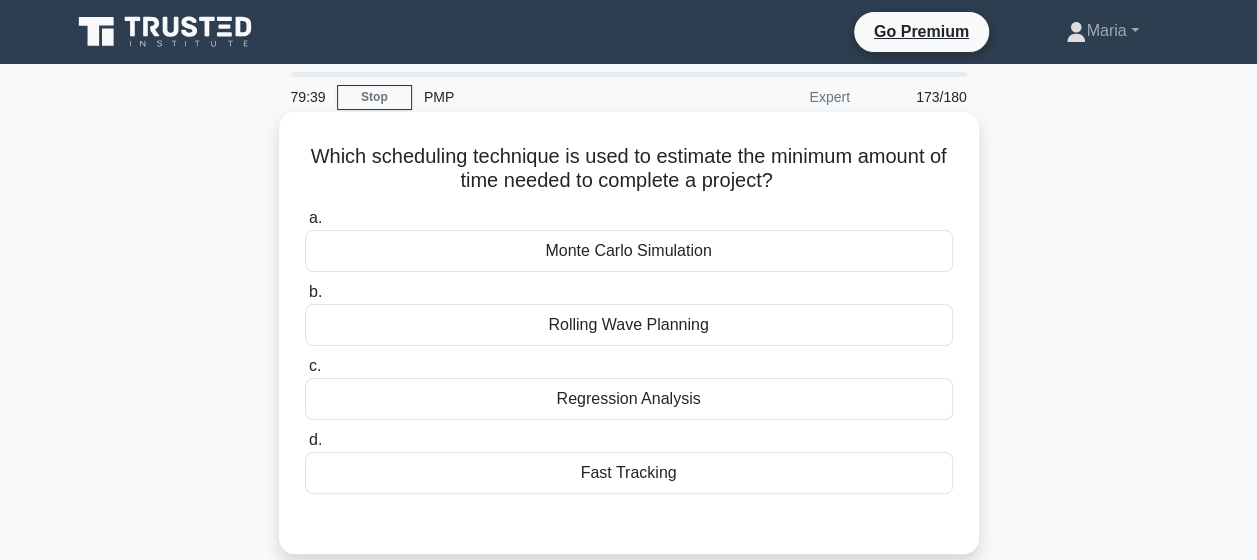 click on "Regression Analysis" at bounding box center (629, 399) 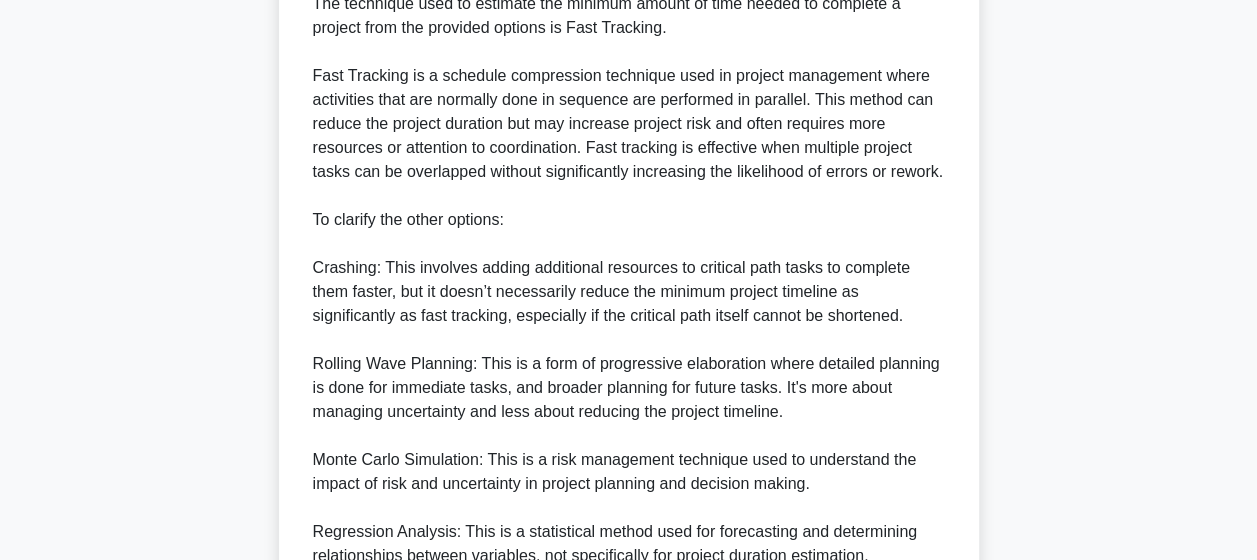 scroll, scrollTop: 961, scrollLeft: 0, axis: vertical 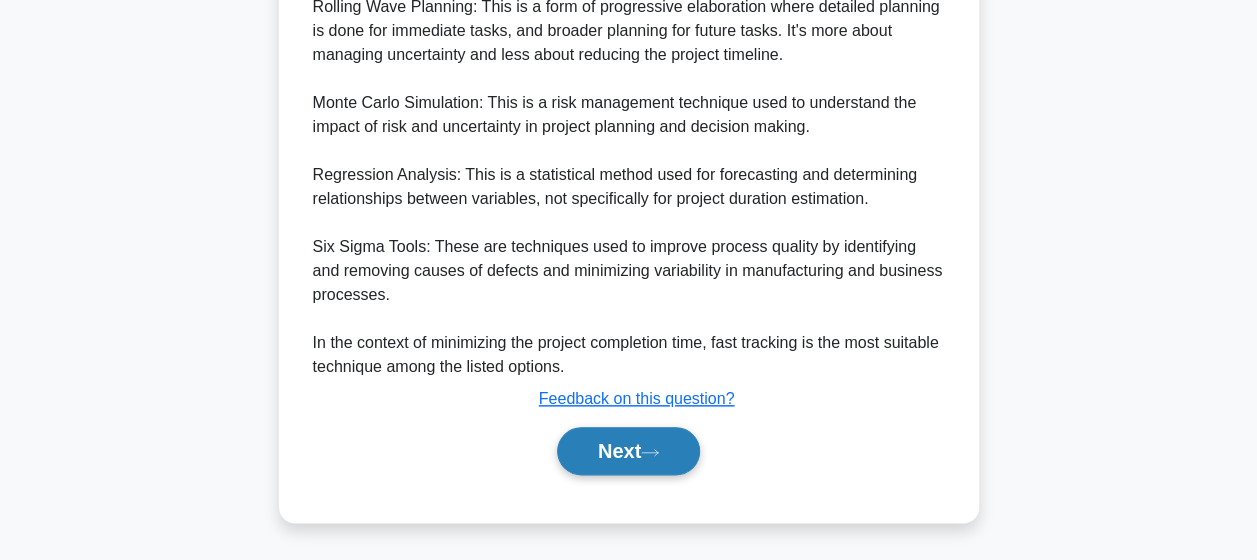 click 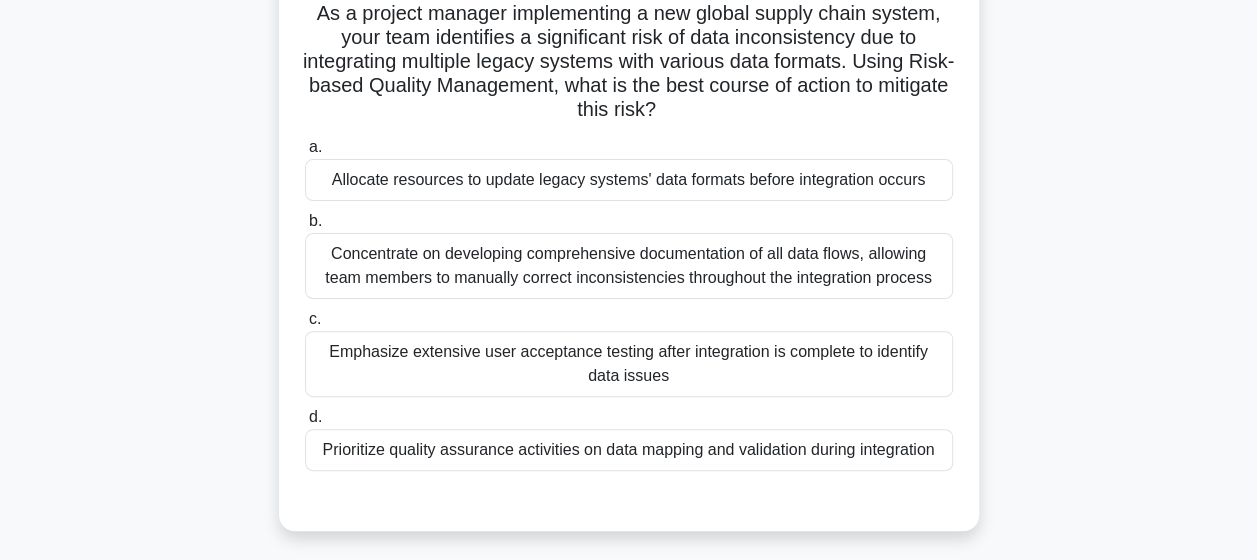 scroll, scrollTop: 156, scrollLeft: 0, axis: vertical 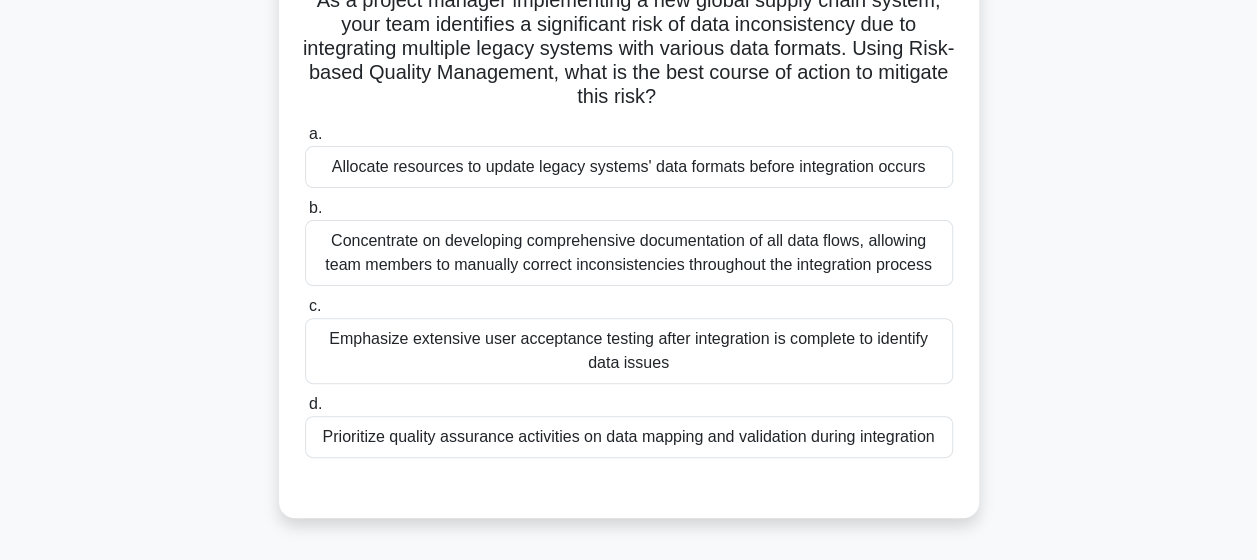 click on "Allocate resources to update legacy systems' data formats before integration occurs" at bounding box center [629, 167] 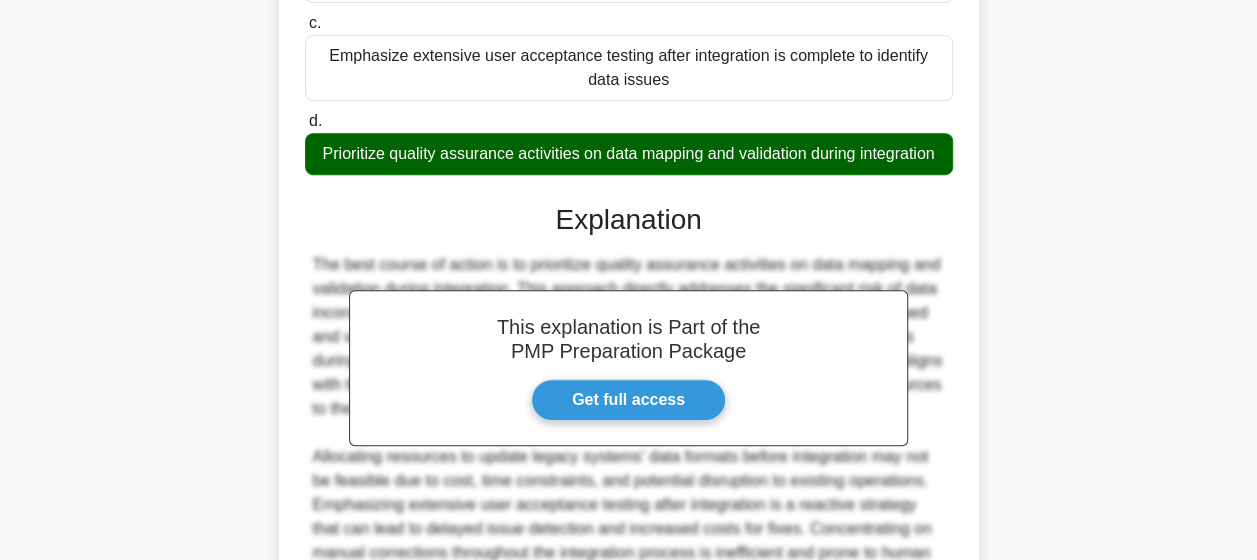 scroll, scrollTop: 652, scrollLeft: 0, axis: vertical 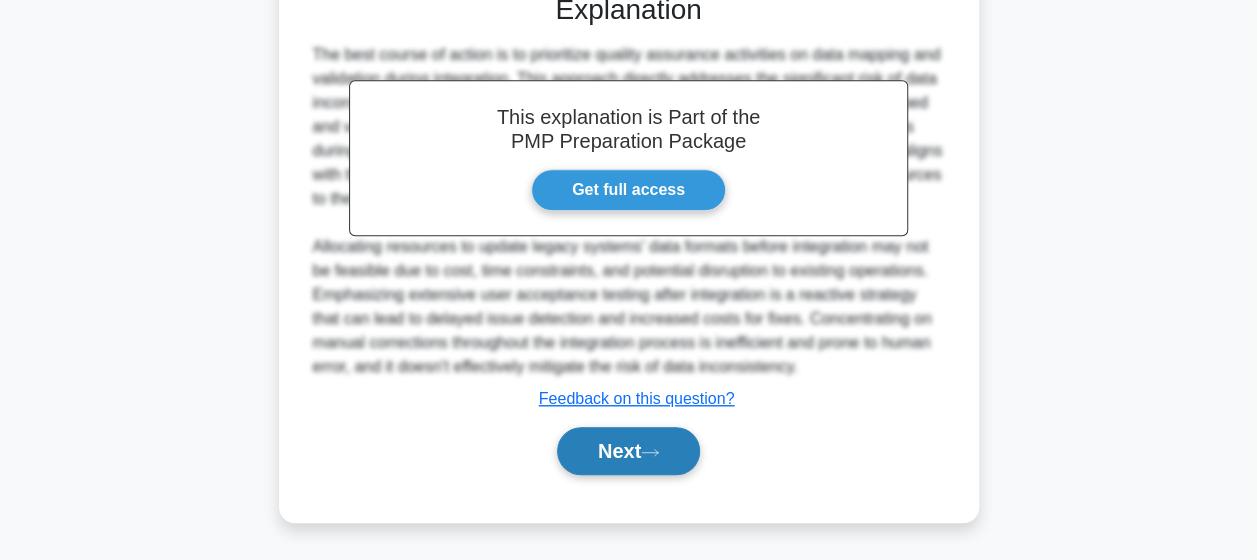 click on "Next" at bounding box center [628, 451] 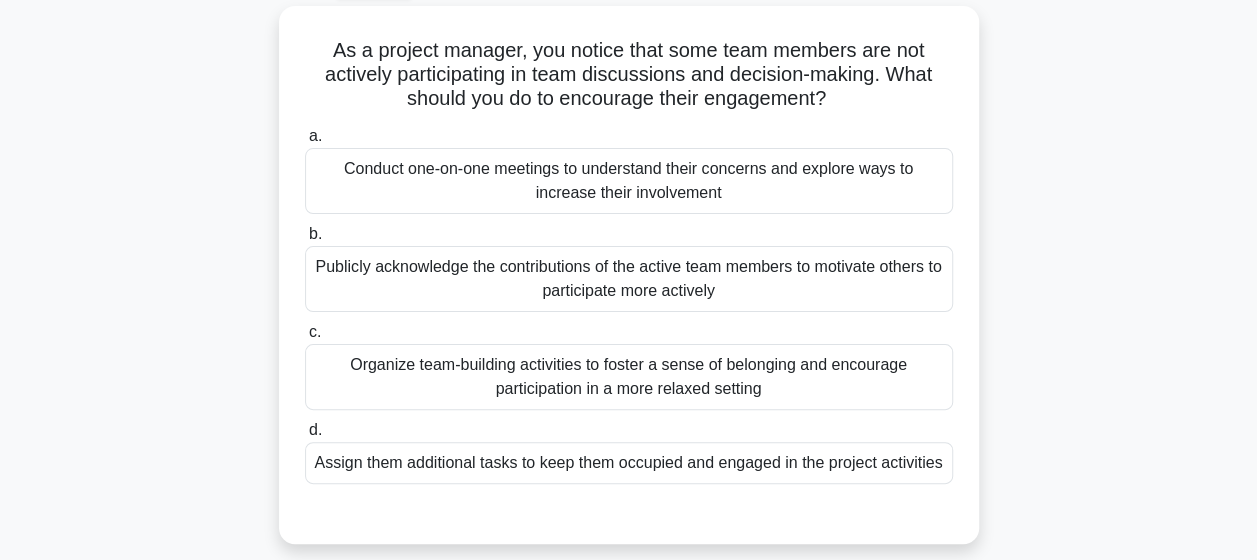 scroll, scrollTop: 109, scrollLeft: 0, axis: vertical 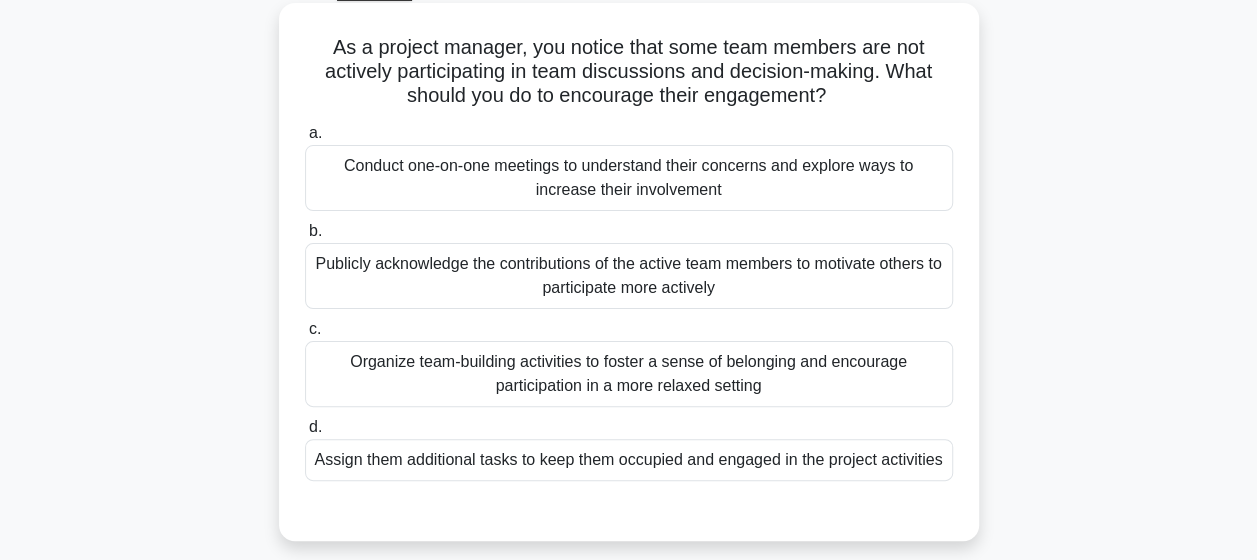 click on "Conduct one-on-one meetings to understand their concerns and explore ways to increase their involvement" at bounding box center [629, 178] 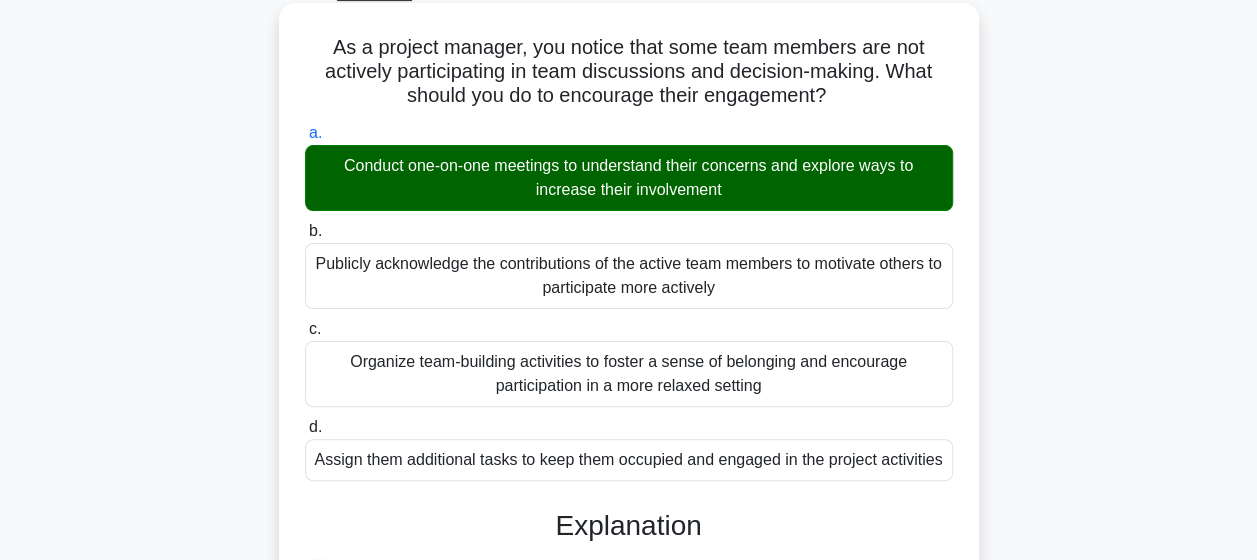 scroll, scrollTop: 646, scrollLeft: 0, axis: vertical 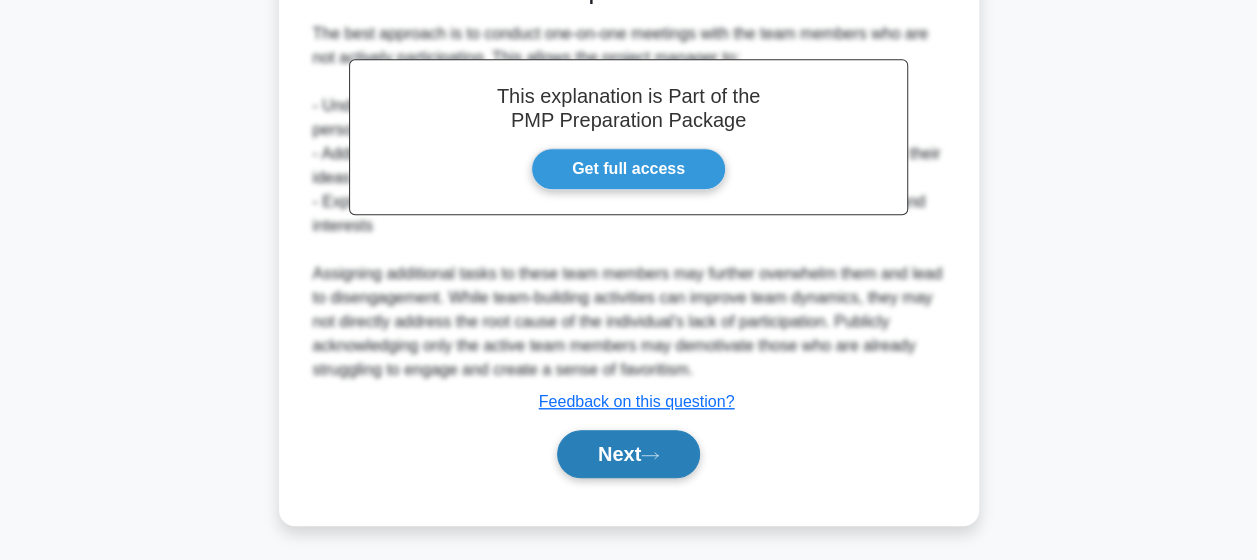 click on "Next" at bounding box center [628, 454] 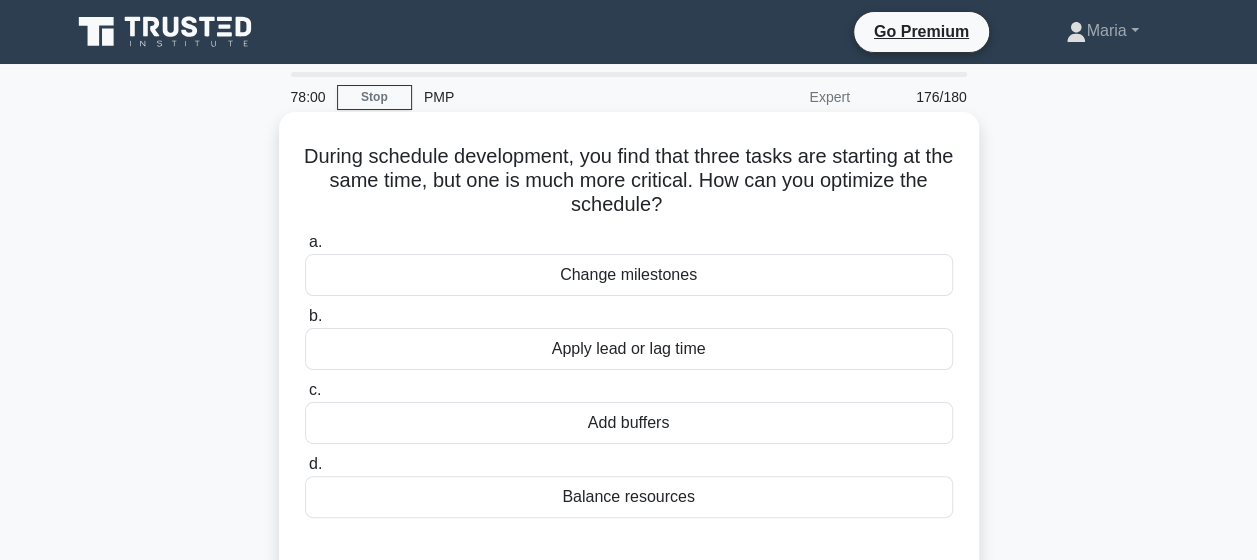 click on "Balance resources" at bounding box center (629, 497) 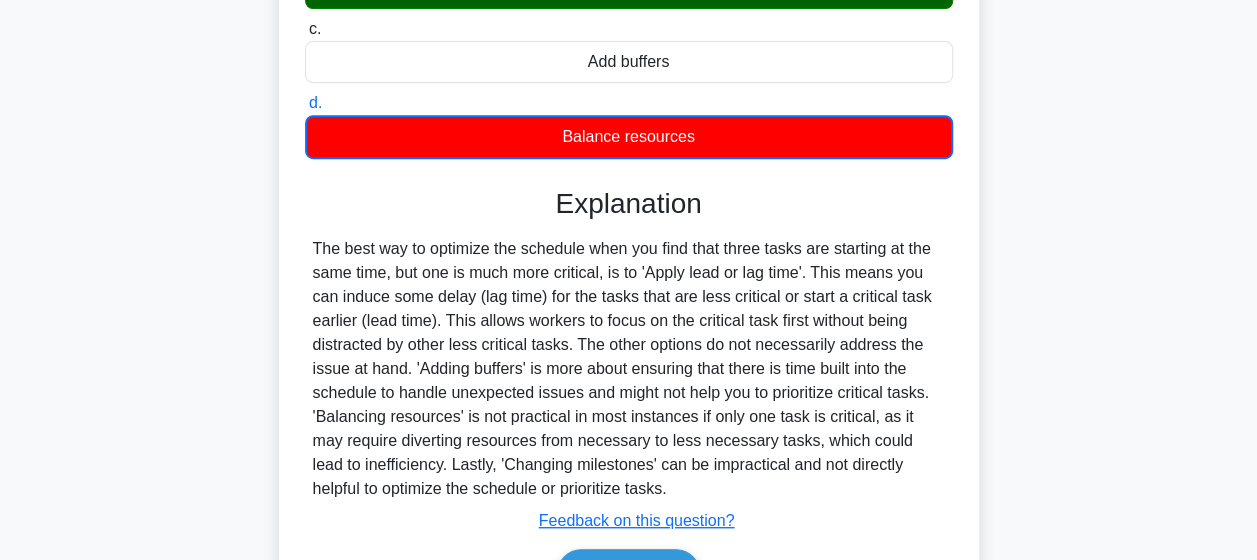 scroll, scrollTop: 406, scrollLeft: 0, axis: vertical 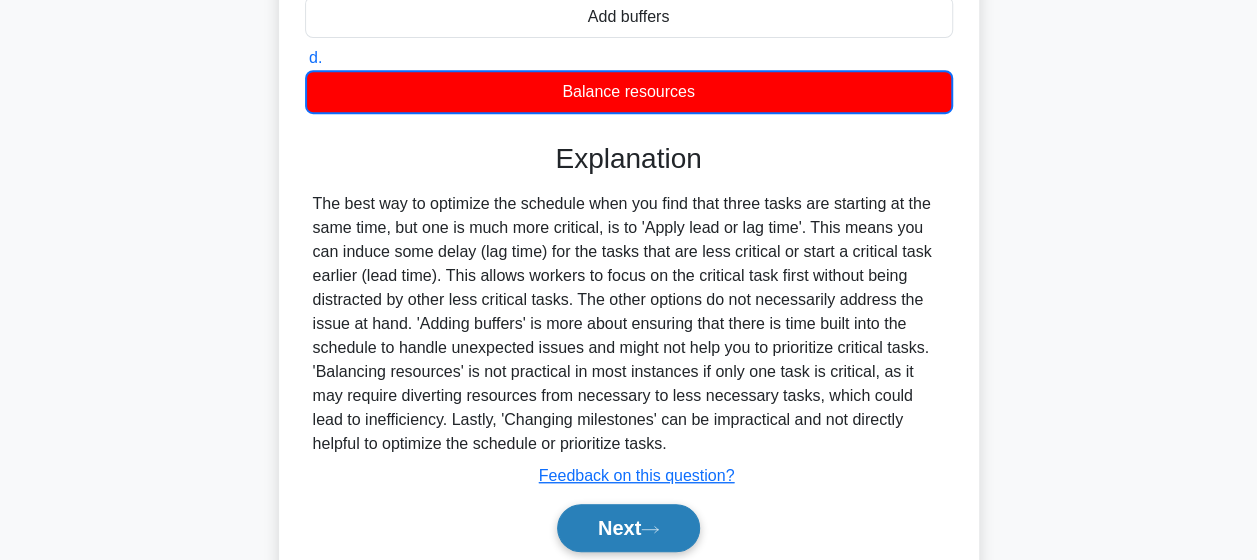 click on "Next" at bounding box center (628, 528) 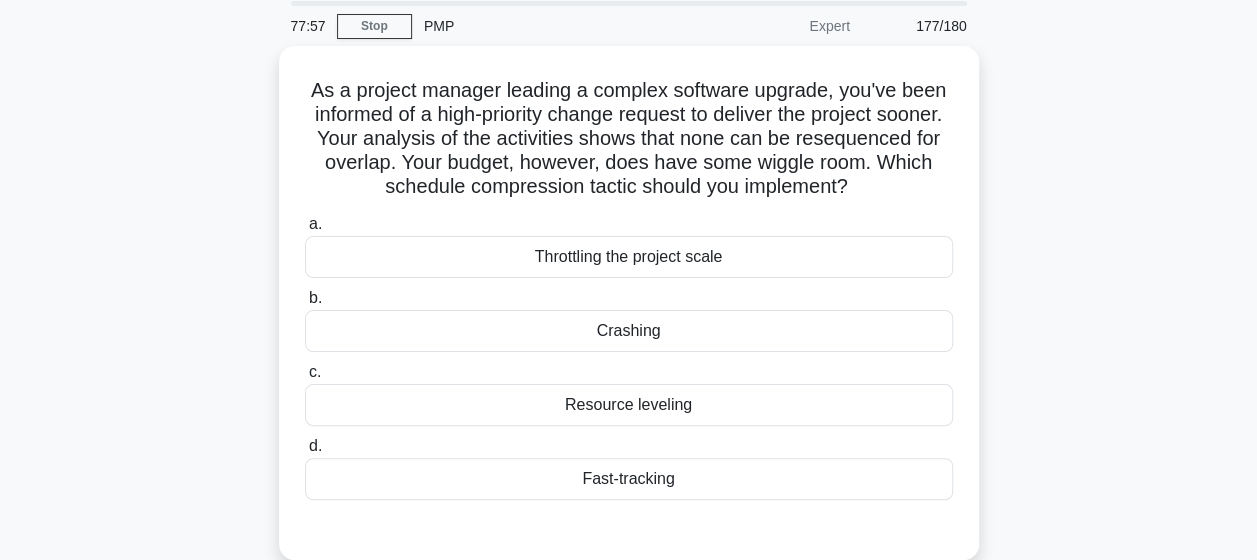 scroll, scrollTop: 69, scrollLeft: 0, axis: vertical 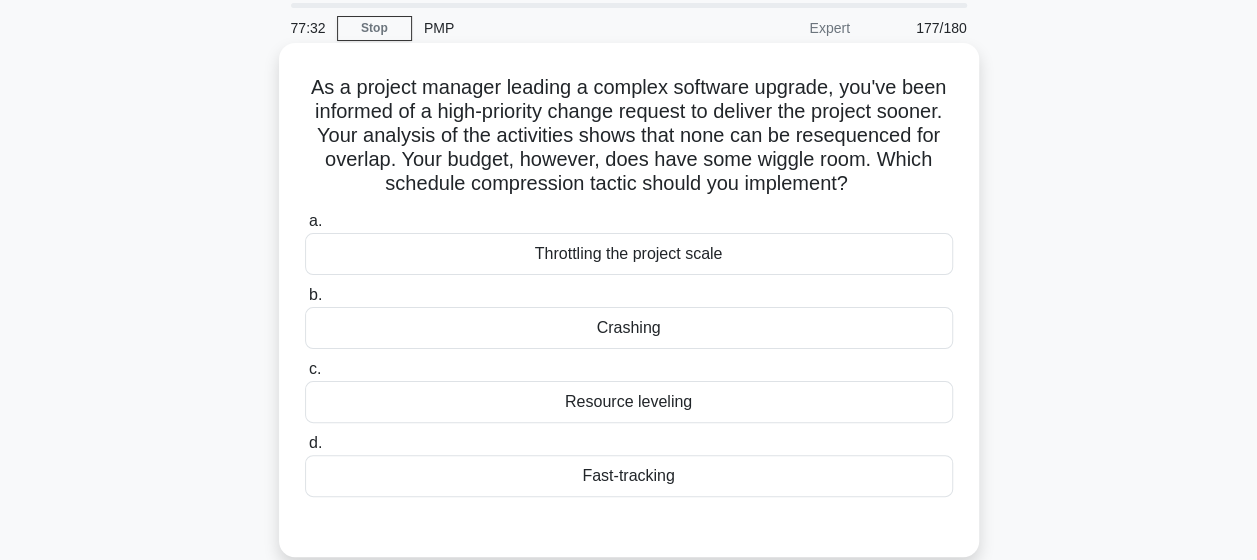 click on "Crashing" at bounding box center (629, 328) 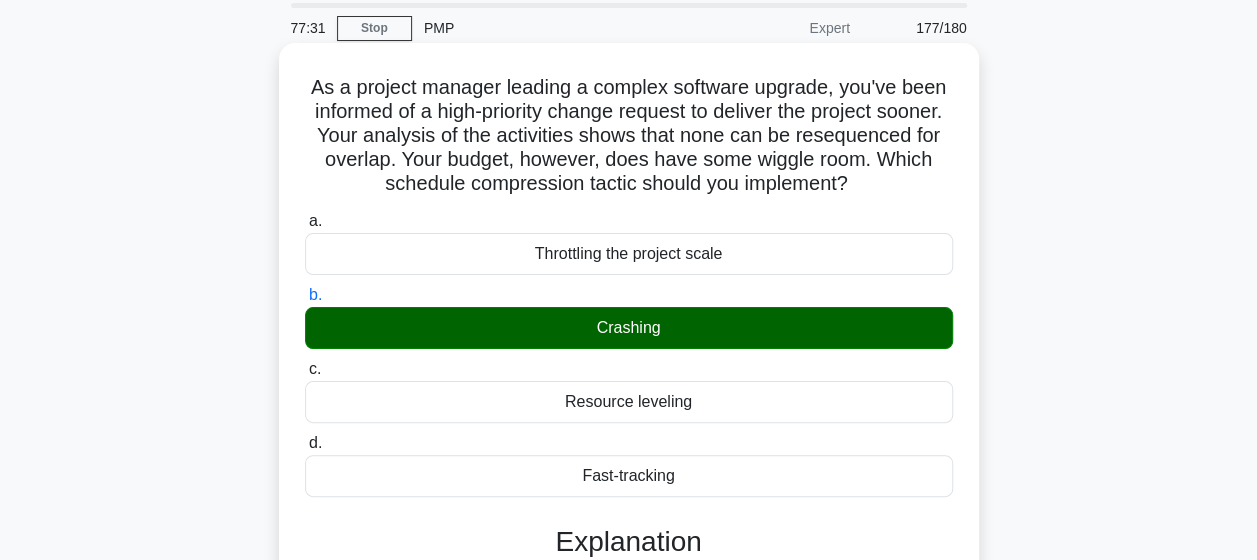 scroll, scrollTop: 622, scrollLeft: 0, axis: vertical 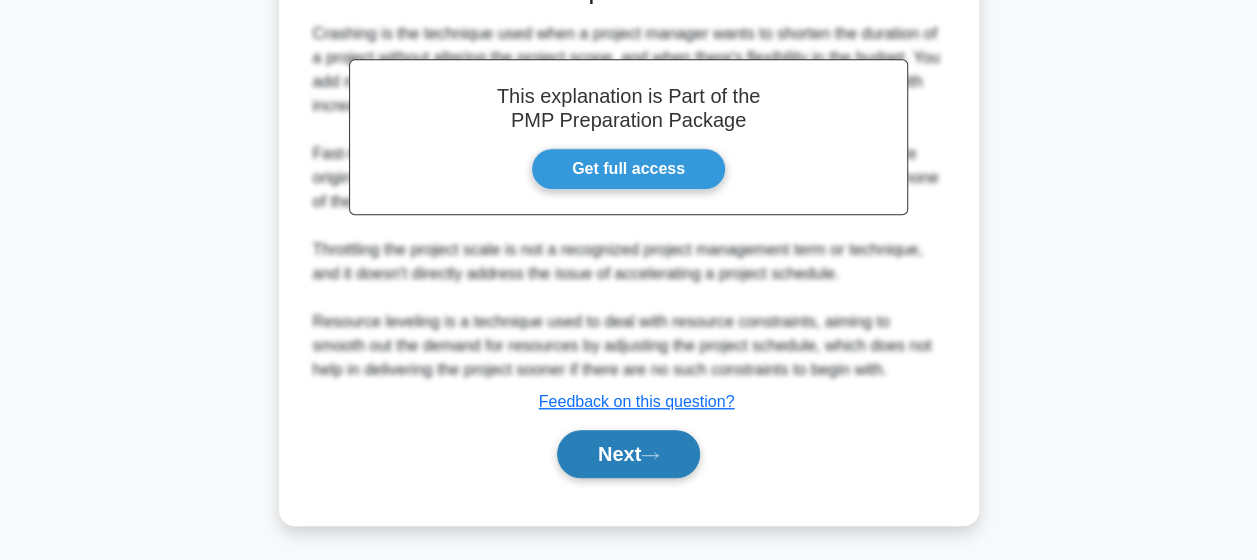 click on "Next" at bounding box center (628, 454) 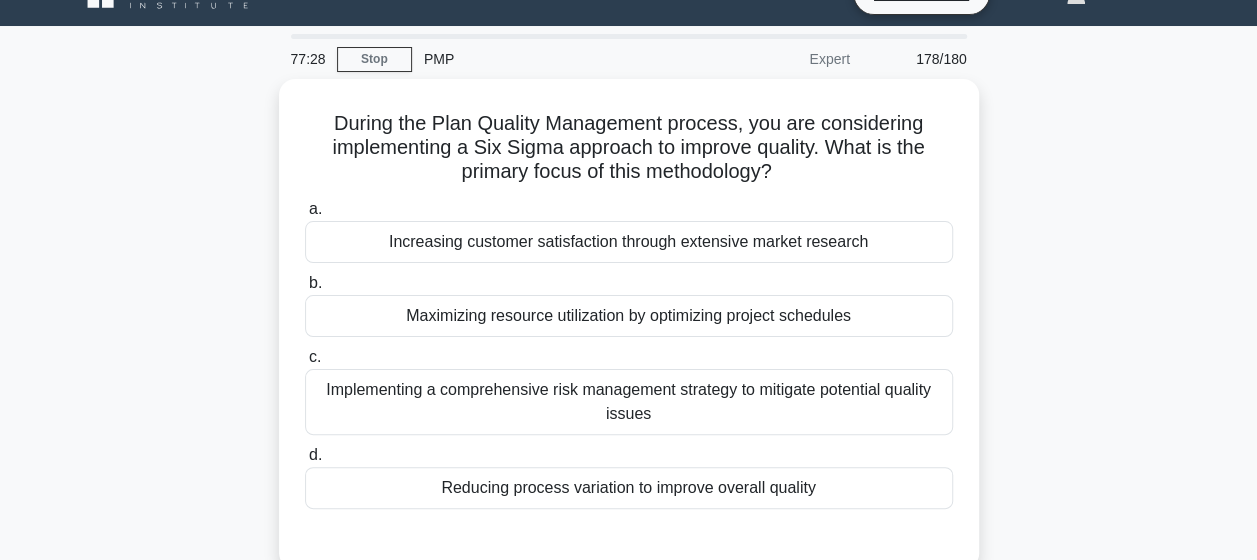 scroll, scrollTop: 82, scrollLeft: 0, axis: vertical 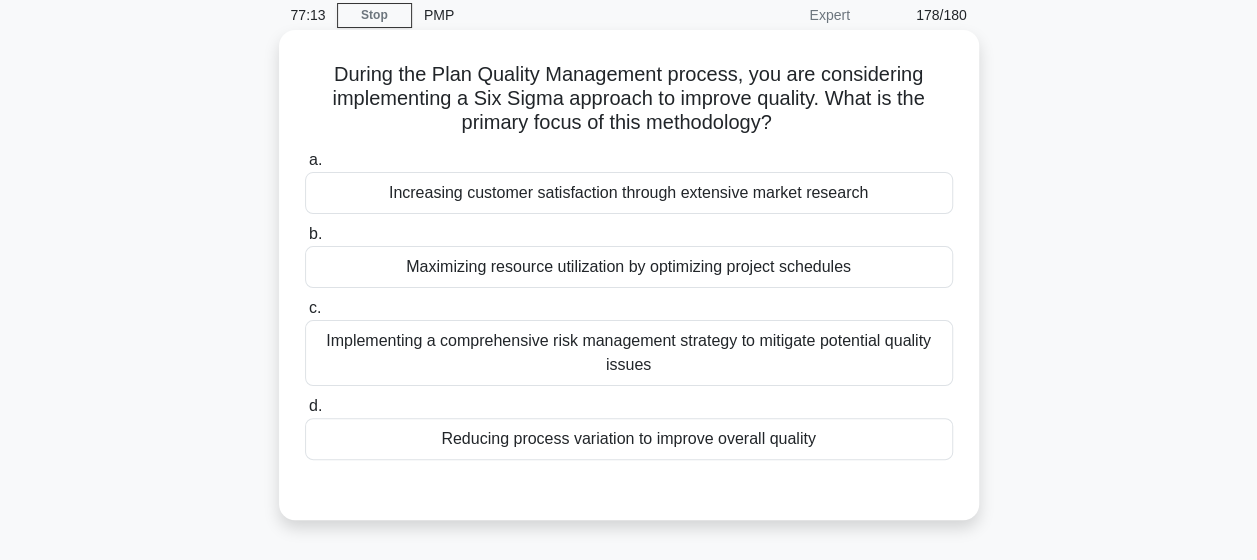 click on "Implementing a comprehensive risk management strategy to mitigate potential quality issues" at bounding box center [629, 353] 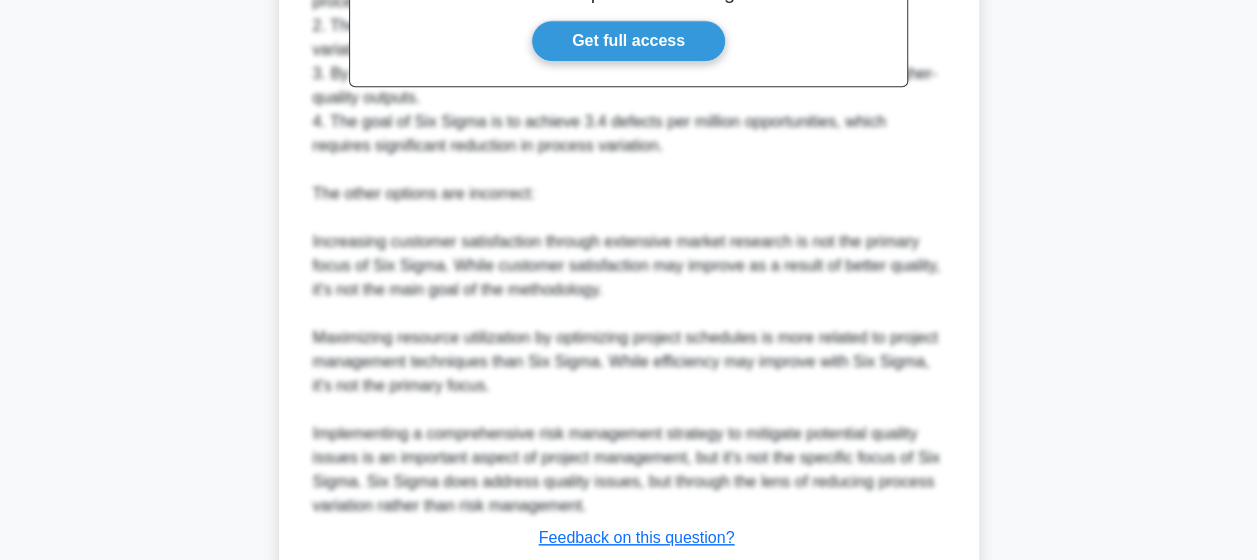 scroll, scrollTop: 865, scrollLeft: 0, axis: vertical 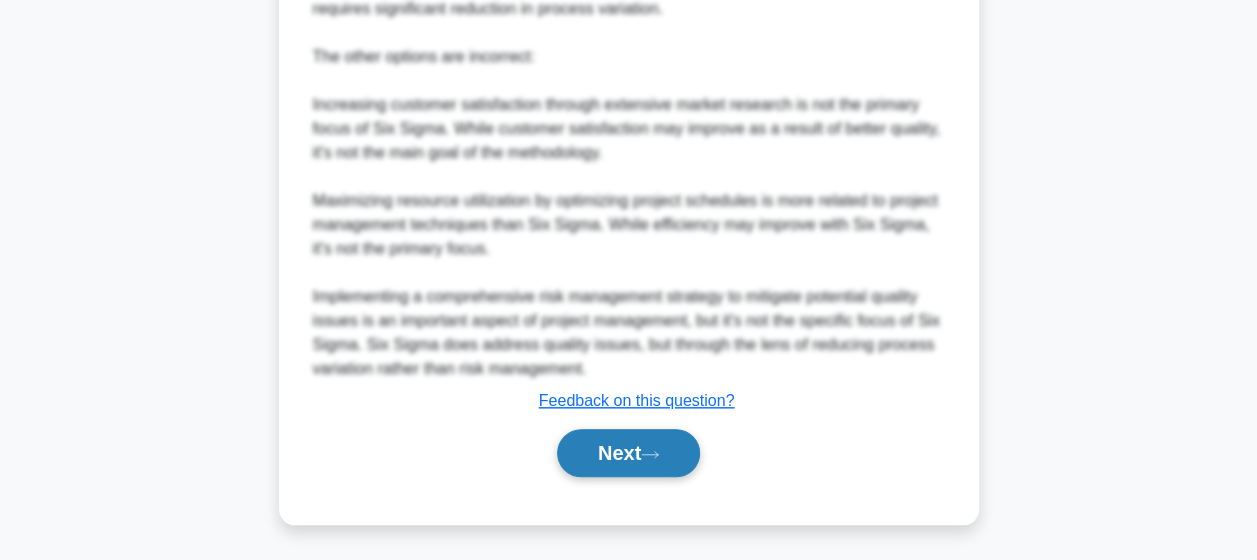 click on "Next" at bounding box center (628, 453) 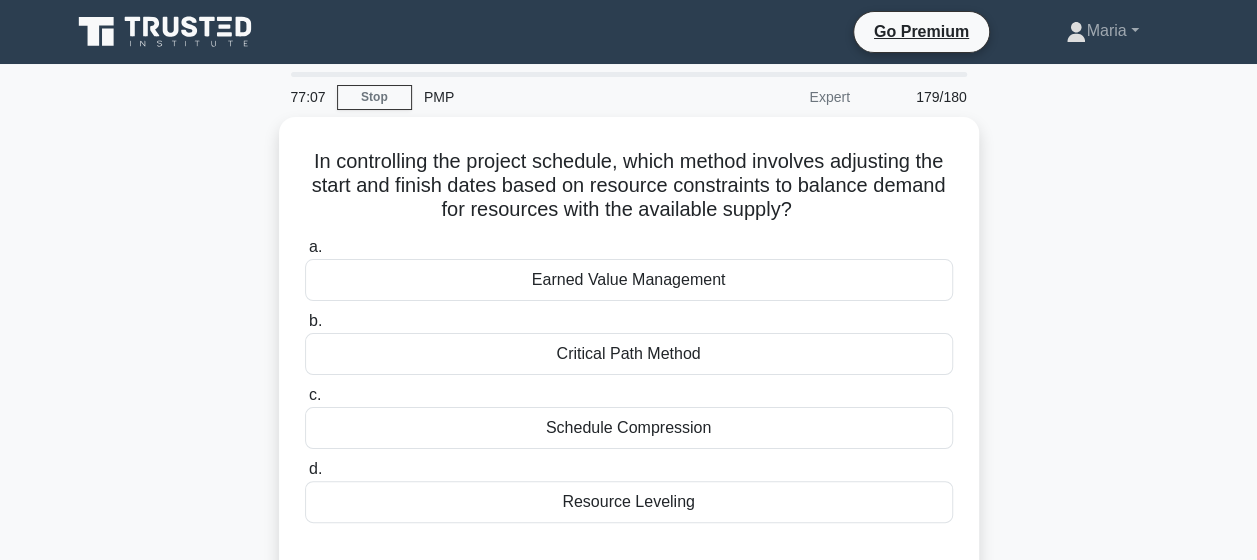 scroll, scrollTop: 80, scrollLeft: 0, axis: vertical 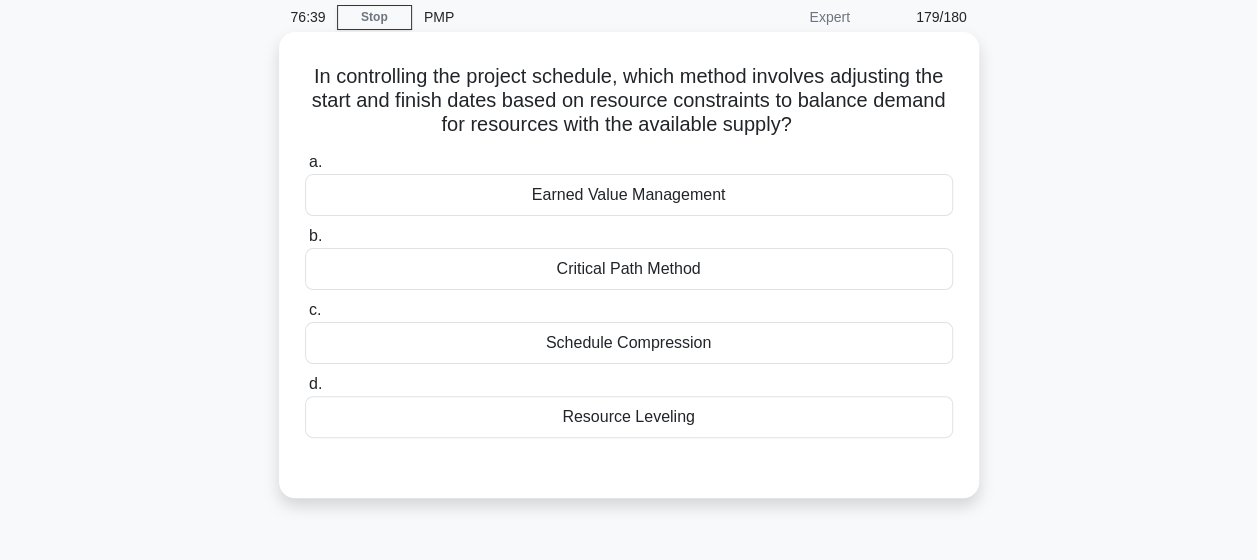 click on "Resource Leveling" at bounding box center (629, 417) 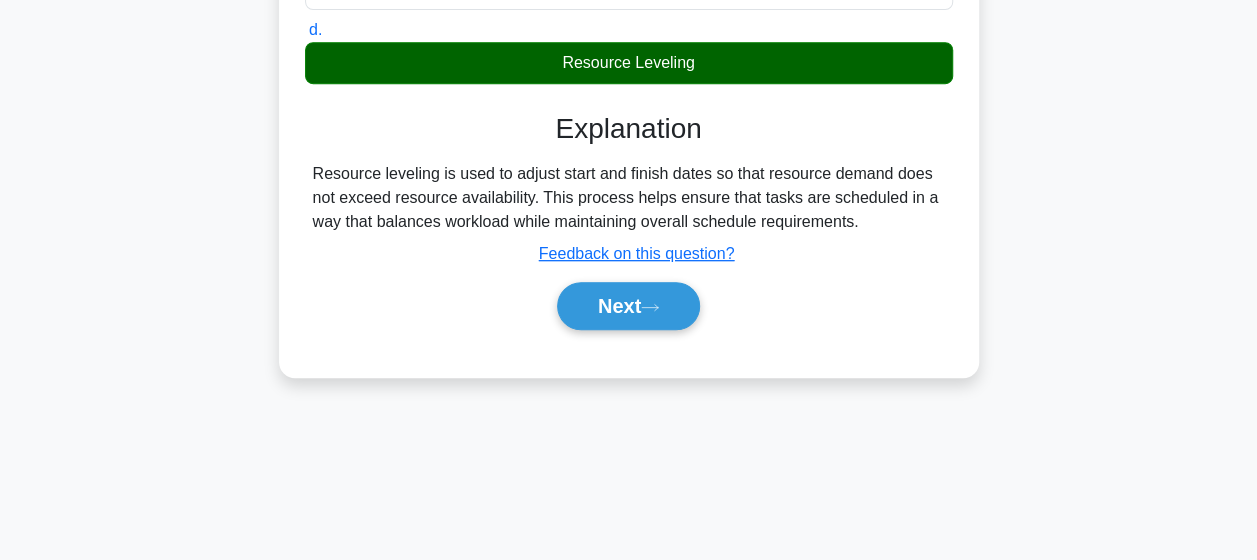 scroll, scrollTop: 520, scrollLeft: 0, axis: vertical 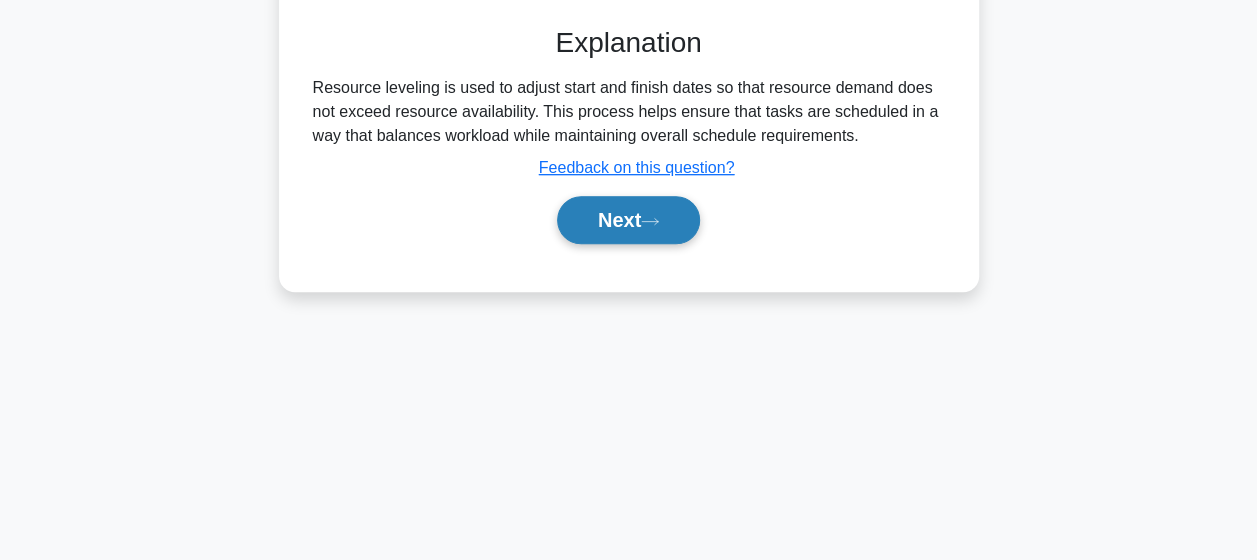 click 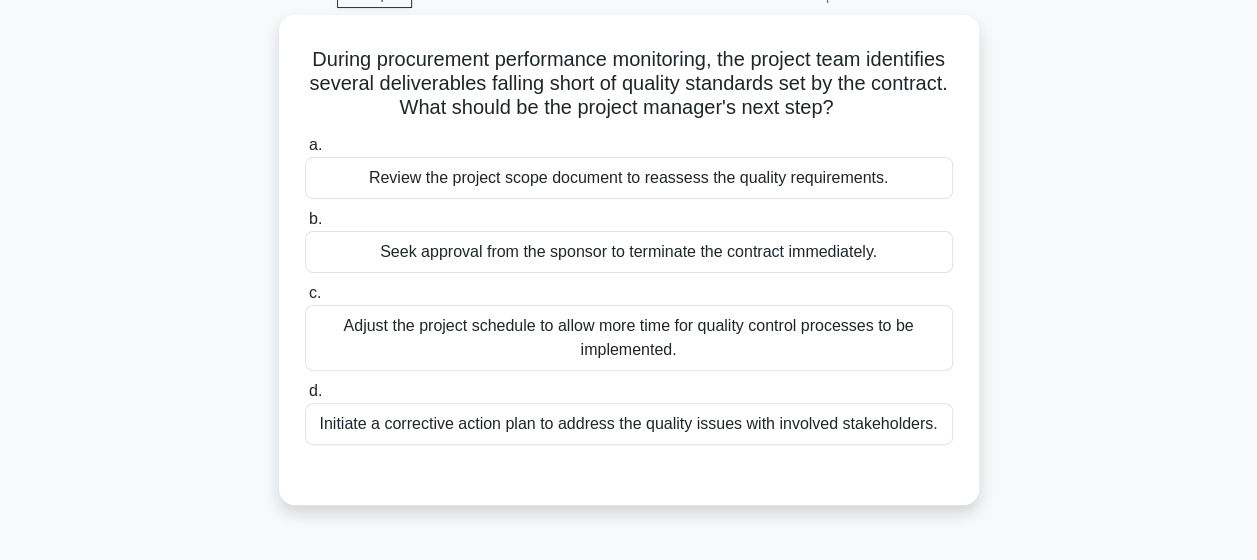 scroll, scrollTop: 102, scrollLeft: 0, axis: vertical 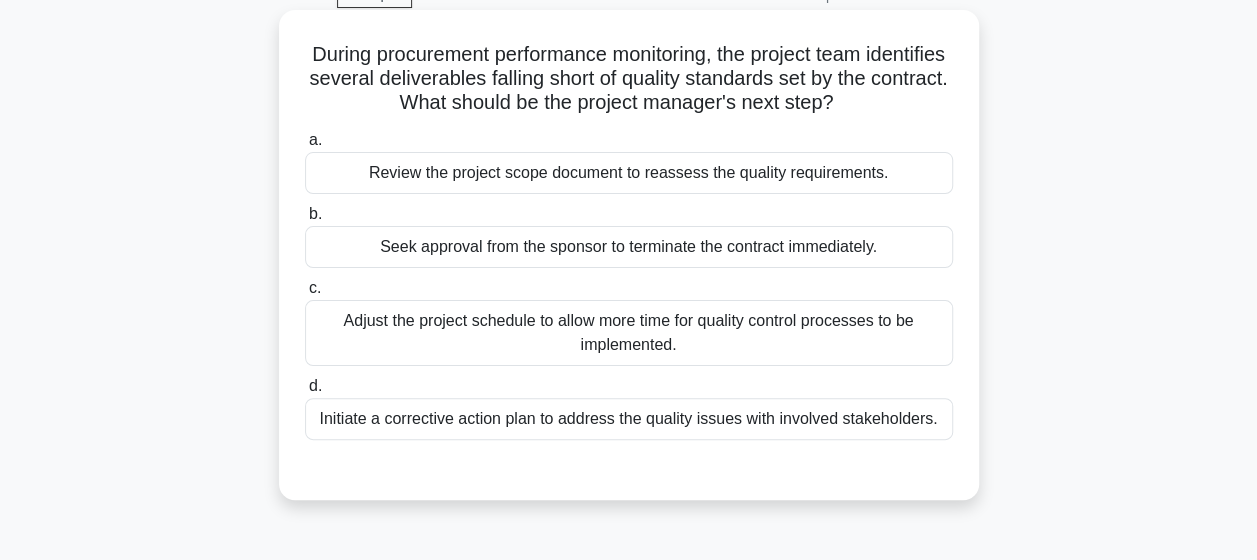 click on "Adjust the project schedule to allow more time for quality control processes to be implemented." at bounding box center (629, 333) 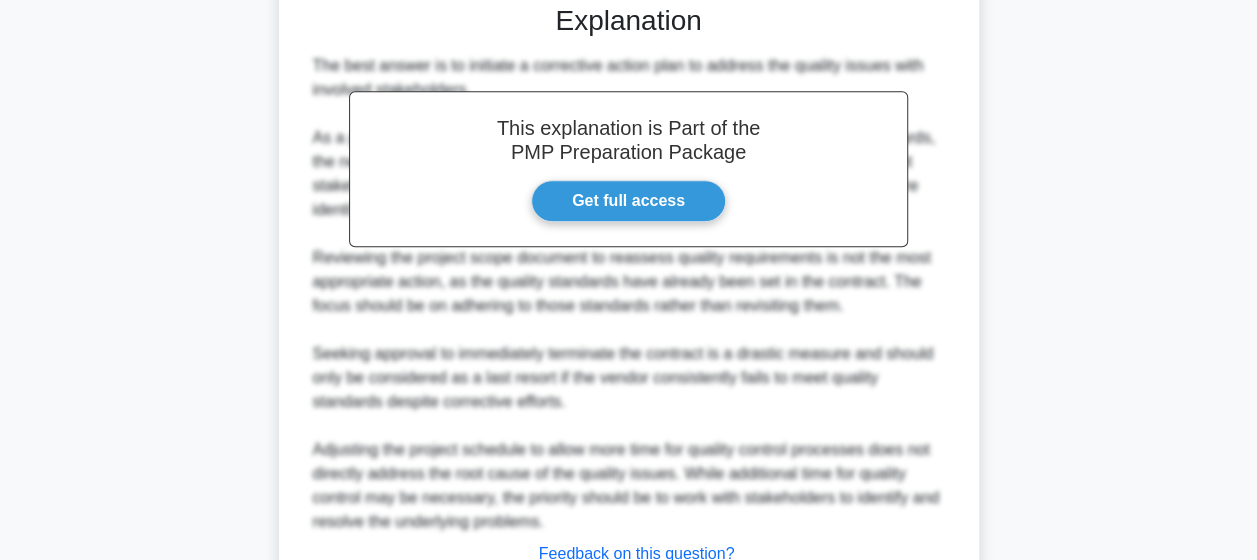 scroll, scrollTop: 745, scrollLeft: 0, axis: vertical 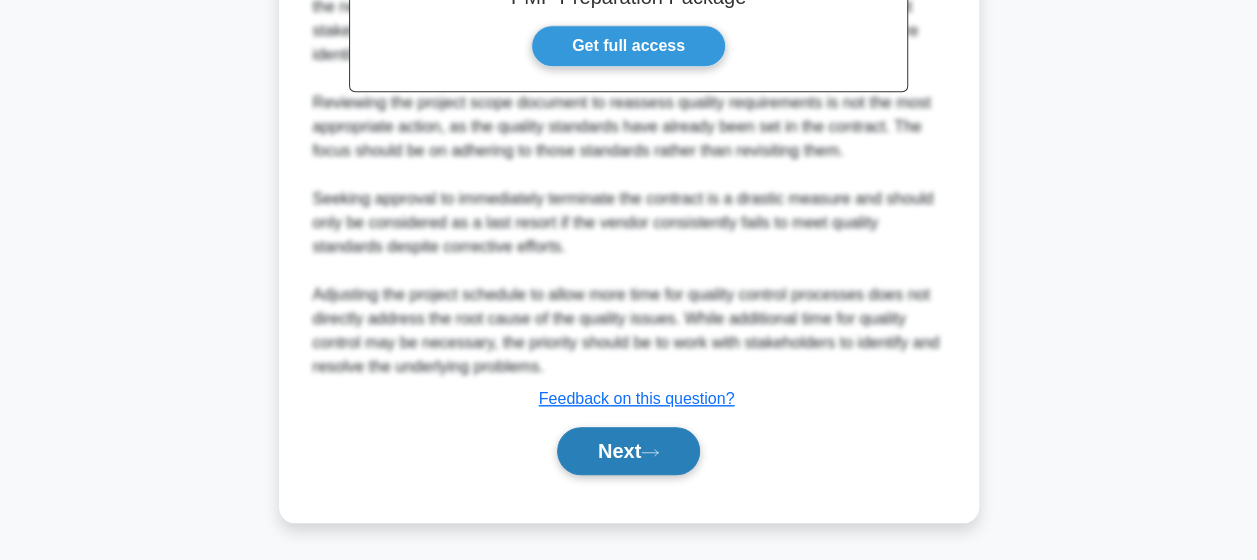 click on "Next" at bounding box center [628, 451] 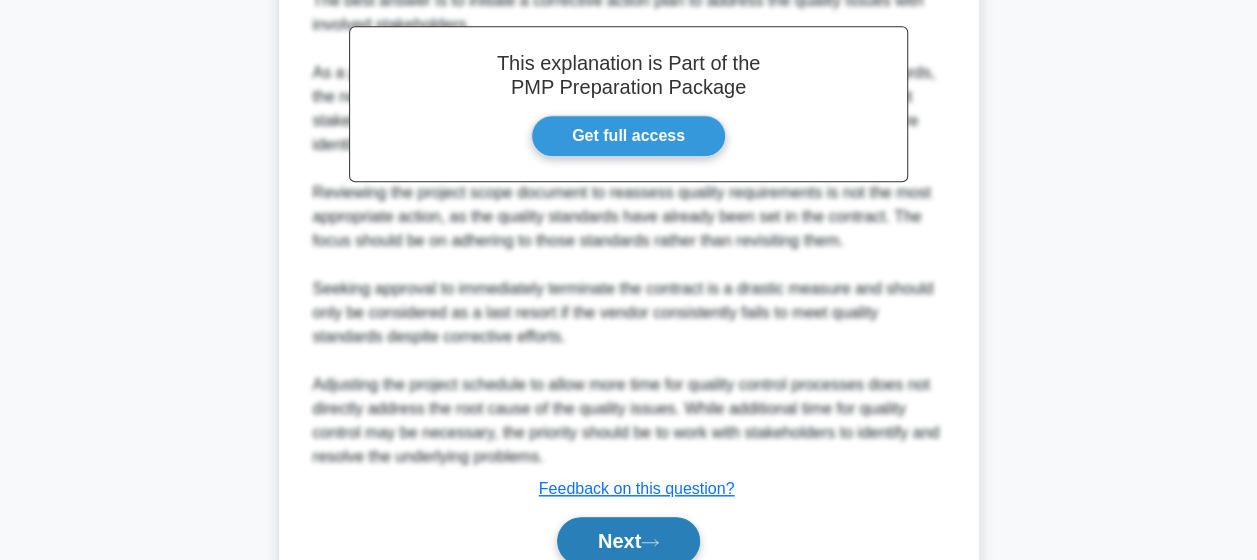 scroll, scrollTop: 745, scrollLeft: 0, axis: vertical 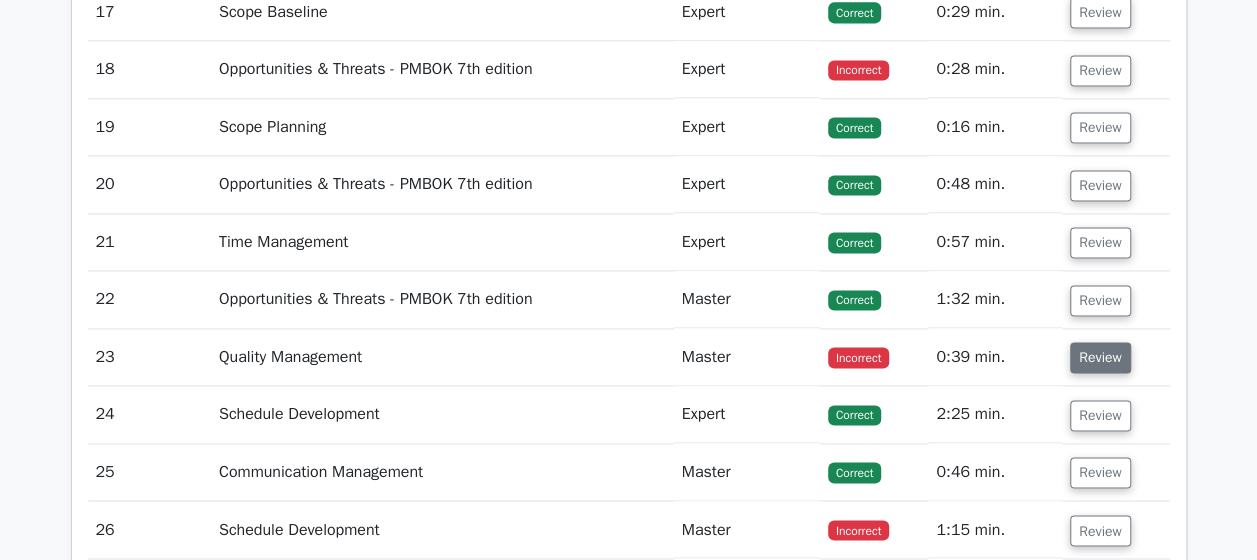 click on "Review" at bounding box center [1100, 357] 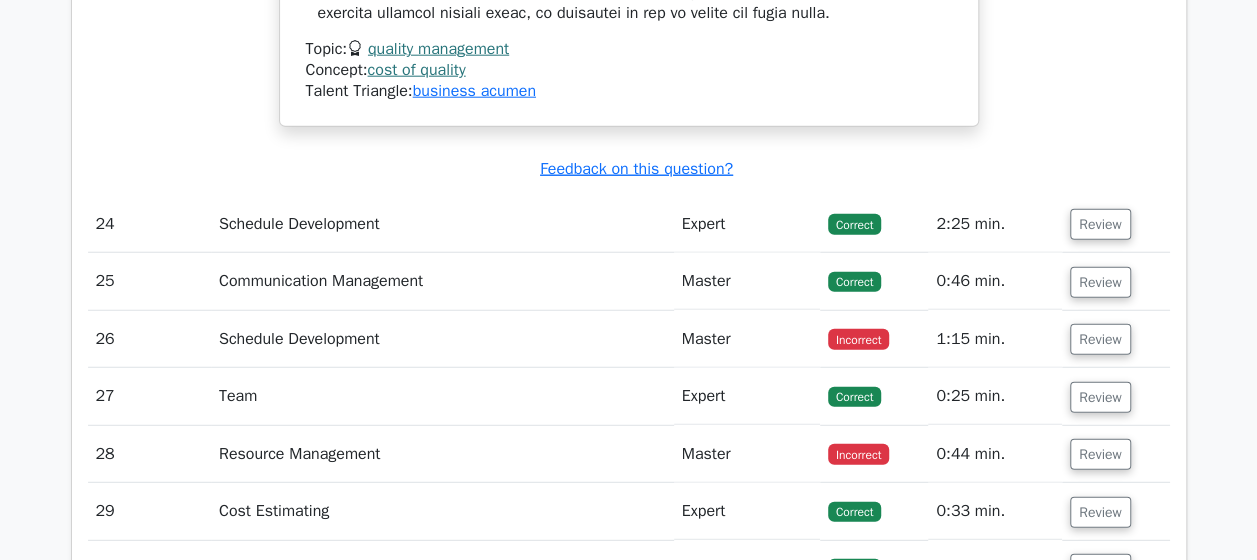 scroll, scrollTop: 6280, scrollLeft: 0, axis: vertical 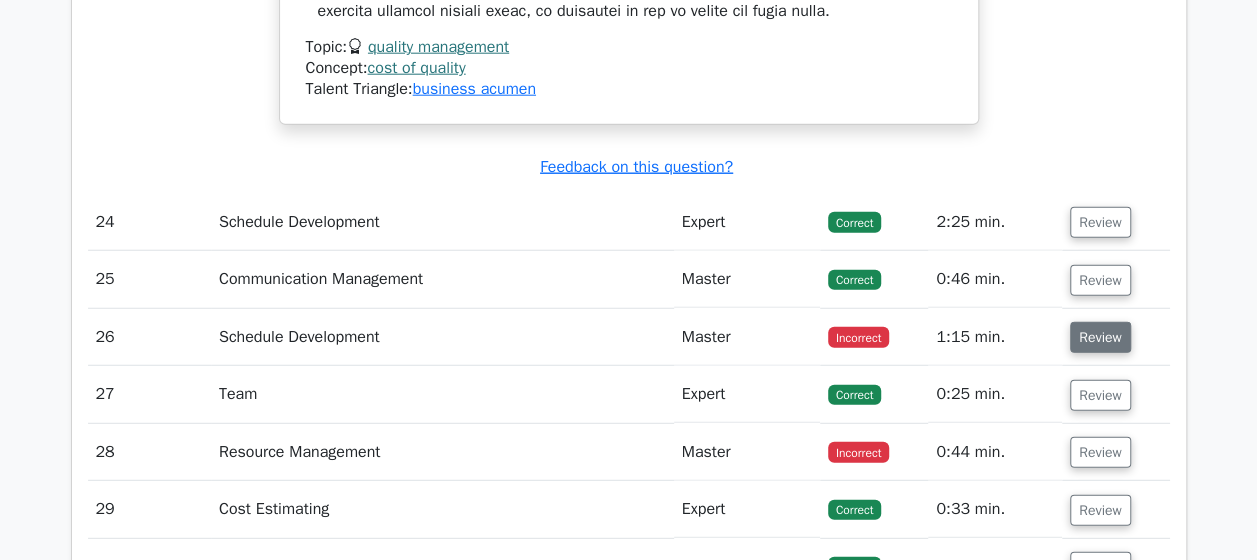 click on "Review" at bounding box center (1100, 337) 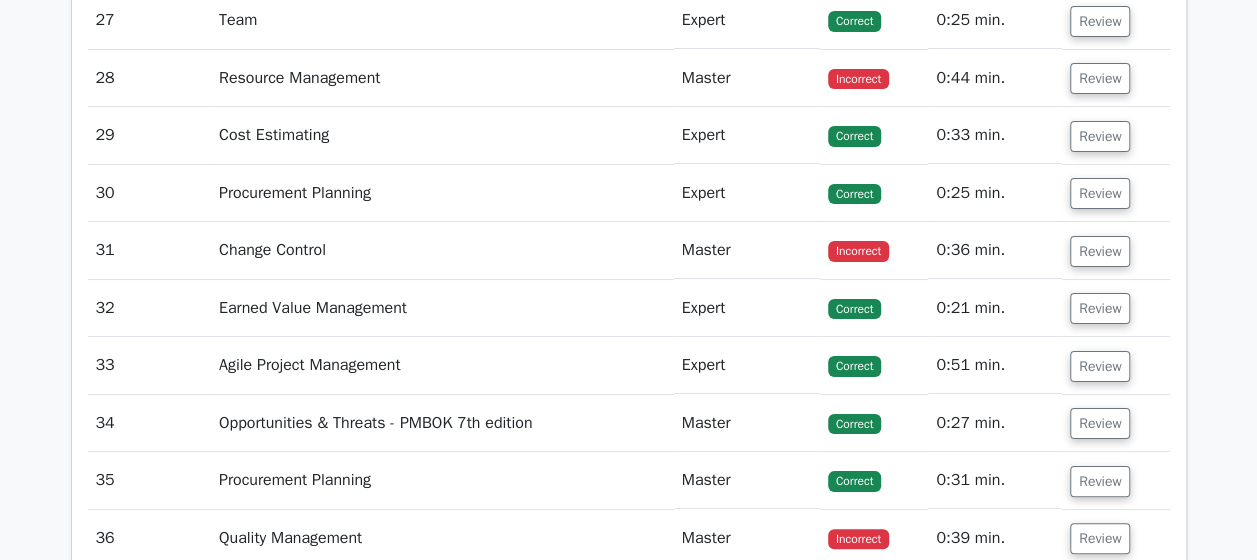scroll, scrollTop: 7523, scrollLeft: 0, axis: vertical 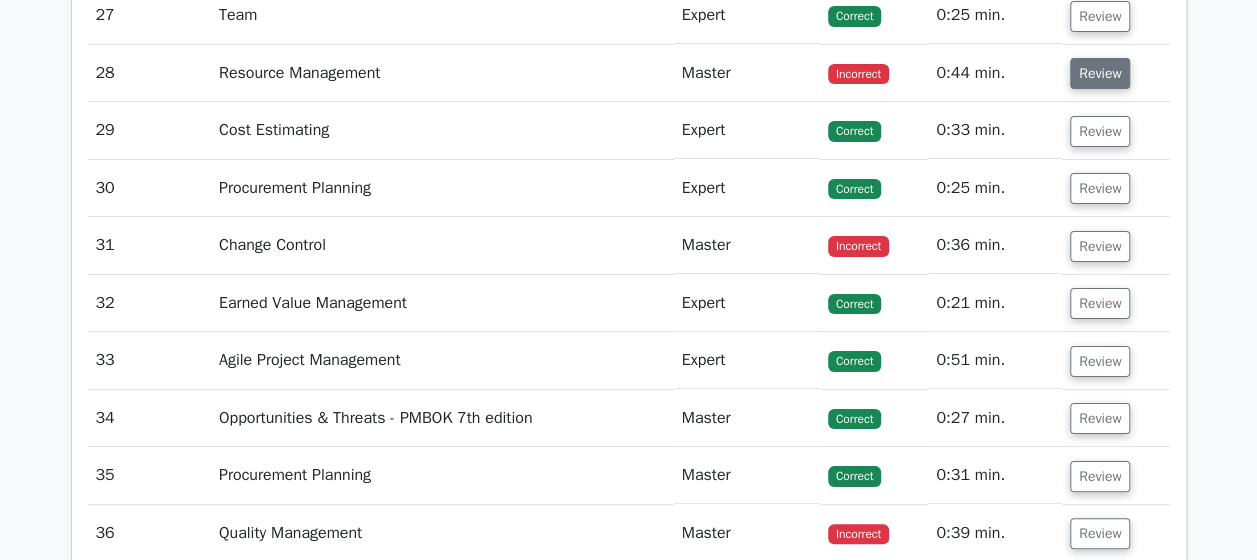 click on "Review" at bounding box center [1100, 73] 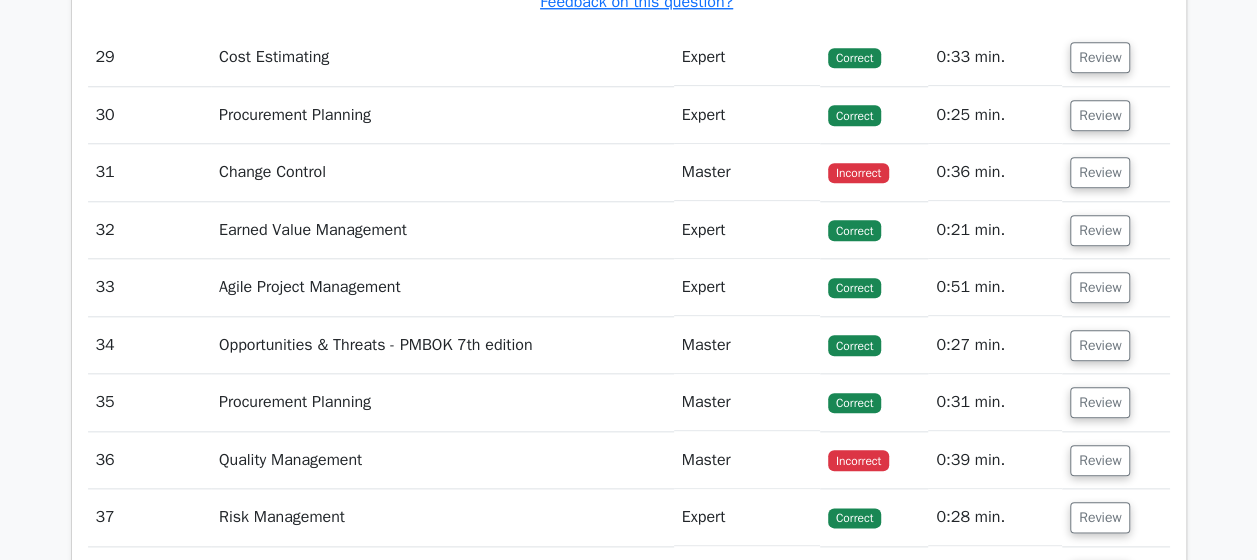 scroll, scrollTop: 8456, scrollLeft: 0, axis: vertical 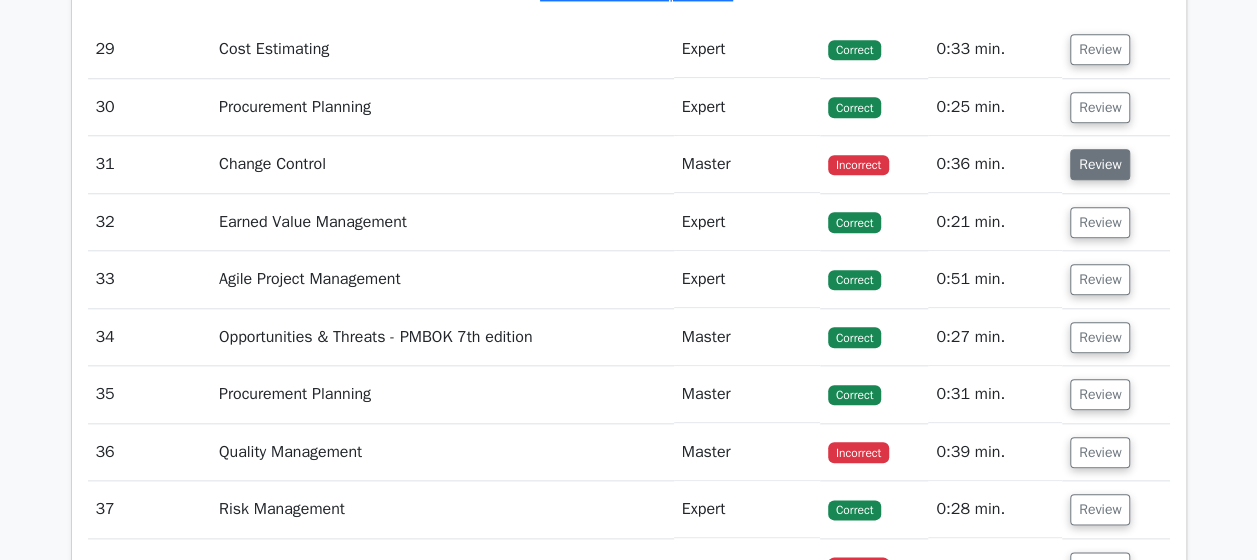 click on "Review" at bounding box center (1100, 164) 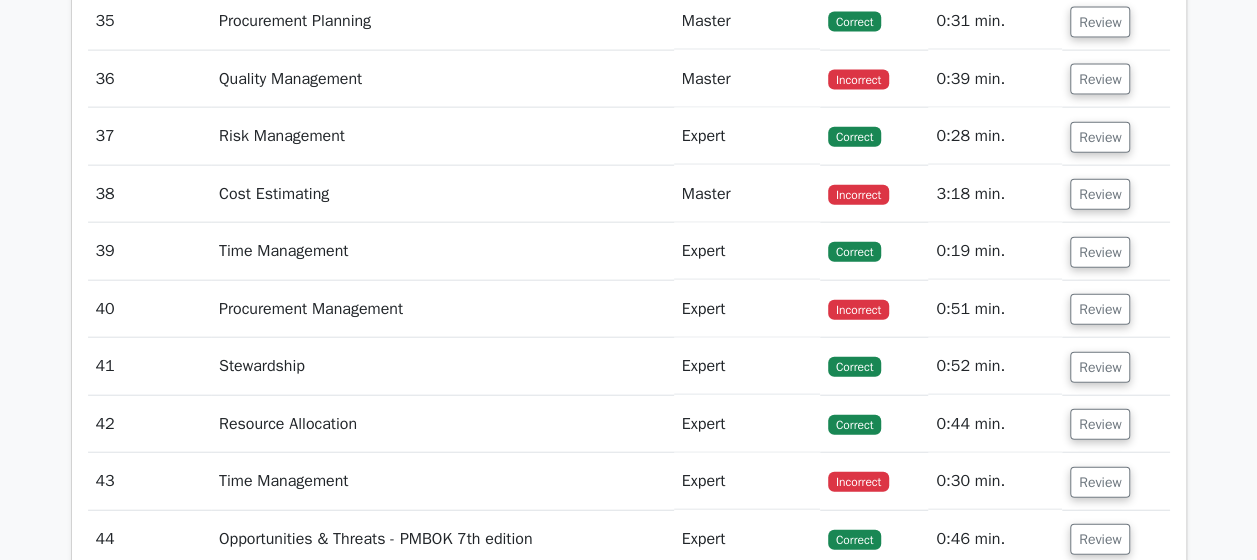 scroll, scrollTop: 9841, scrollLeft: 0, axis: vertical 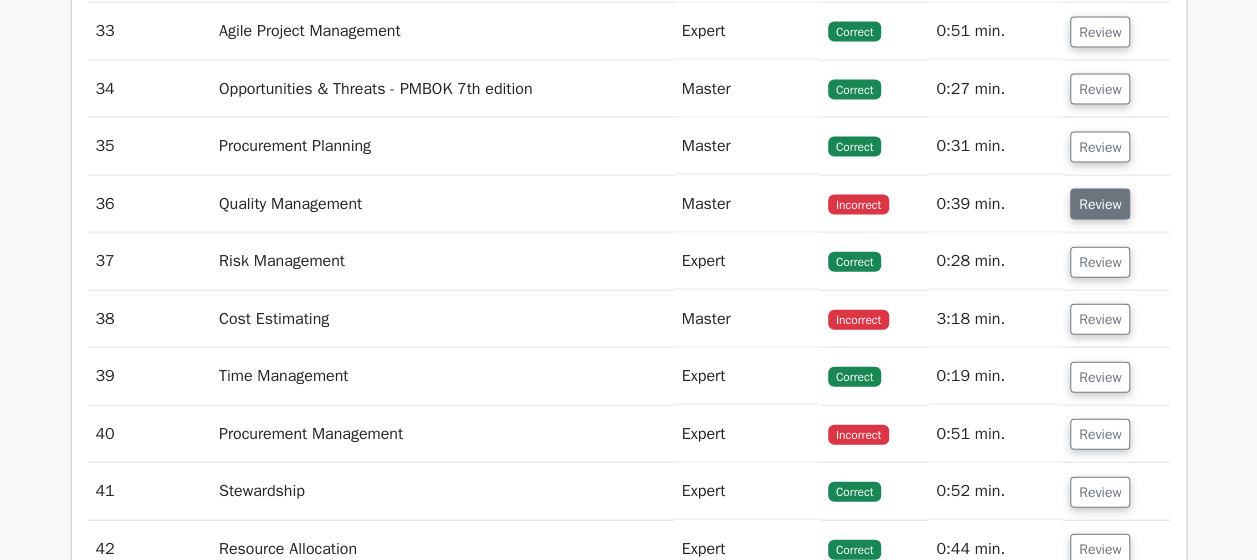 click on "Review" at bounding box center [1100, 204] 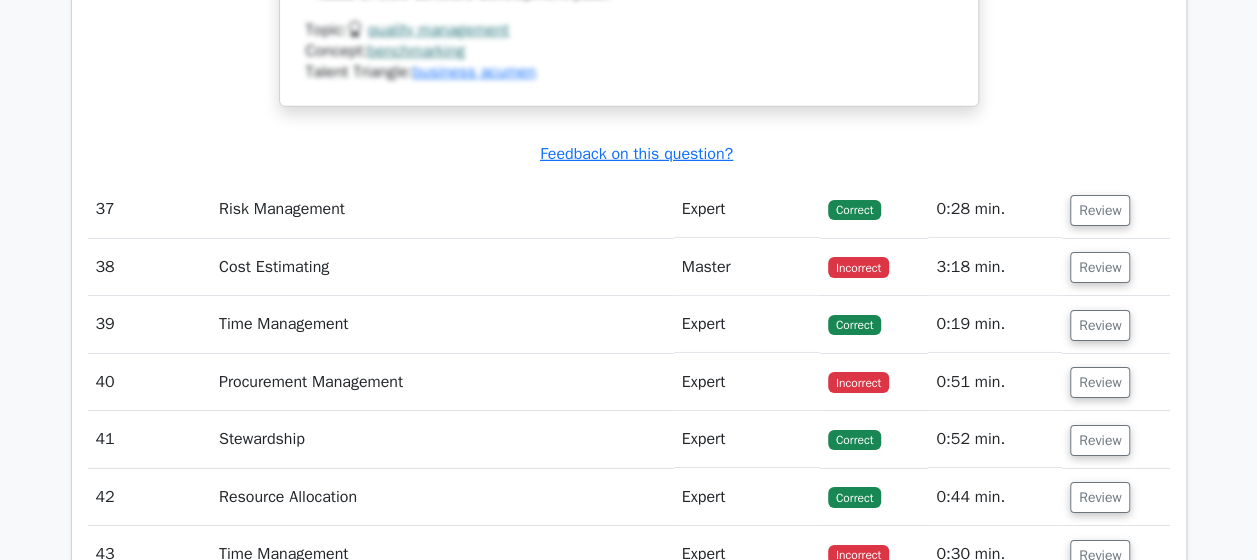scroll, scrollTop: 10725, scrollLeft: 0, axis: vertical 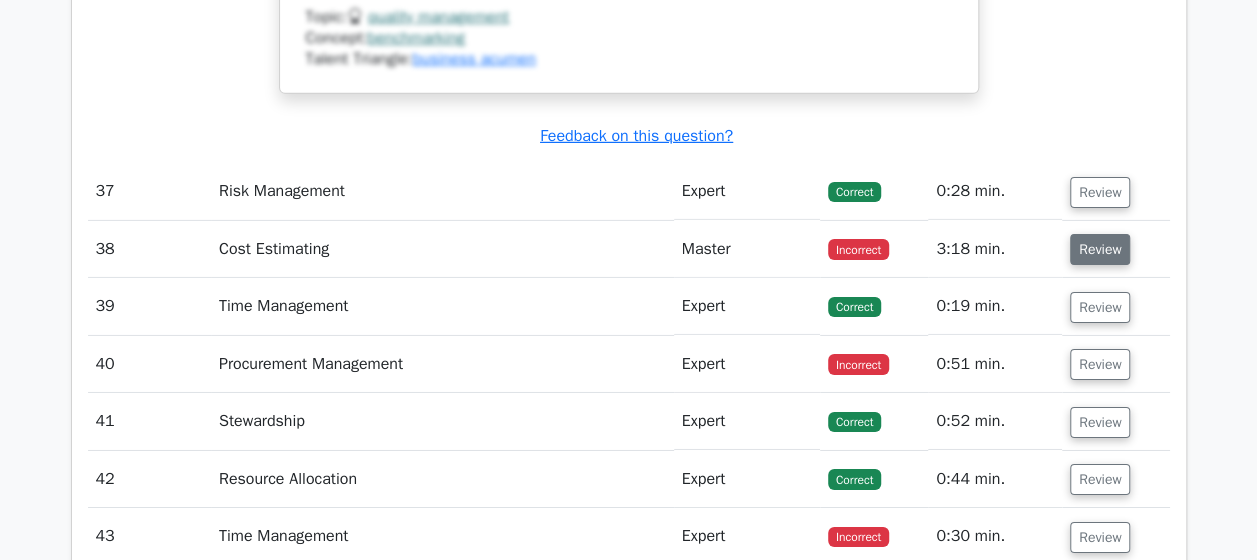 click on "Review" at bounding box center [1100, 249] 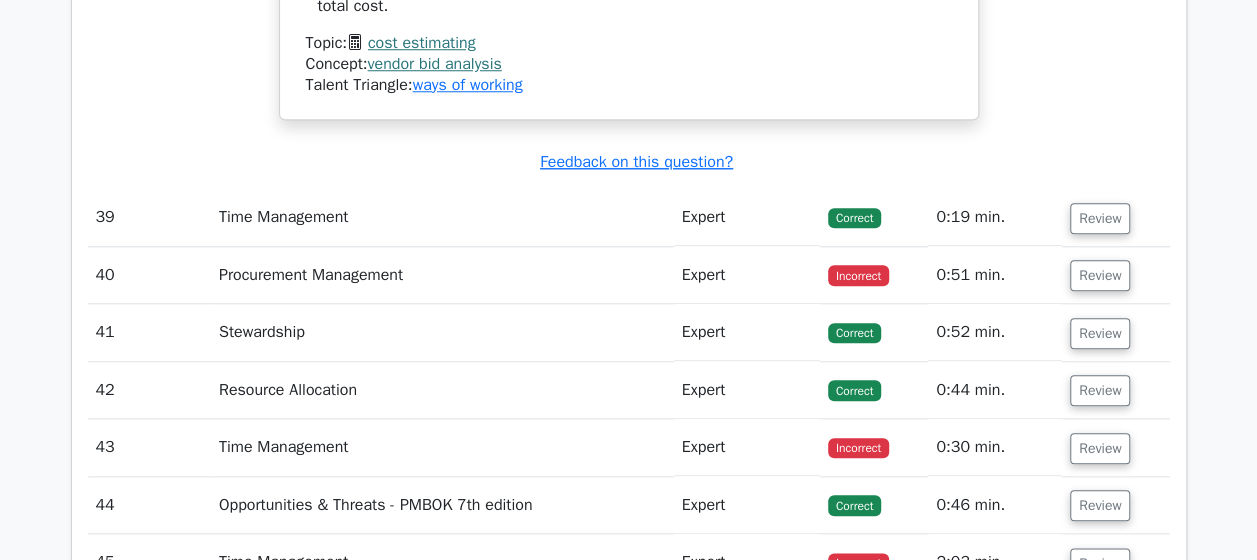 scroll, scrollTop: 12188, scrollLeft: 0, axis: vertical 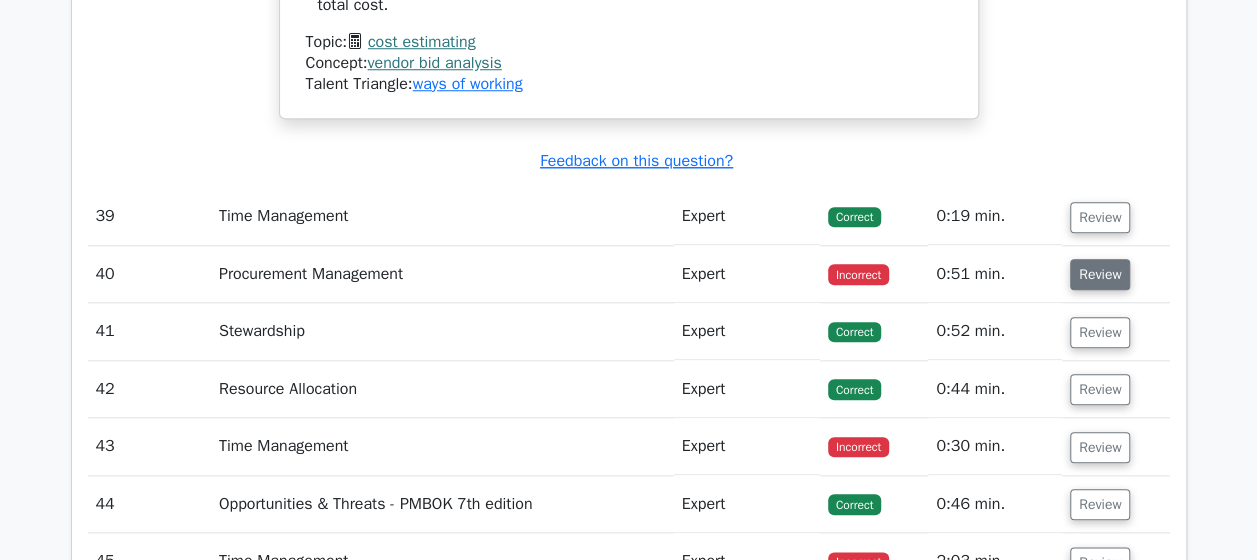 click on "Review" at bounding box center [1100, 274] 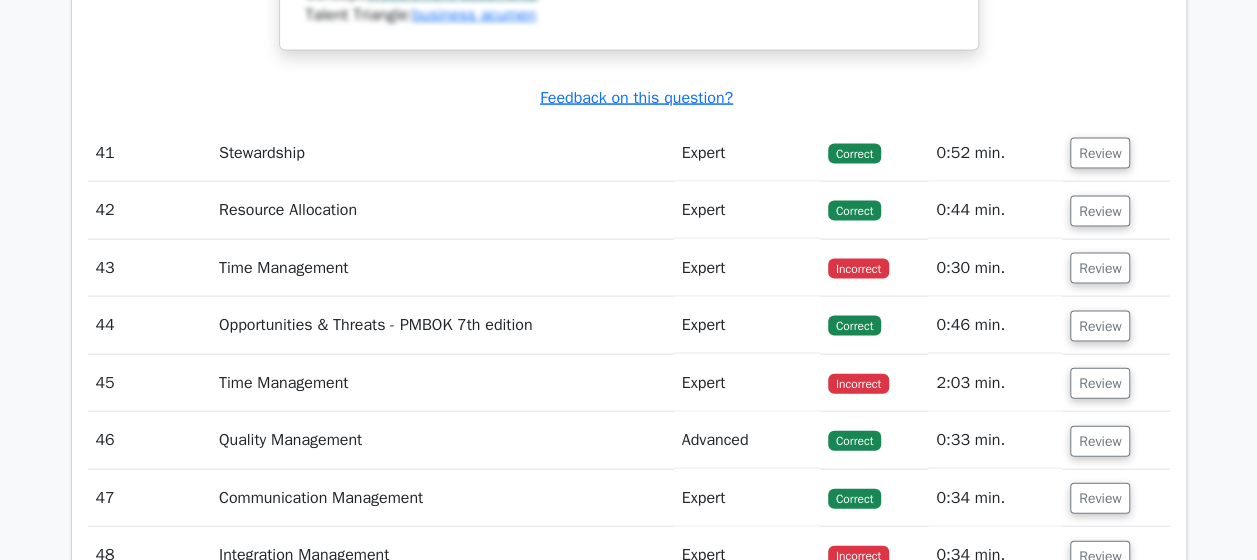 scroll, scrollTop: 13338, scrollLeft: 0, axis: vertical 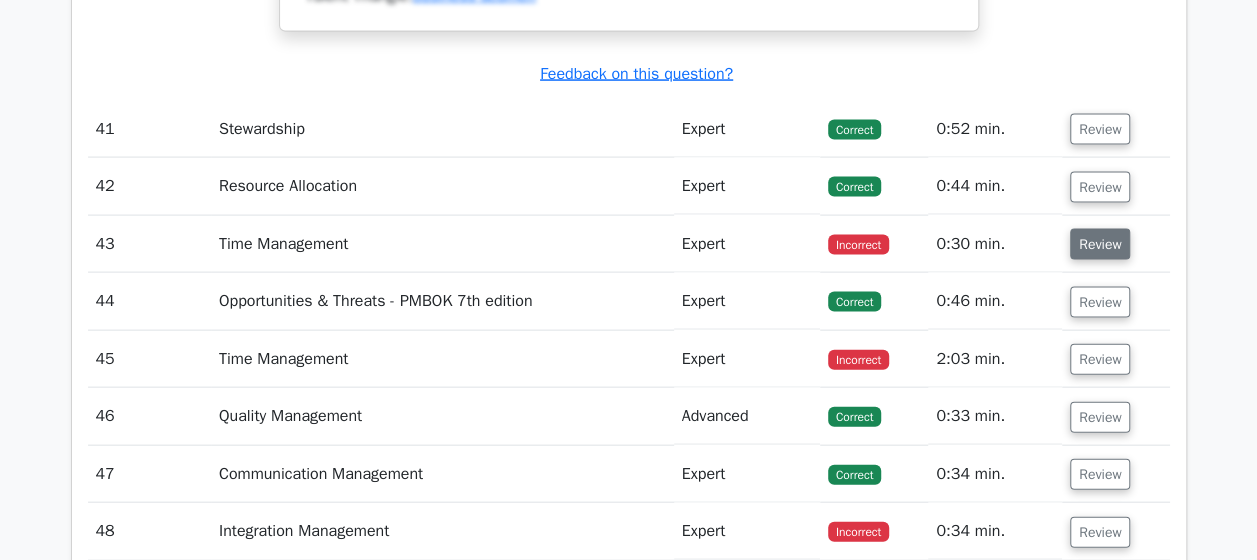 click on "Review" at bounding box center (1100, 244) 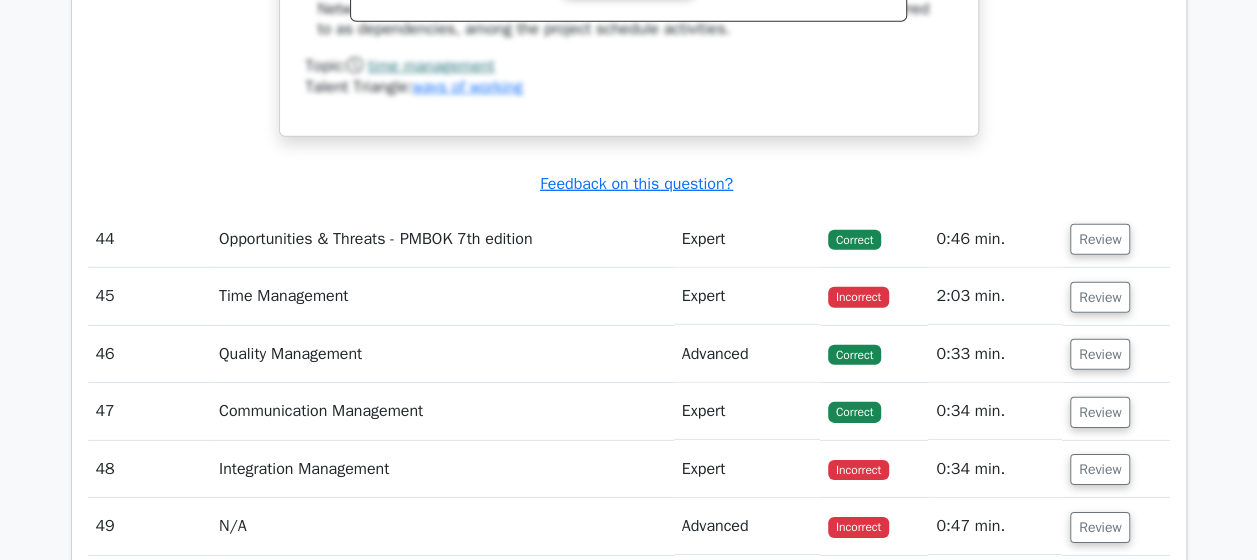 scroll, scrollTop: 14203, scrollLeft: 0, axis: vertical 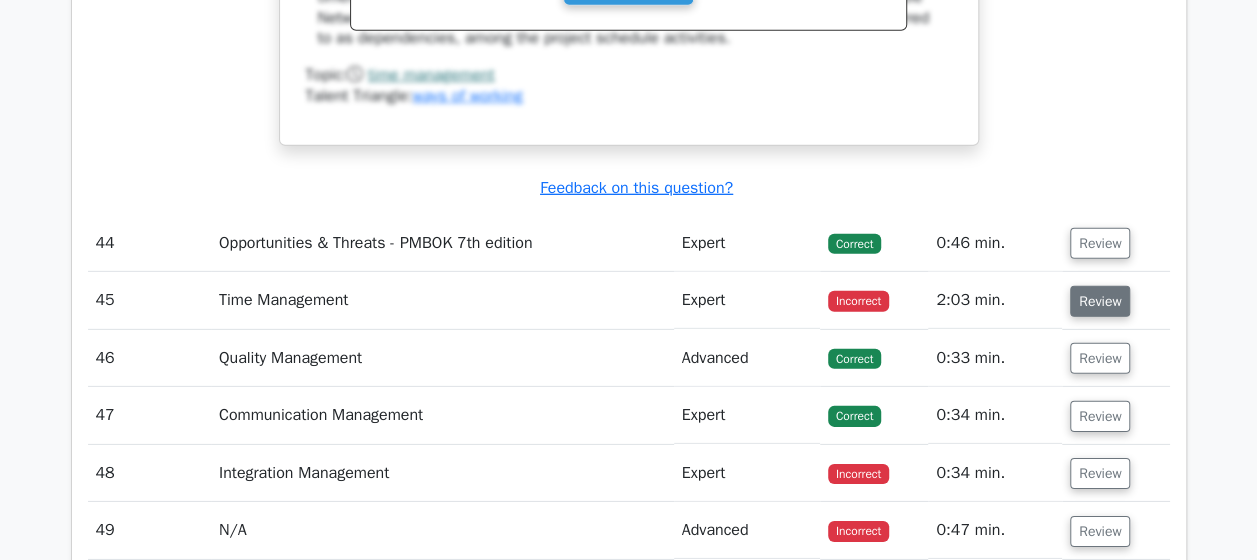 click on "Review" at bounding box center (1100, 301) 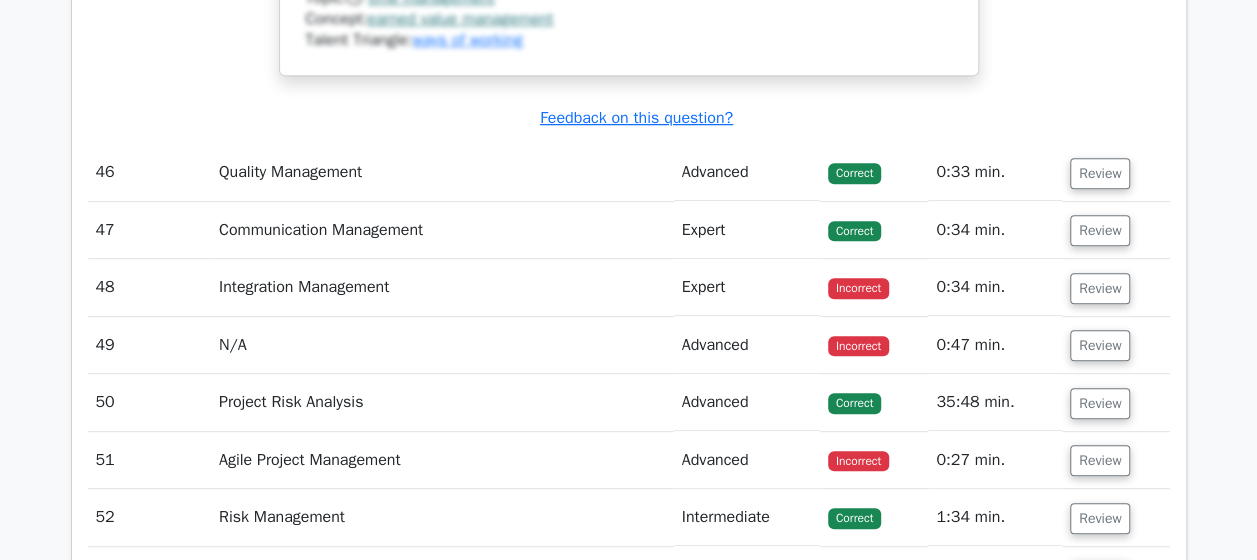 scroll, scrollTop: 15501, scrollLeft: 0, axis: vertical 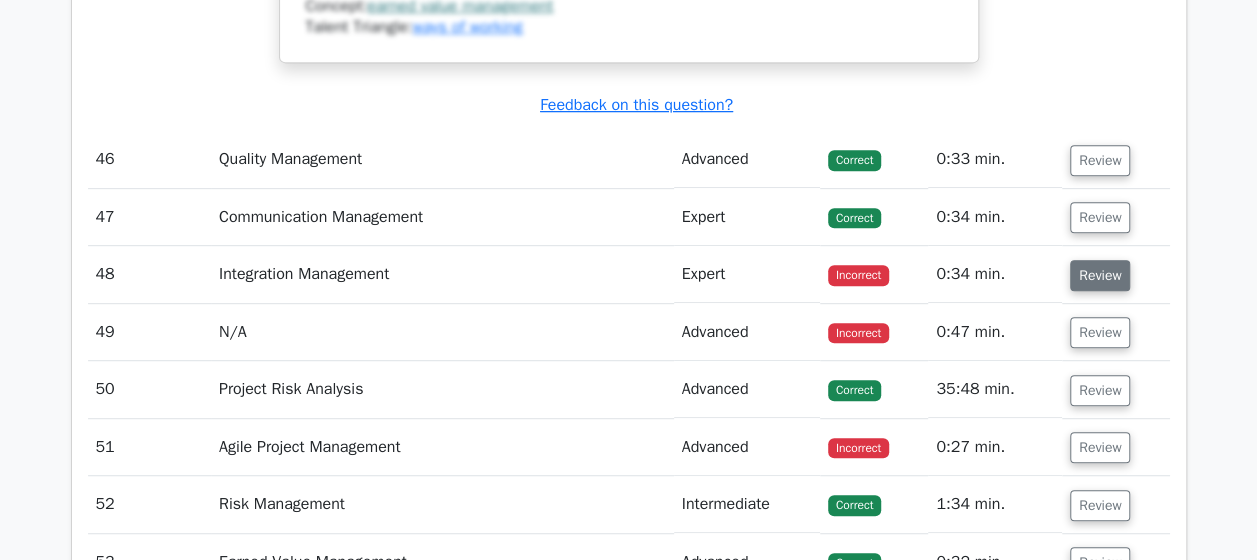click on "Review" at bounding box center [1100, 275] 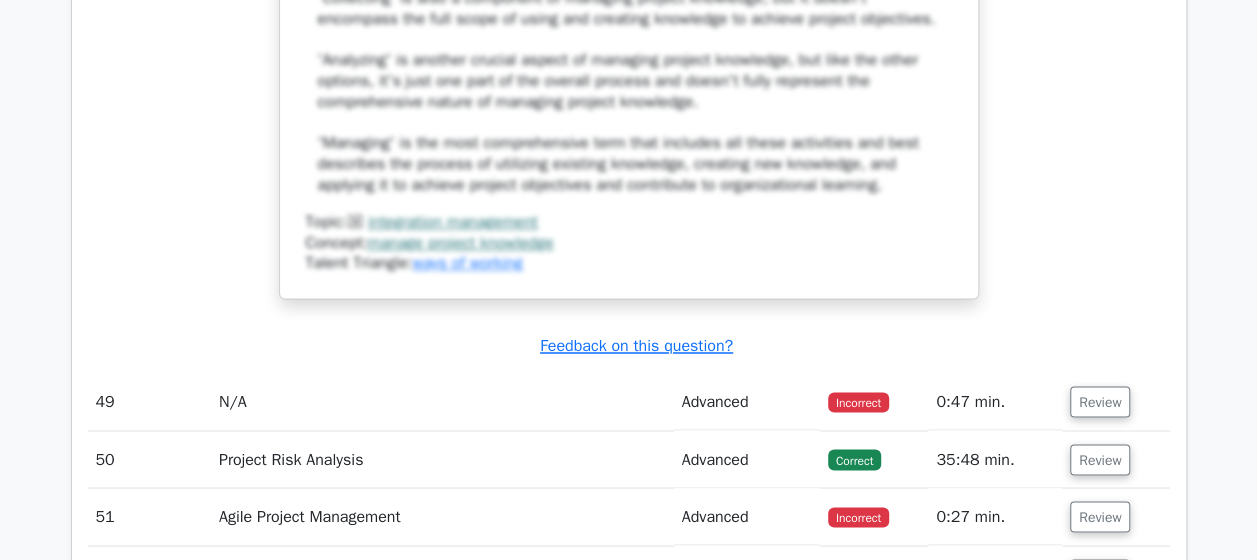 scroll, scrollTop: 16584, scrollLeft: 0, axis: vertical 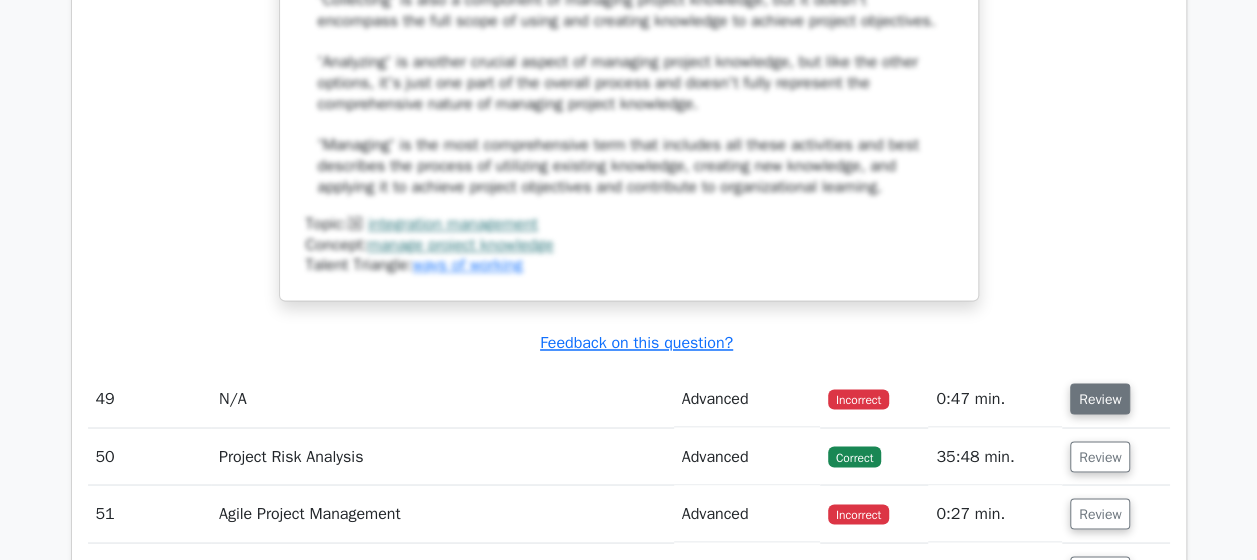 click on "Review" at bounding box center [1100, 398] 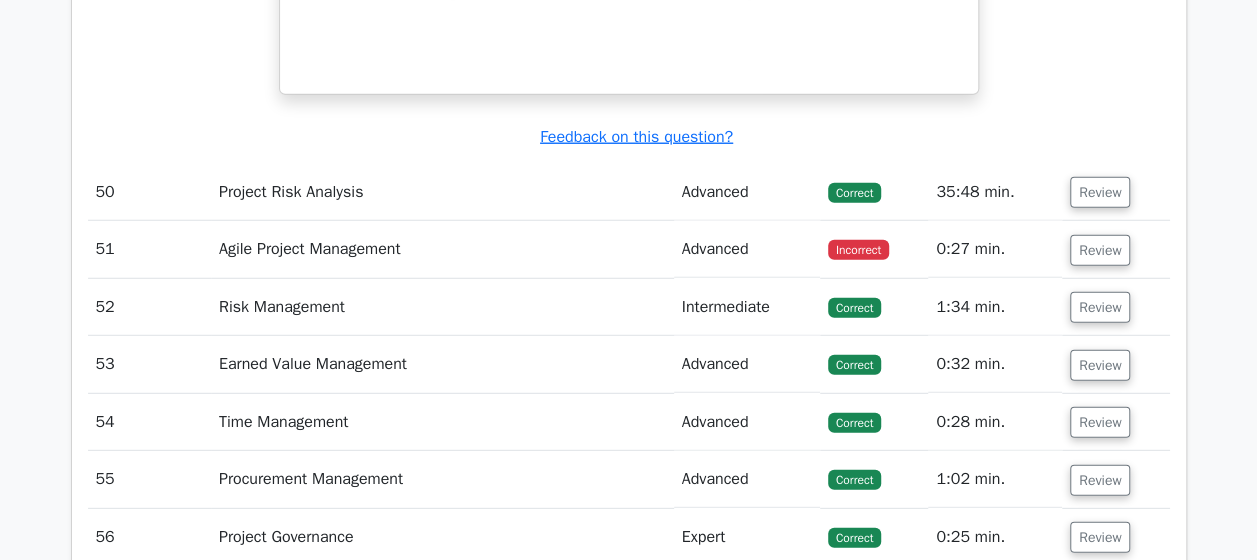 scroll, scrollTop: 17820, scrollLeft: 0, axis: vertical 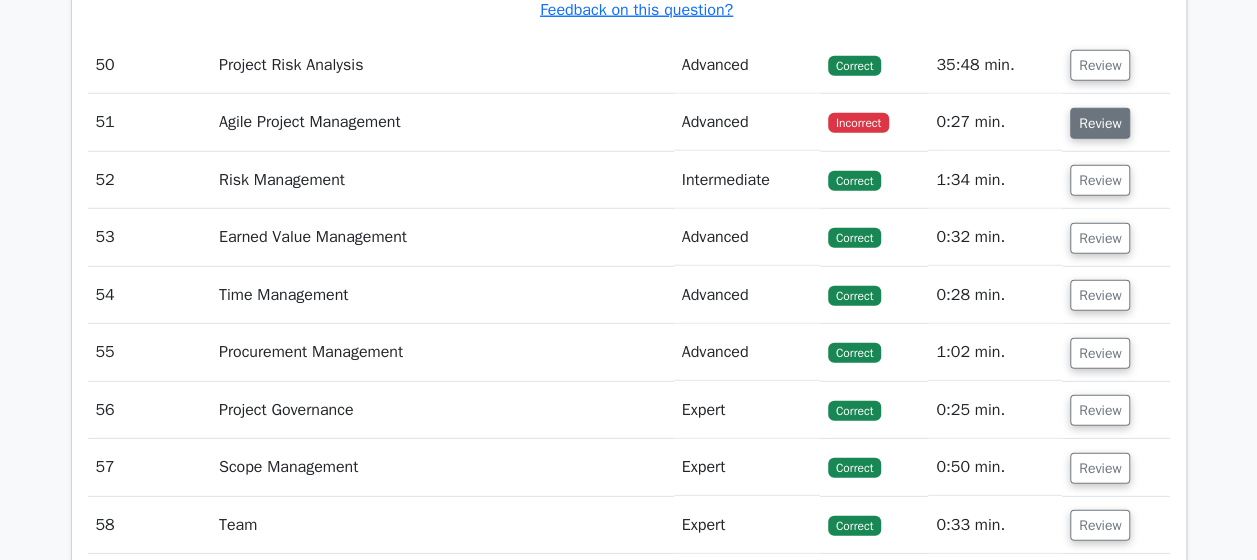 click on "Review" at bounding box center [1100, 123] 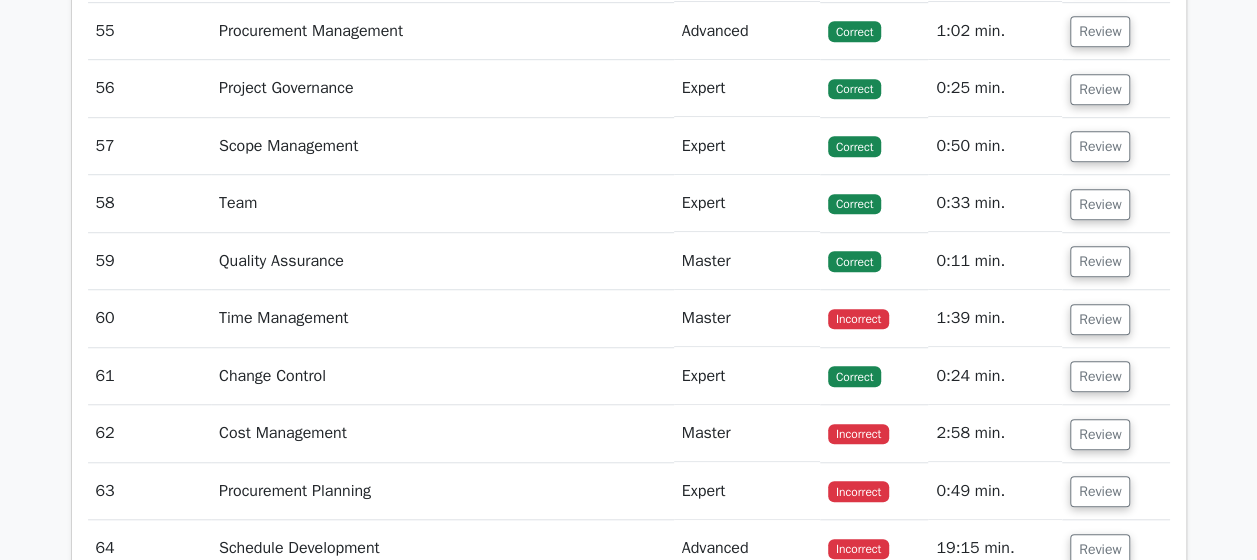 scroll, scrollTop: 19458, scrollLeft: 0, axis: vertical 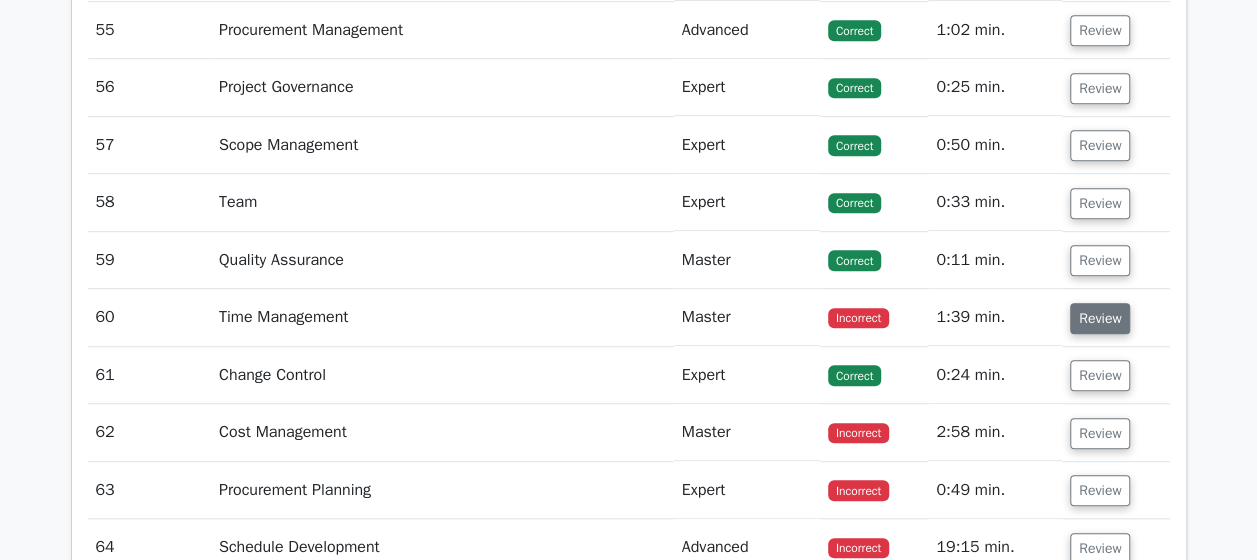 click on "Review" at bounding box center [1100, 318] 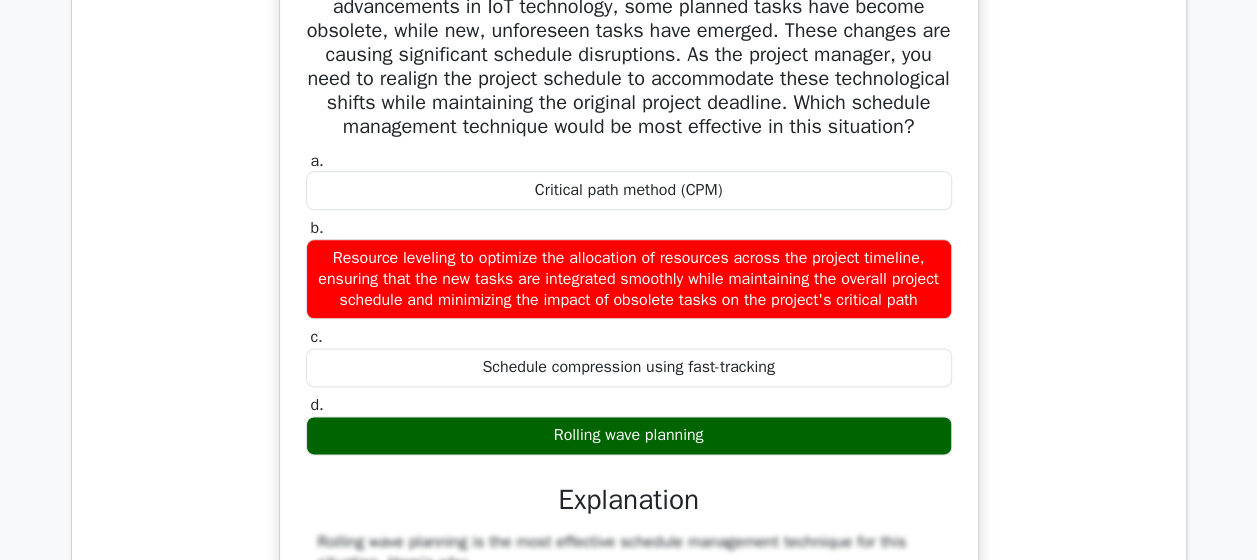 scroll, scrollTop: 19935, scrollLeft: 0, axis: vertical 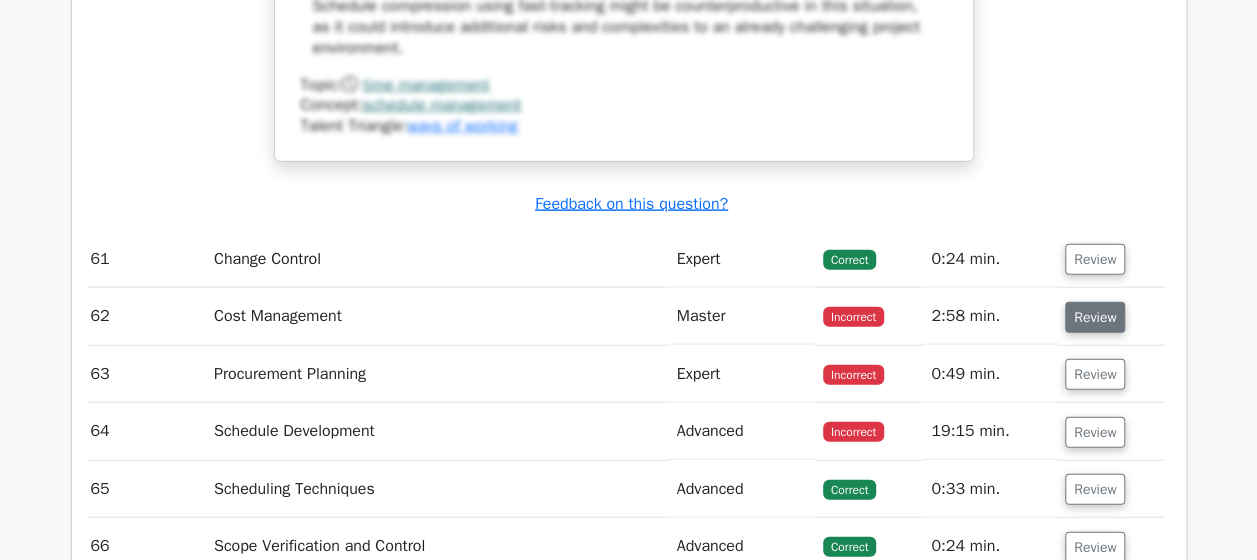 click on "Review" at bounding box center [1095, 317] 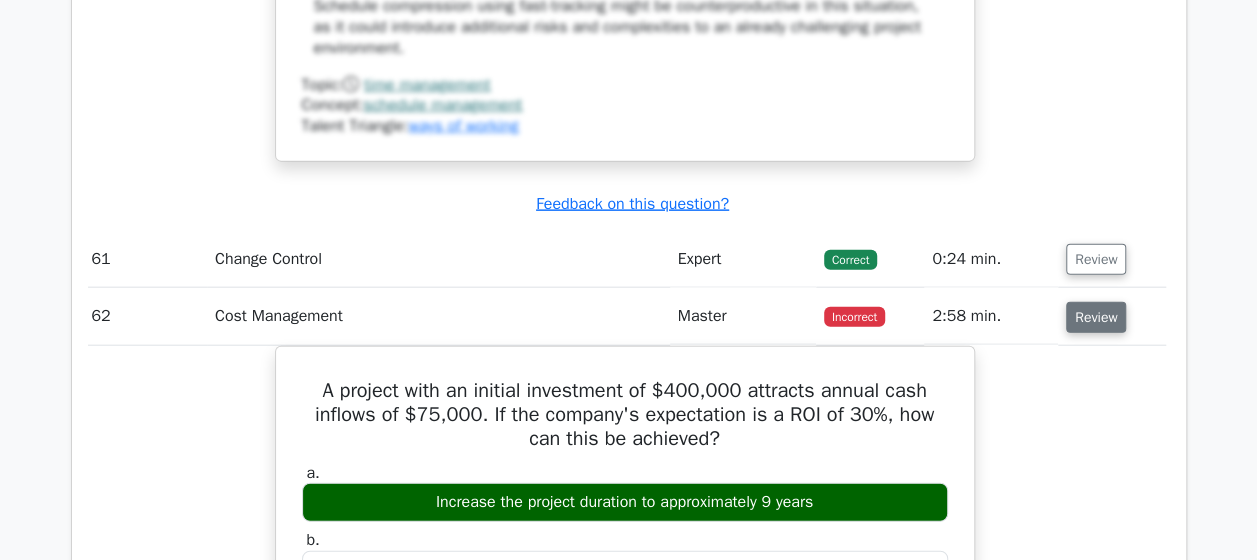 scroll, scrollTop: 0, scrollLeft: 12, axis: horizontal 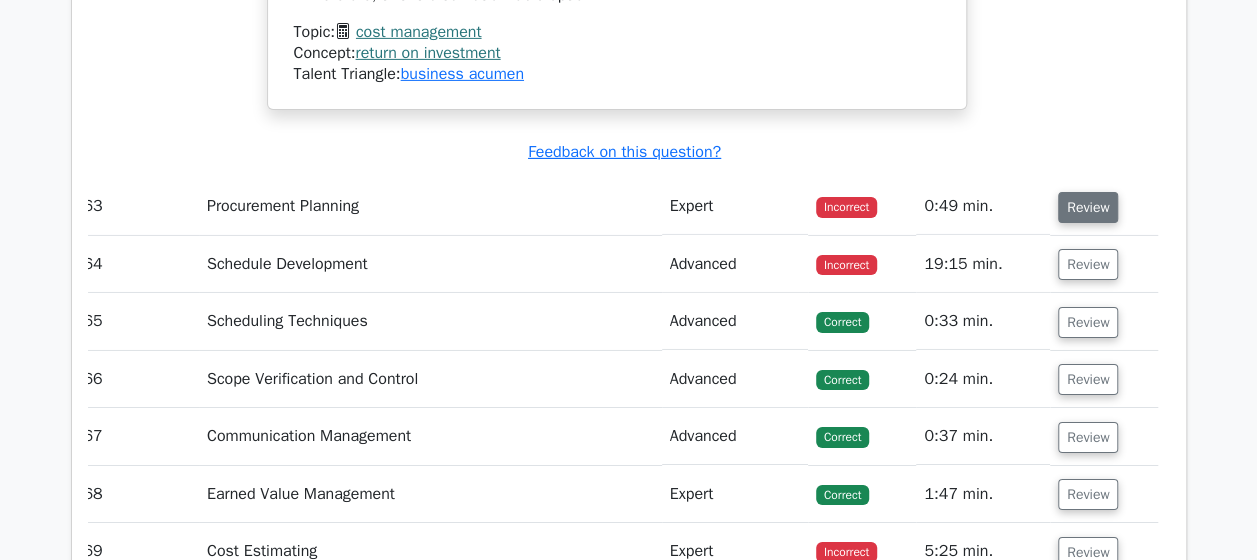click on "Review" at bounding box center (1088, 207) 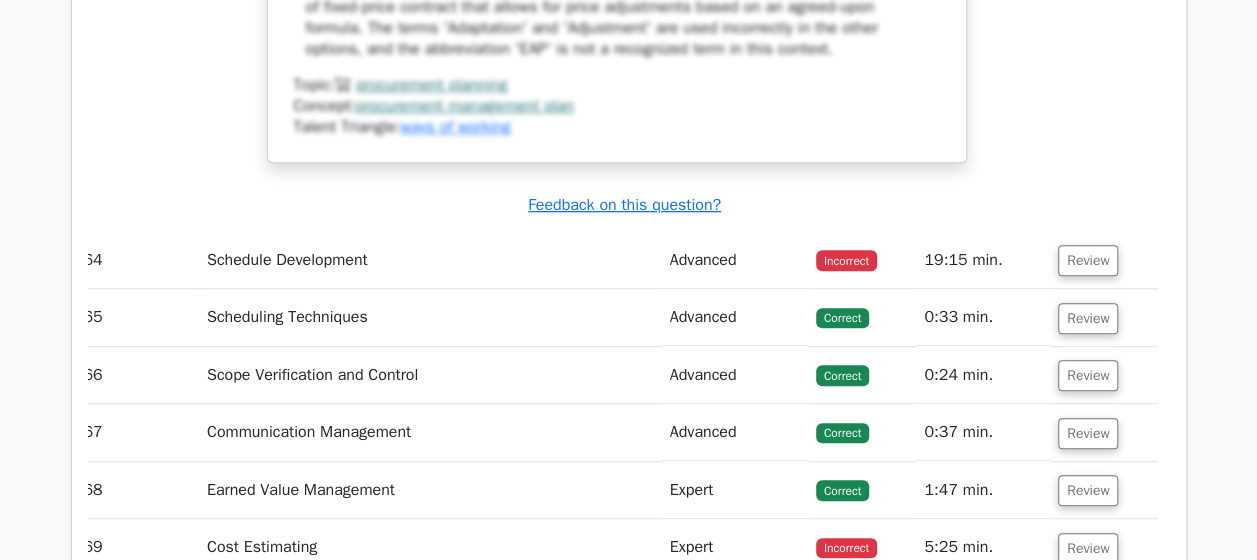 scroll, scrollTop: 23005, scrollLeft: 0, axis: vertical 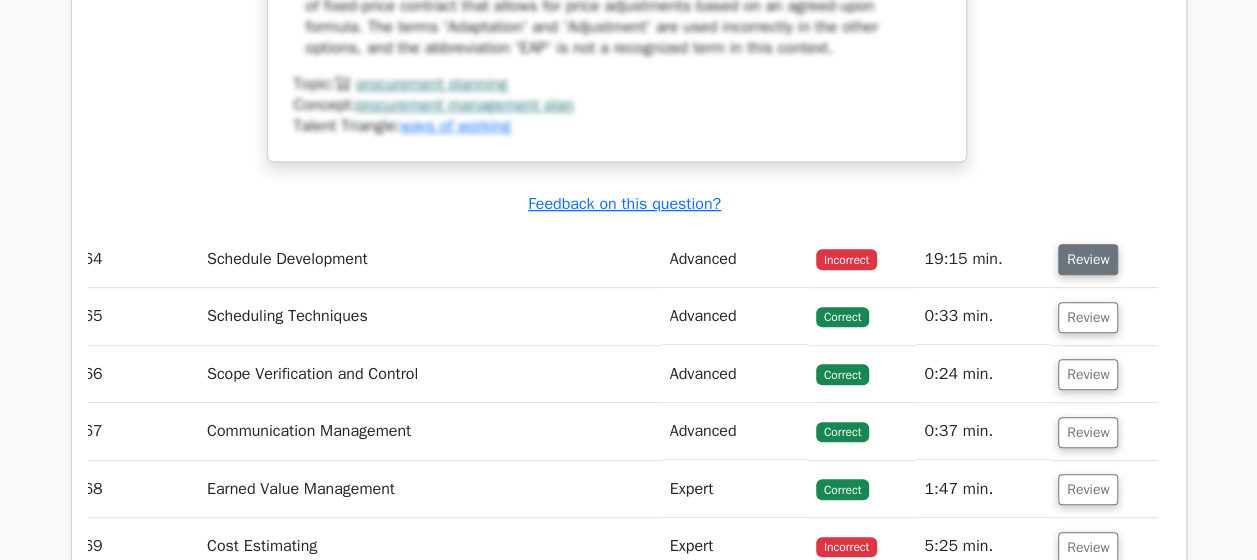 click on "Review" at bounding box center [1088, 259] 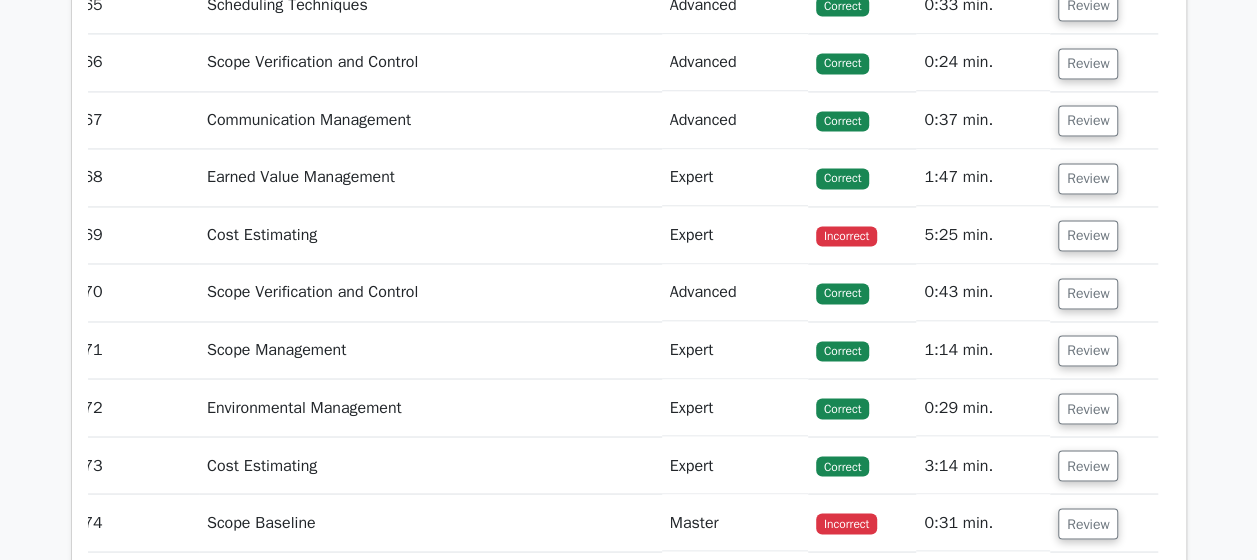 scroll, scrollTop: 24149, scrollLeft: 0, axis: vertical 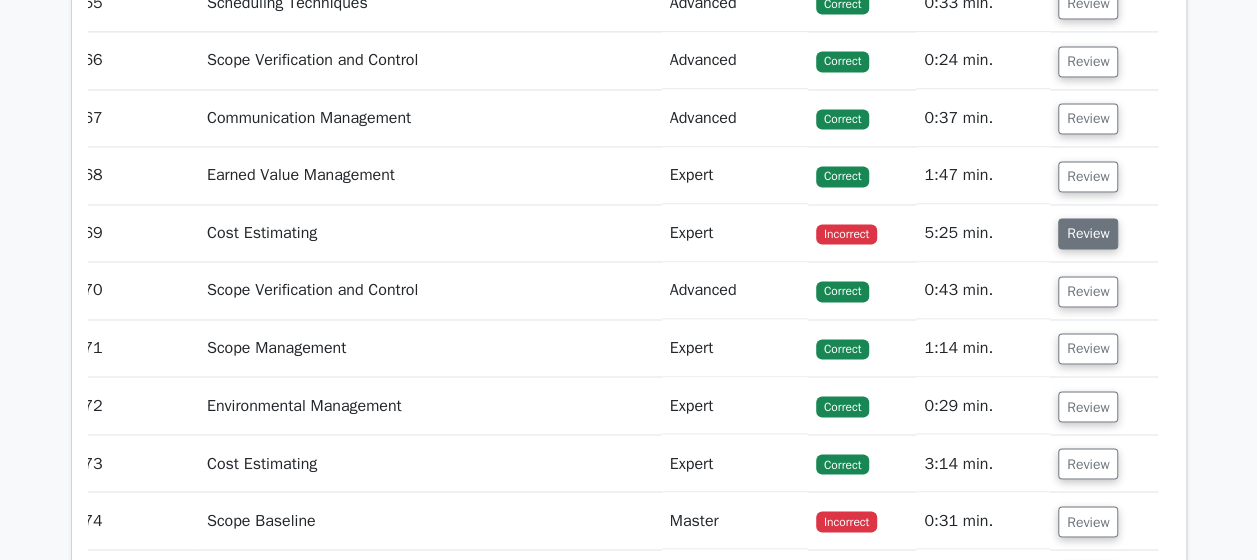click on "Review" at bounding box center [1088, 233] 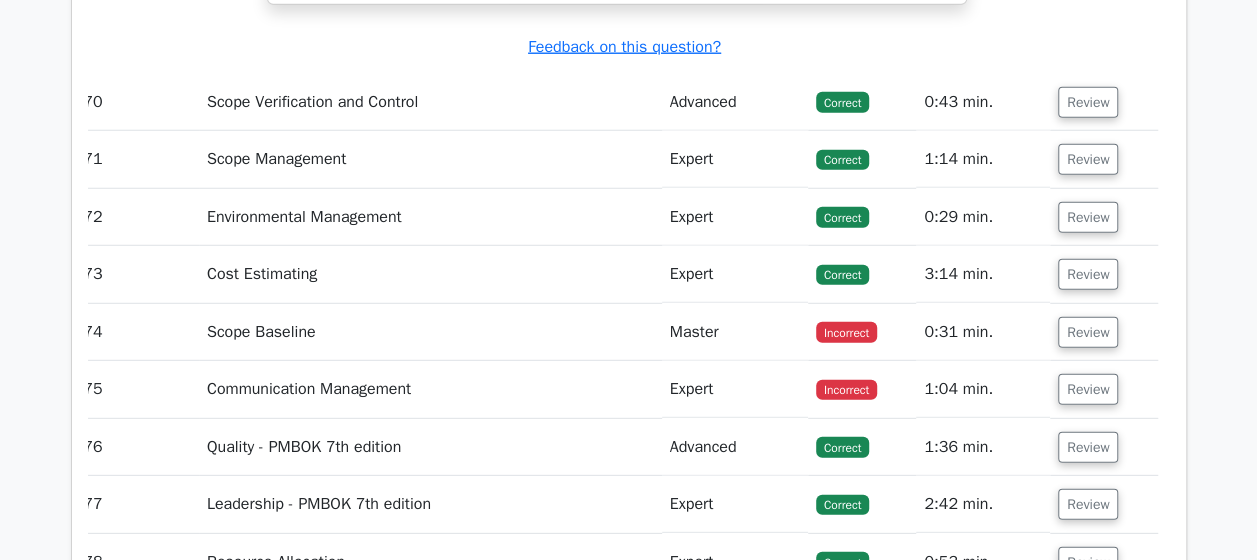 scroll, scrollTop: 25287, scrollLeft: 0, axis: vertical 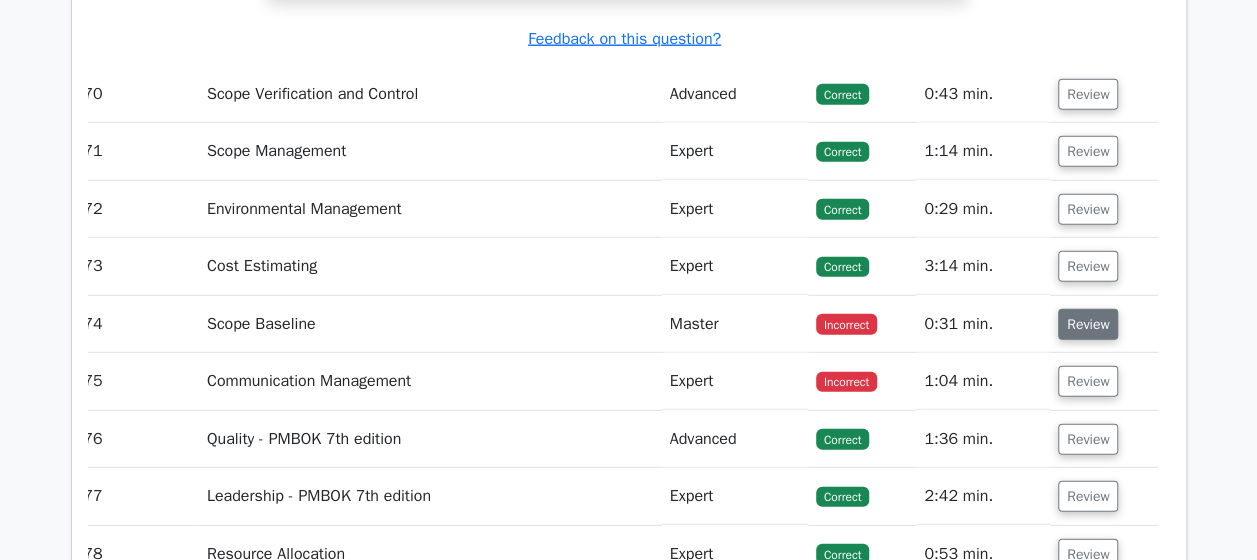 click on "Review" at bounding box center (1088, 324) 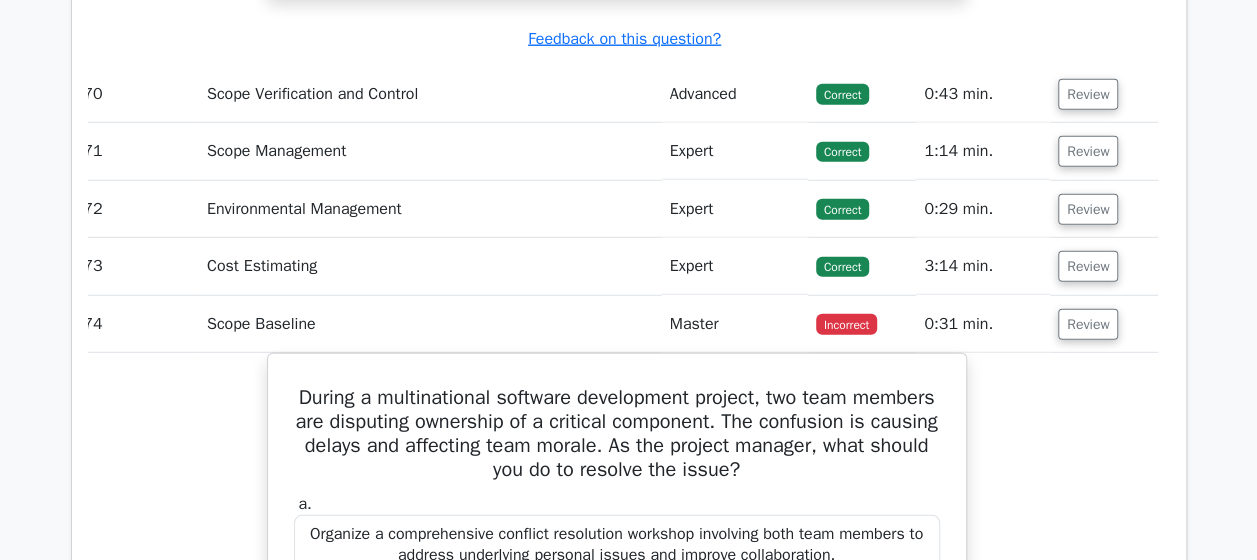 scroll, scrollTop: 0, scrollLeft: 0, axis: both 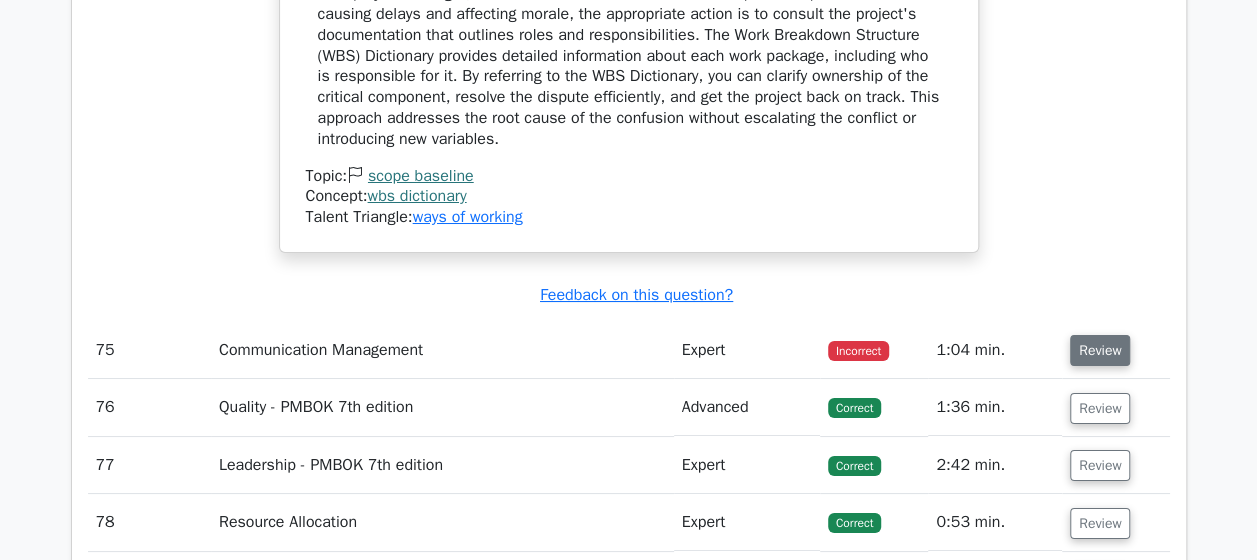 click on "Review" at bounding box center (1100, 350) 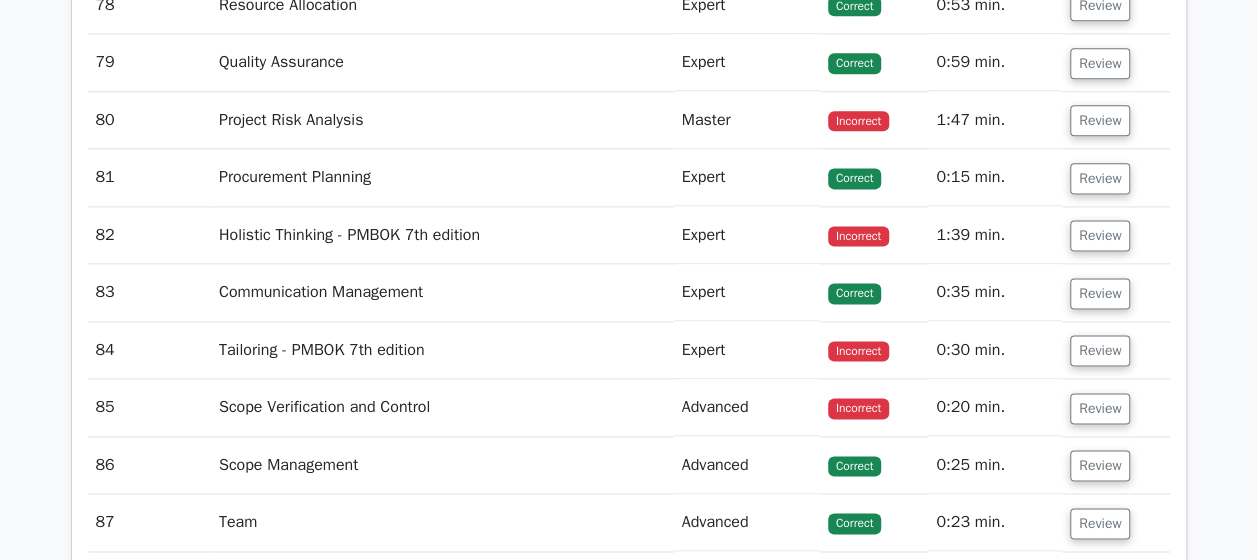scroll, scrollTop: 27643, scrollLeft: 0, axis: vertical 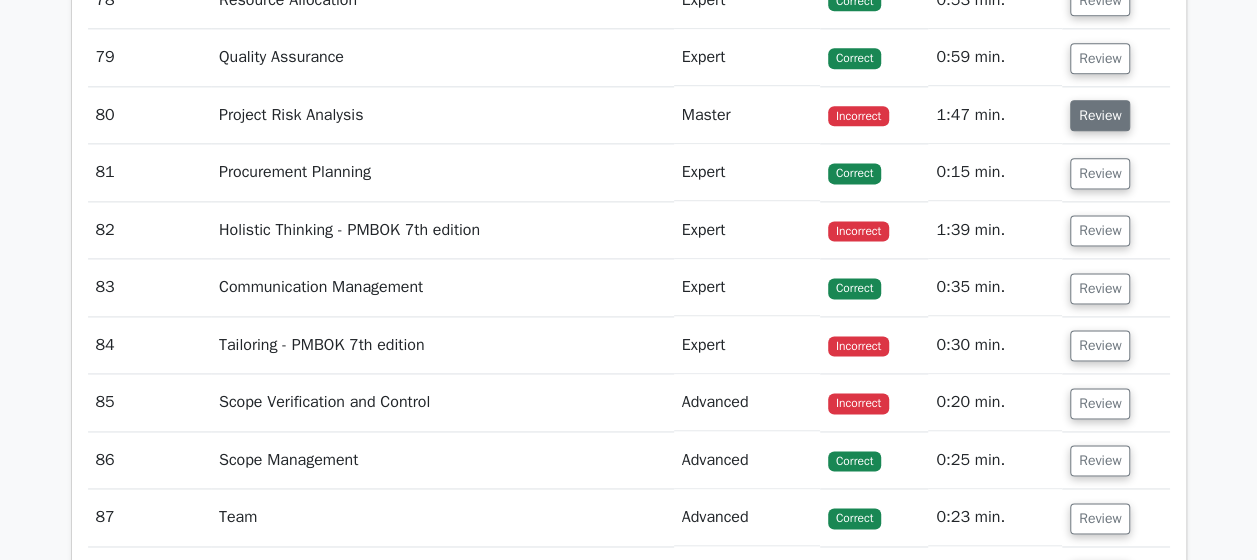 click on "Review" at bounding box center [1100, 115] 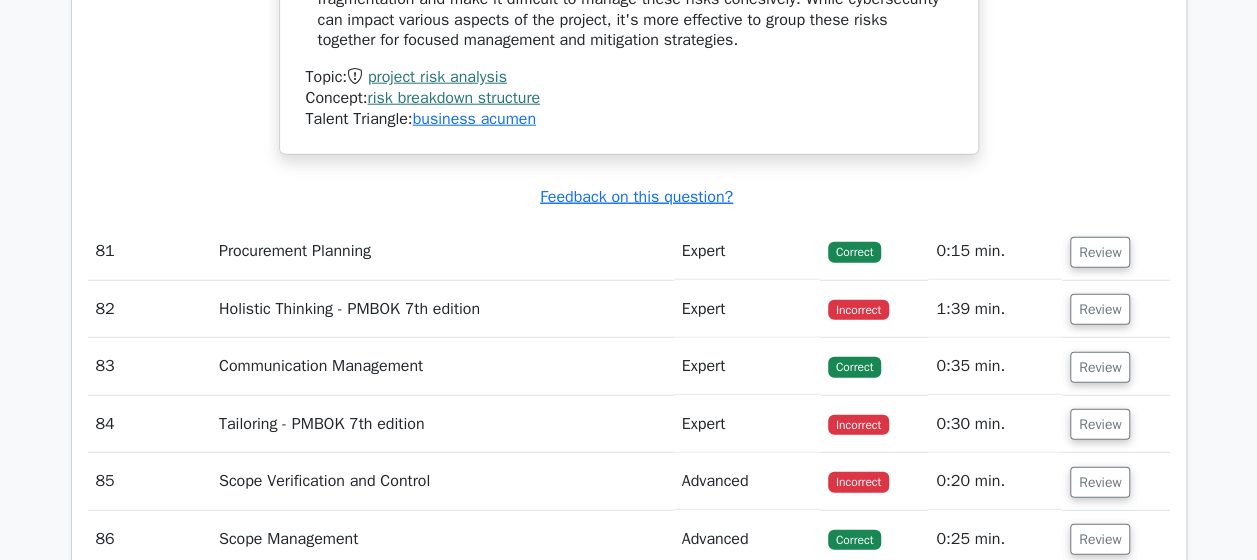 scroll, scrollTop: 28920, scrollLeft: 0, axis: vertical 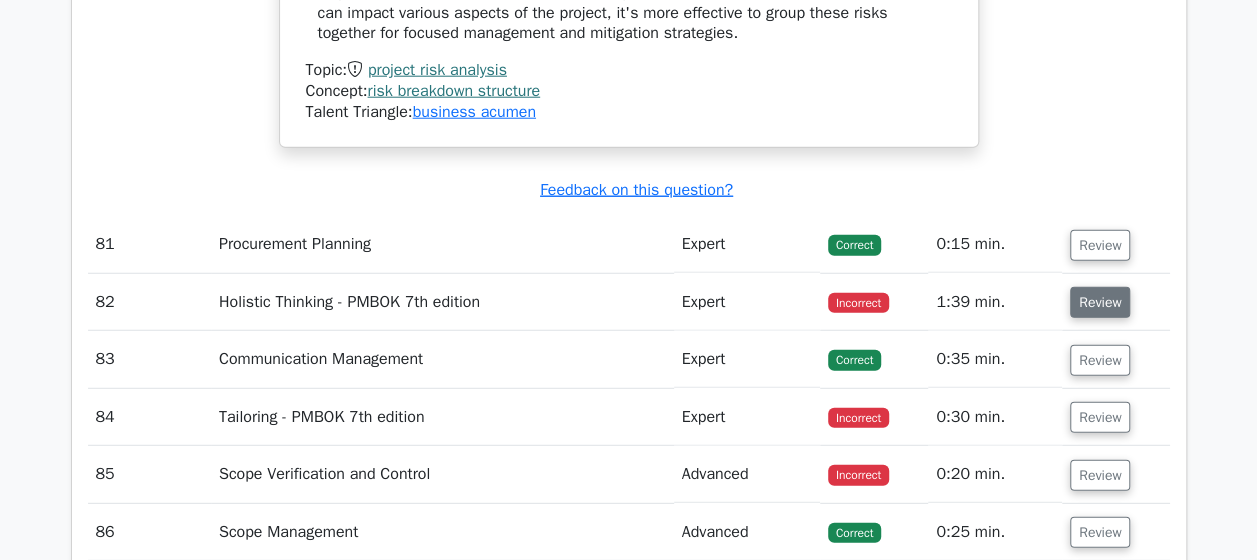 click on "Review" at bounding box center (1100, 302) 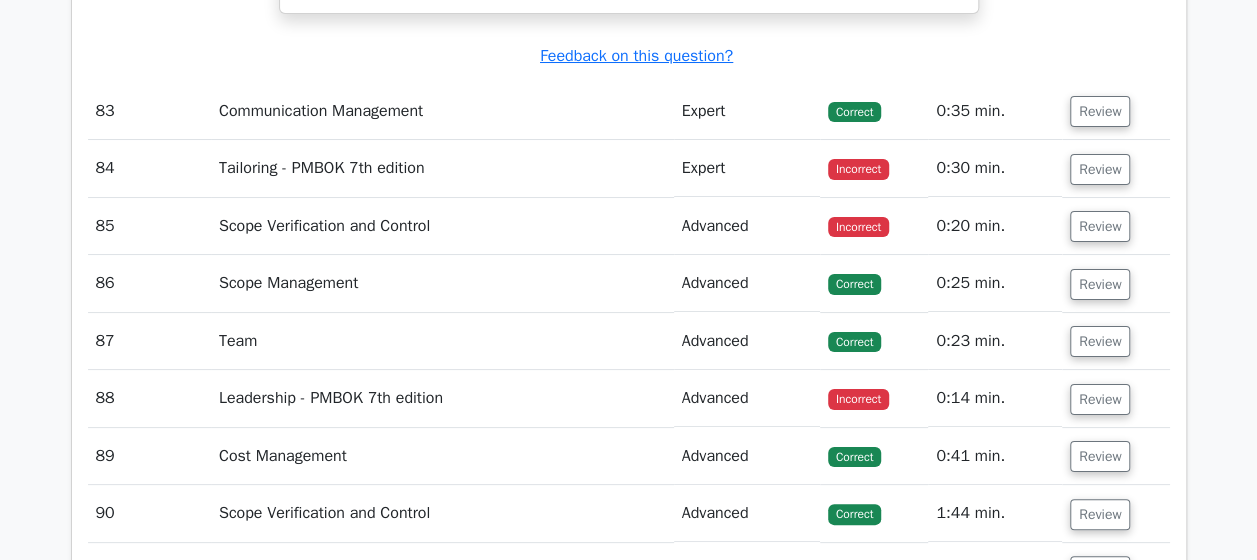 scroll, scrollTop: 30146, scrollLeft: 0, axis: vertical 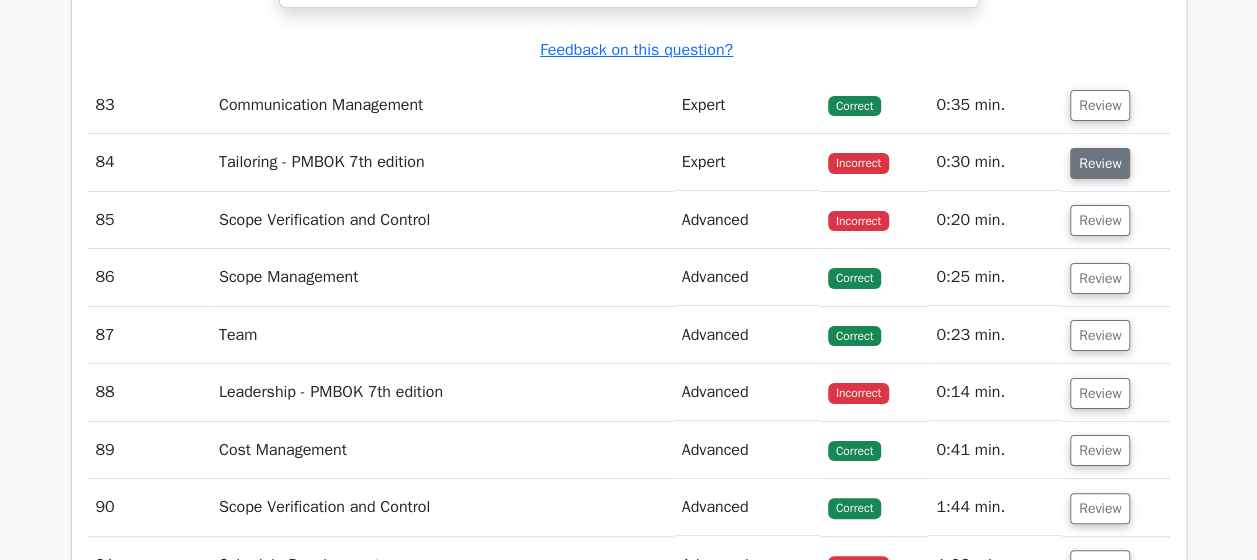 click on "Review" at bounding box center (1100, 163) 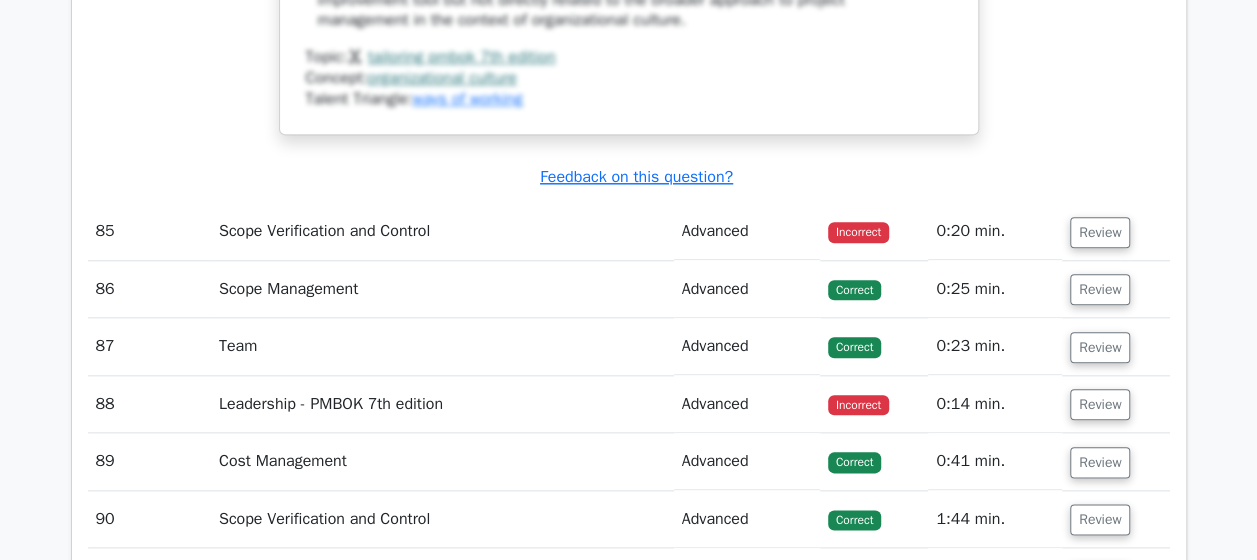 scroll, scrollTop: 31115, scrollLeft: 0, axis: vertical 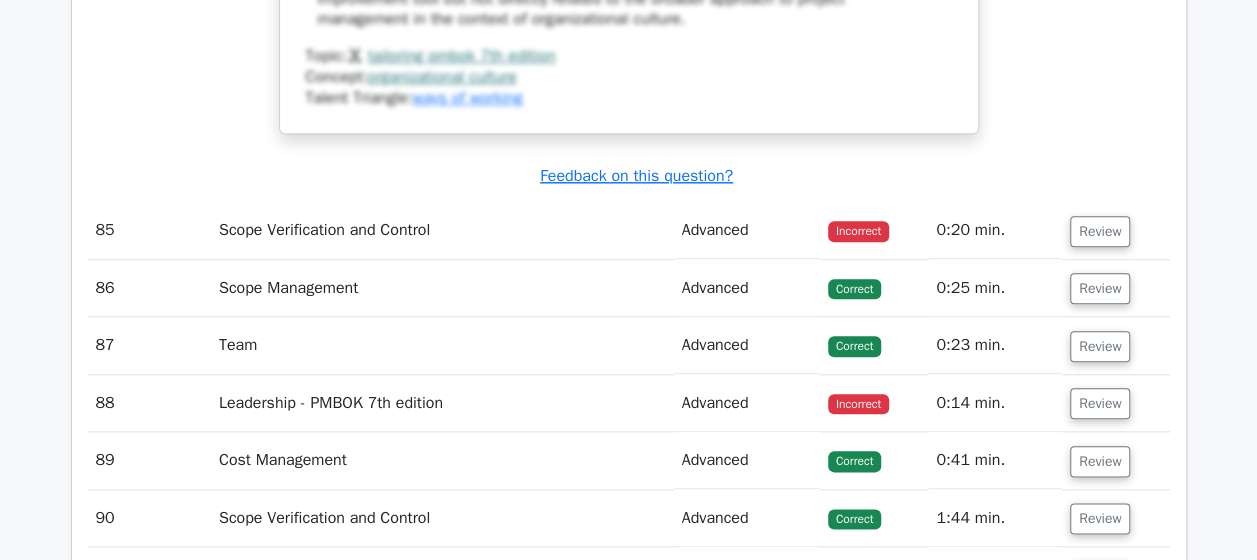 click on "Review" at bounding box center [1116, 230] 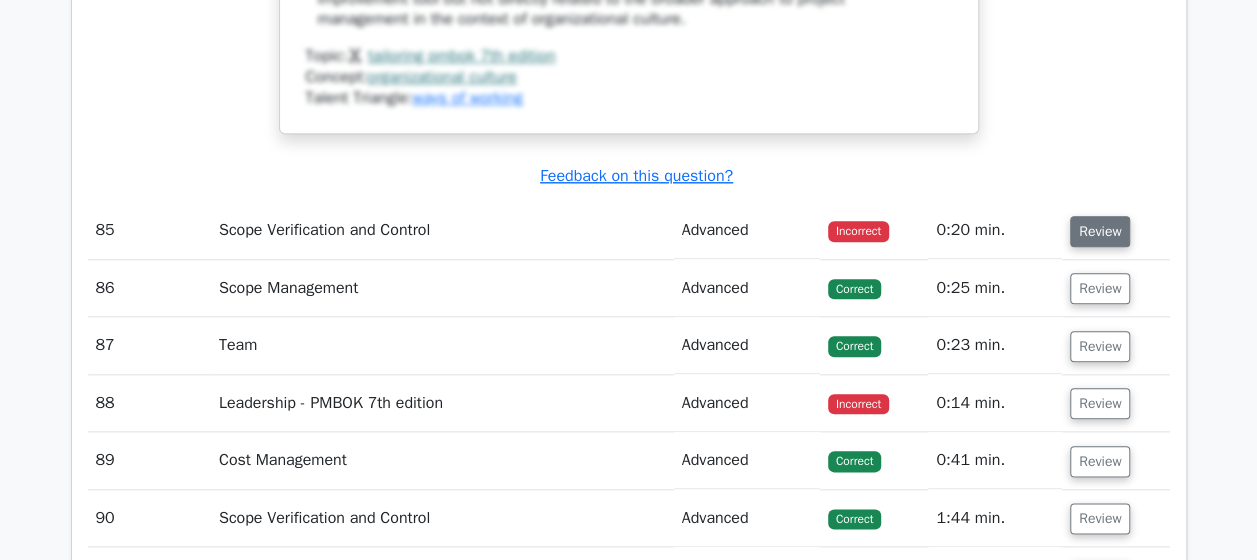 click on "Review" at bounding box center (1100, 231) 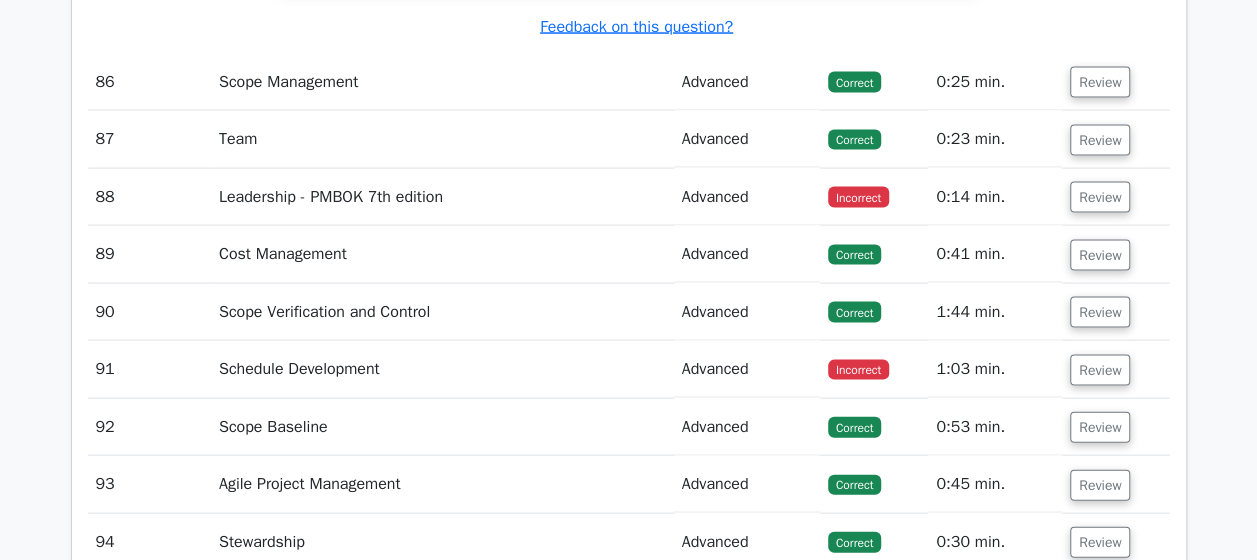 scroll, scrollTop: 32129, scrollLeft: 0, axis: vertical 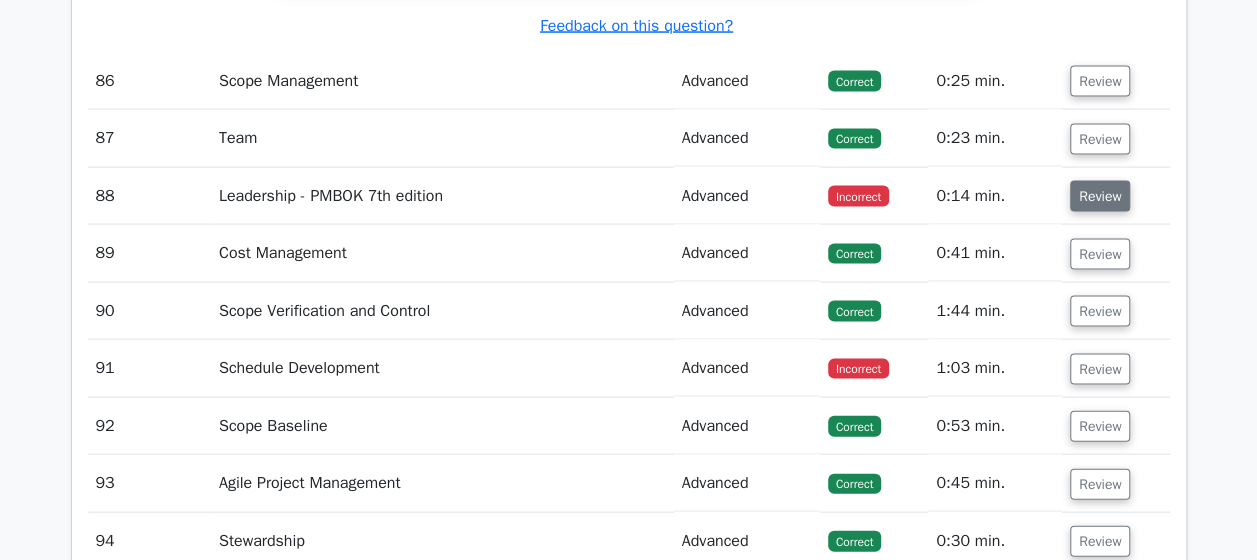 click on "Review" at bounding box center [1100, 196] 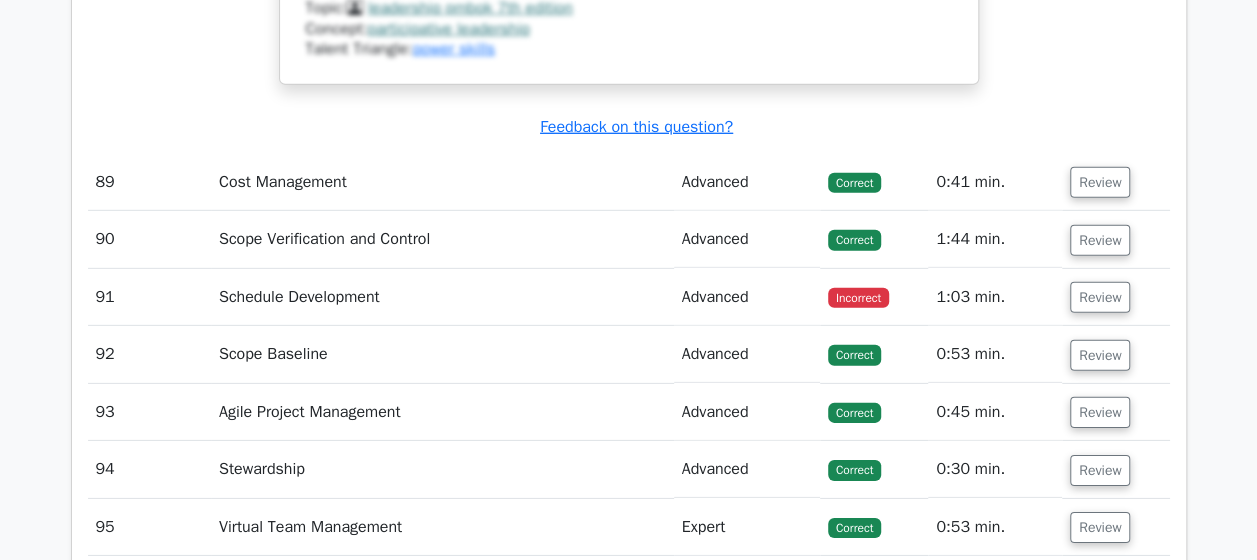 scroll, scrollTop: 33061, scrollLeft: 0, axis: vertical 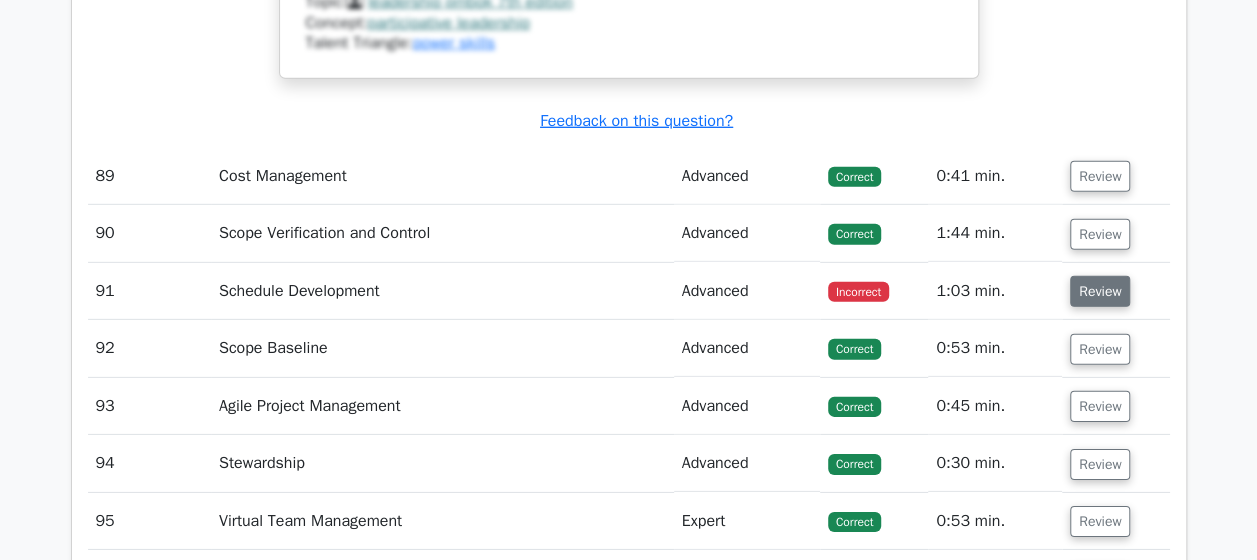 click on "Review" at bounding box center [1100, 291] 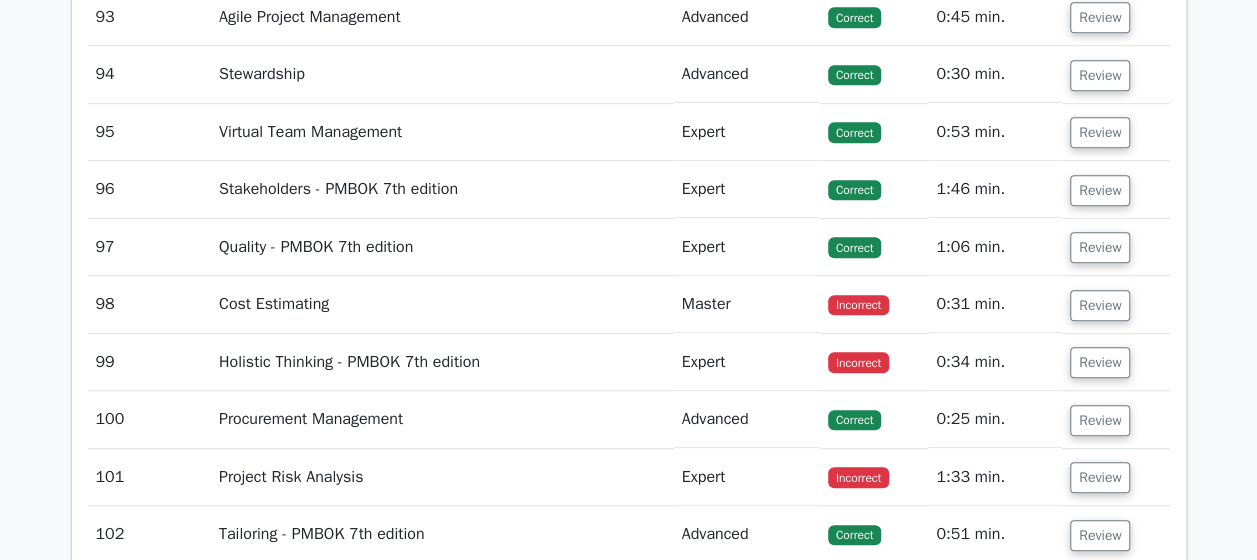 scroll, scrollTop: 34568, scrollLeft: 0, axis: vertical 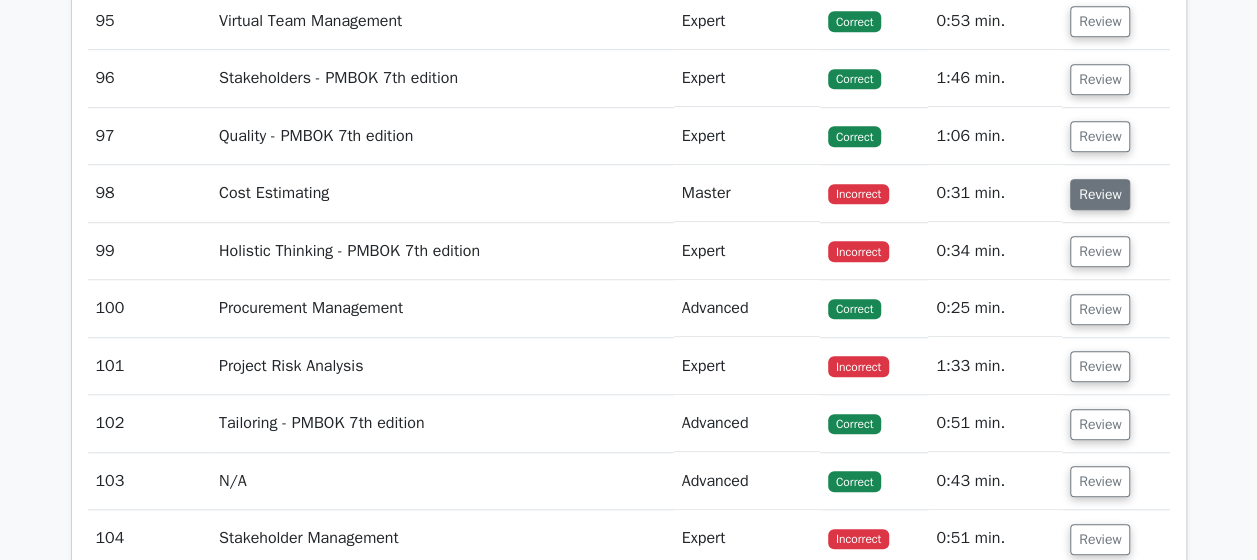 click on "Review" at bounding box center [1100, 194] 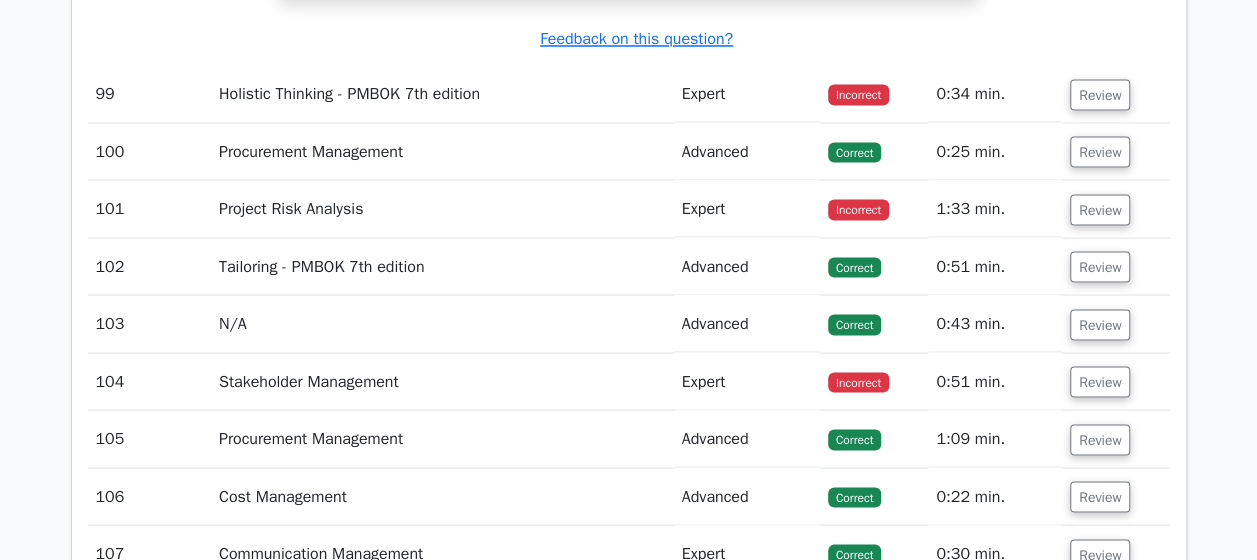 scroll, scrollTop: 35733, scrollLeft: 0, axis: vertical 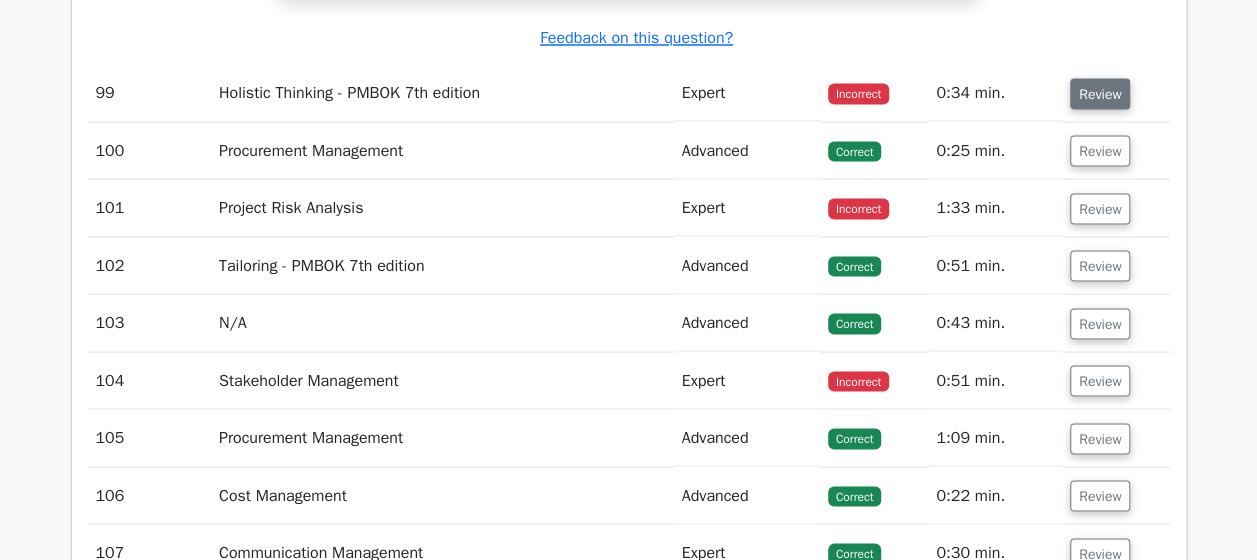 click on "Review" at bounding box center (1100, 93) 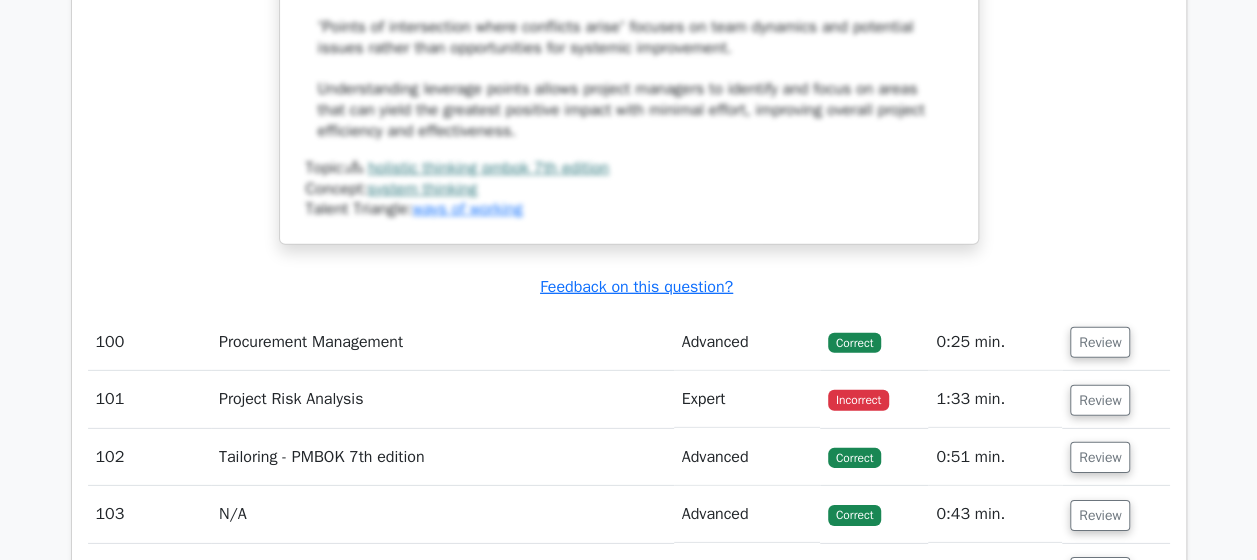 scroll, scrollTop: 36771, scrollLeft: 0, axis: vertical 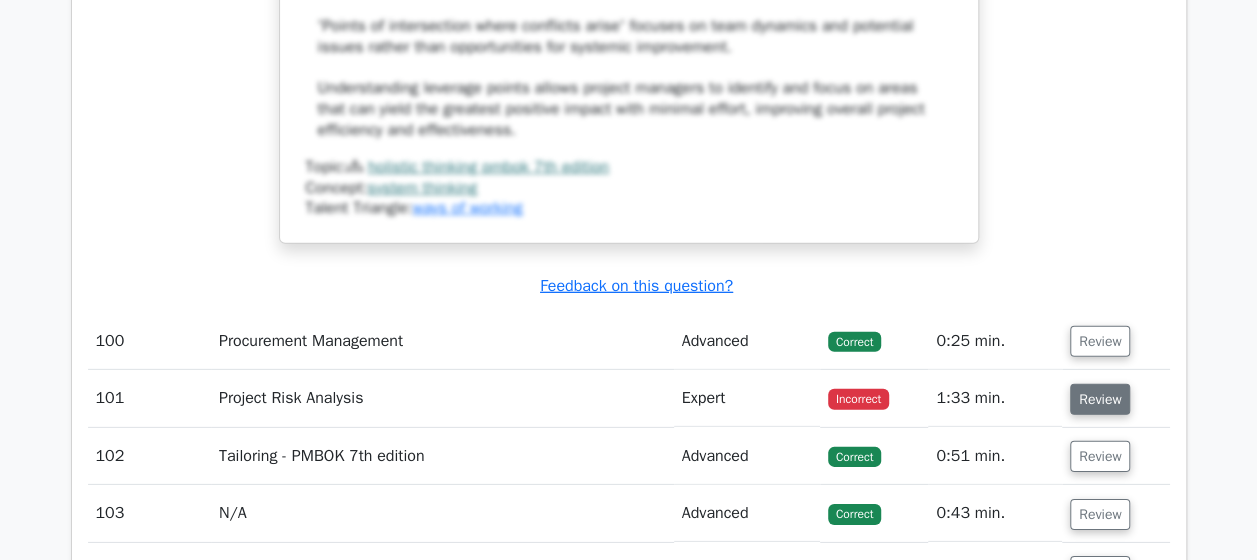 click on "Review" at bounding box center [1100, 399] 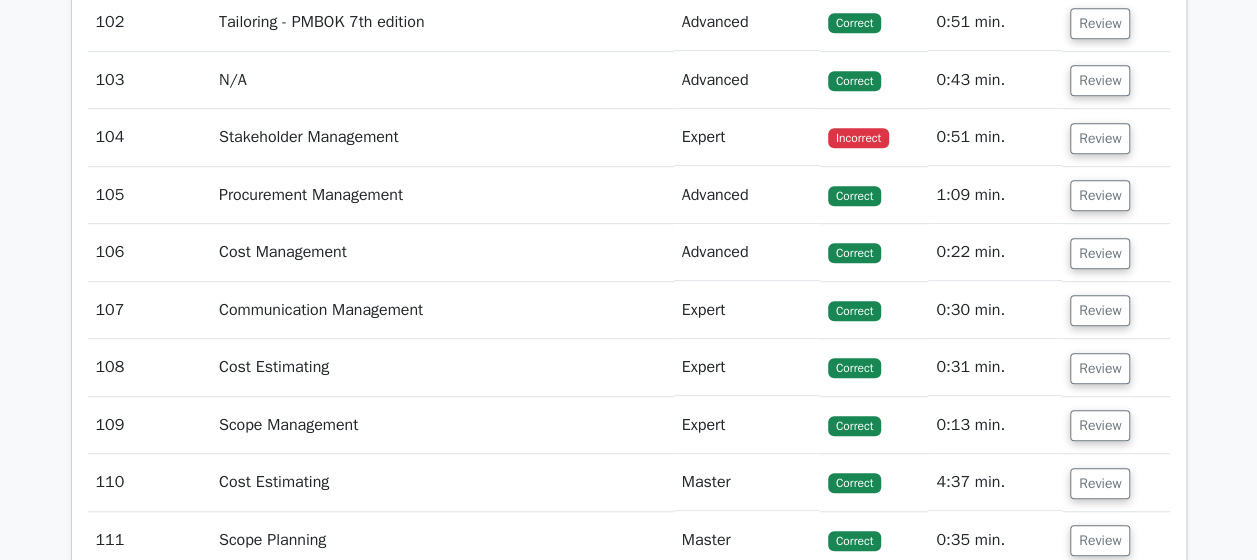 scroll, scrollTop: 38254, scrollLeft: 0, axis: vertical 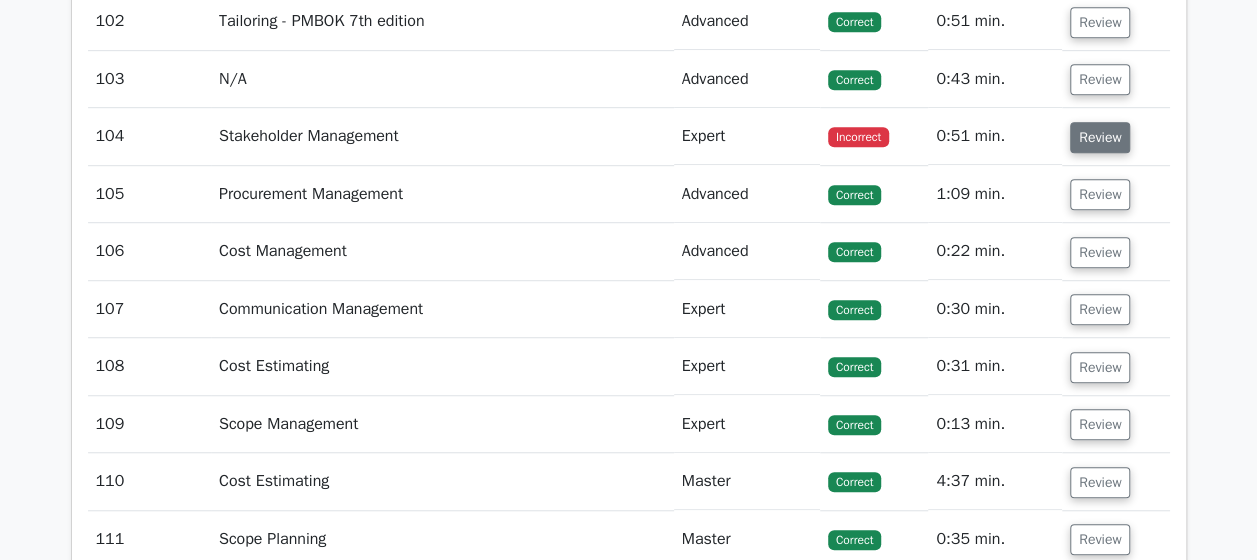 click on "Review" at bounding box center [1100, 137] 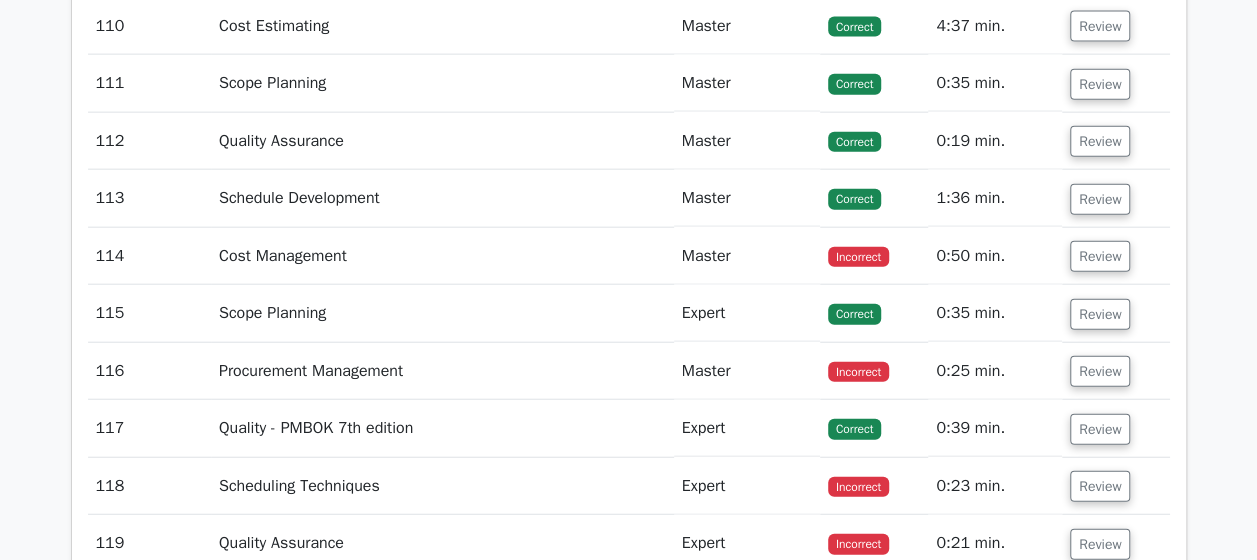 scroll, scrollTop: 40204, scrollLeft: 0, axis: vertical 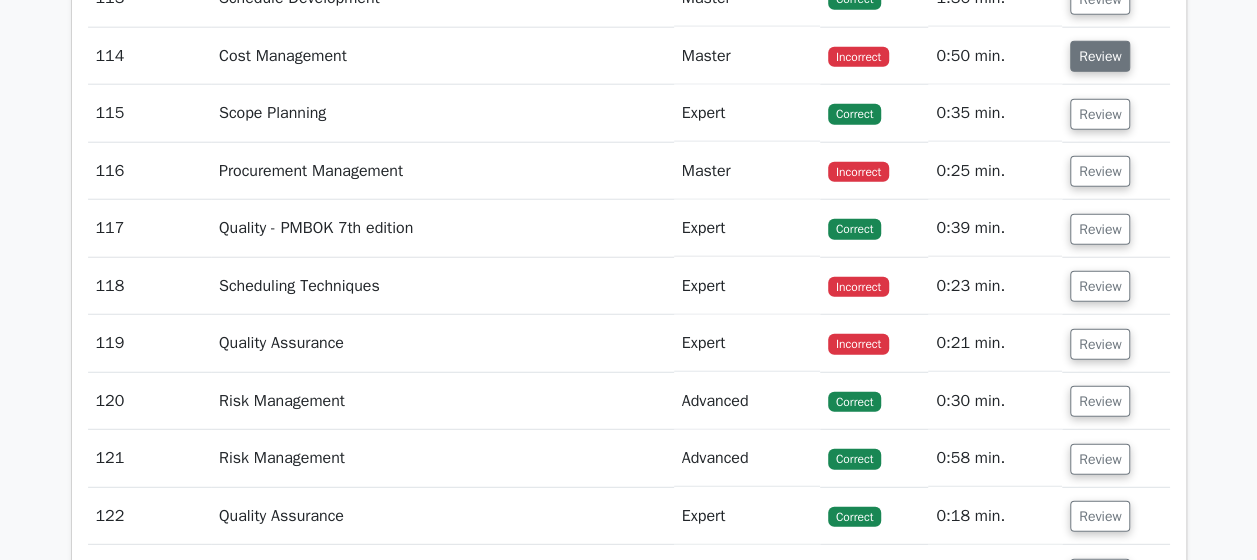click on "Review" at bounding box center (1100, 56) 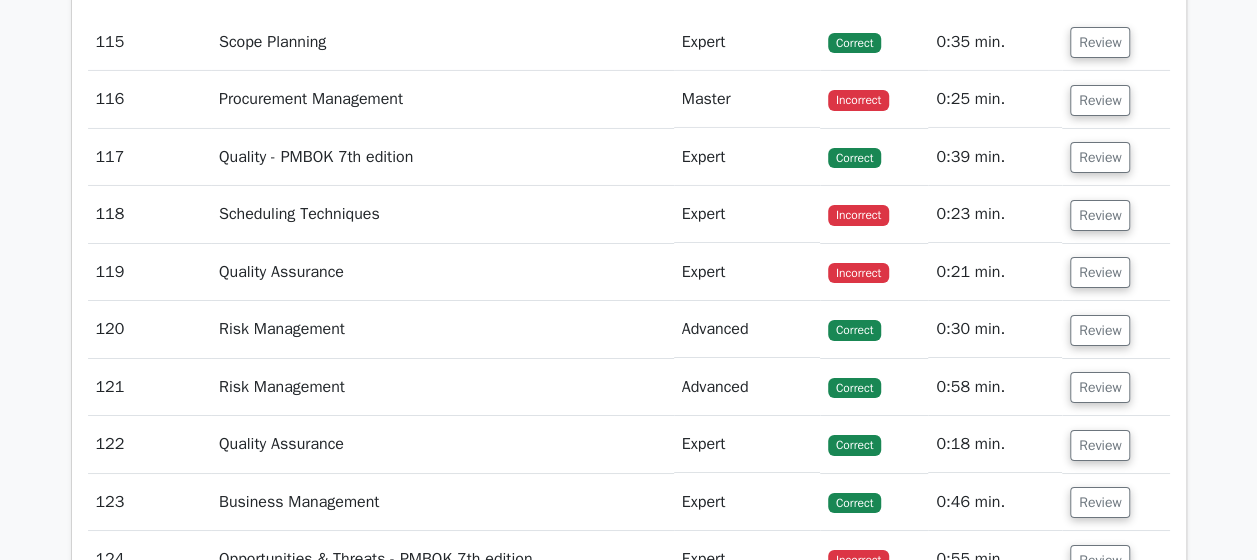 scroll, scrollTop: 41152, scrollLeft: 0, axis: vertical 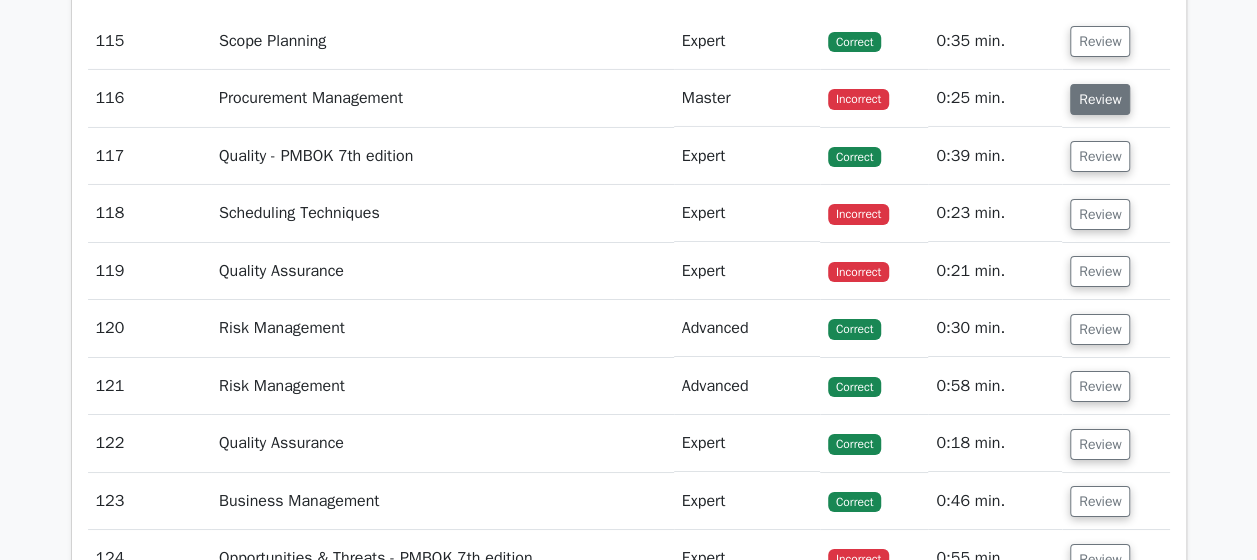 click on "Review" at bounding box center [1100, 99] 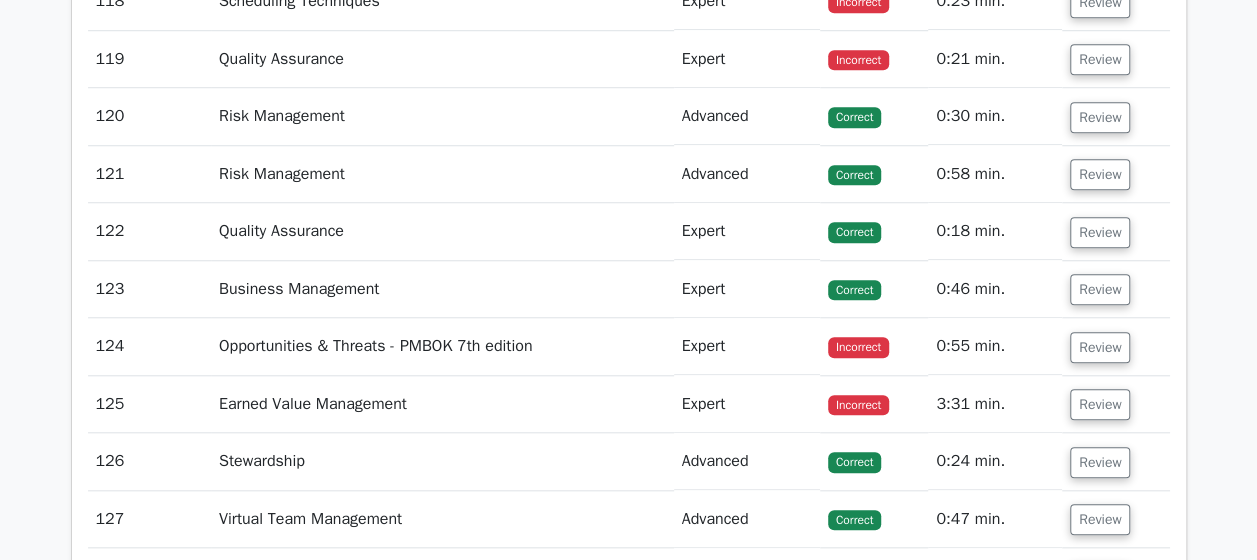 scroll, scrollTop: 42223, scrollLeft: 0, axis: vertical 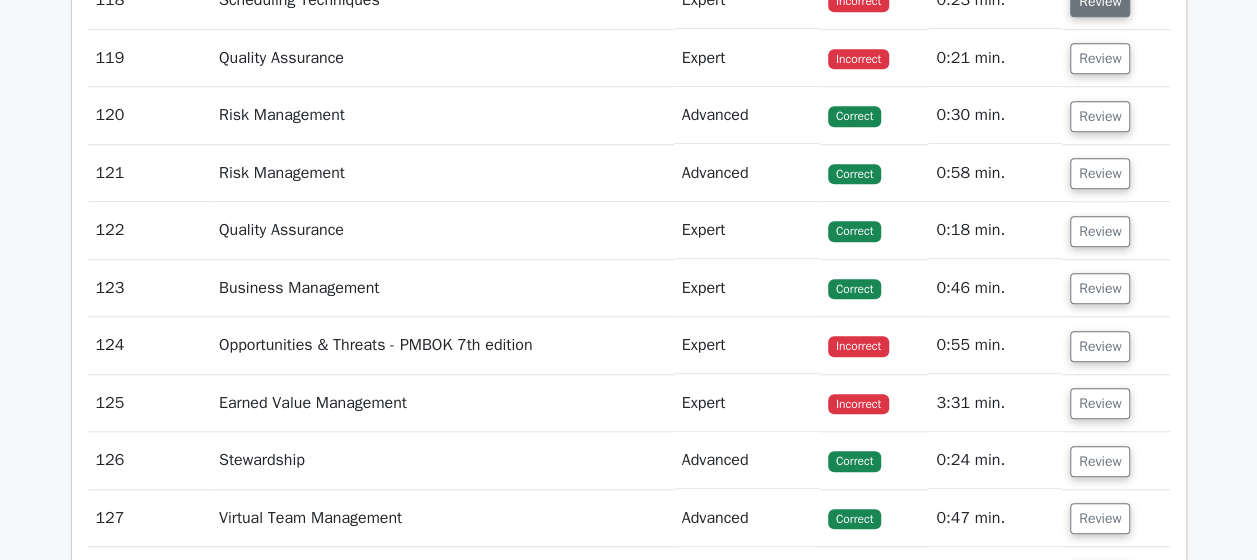 click on "Review" at bounding box center (1100, 1) 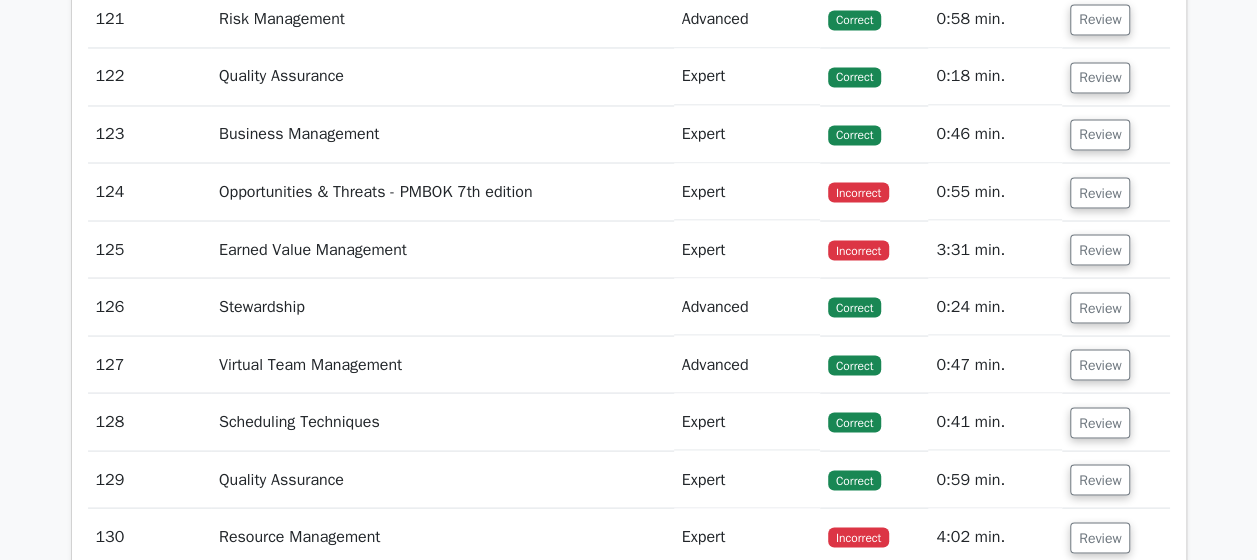 scroll, scrollTop: 43213, scrollLeft: 0, axis: vertical 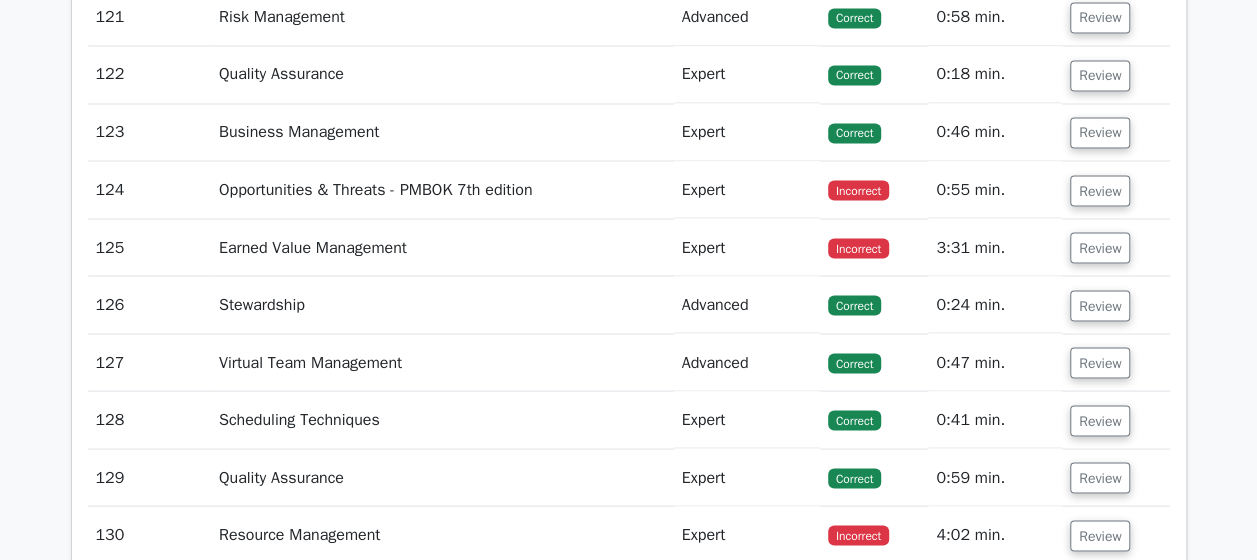 click on "Review" at bounding box center (1100, -98) 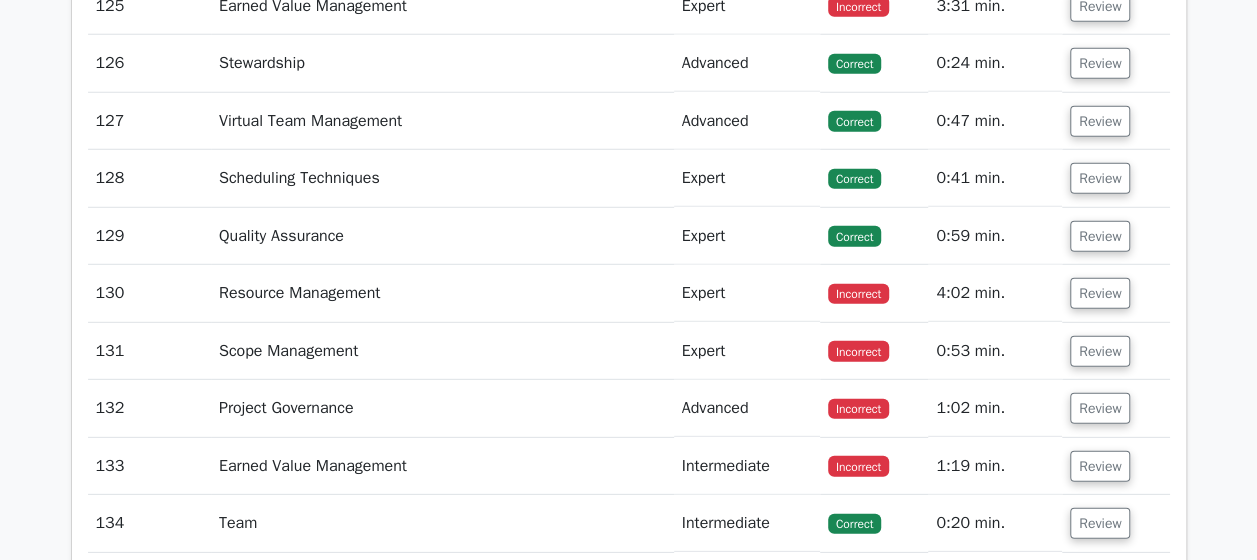 scroll, scrollTop: 44204, scrollLeft: 0, axis: vertical 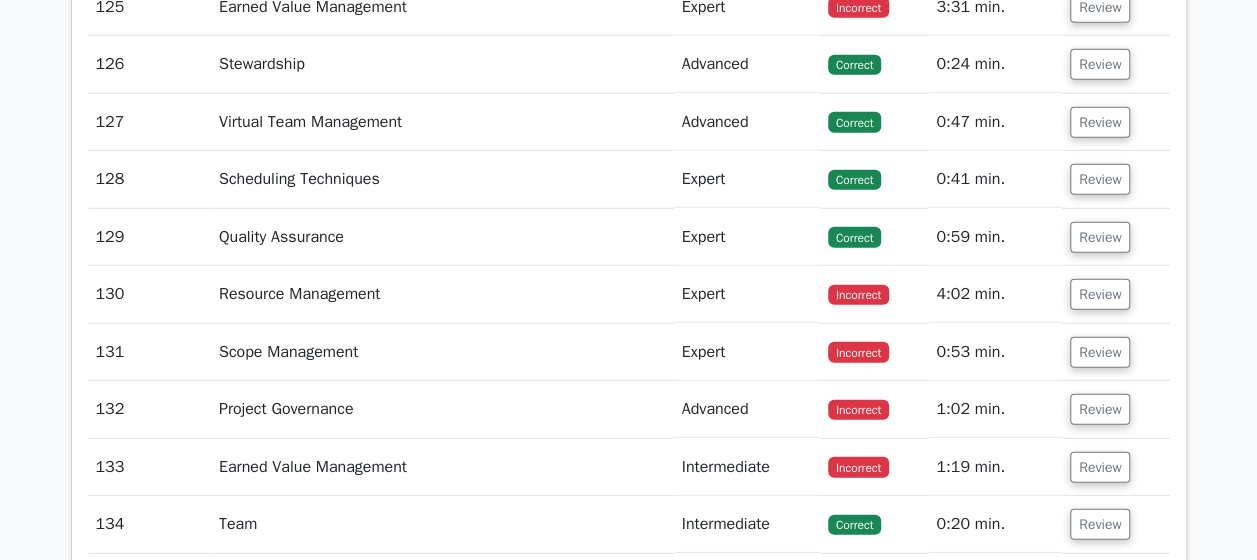 click on "Review" at bounding box center [1100, -51] 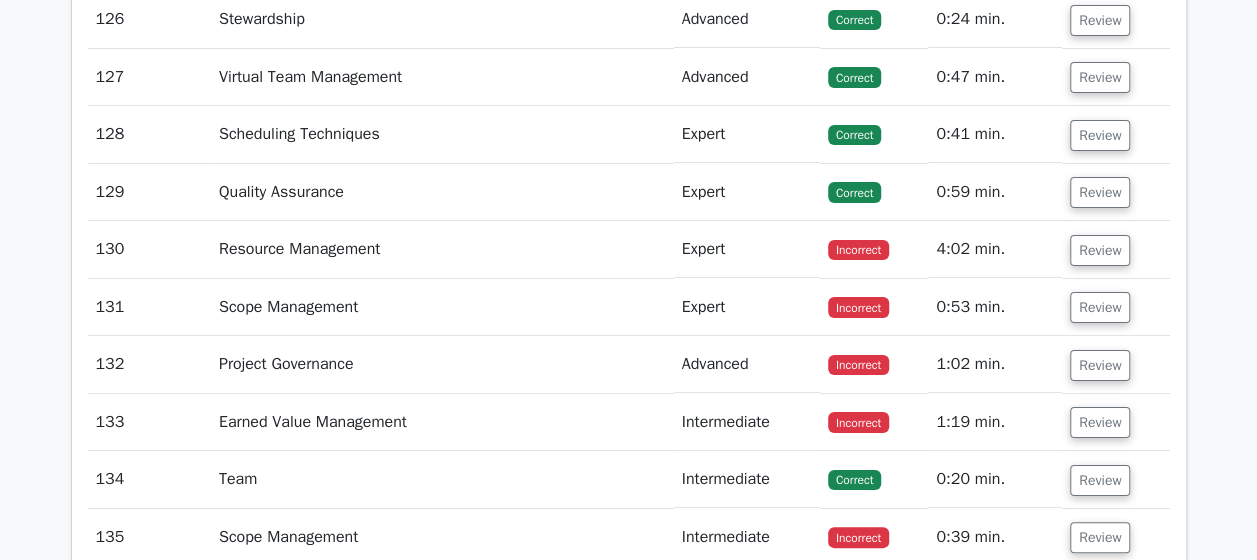 scroll, scrollTop: 45193, scrollLeft: 0, axis: vertical 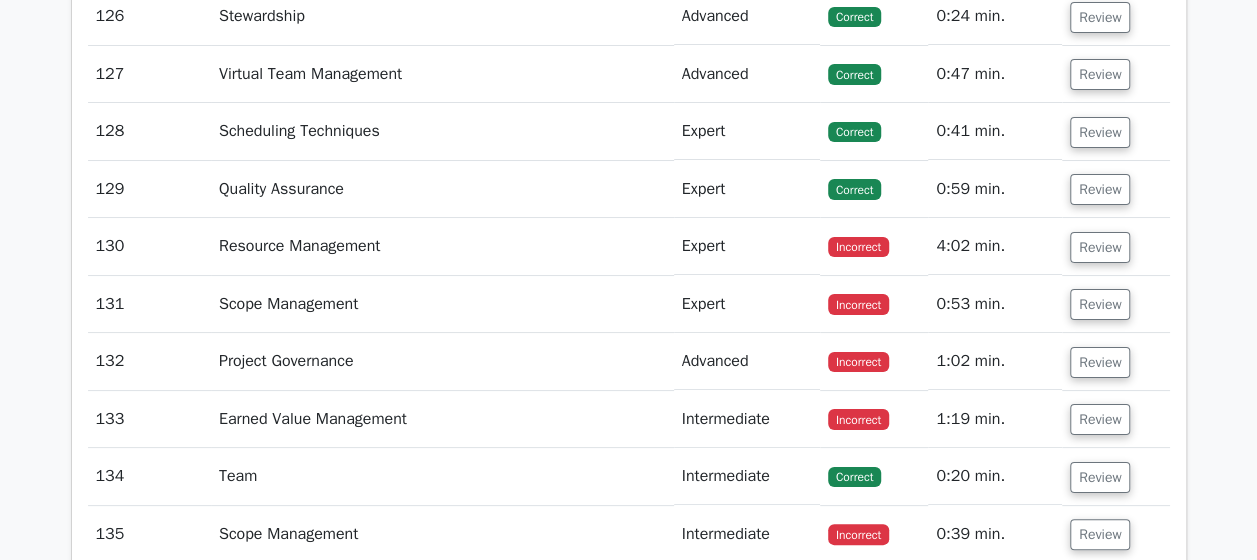click on "Review" at bounding box center (1100, -41) 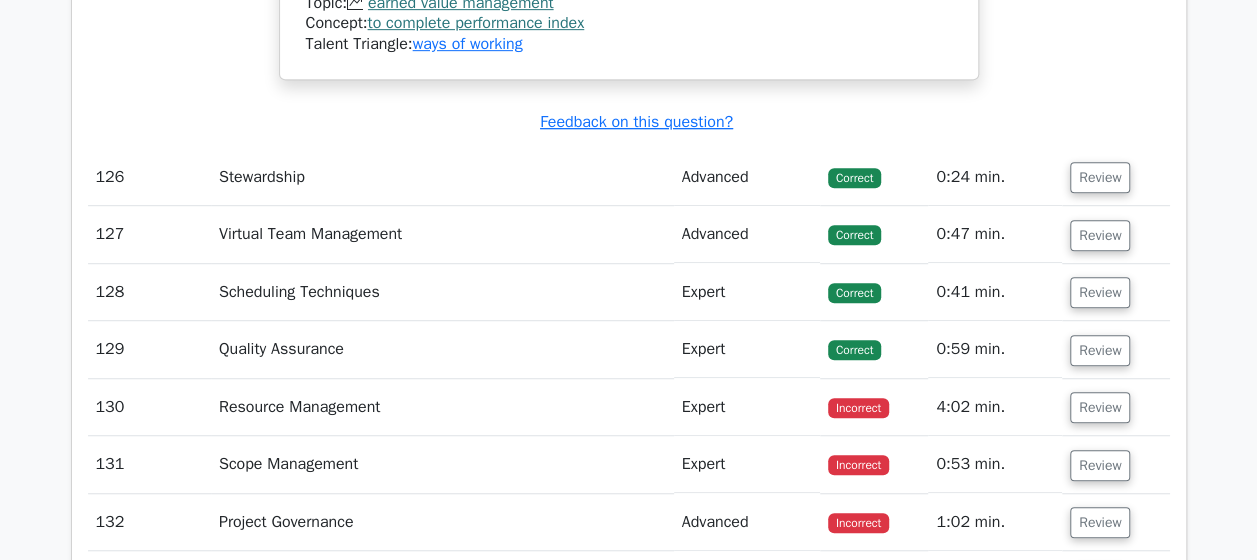 scroll, scrollTop: 45879, scrollLeft: 0, axis: vertical 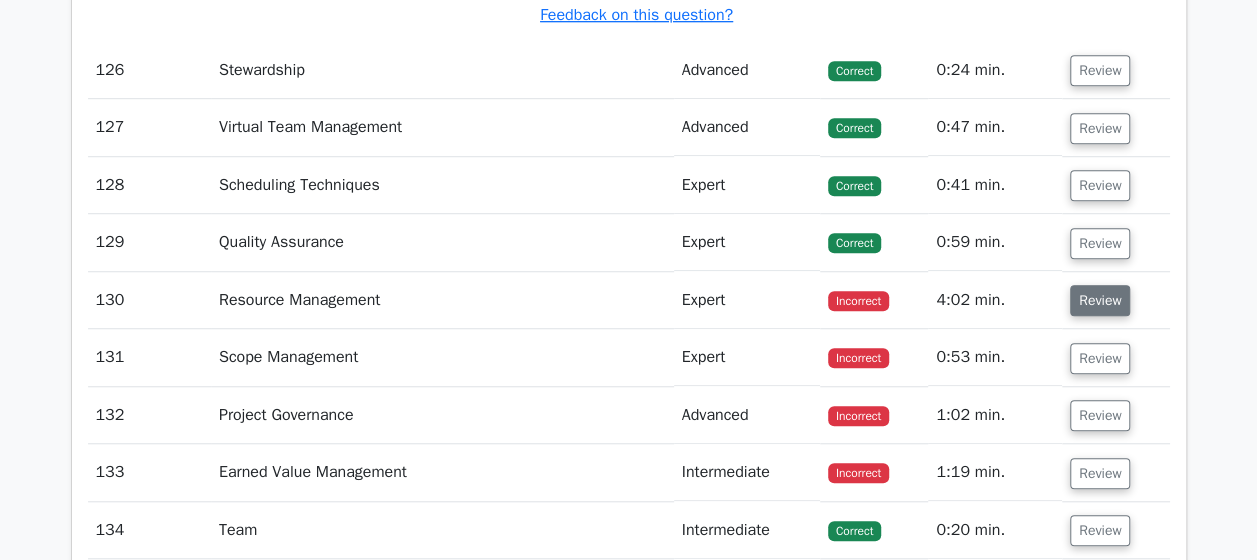 click on "Review" at bounding box center [1100, 300] 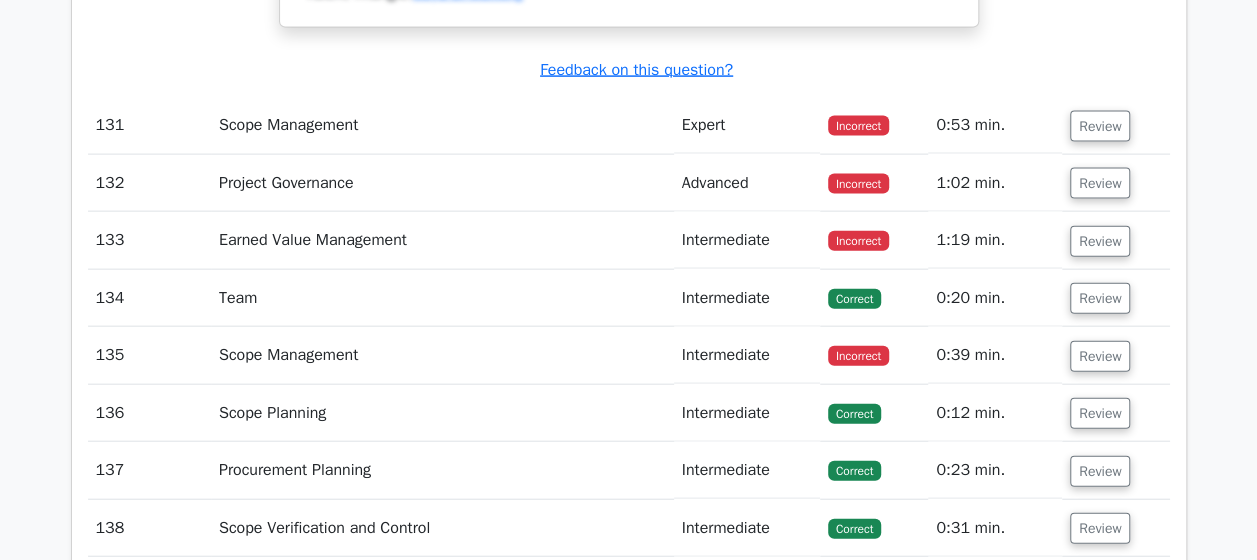 scroll, scrollTop: 47400, scrollLeft: 0, axis: vertical 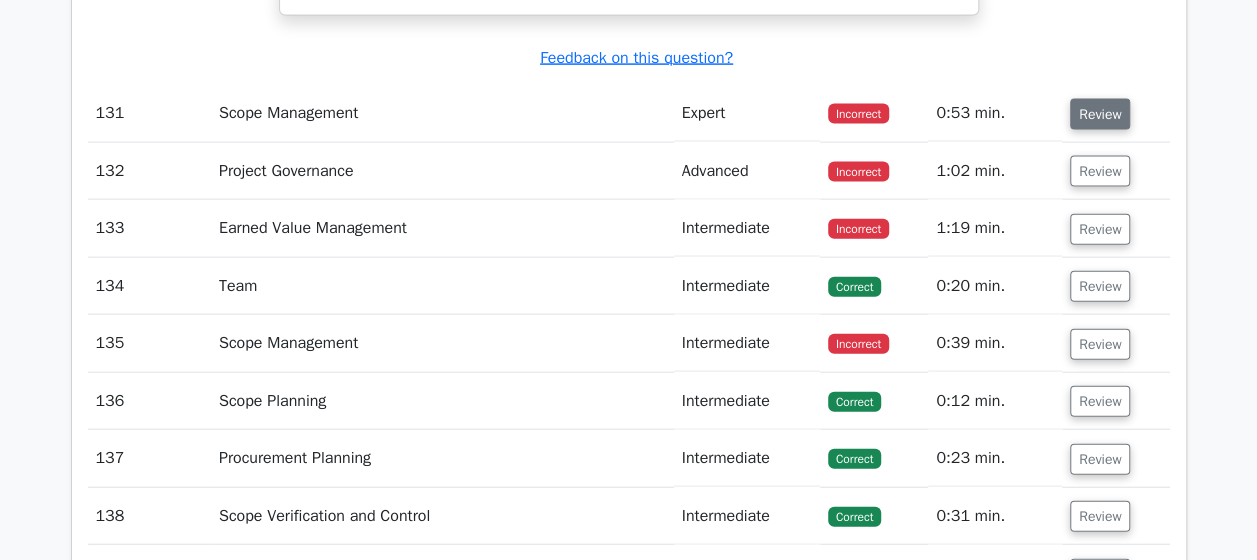 click on "Review" at bounding box center (1100, 114) 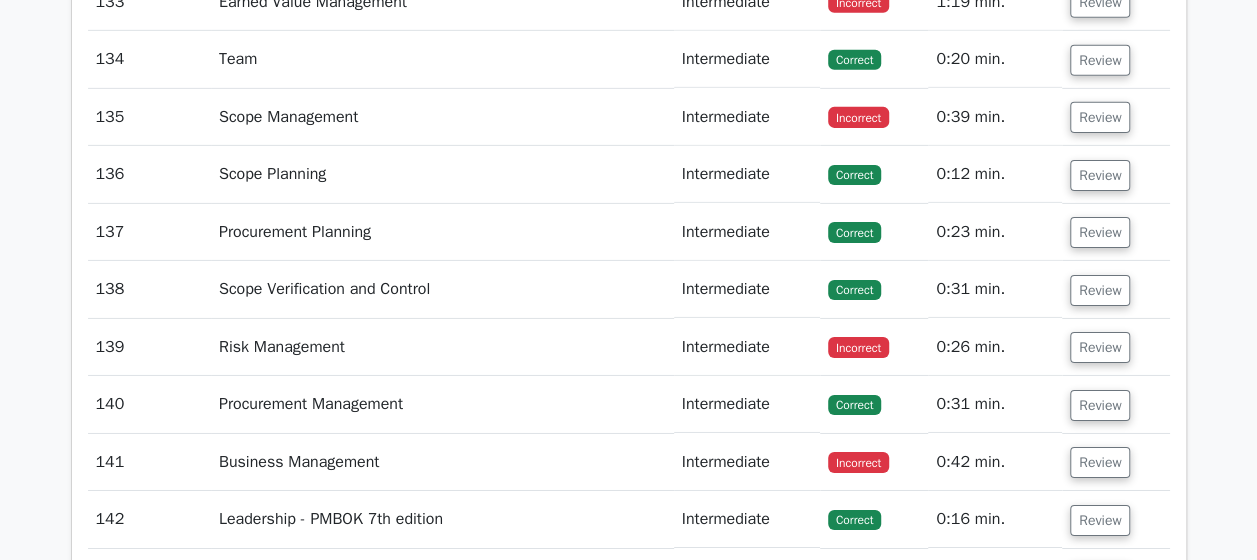 scroll, scrollTop: 48420, scrollLeft: 0, axis: vertical 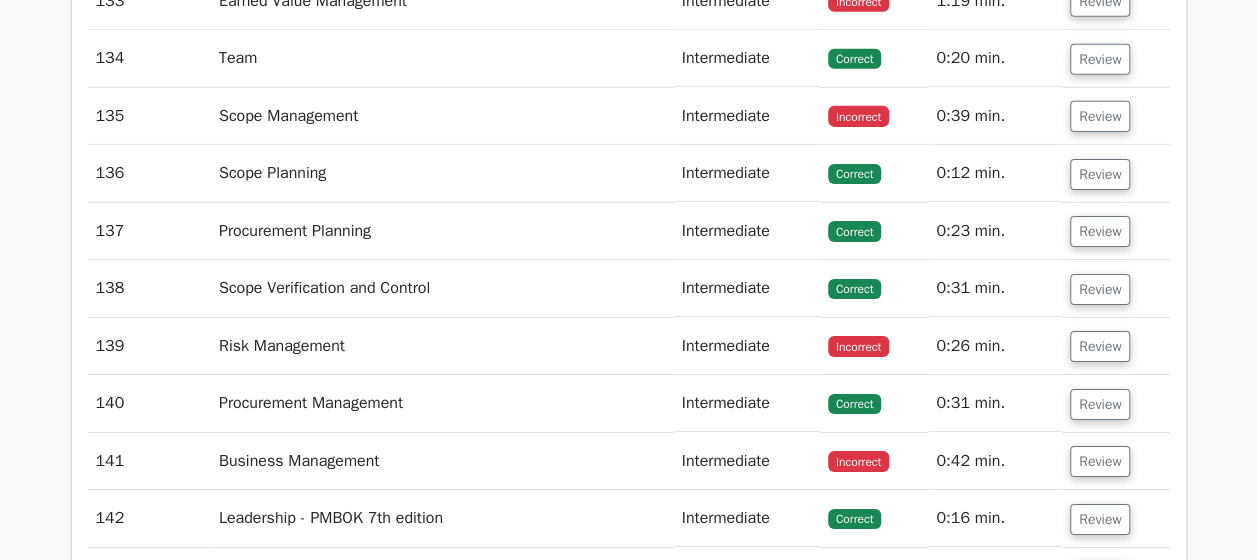 click on "Review" at bounding box center [1100, -56] 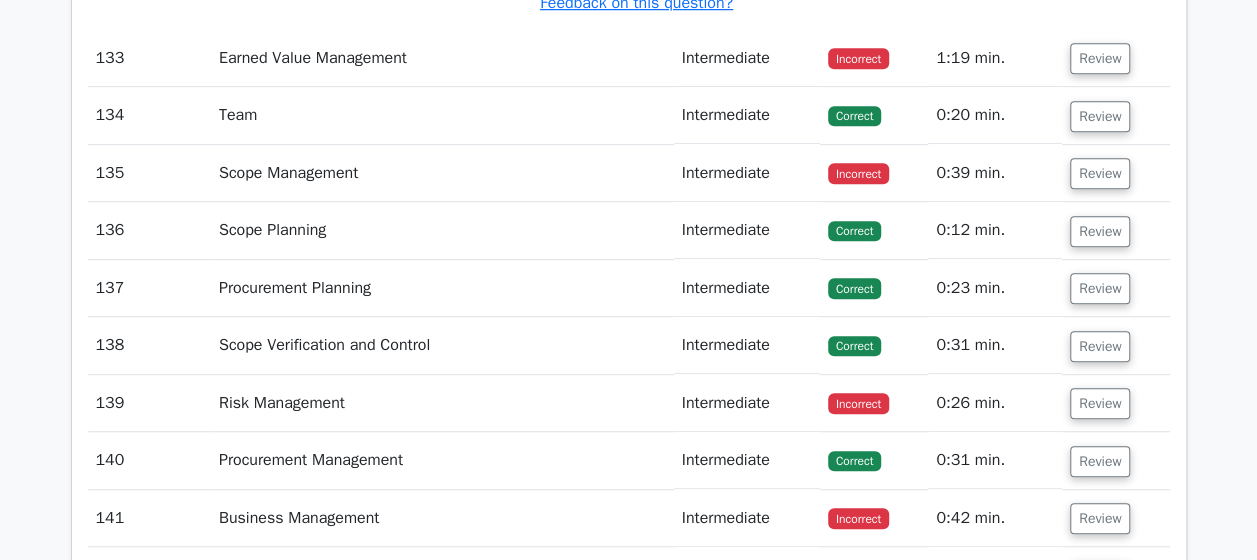 scroll, scrollTop: 49490, scrollLeft: 0, axis: vertical 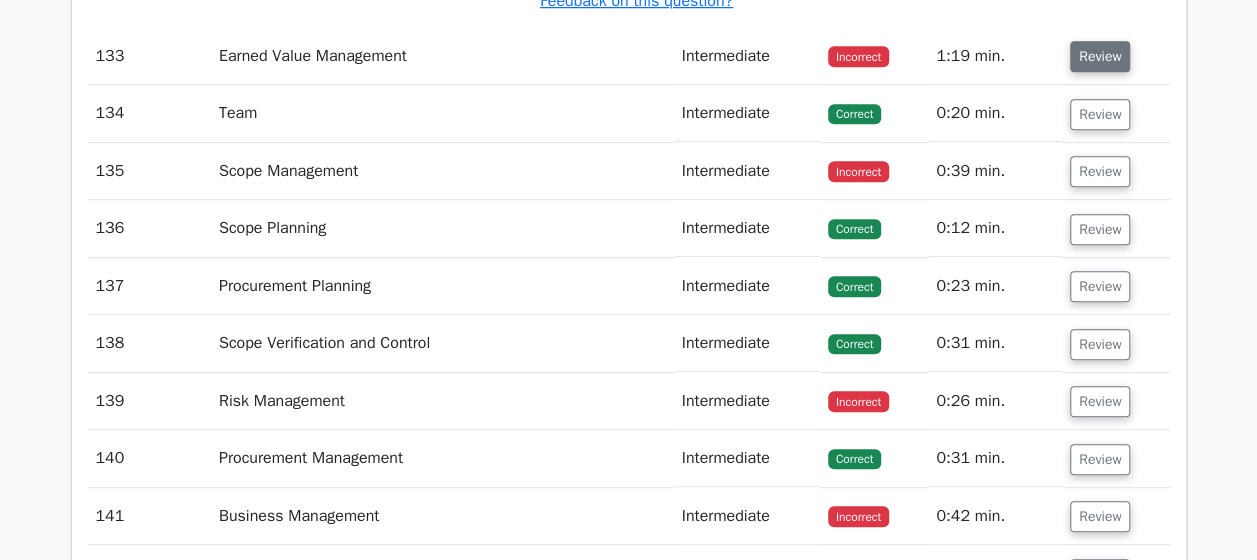 click on "Review" at bounding box center [1100, 56] 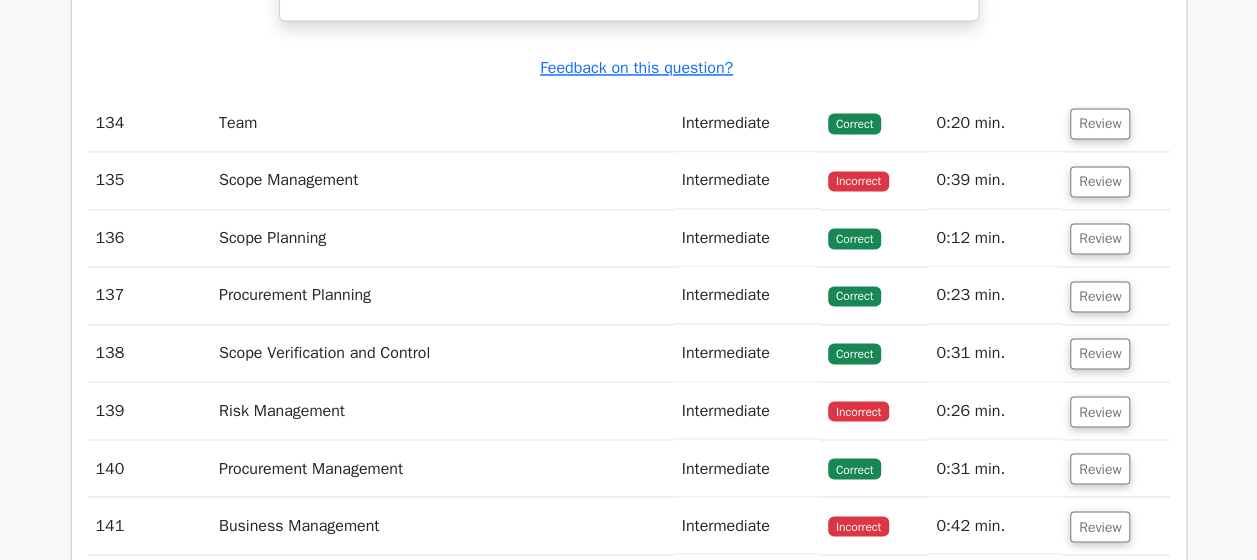 scroll, scrollTop: 50534, scrollLeft: 0, axis: vertical 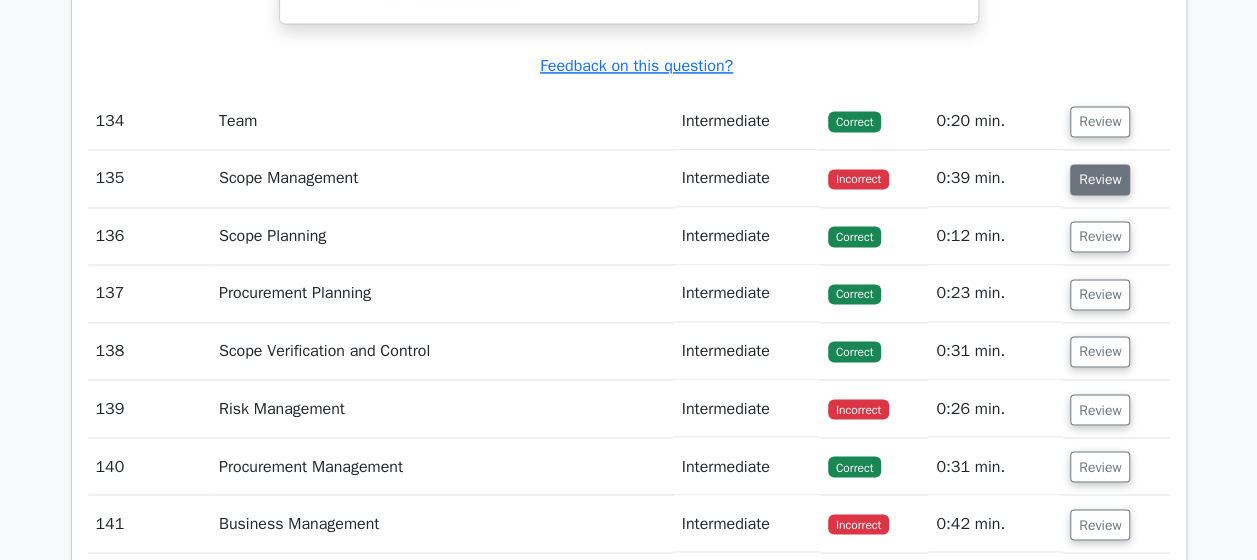click on "Review" at bounding box center [1100, 179] 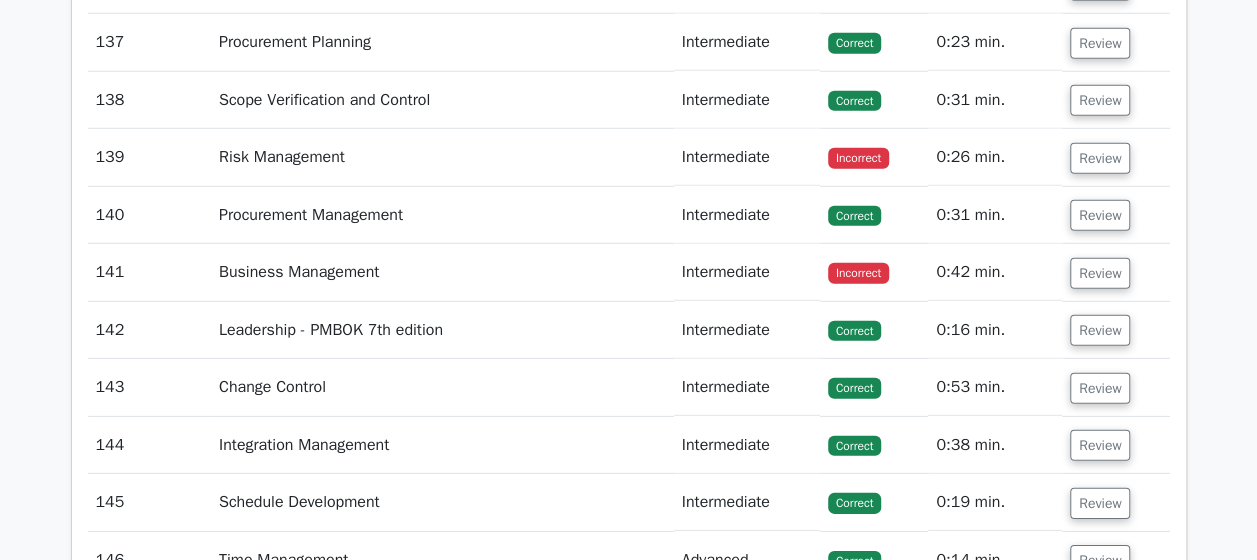 scroll, scrollTop: 51816, scrollLeft: 0, axis: vertical 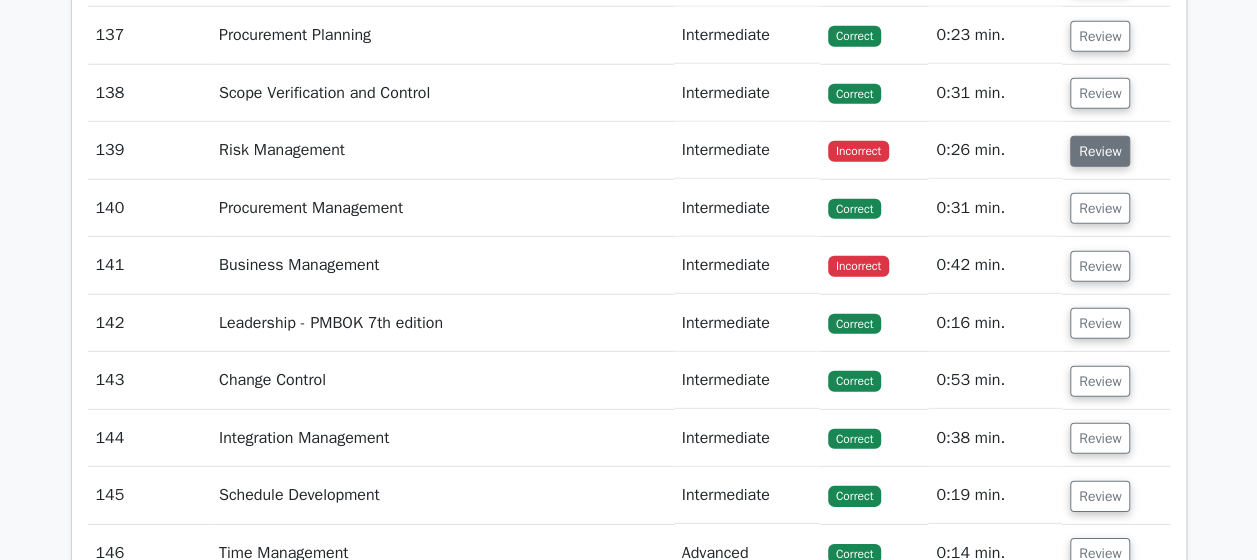 click on "Review" at bounding box center [1100, 151] 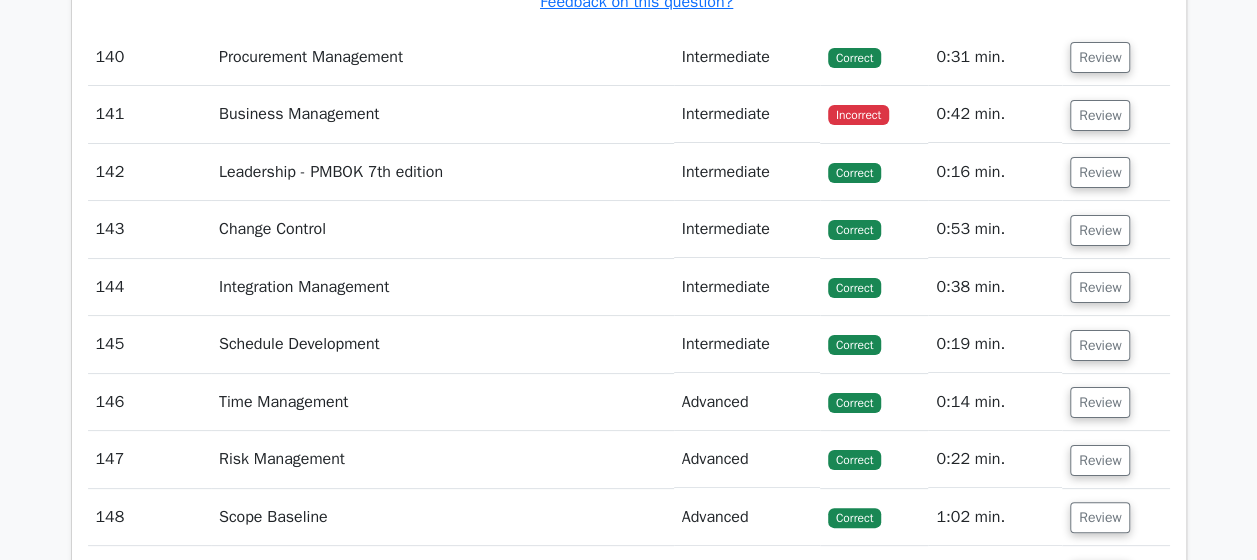 scroll, scrollTop: 52756, scrollLeft: 0, axis: vertical 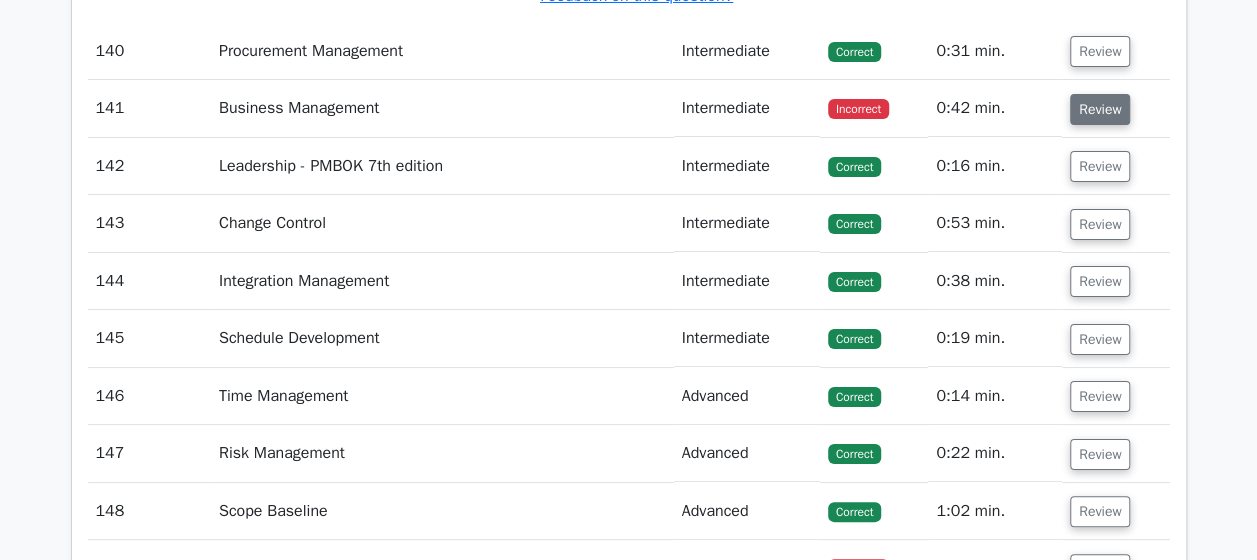 click on "Review" at bounding box center [1100, 109] 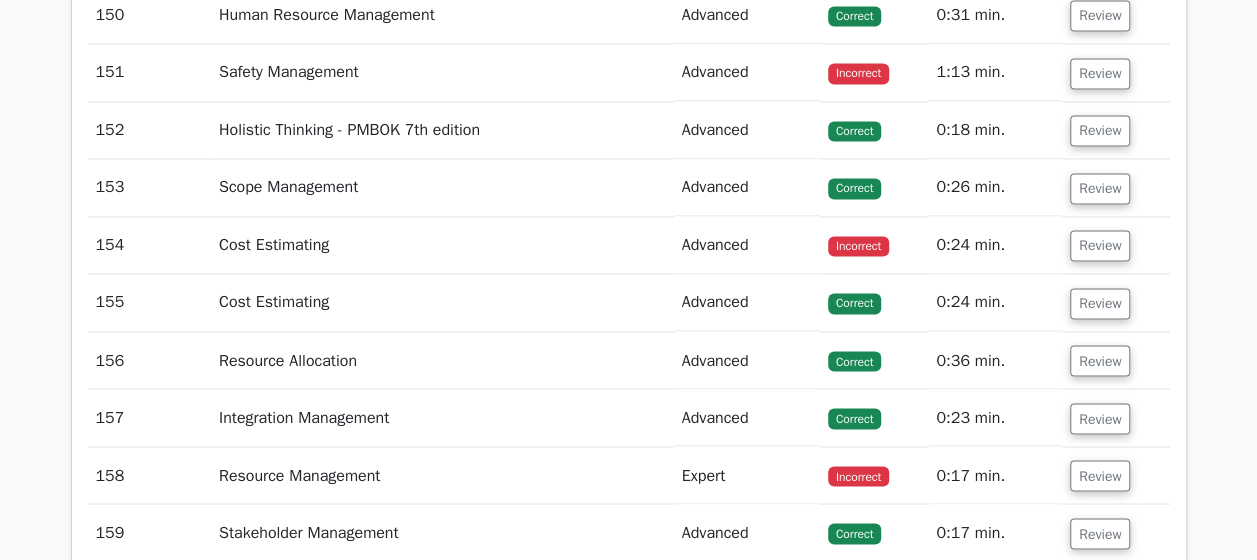 scroll, scrollTop: 54310, scrollLeft: 0, axis: vertical 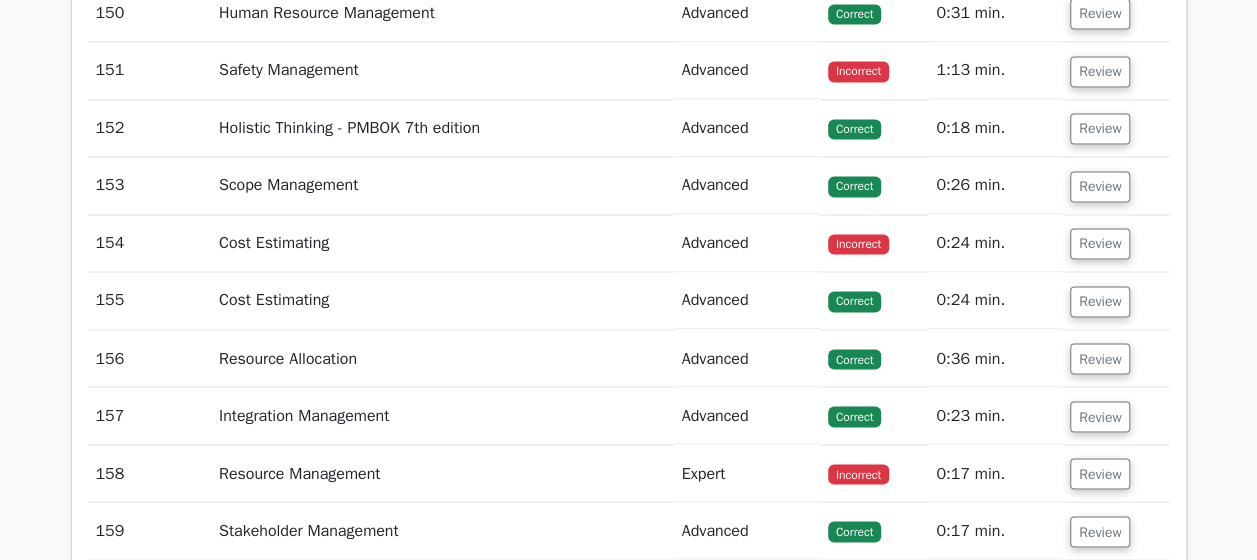 click on "Review" at bounding box center [1100, -44] 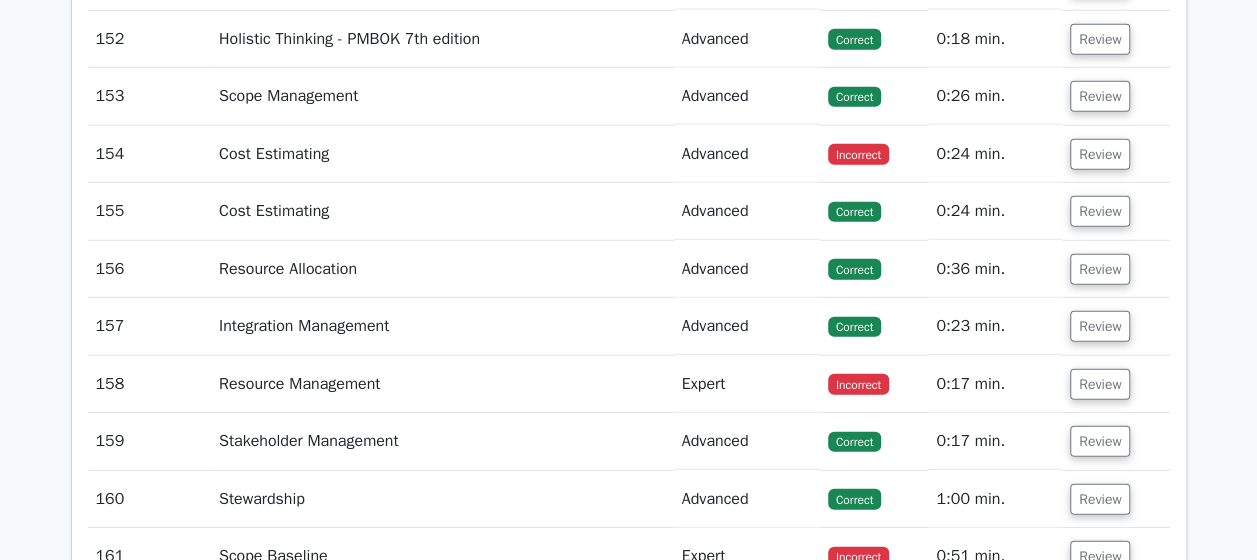 scroll, scrollTop: 55502, scrollLeft: 0, axis: vertical 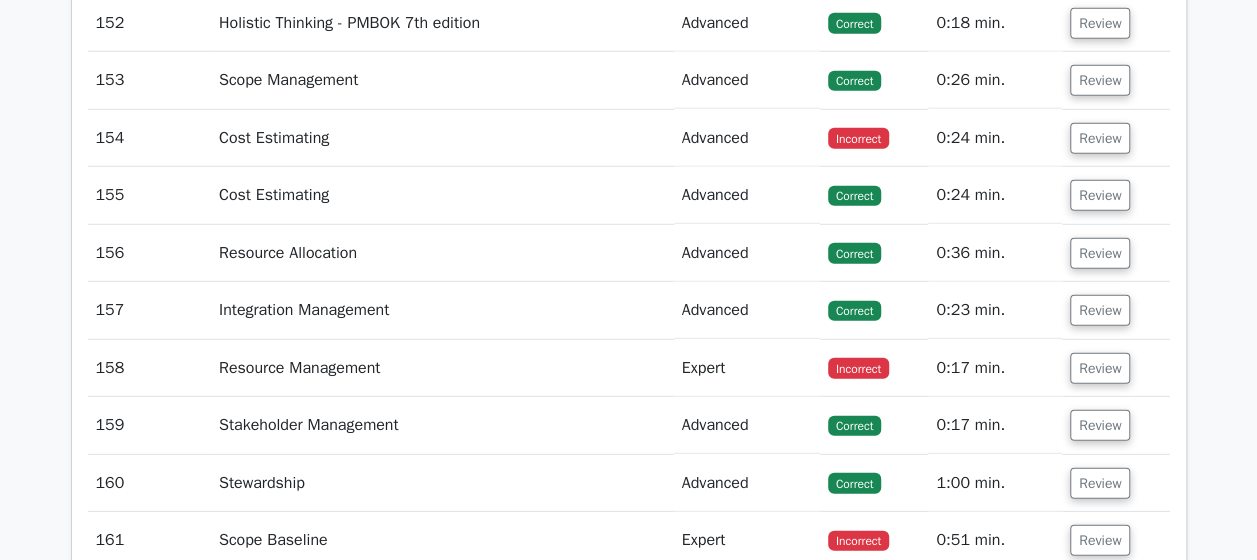 click on "Review" at bounding box center (1100, -35) 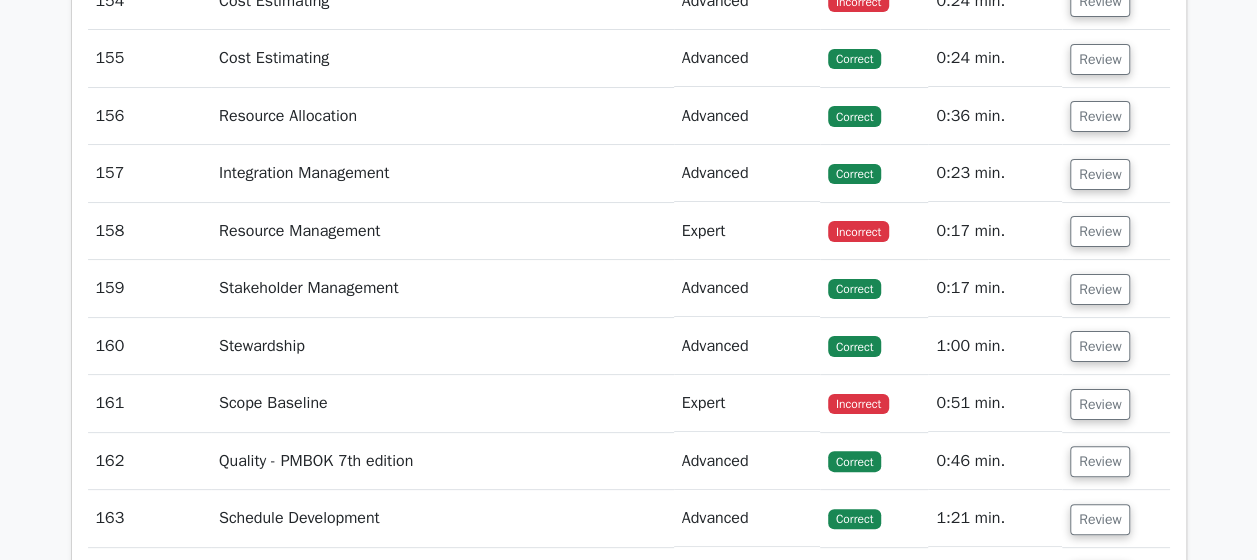 scroll, scrollTop: 56598, scrollLeft: 0, axis: vertical 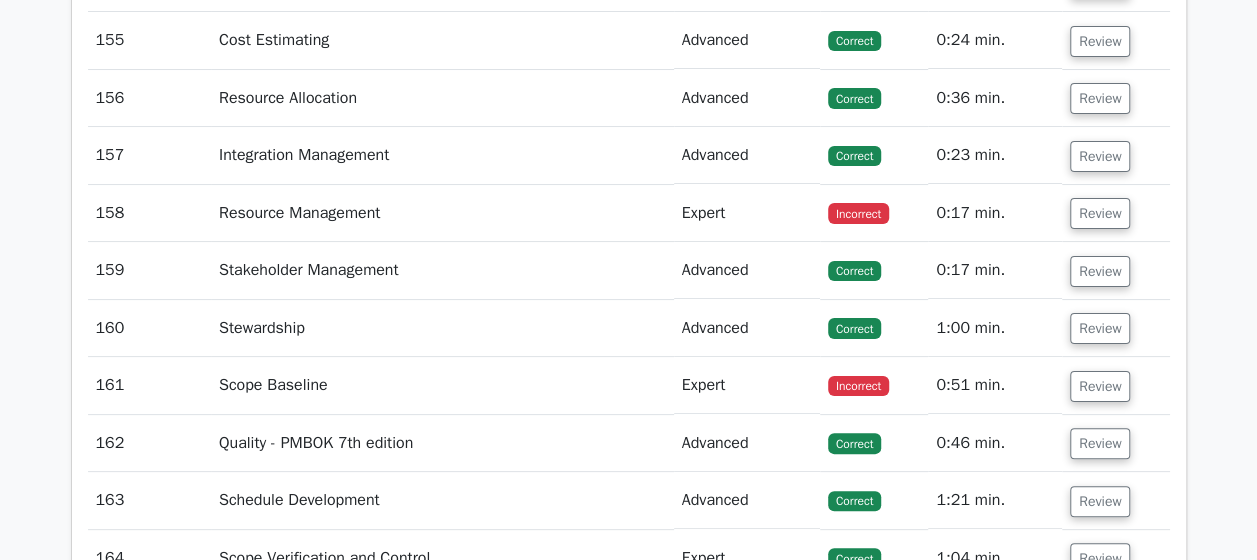 click on "Review" at bounding box center (1100, -17) 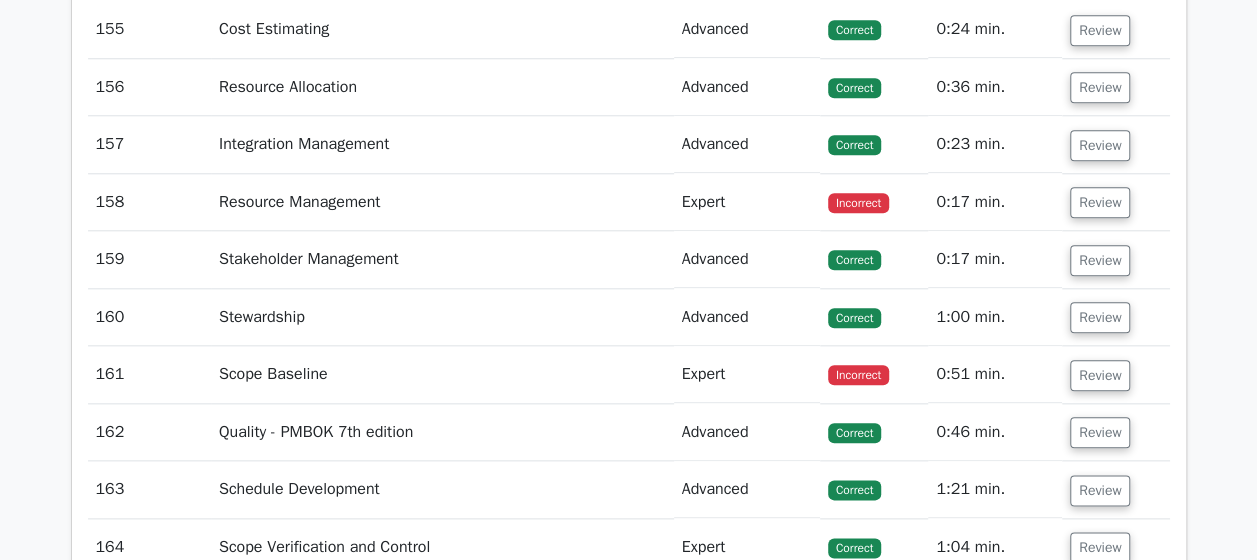 scroll, scrollTop: 57512, scrollLeft: 0, axis: vertical 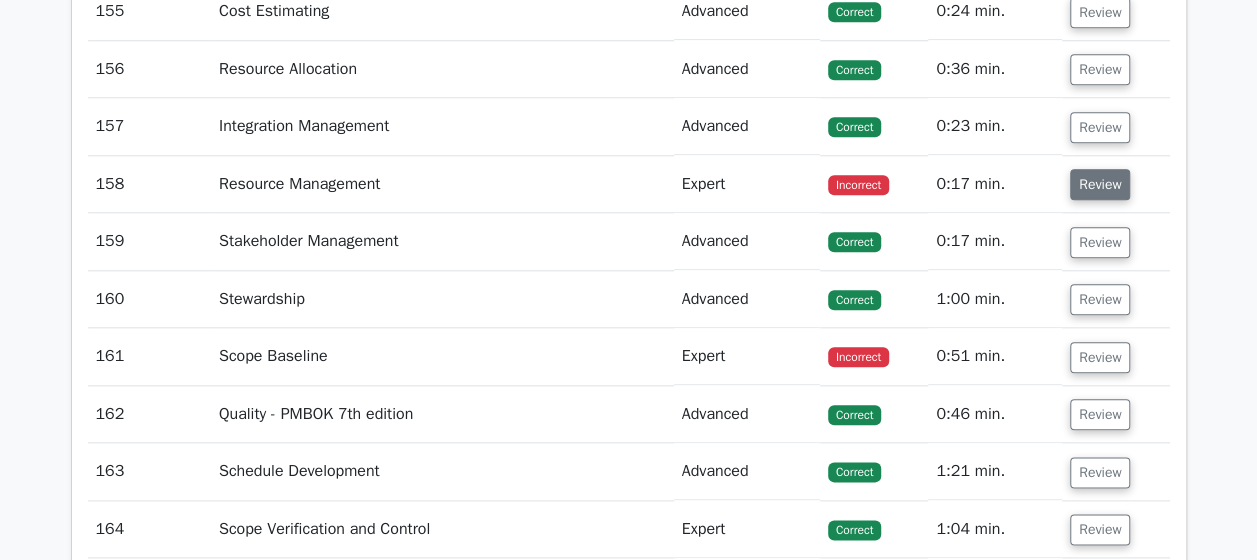 click on "Review" at bounding box center [1100, 184] 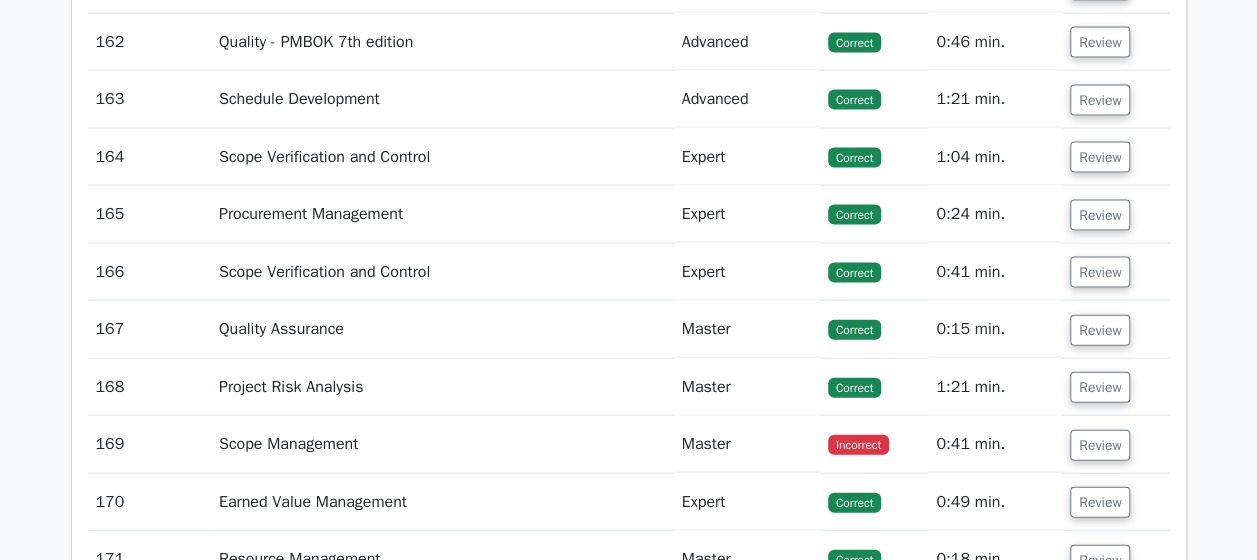 scroll, scrollTop: 58618, scrollLeft: 0, axis: vertical 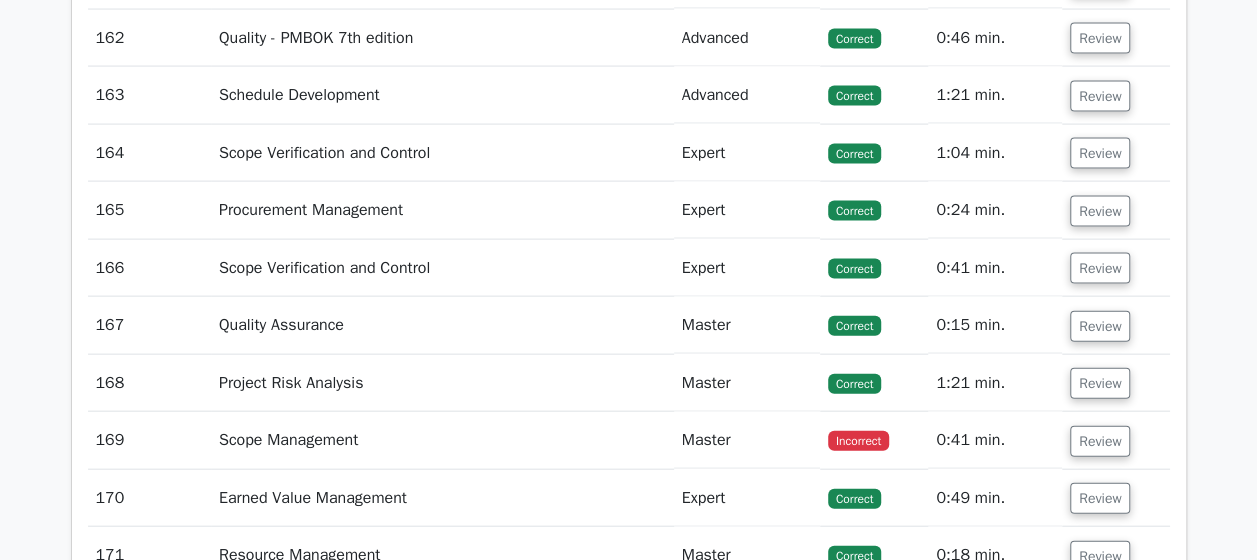 click on "Review" at bounding box center (1100, -19) 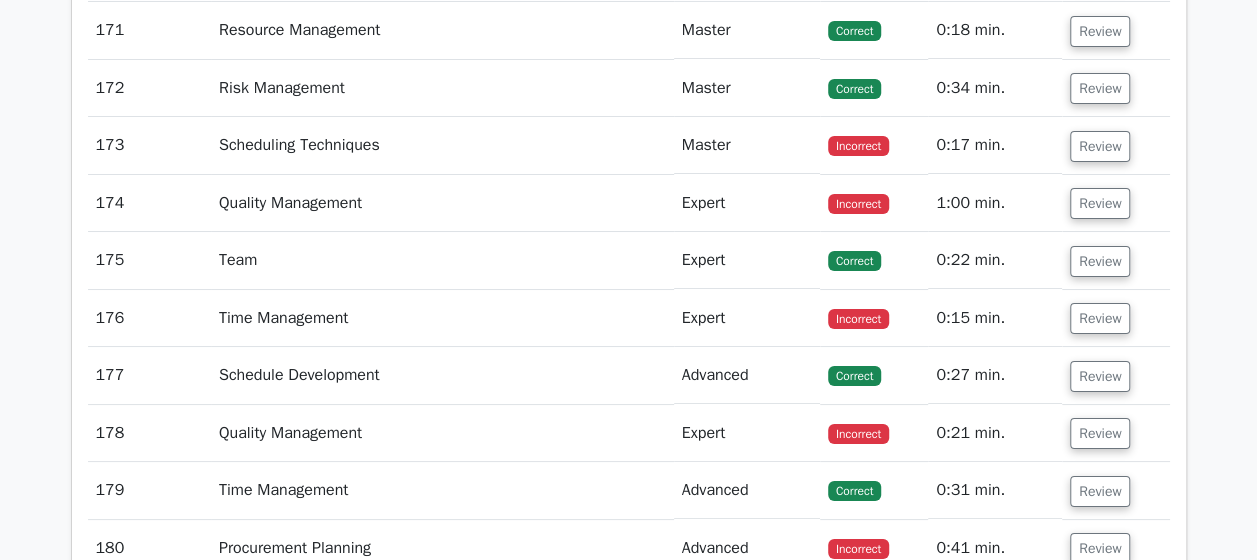 scroll, scrollTop: 60212, scrollLeft: 0, axis: vertical 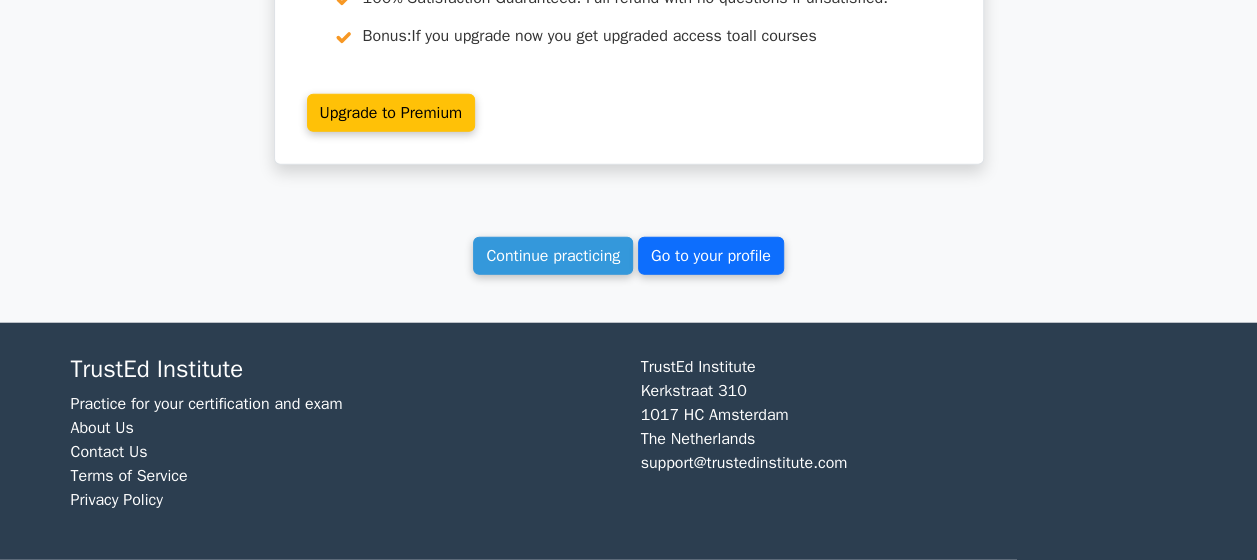 click on "Go to your profile" at bounding box center (711, 256) 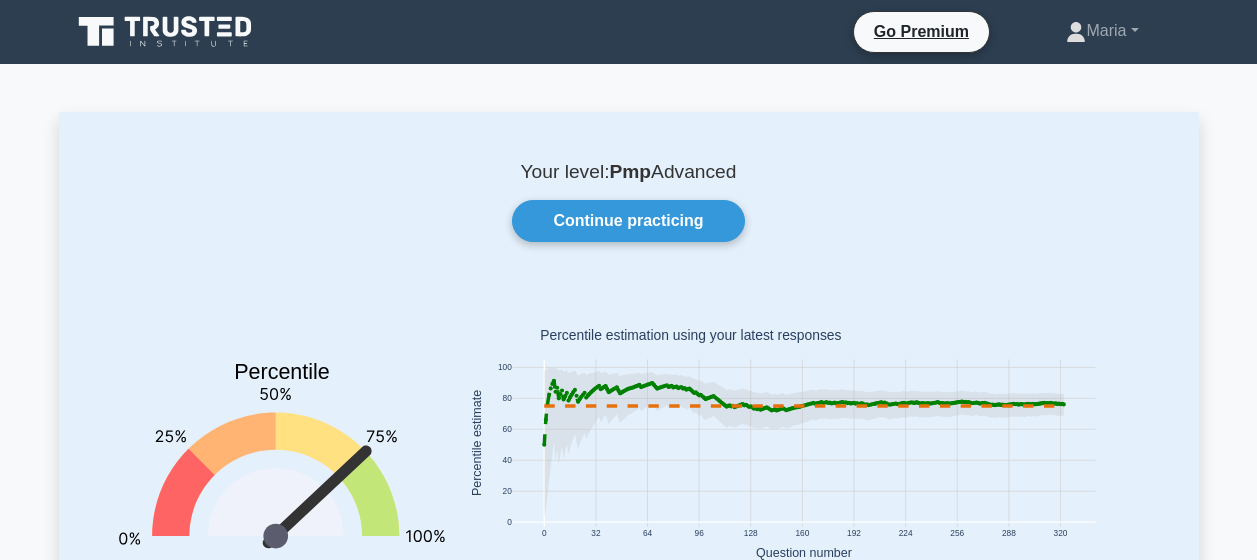 scroll, scrollTop: 0, scrollLeft: 0, axis: both 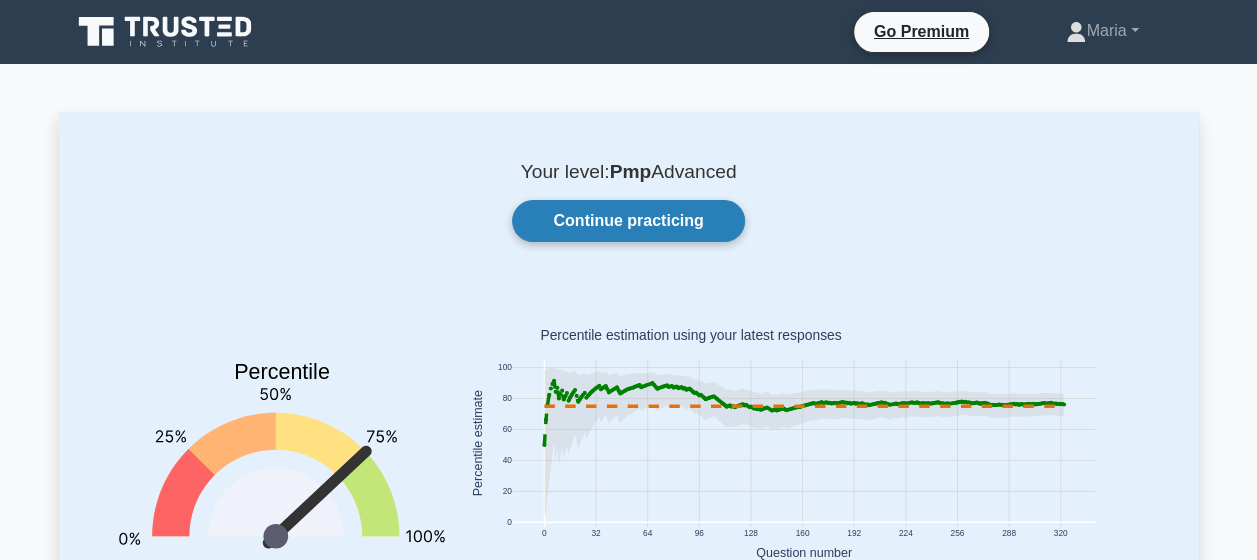 click on "Continue practicing" at bounding box center (628, 221) 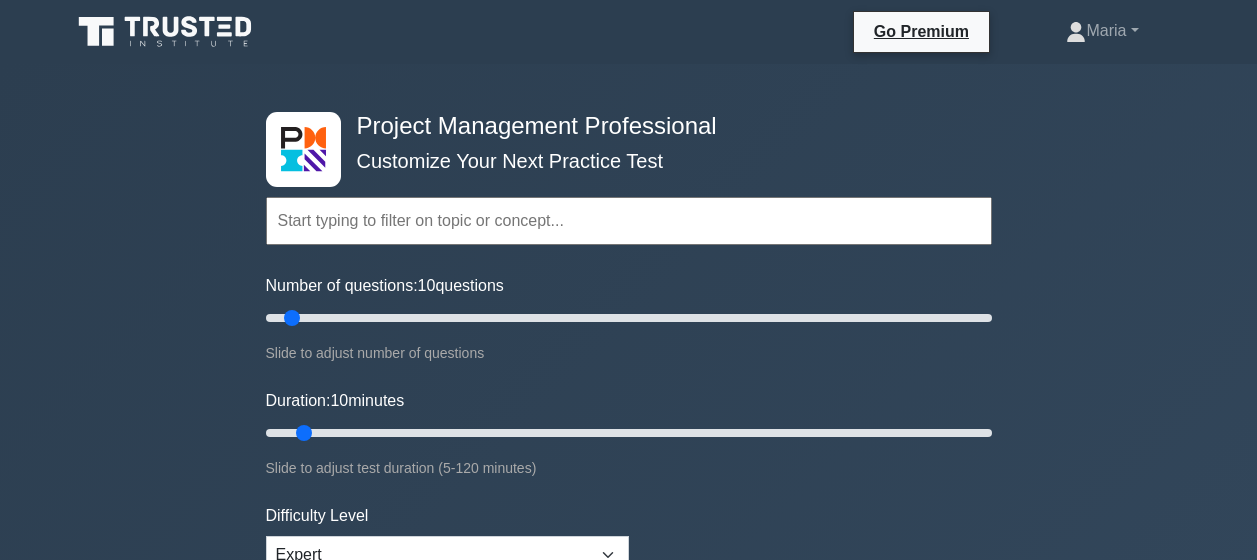 scroll, scrollTop: 0, scrollLeft: 0, axis: both 